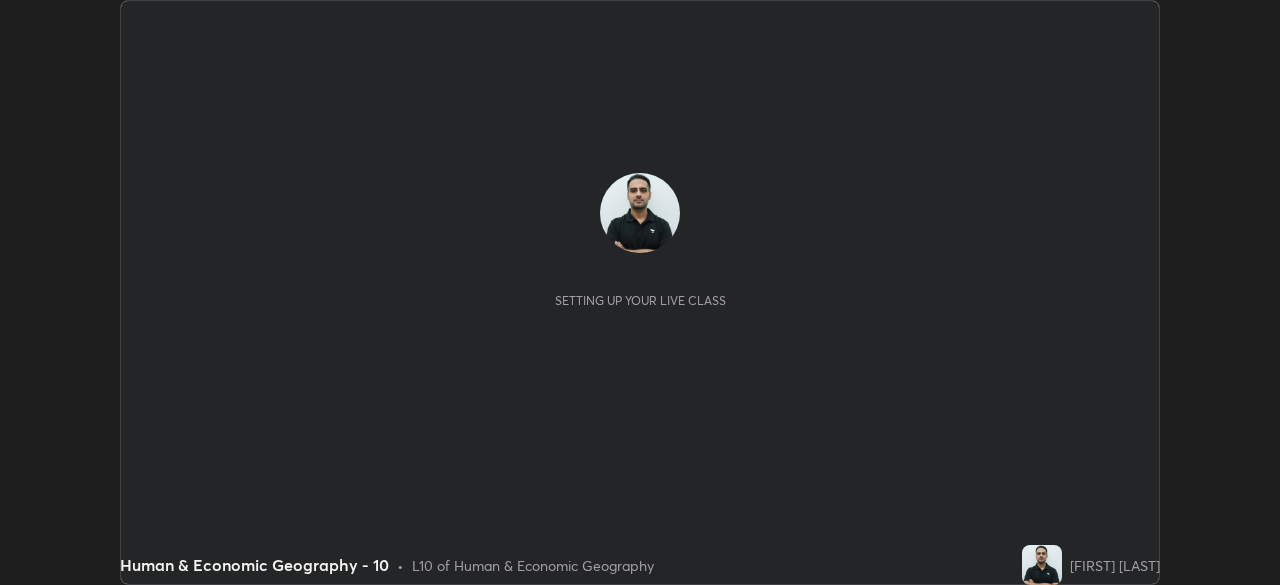 scroll, scrollTop: 0, scrollLeft: 0, axis: both 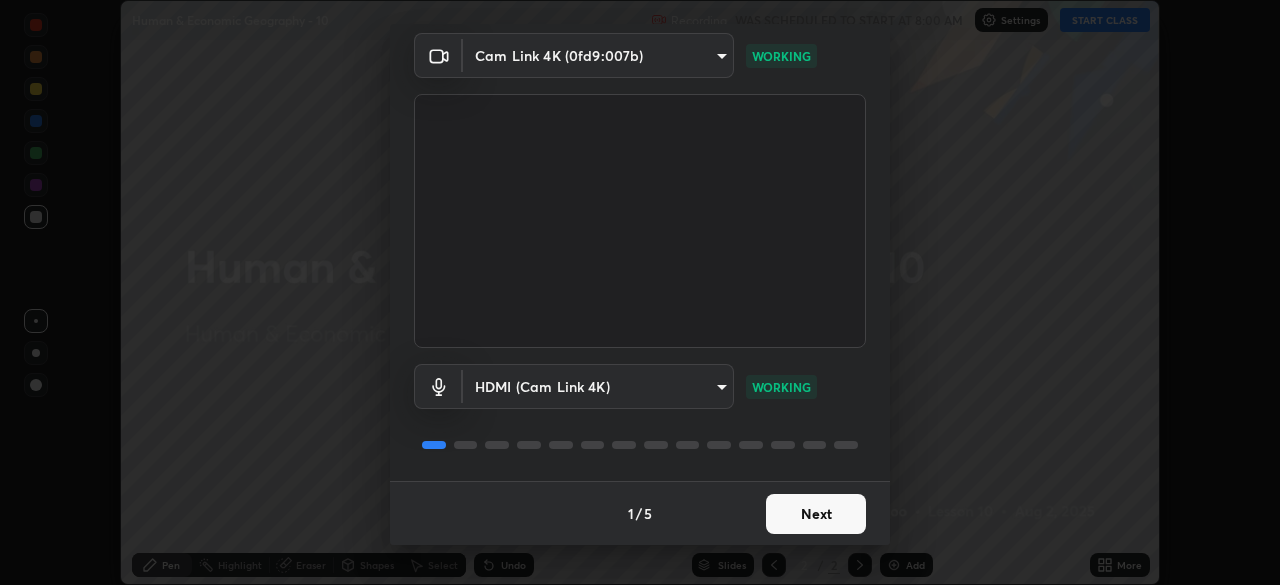 click on "Next" at bounding box center [816, 514] 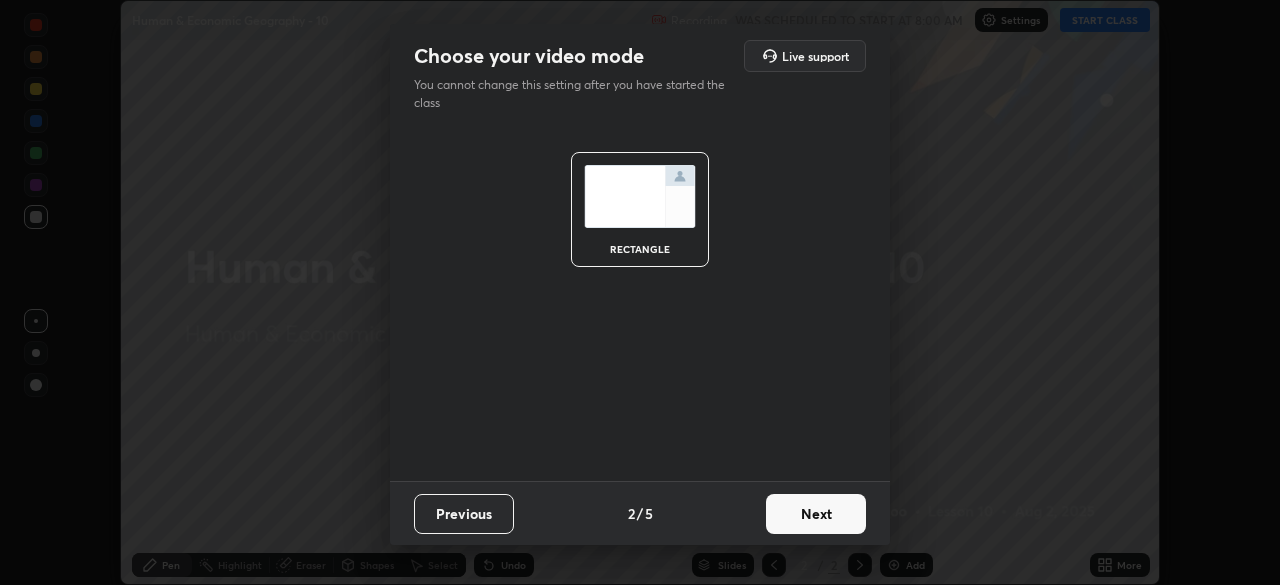 click on "Next" at bounding box center [816, 514] 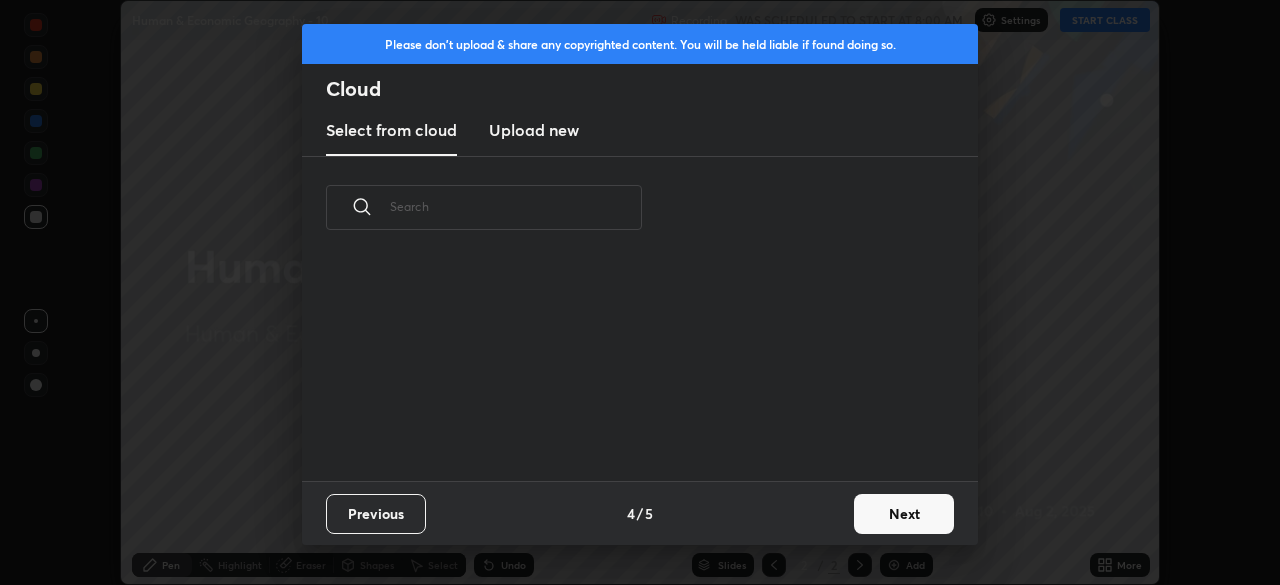 click on "Previous 4 / 5 Next" at bounding box center [640, 513] 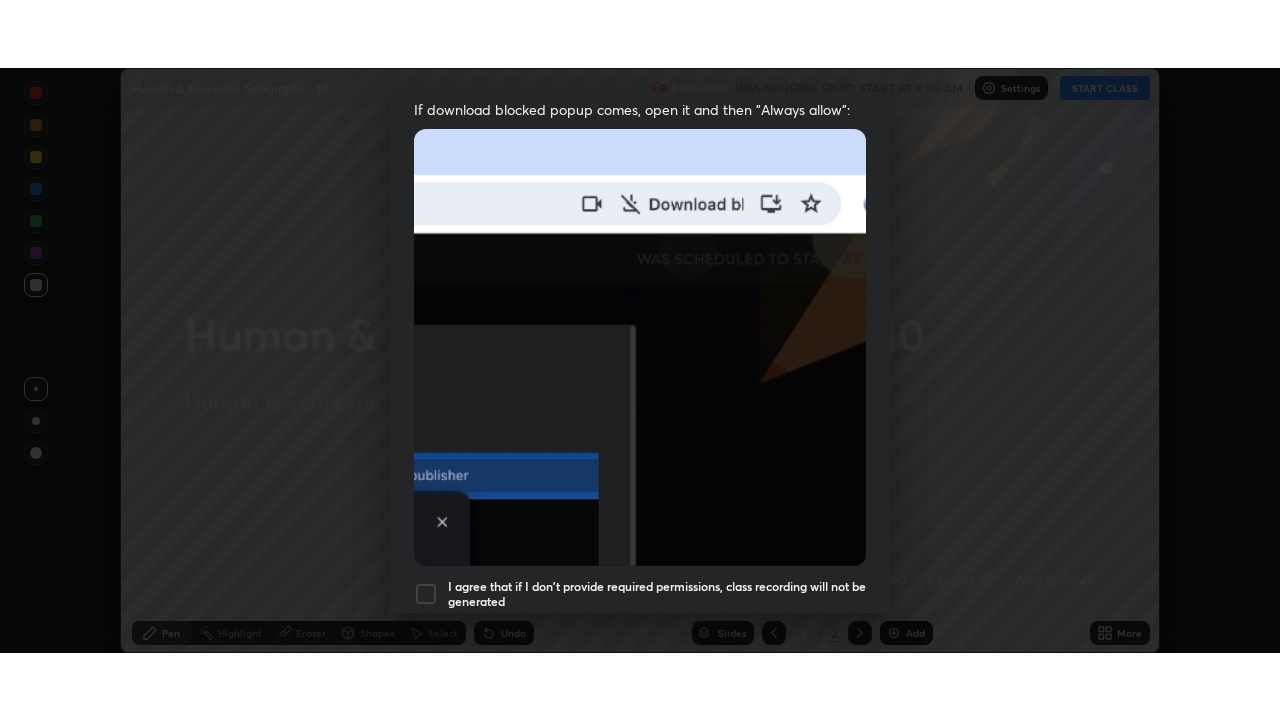 scroll, scrollTop: 479, scrollLeft: 0, axis: vertical 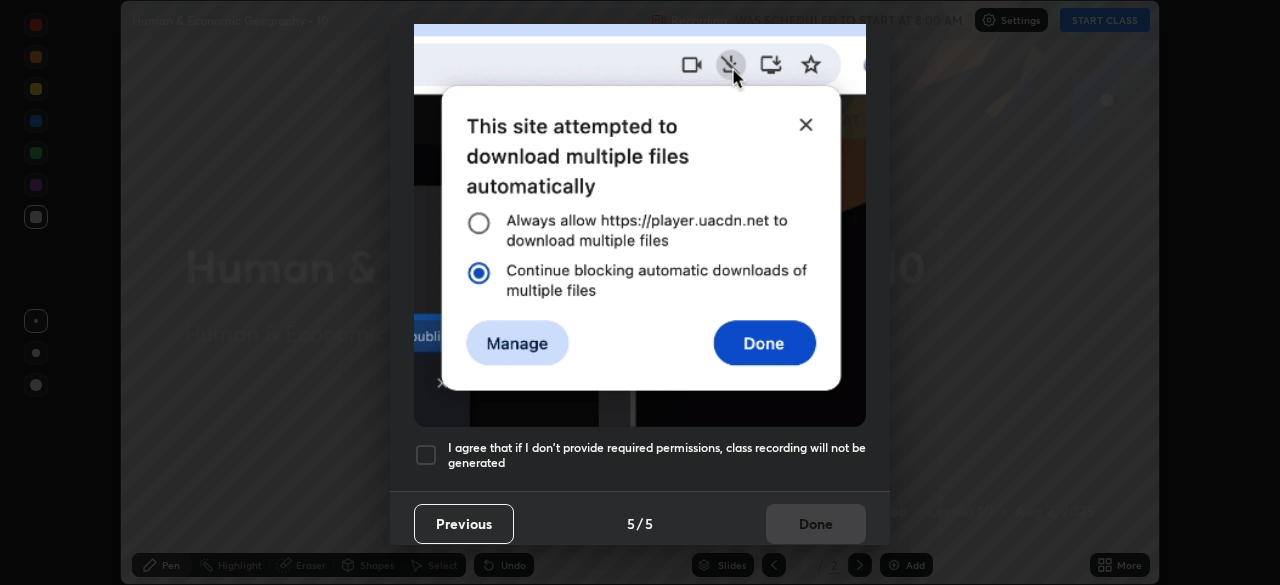 click at bounding box center [426, 455] 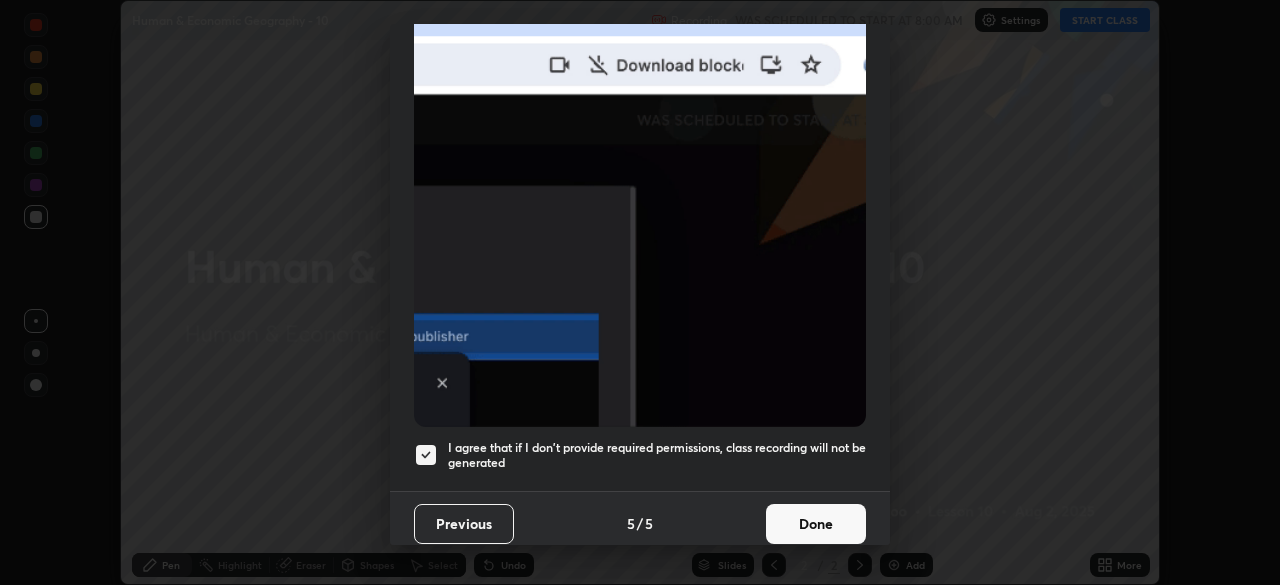 click on "Done" at bounding box center (816, 524) 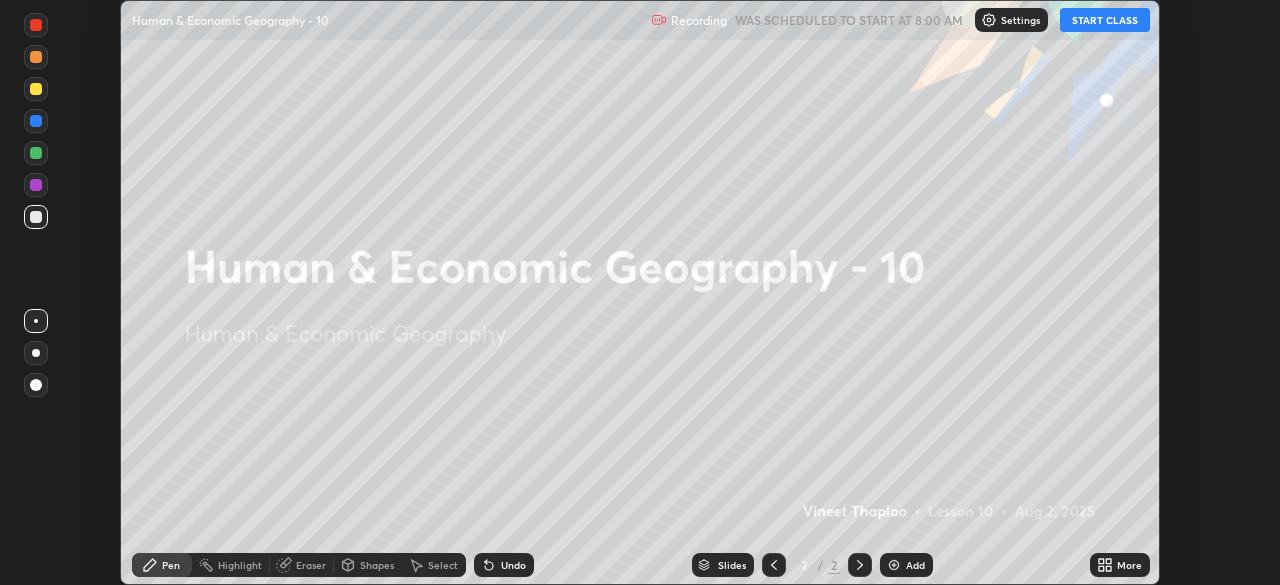 click 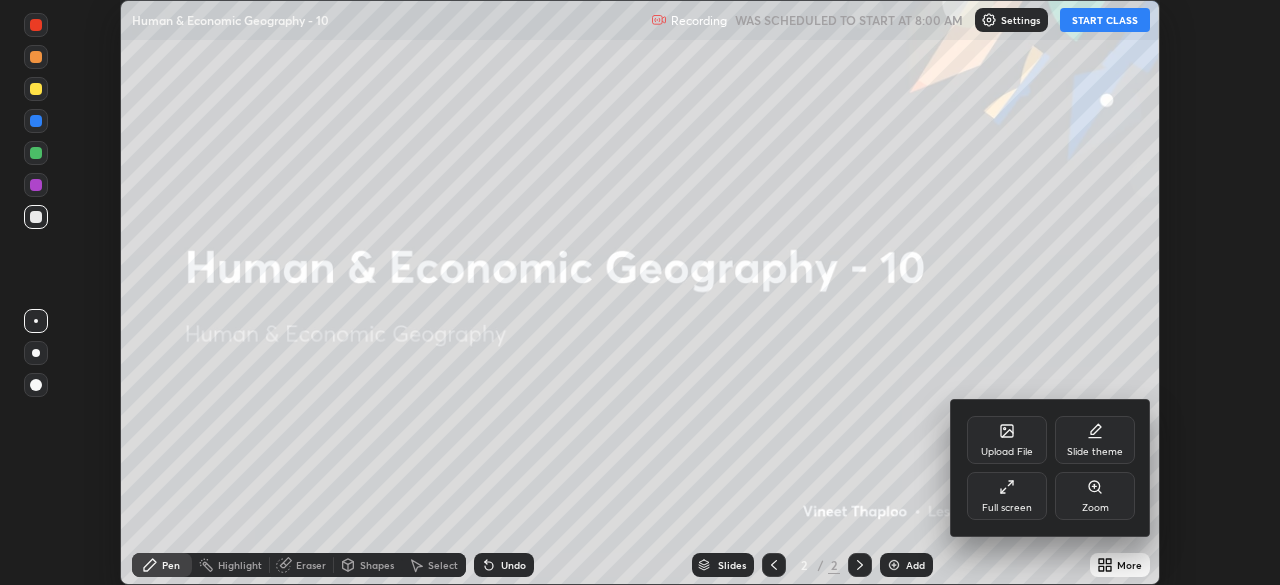 click on "Full screen" at bounding box center [1007, 508] 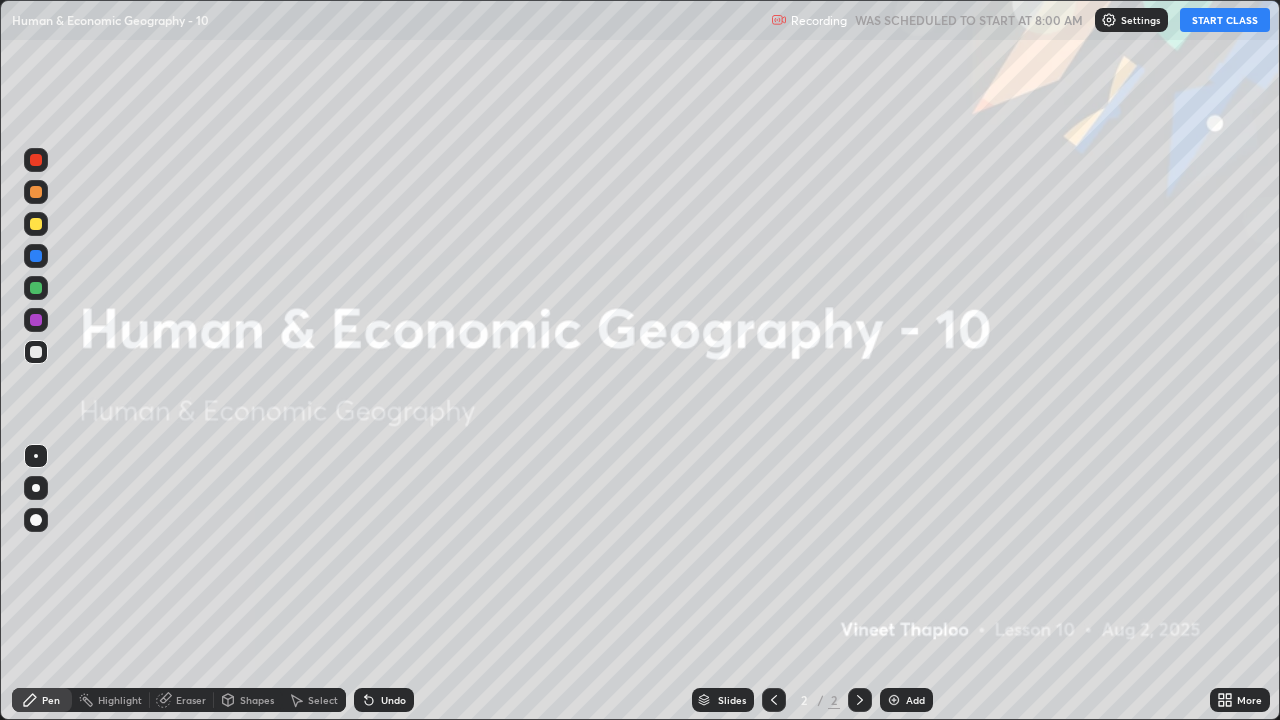 scroll, scrollTop: 99280, scrollLeft: 98720, axis: both 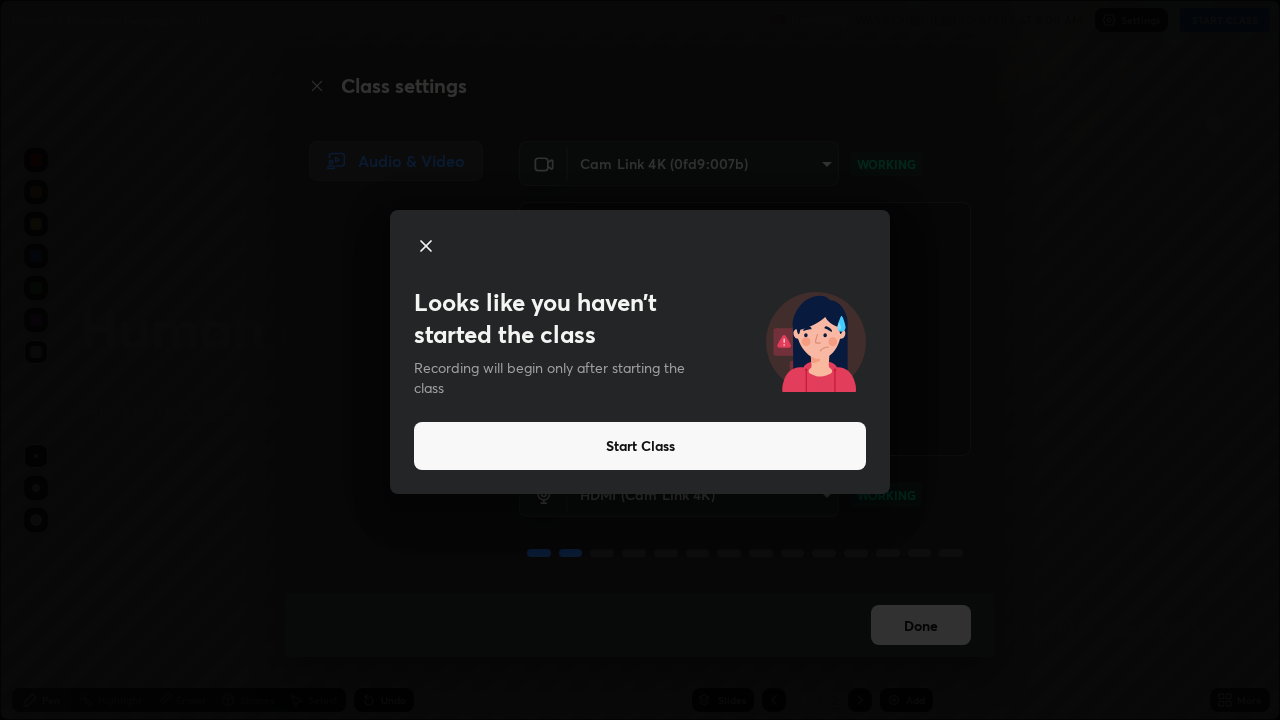 click on "Start Class" at bounding box center (640, 446) 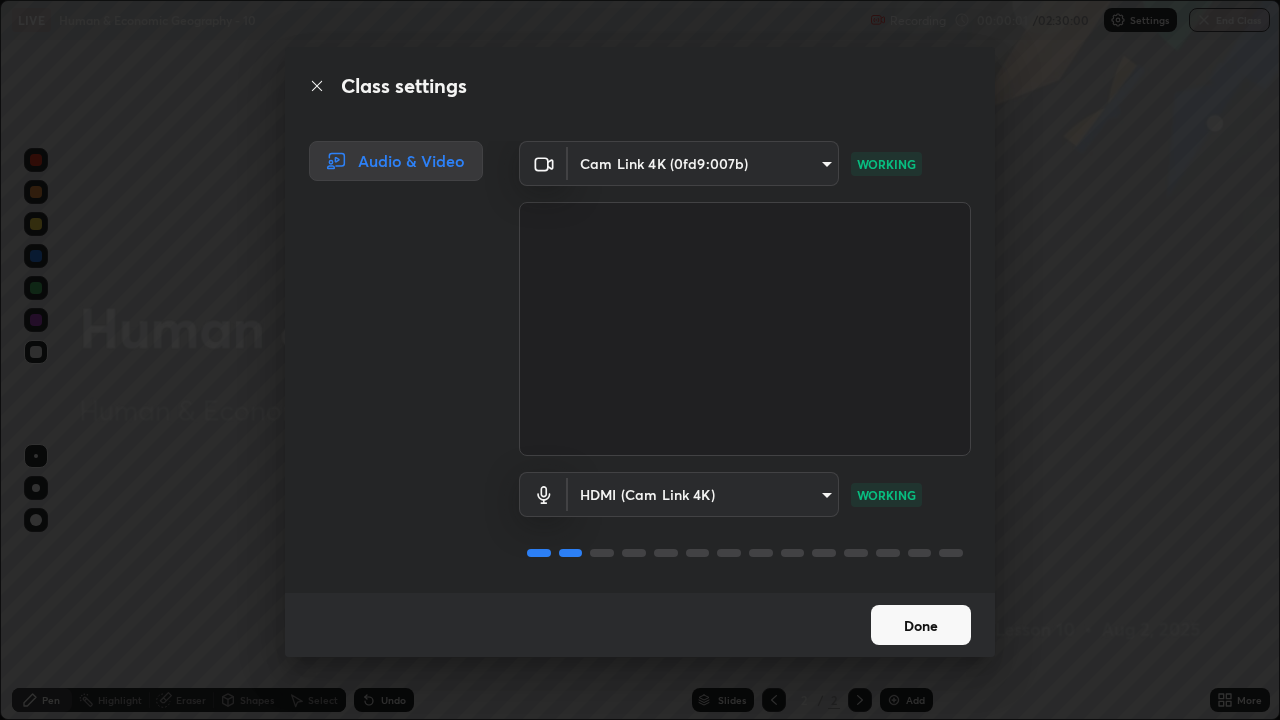 click on "Done" at bounding box center [921, 625] 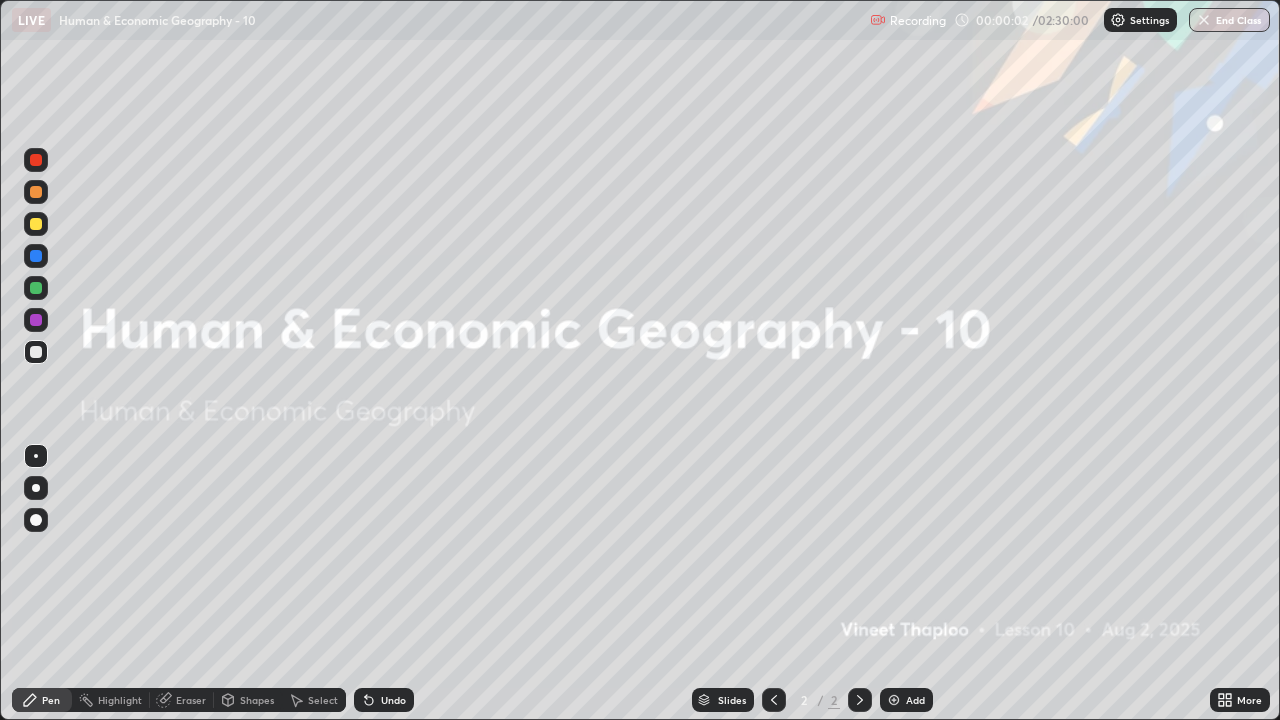 click on "Add" at bounding box center (906, 700) 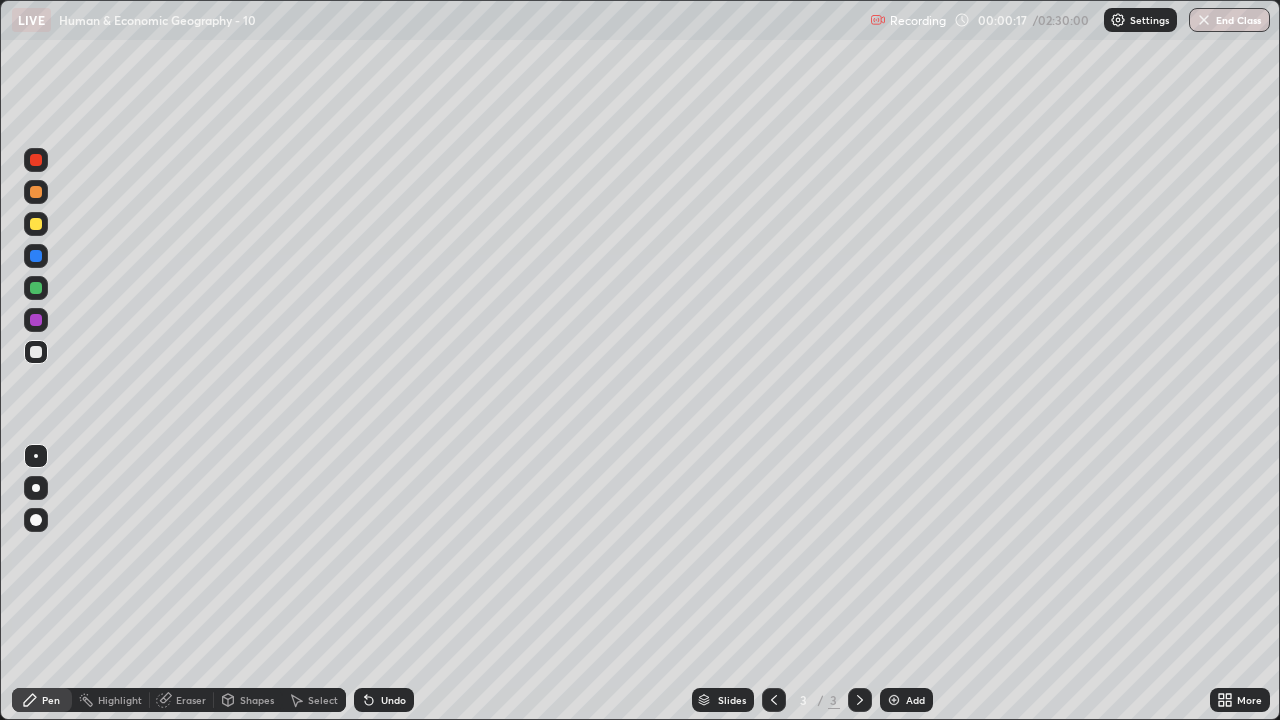 click at bounding box center [36, 192] 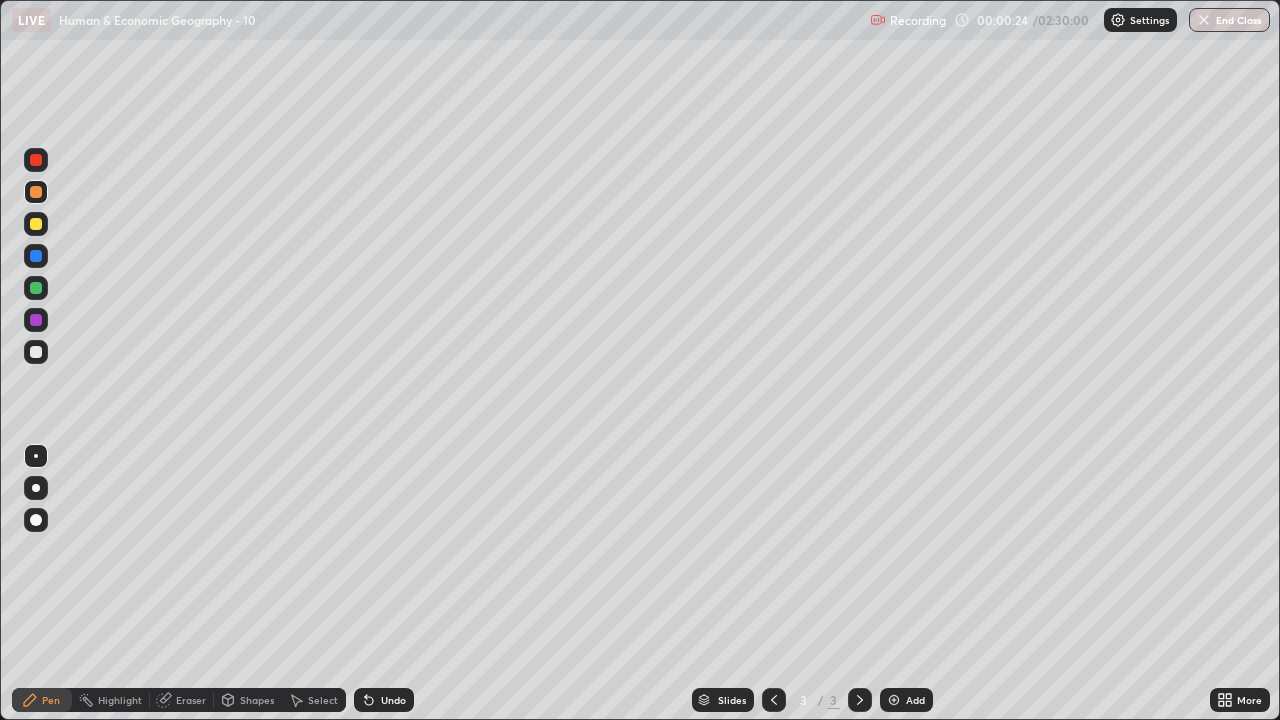 click at bounding box center (36, 488) 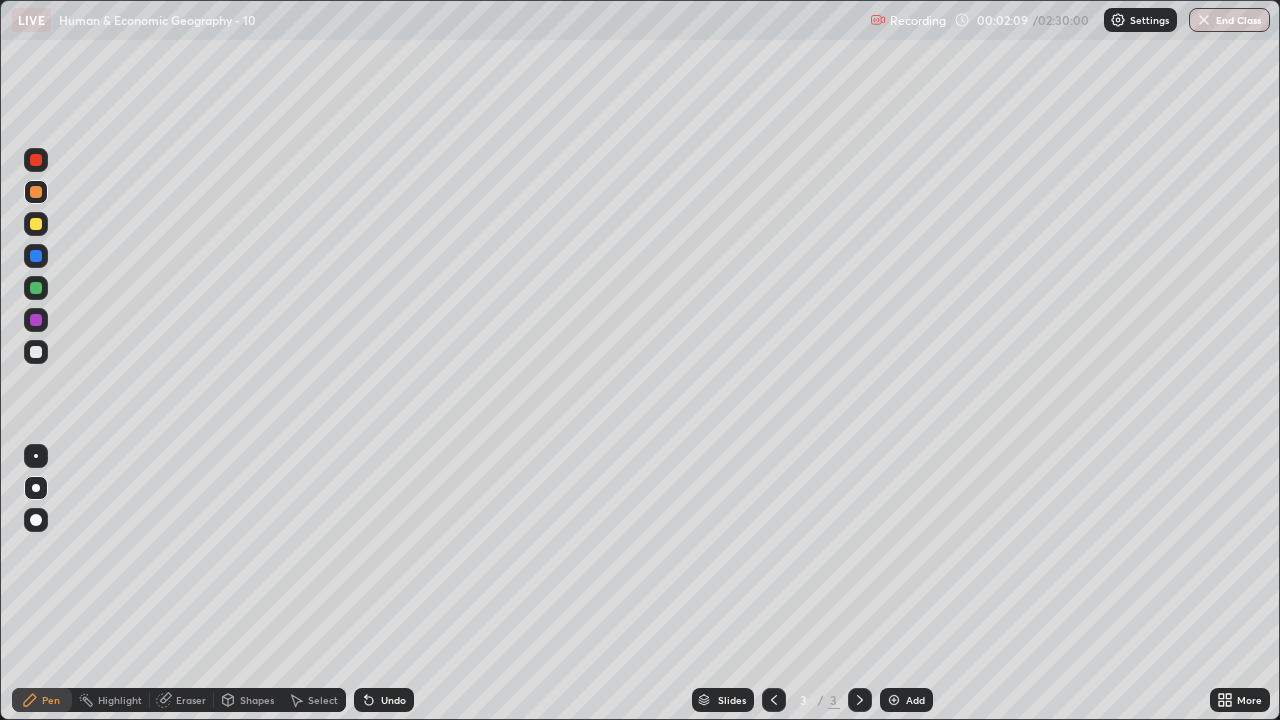 click at bounding box center [36, 288] 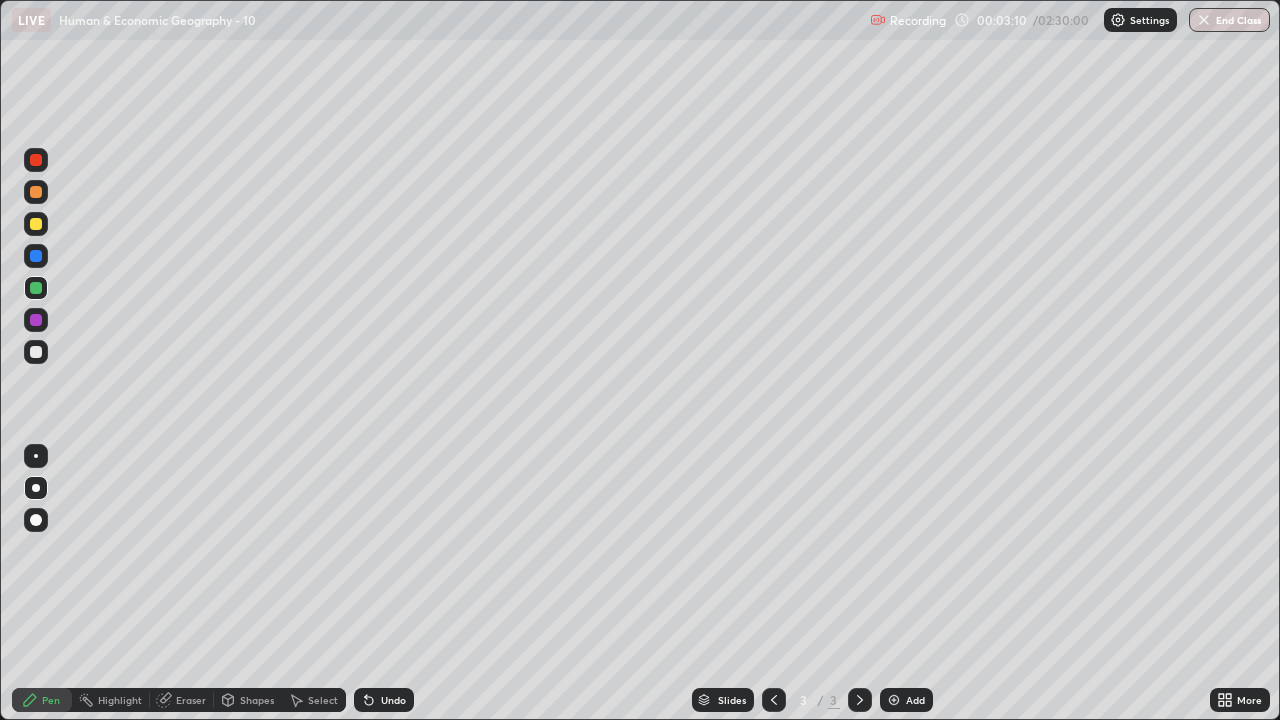 click at bounding box center (36, 352) 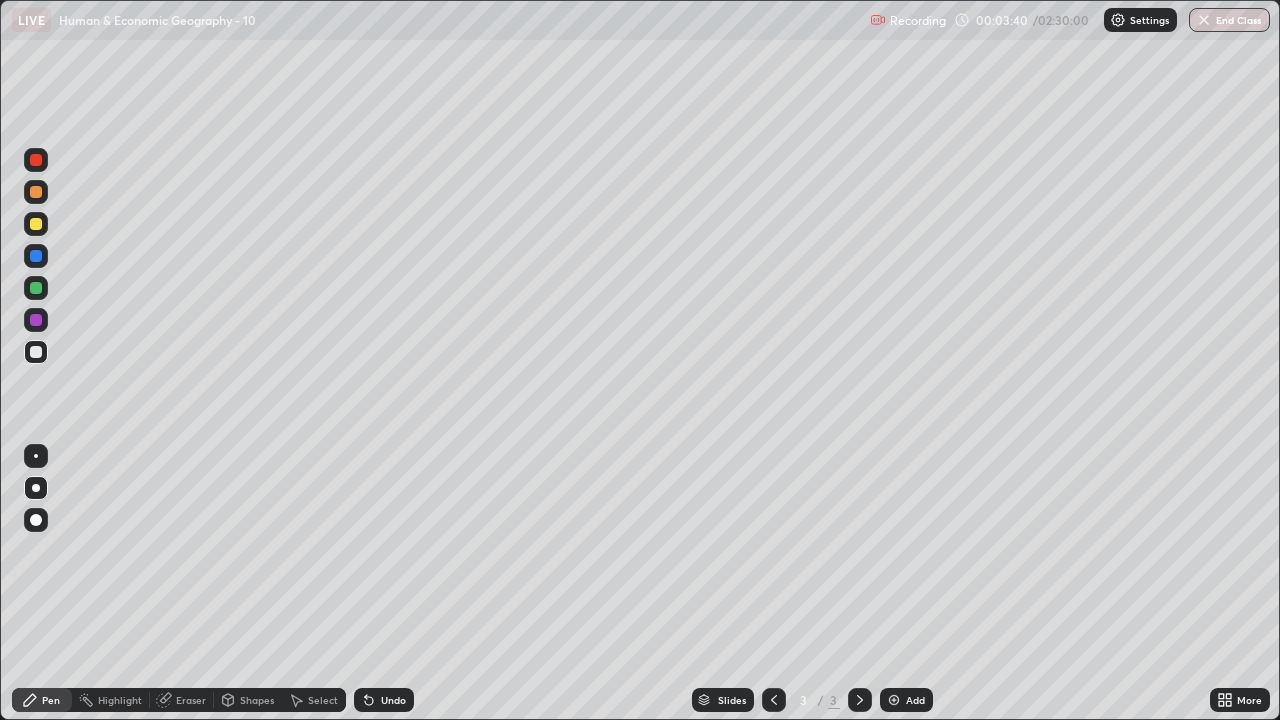 click on "Undo" at bounding box center [384, 700] 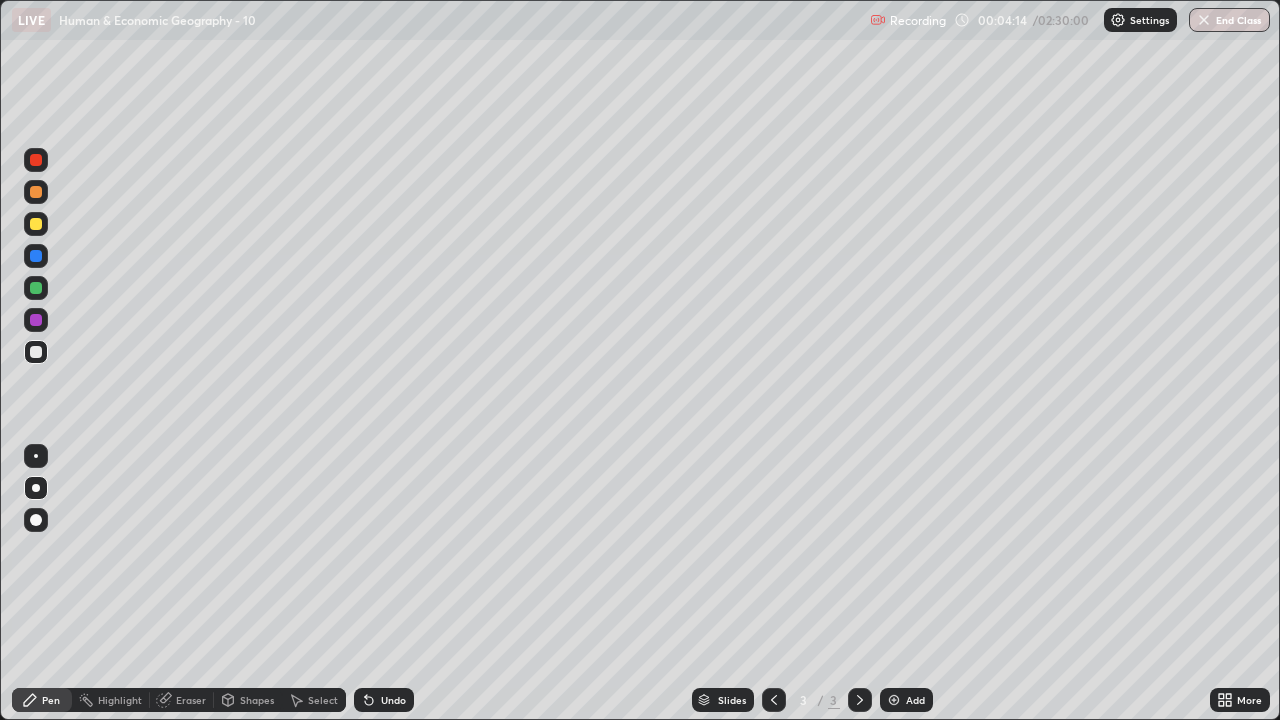 click at bounding box center [36, 320] 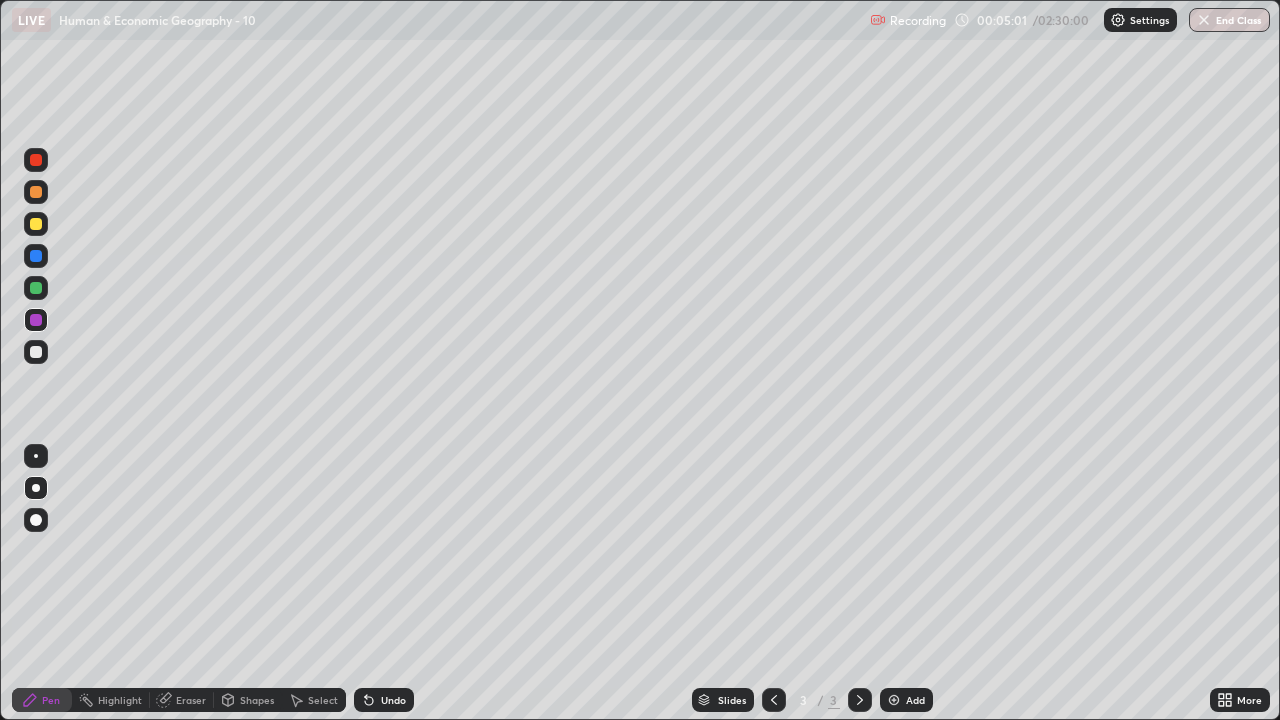 click at bounding box center [36, 352] 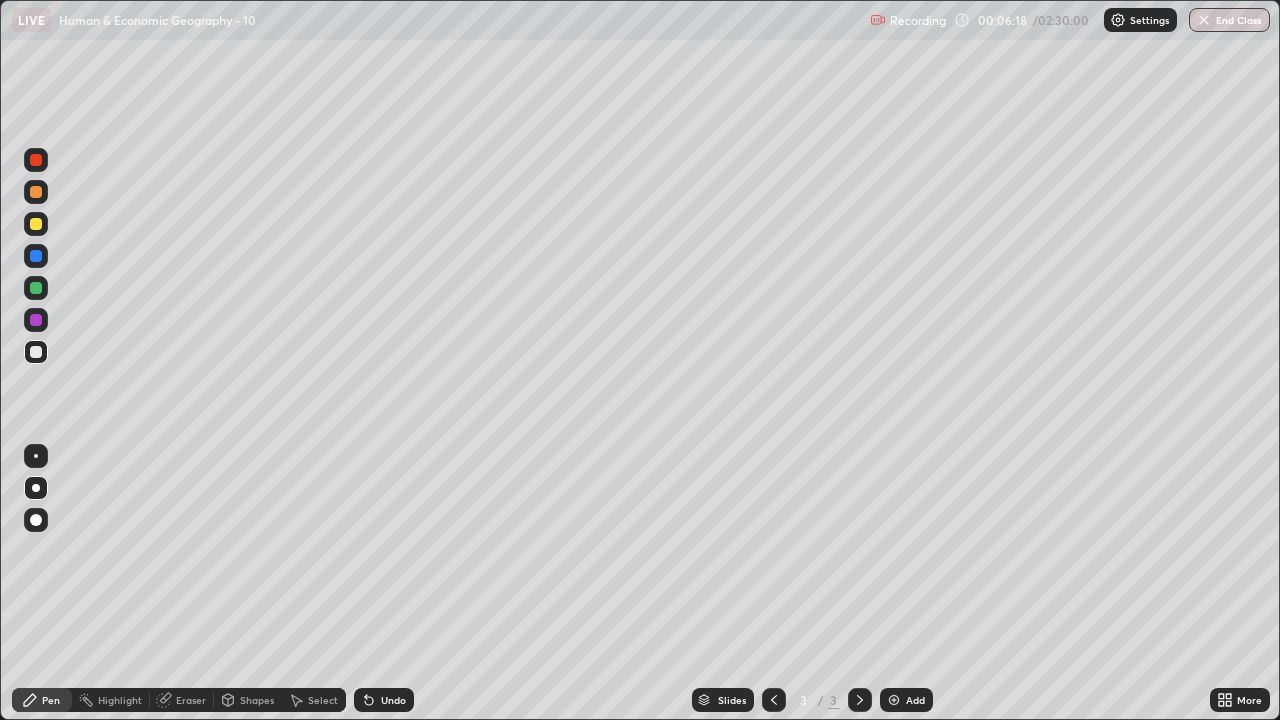 click at bounding box center [36, 224] 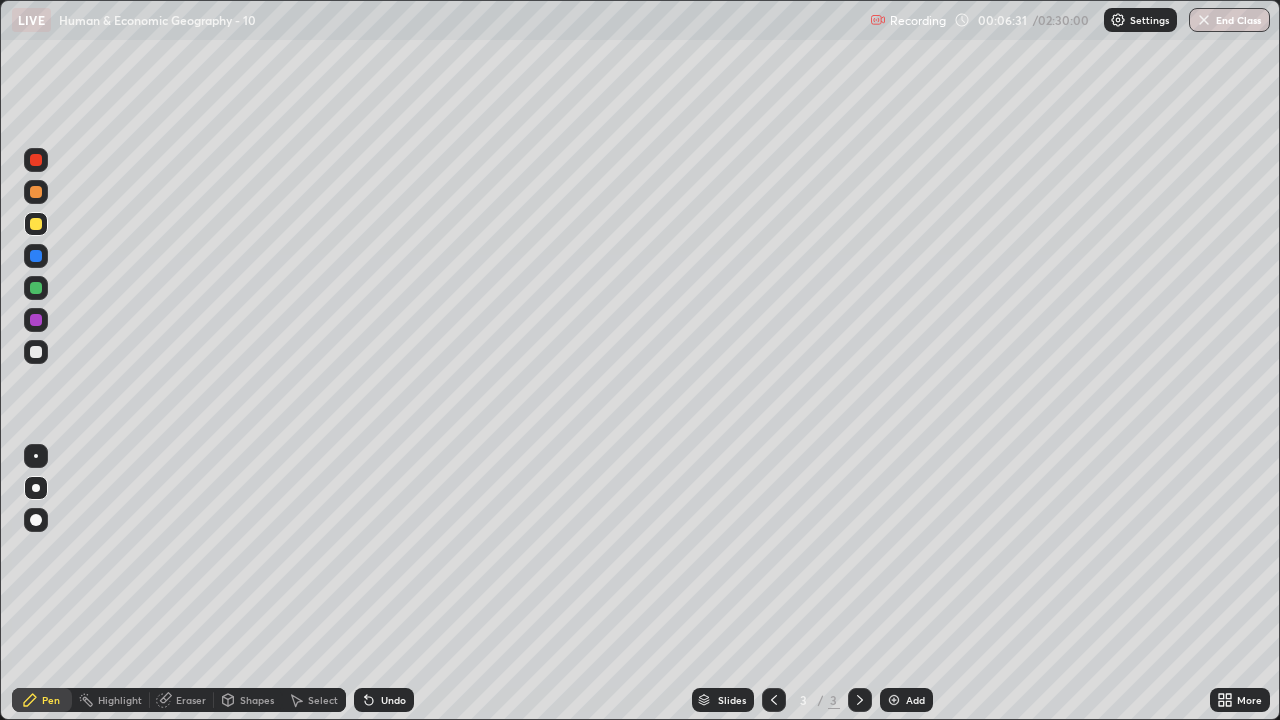 click on "Undo" at bounding box center (393, 700) 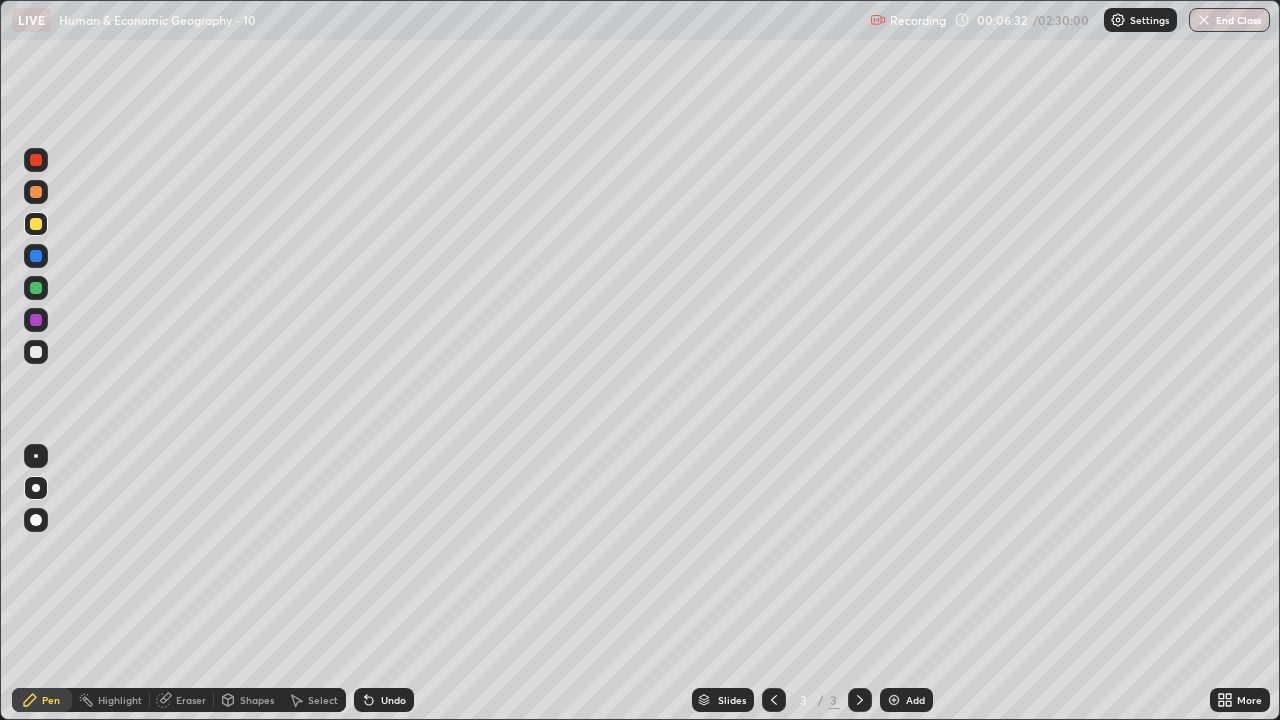 click on "Undo" at bounding box center [393, 700] 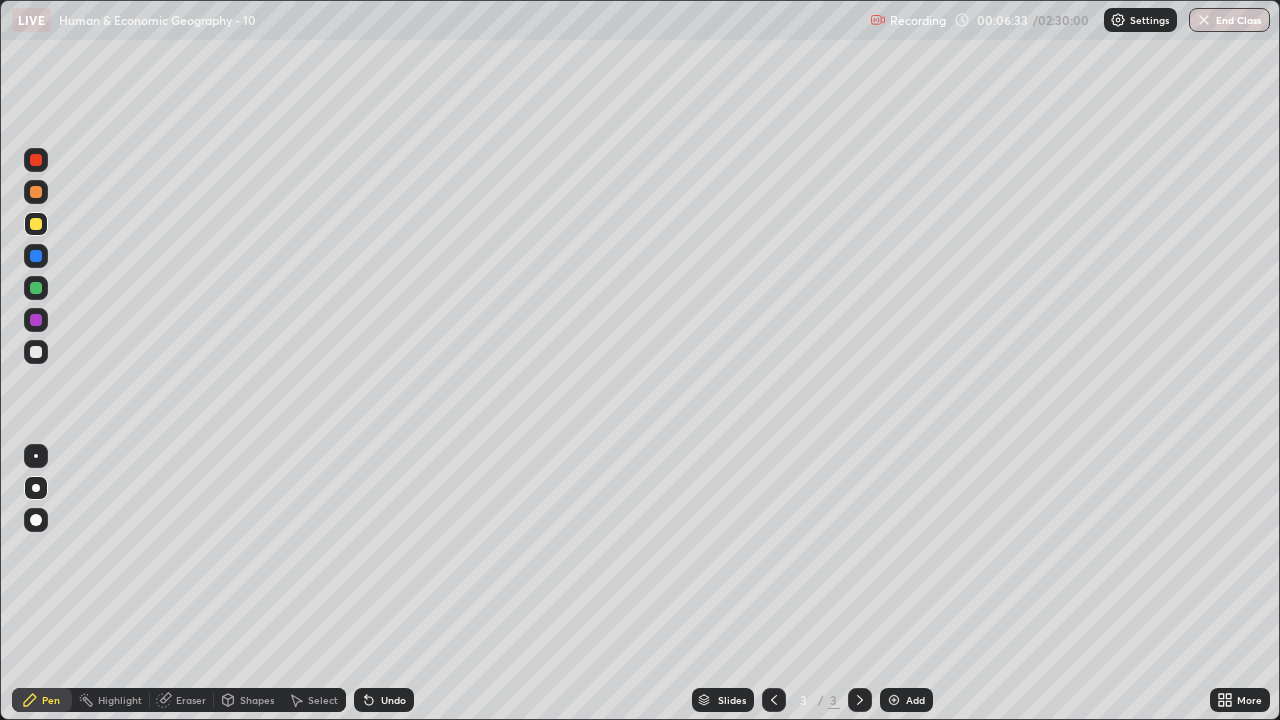 click on "Undo" at bounding box center [384, 700] 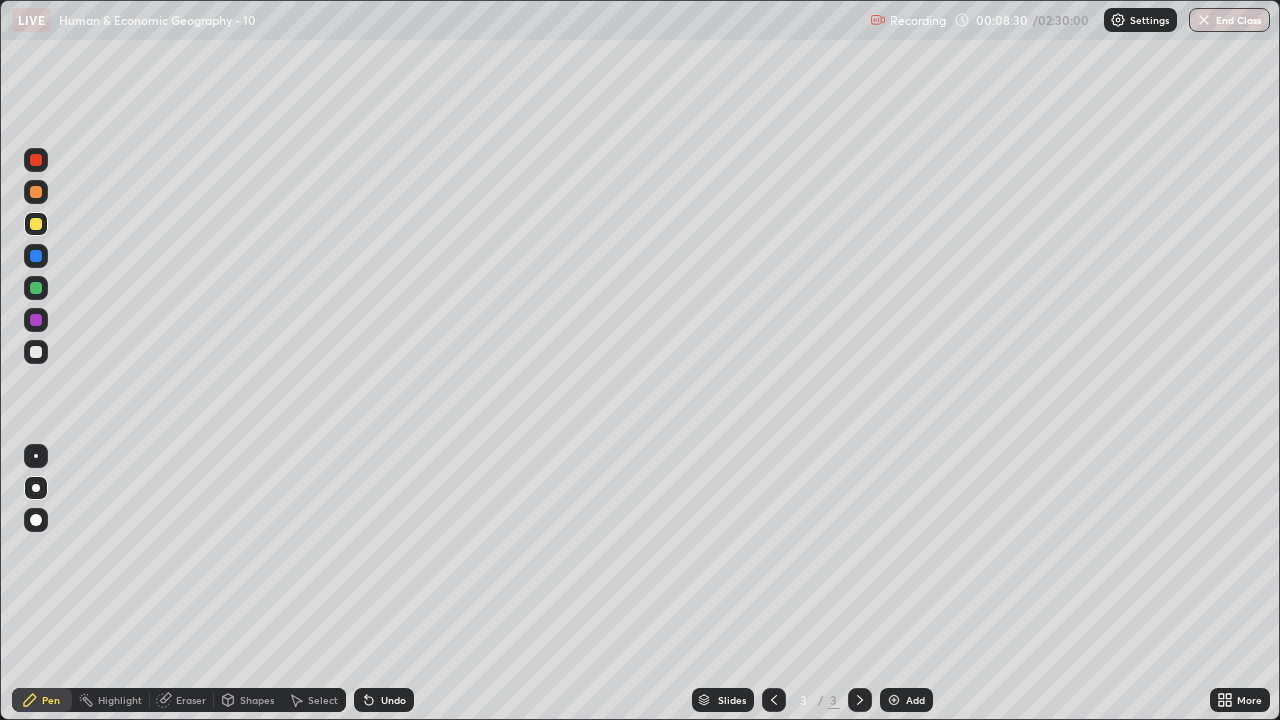 click at bounding box center (36, 256) 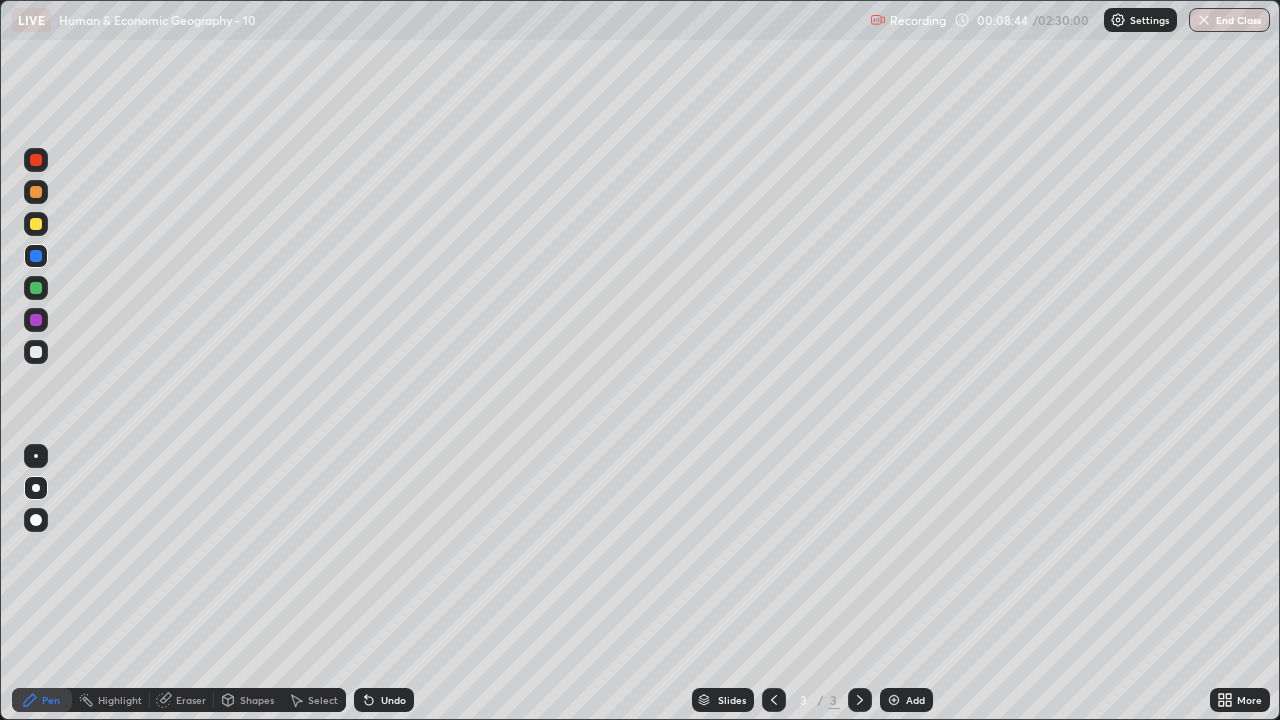 click at bounding box center [36, 352] 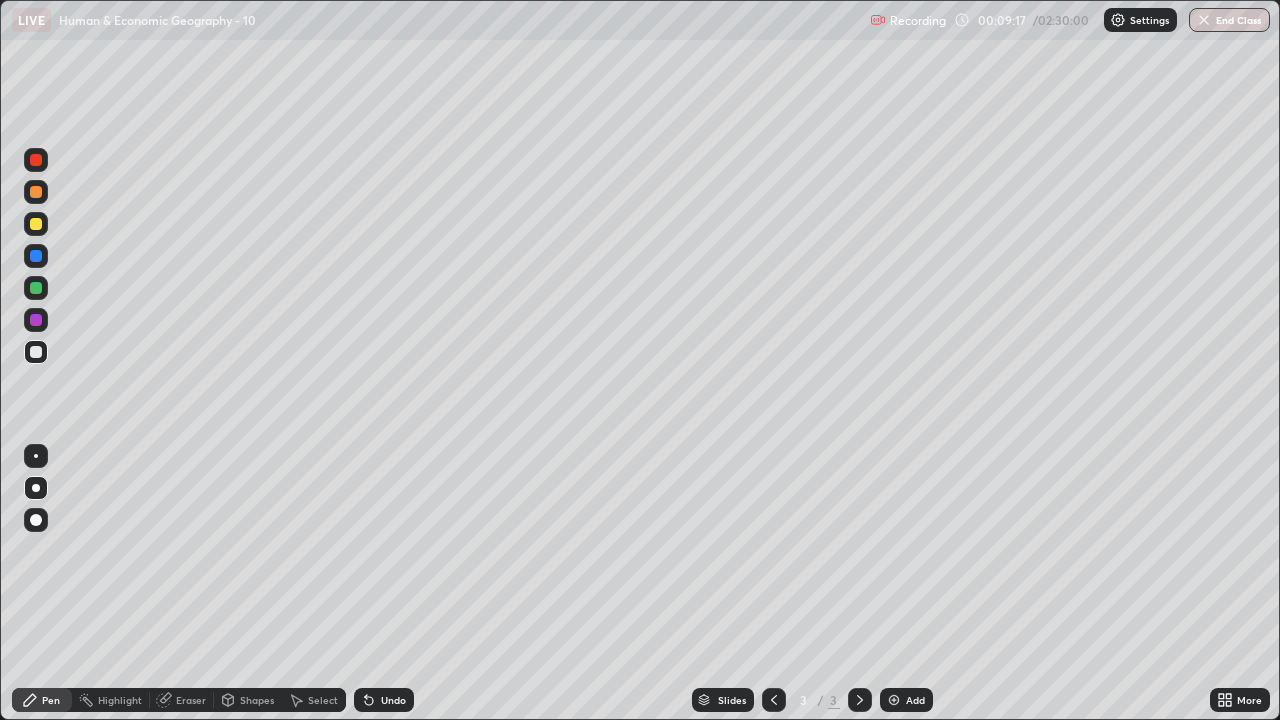 click on "Eraser" at bounding box center [182, 700] 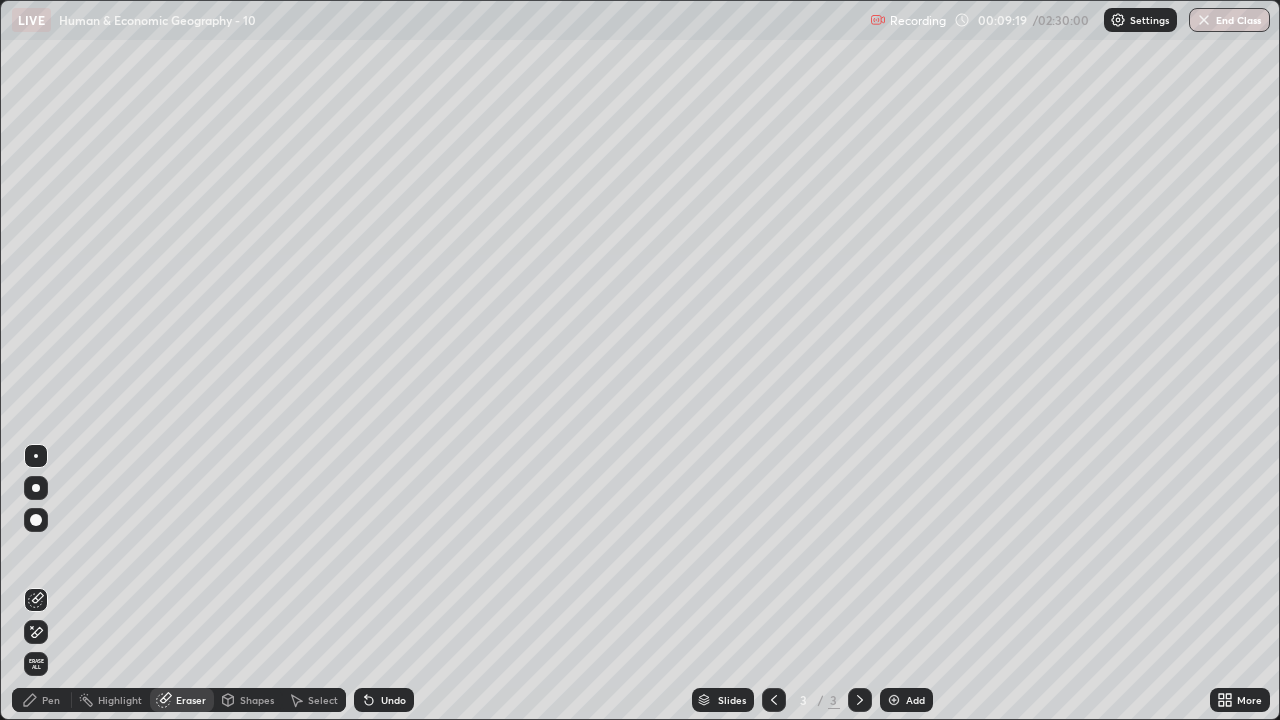 click on "Pen" at bounding box center (51, 700) 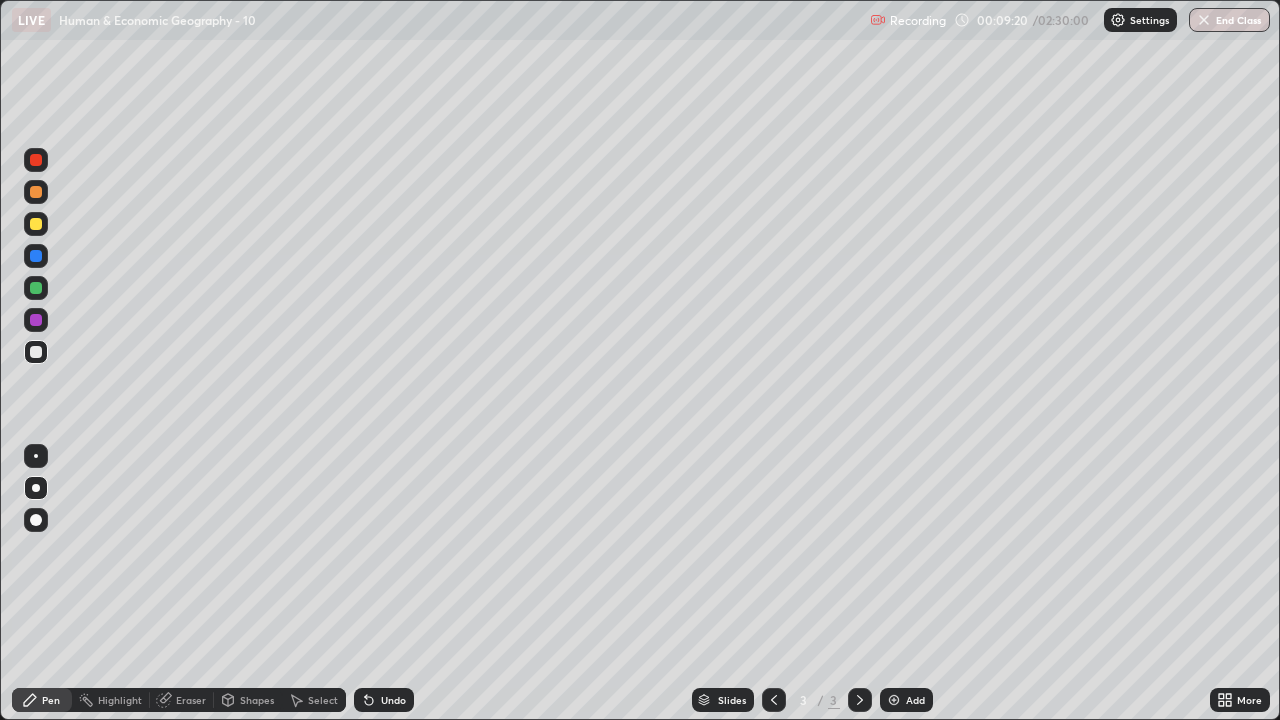 click at bounding box center (36, 520) 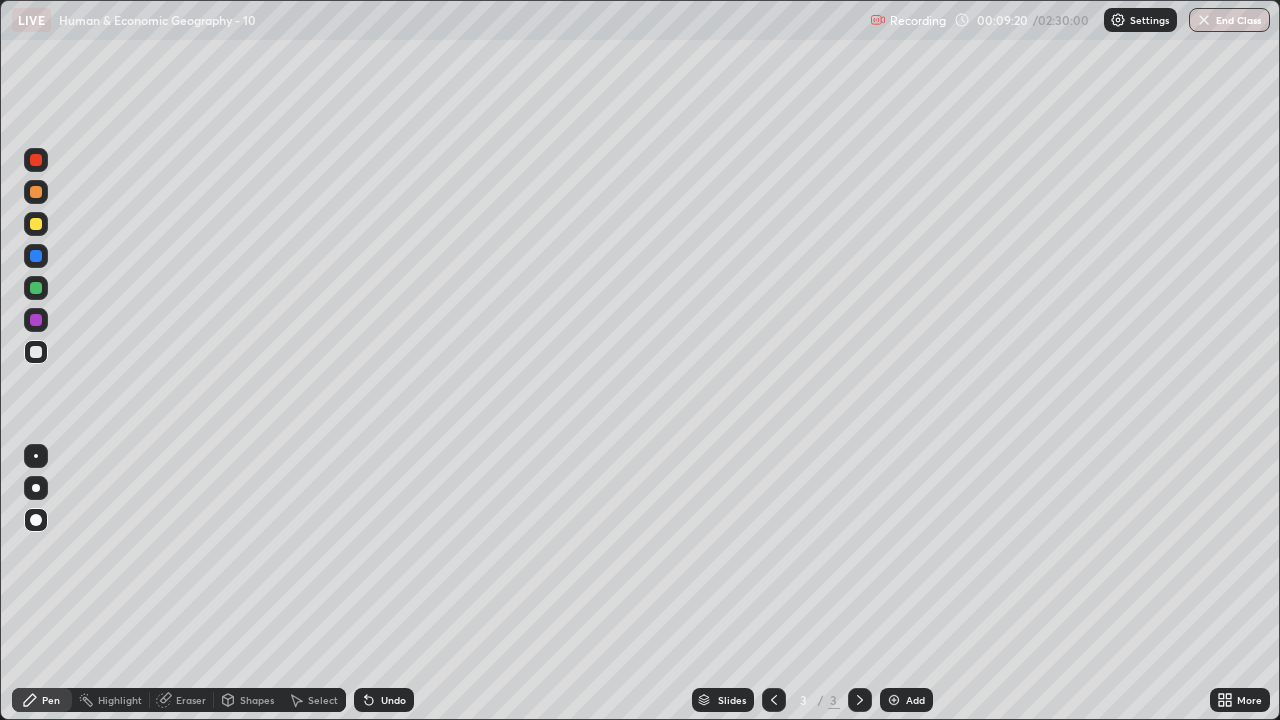 click at bounding box center [36, 288] 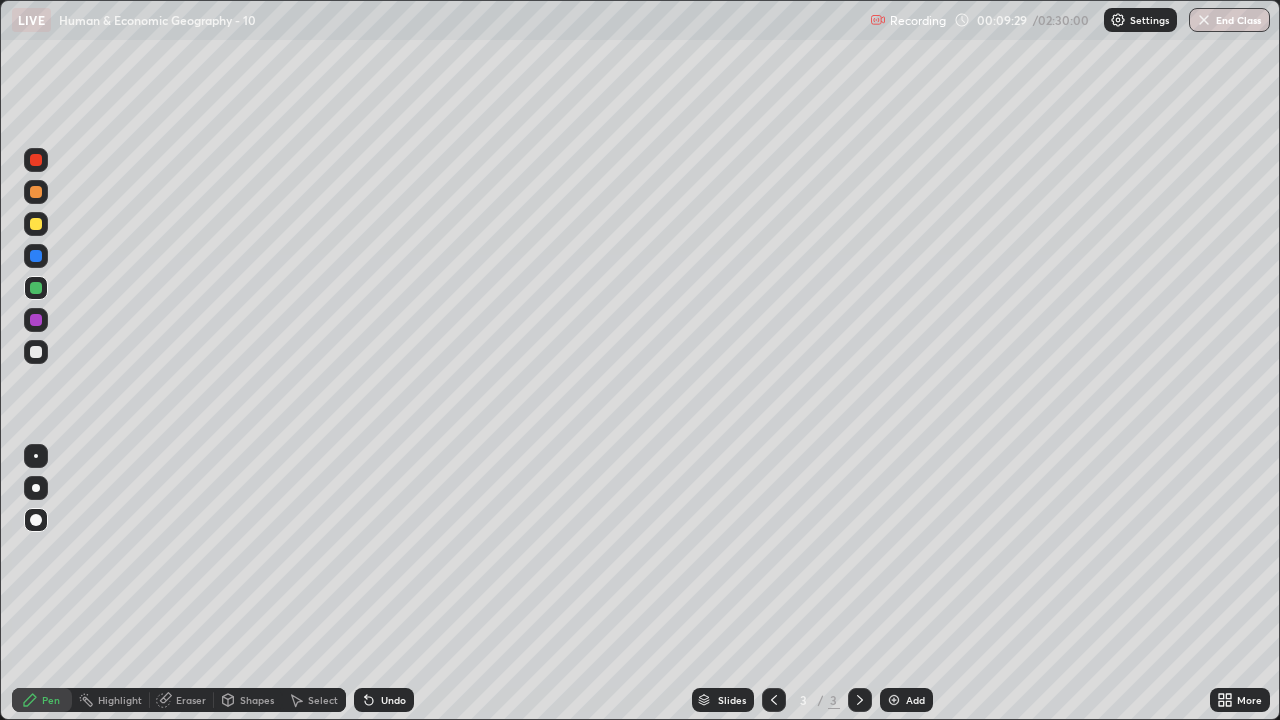 click at bounding box center [36, 352] 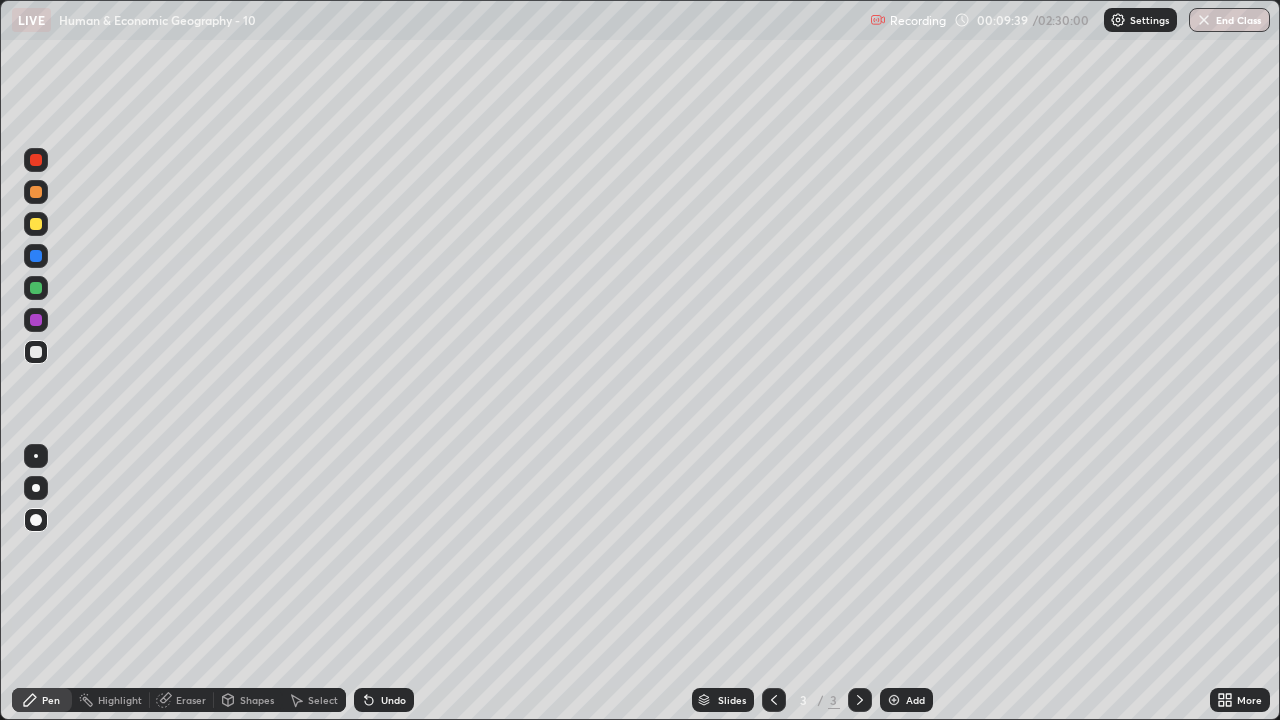 click at bounding box center [36, 256] 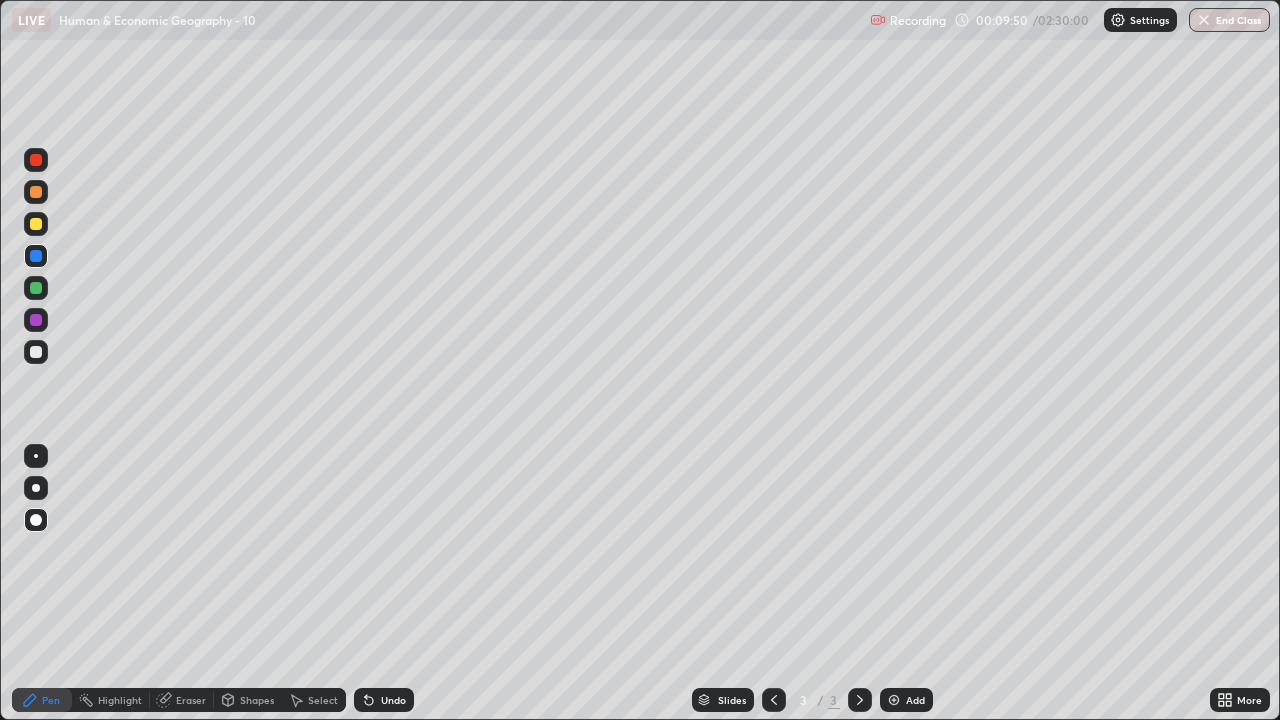 click on "Undo" at bounding box center (393, 700) 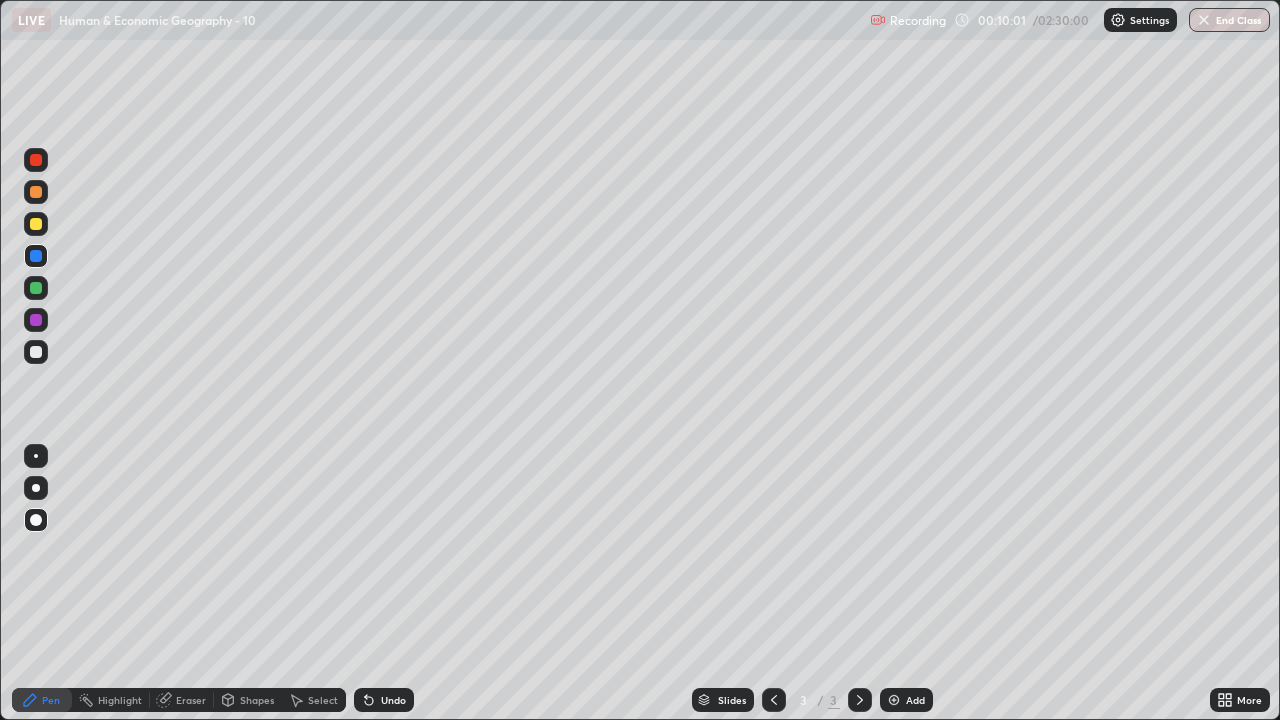 click at bounding box center (36, 520) 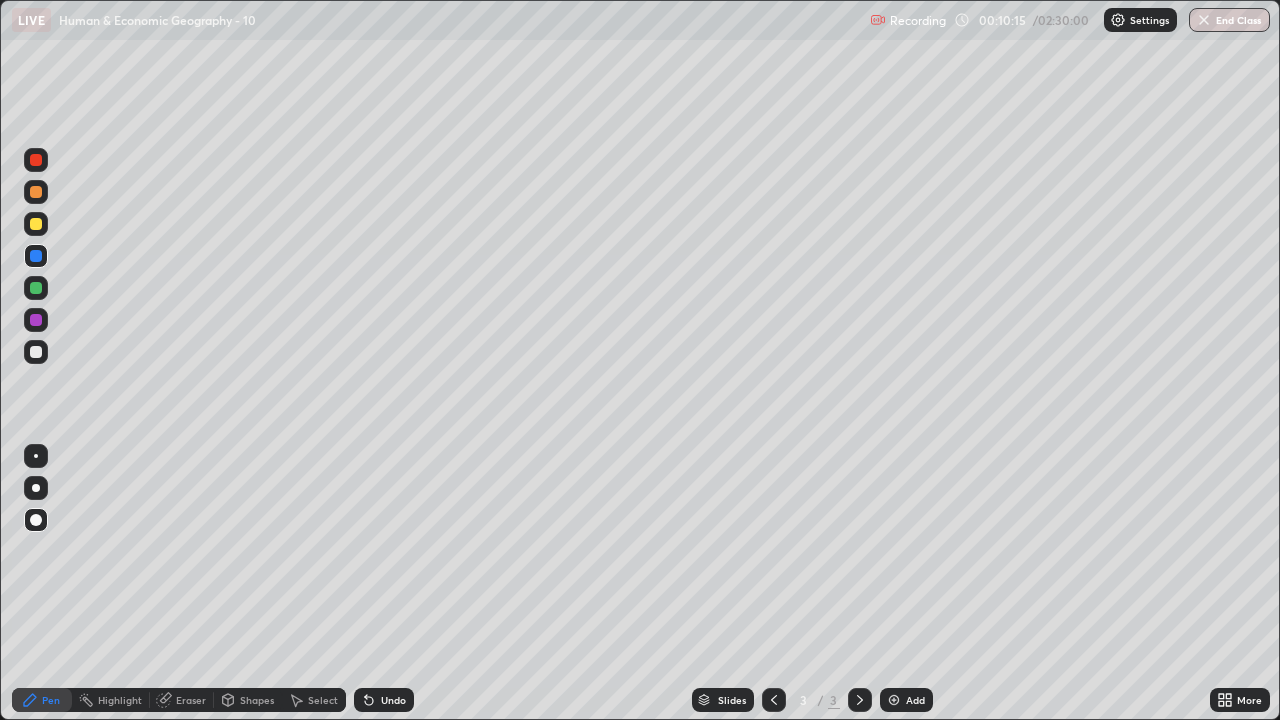 click at bounding box center (36, 192) 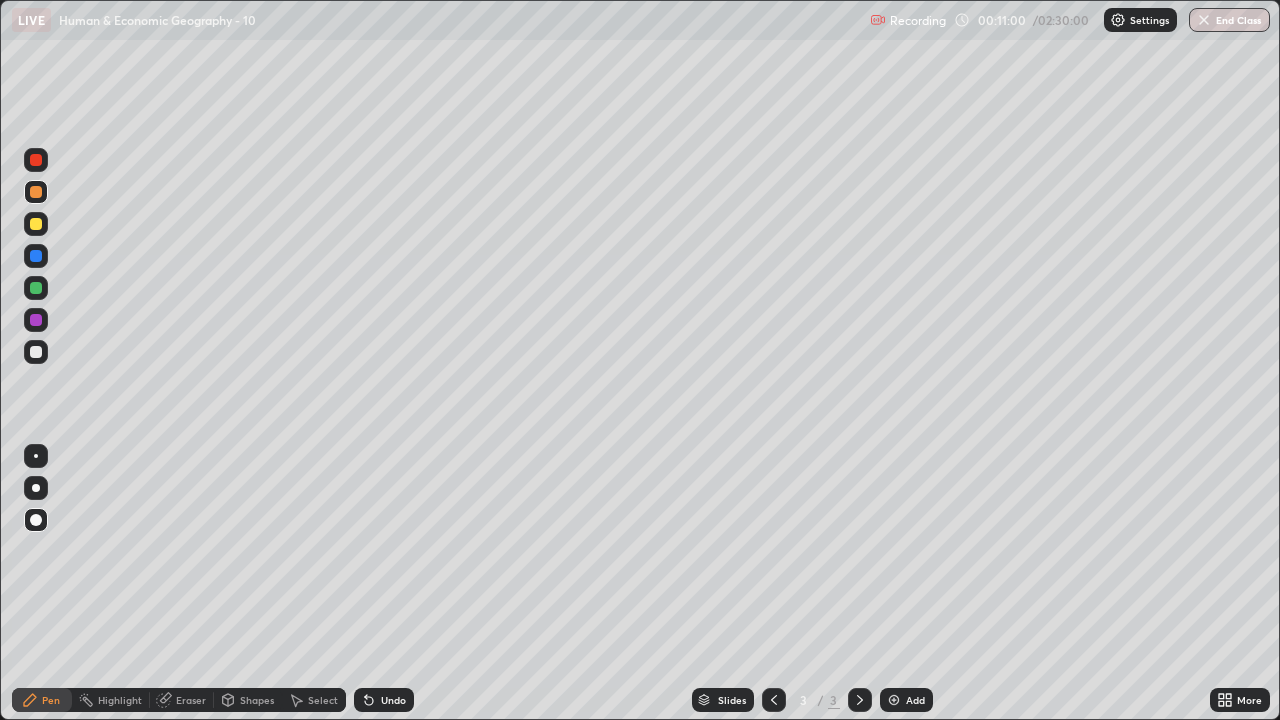 click at bounding box center [36, 488] 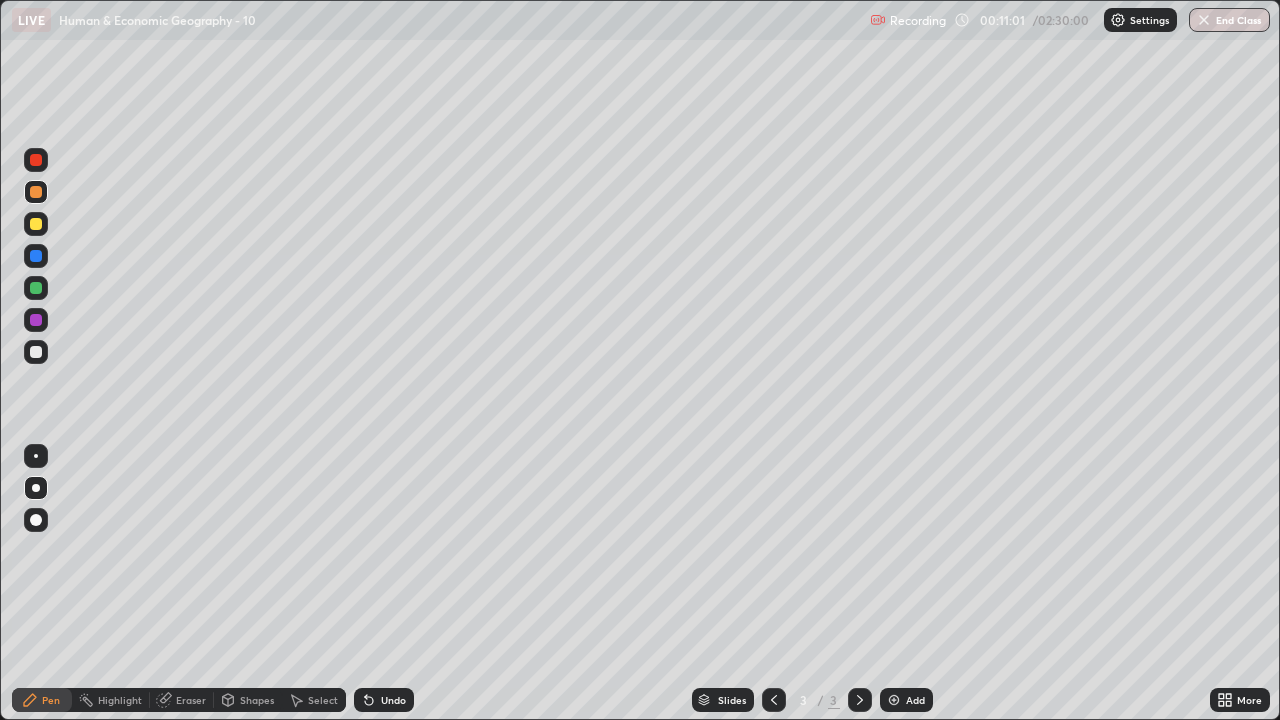 click at bounding box center [36, 352] 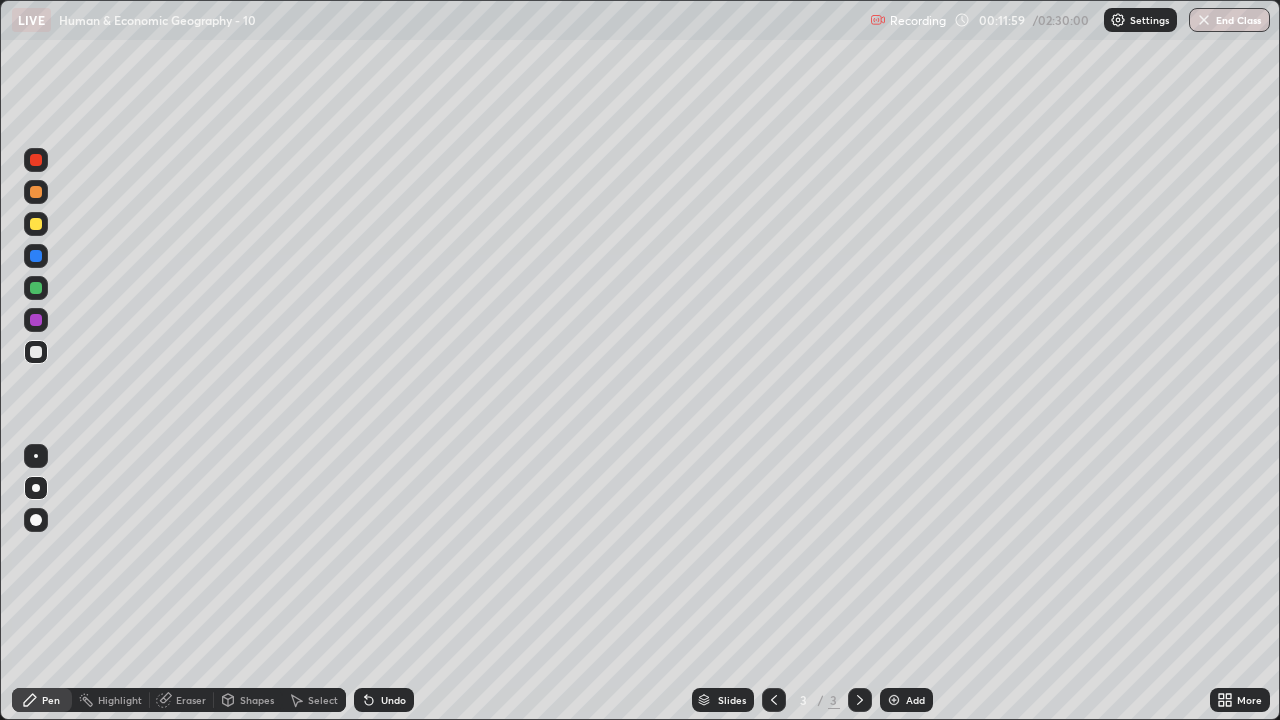 click at bounding box center (36, 224) 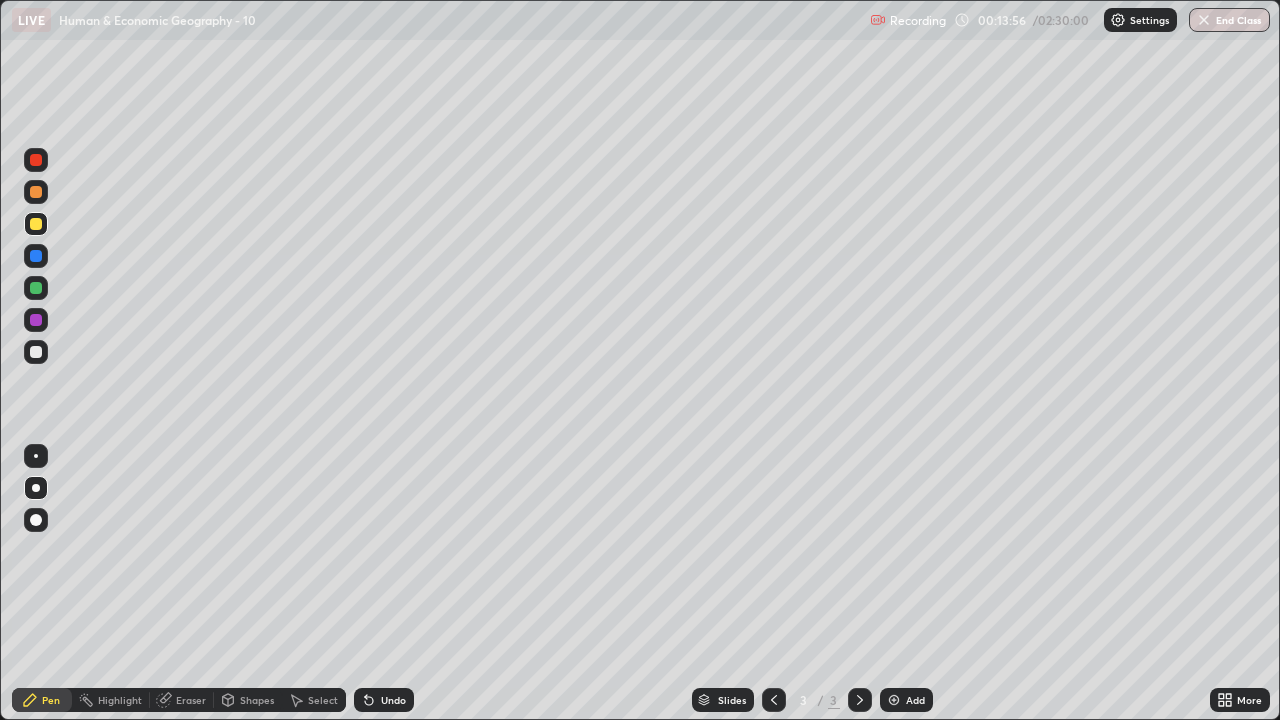 click at bounding box center (36, 352) 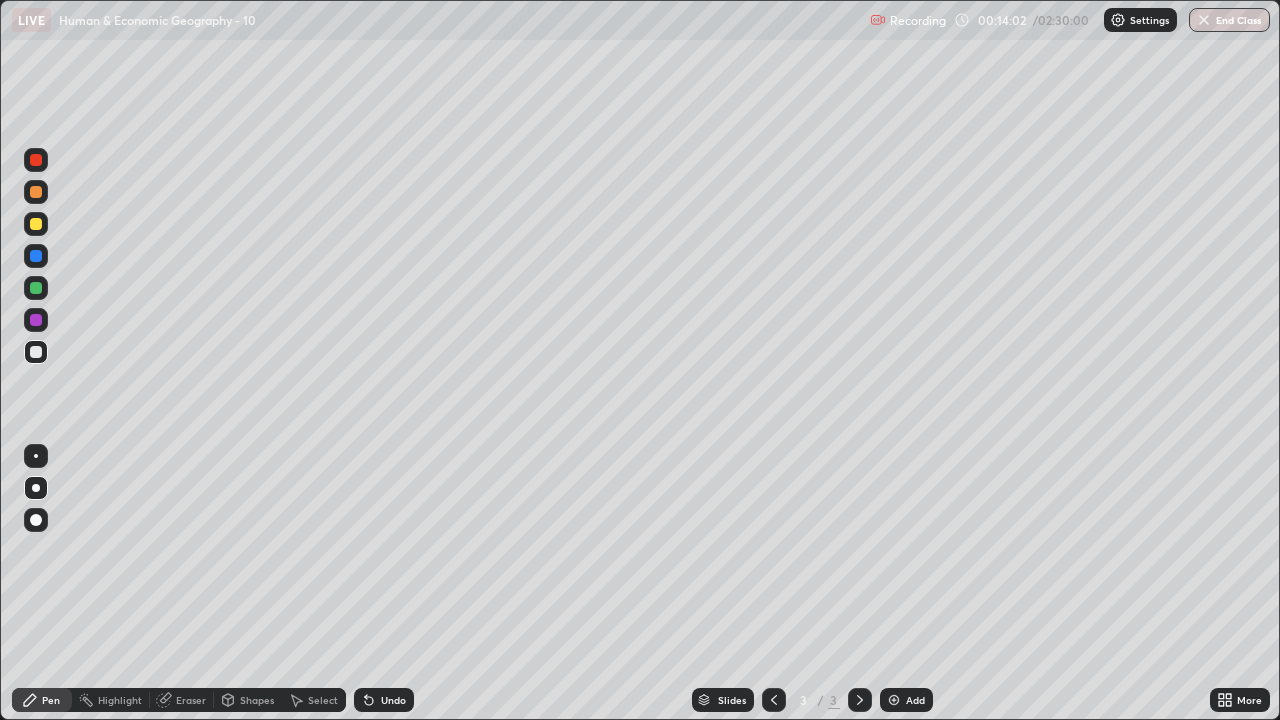 click at bounding box center (36, 224) 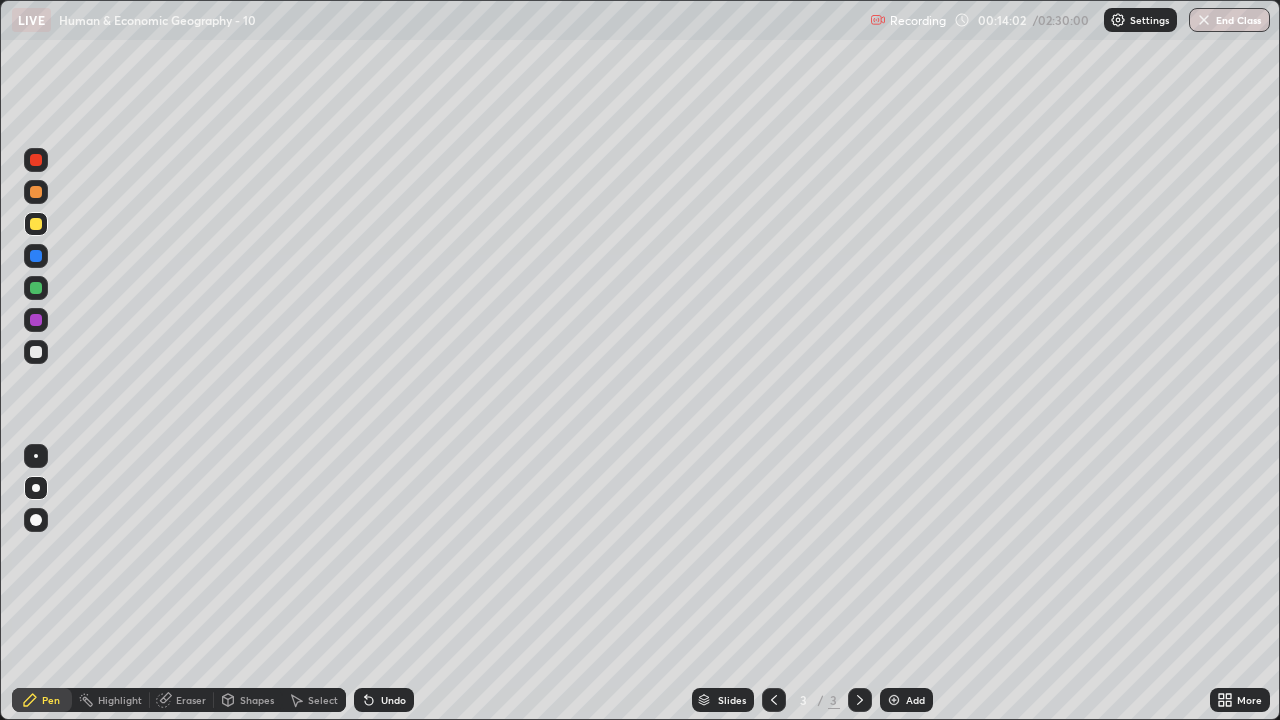 click at bounding box center (36, 192) 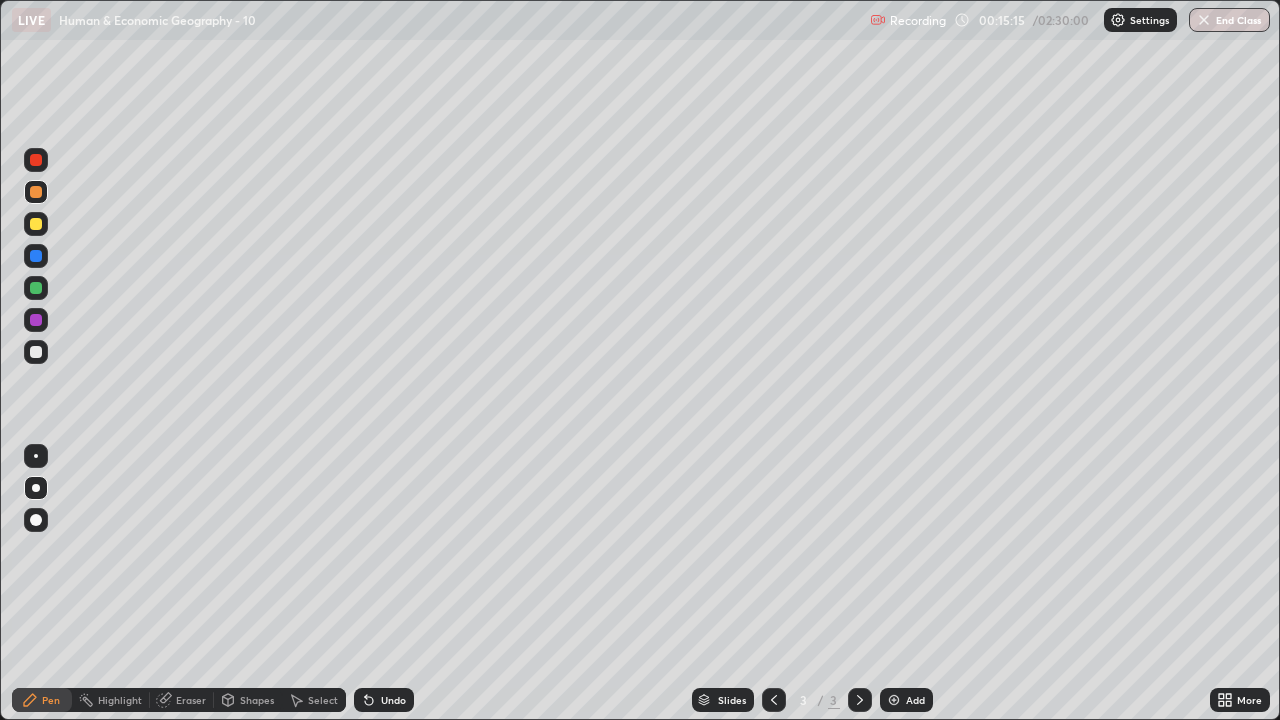 click at bounding box center (36, 320) 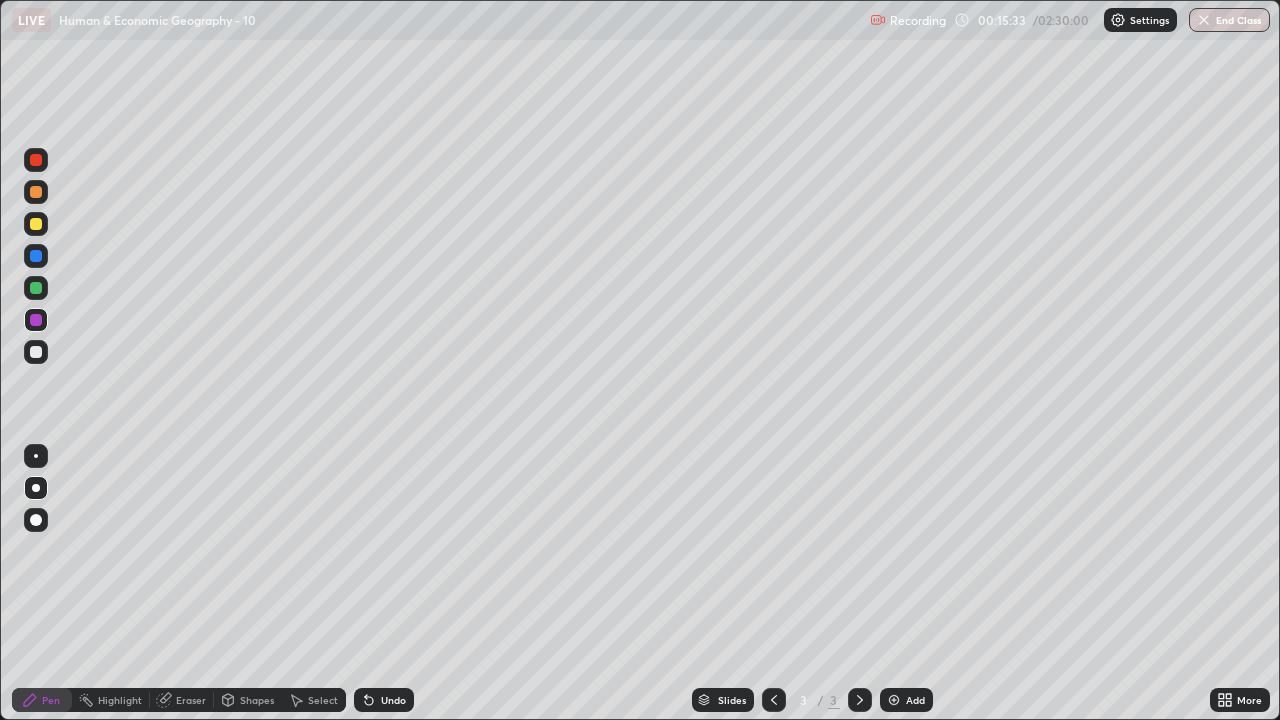 click at bounding box center [36, 352] 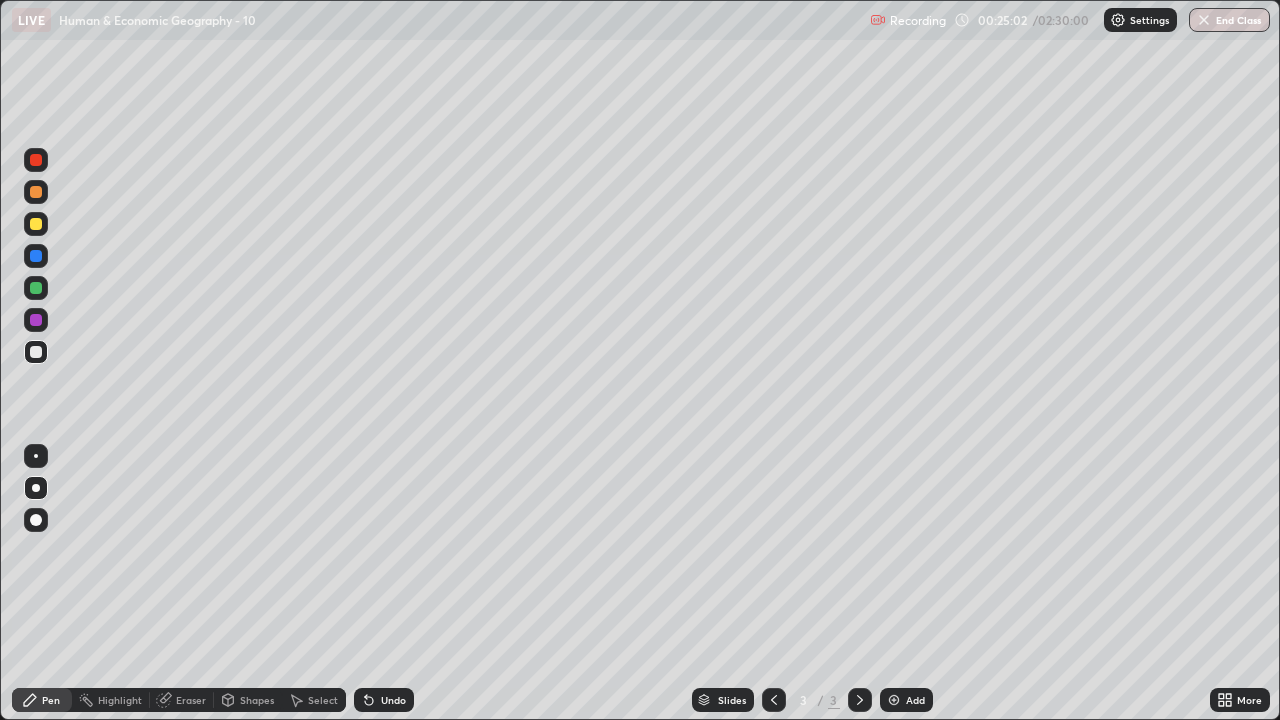 click on "More" at bounding box center [1249, 700] 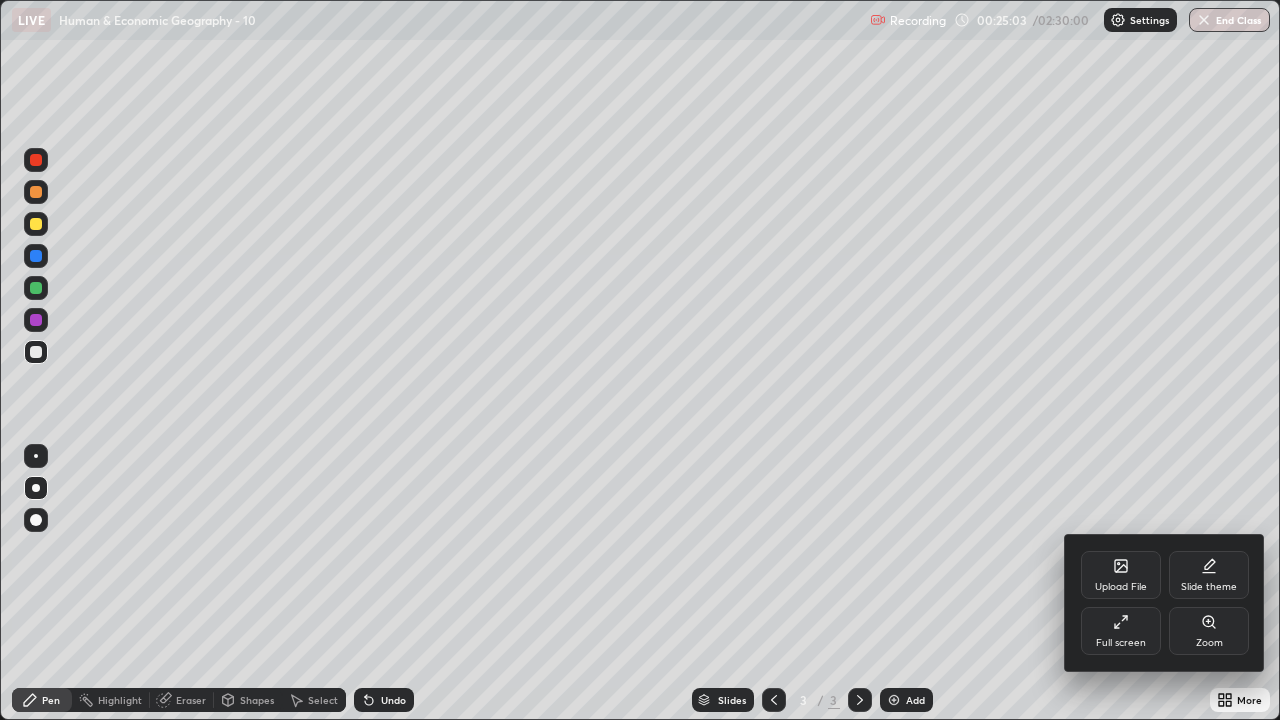 click on "Full screen" at bounding box center [1121, 631] 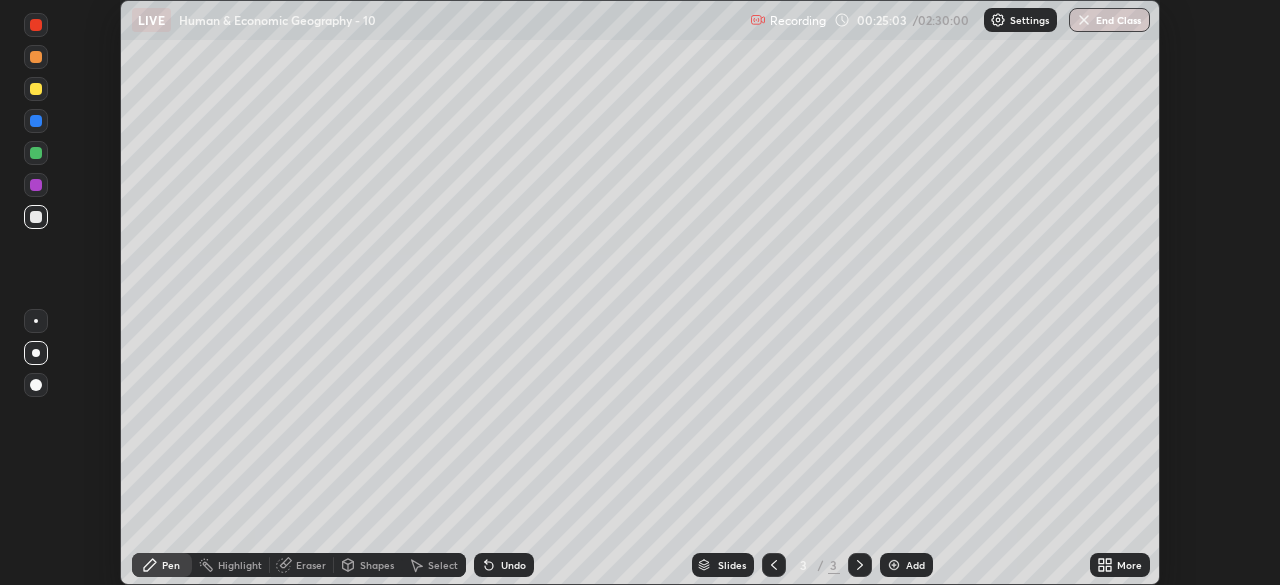 scroll, scrollTop: 585, scrollLeft: 1280, axis: both 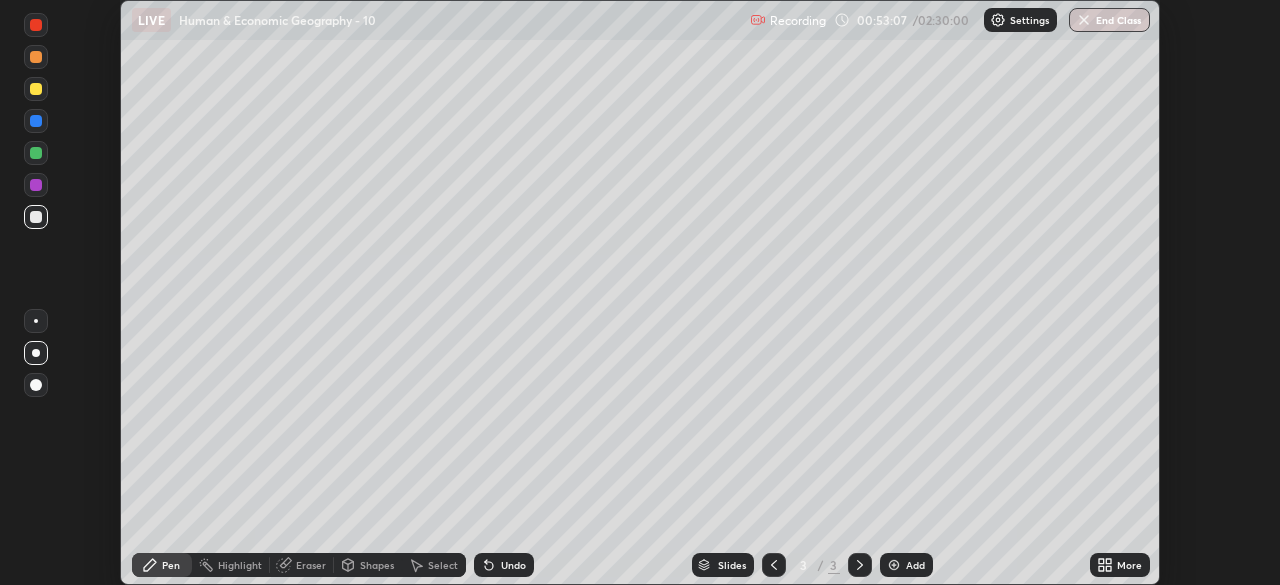 click on "More" at bounding box center (1129, 565) 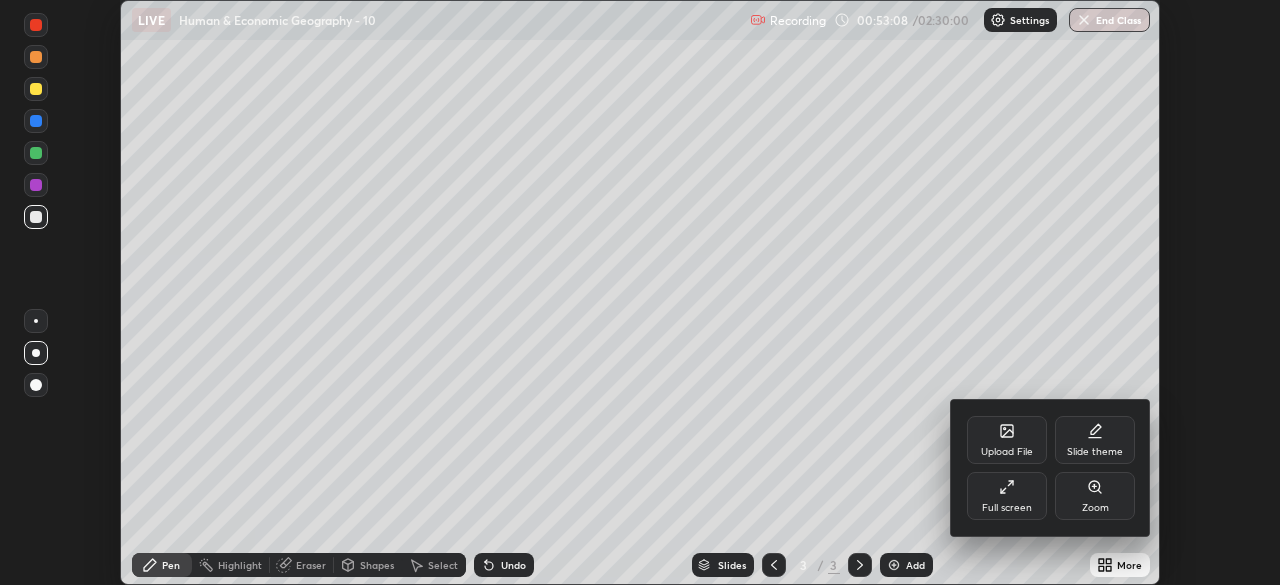 click on "Full screen" at bounding box center [1007, 496] 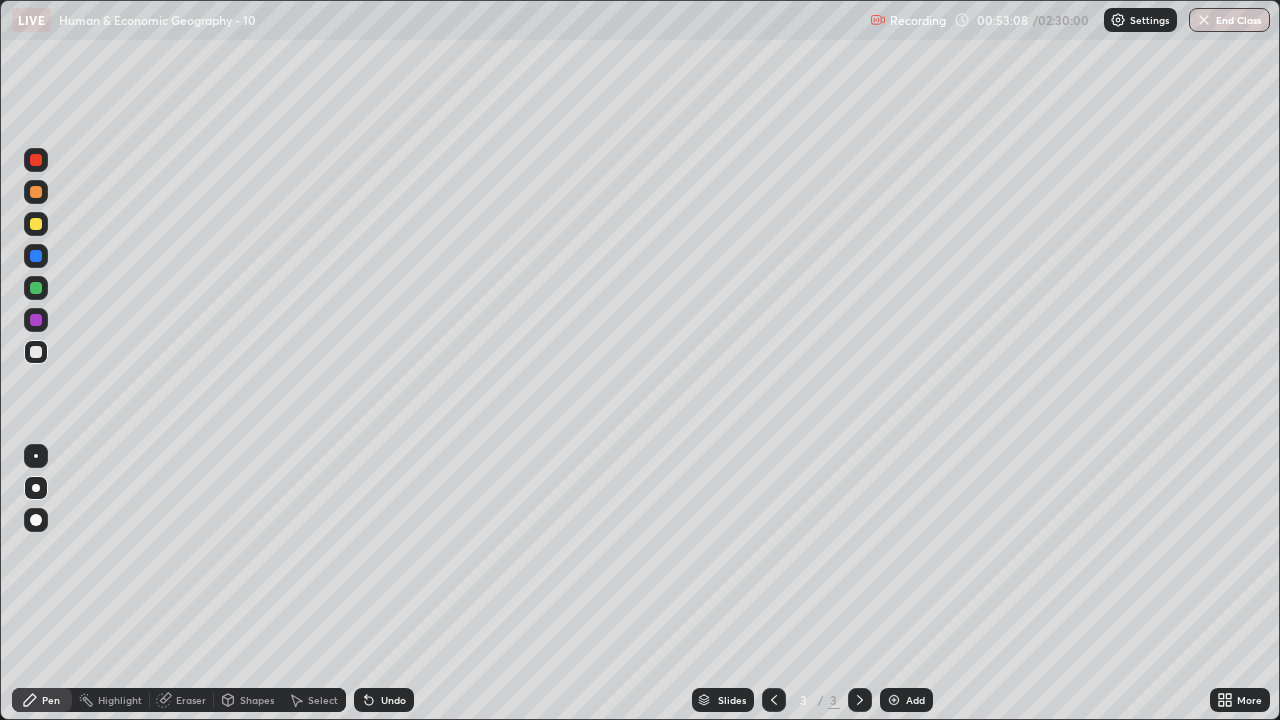 scroll, scrollTop: 99280, scrollLeft: 98720, axis: both 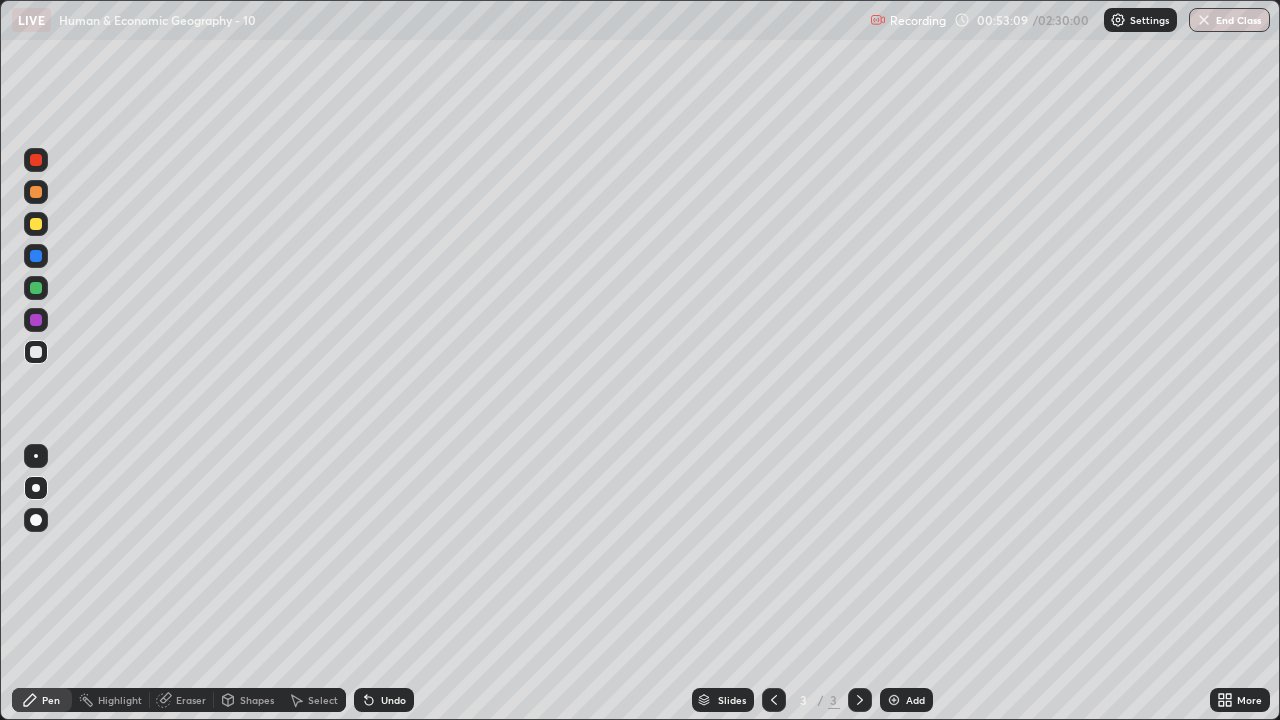 click on "Add" at bounding box center (915, 700) 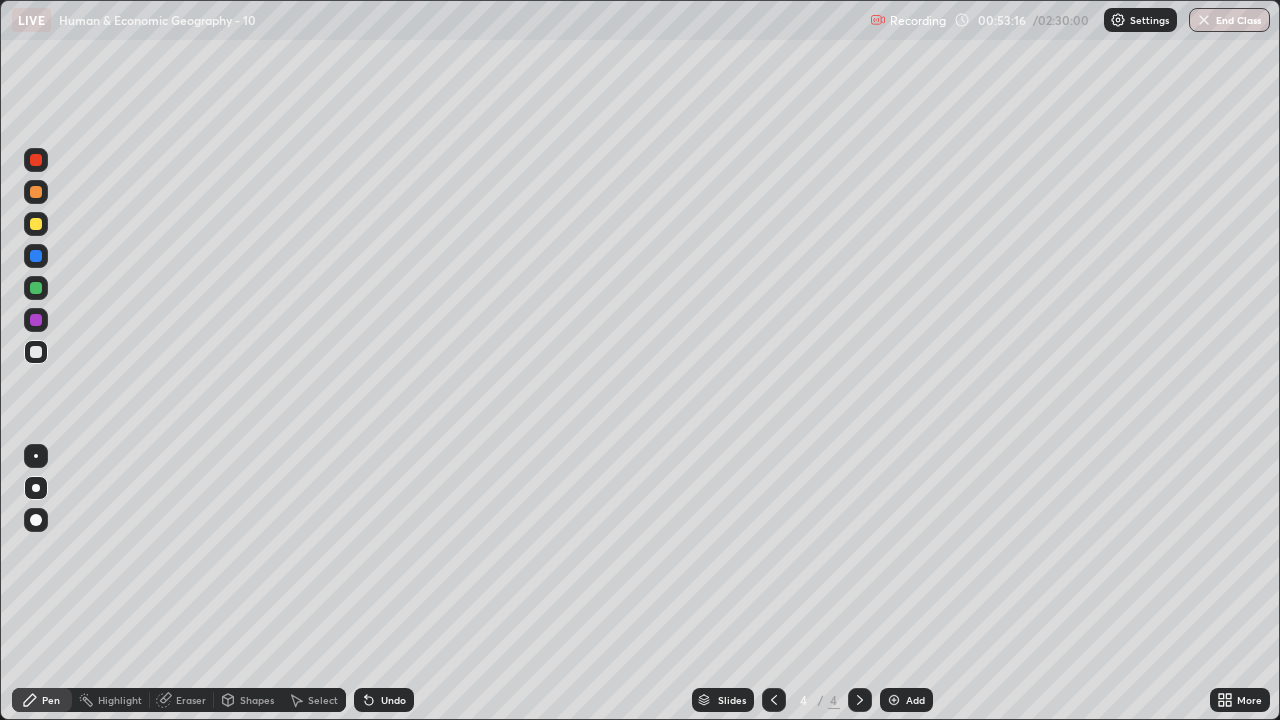 click at bounding box center (36, 352) 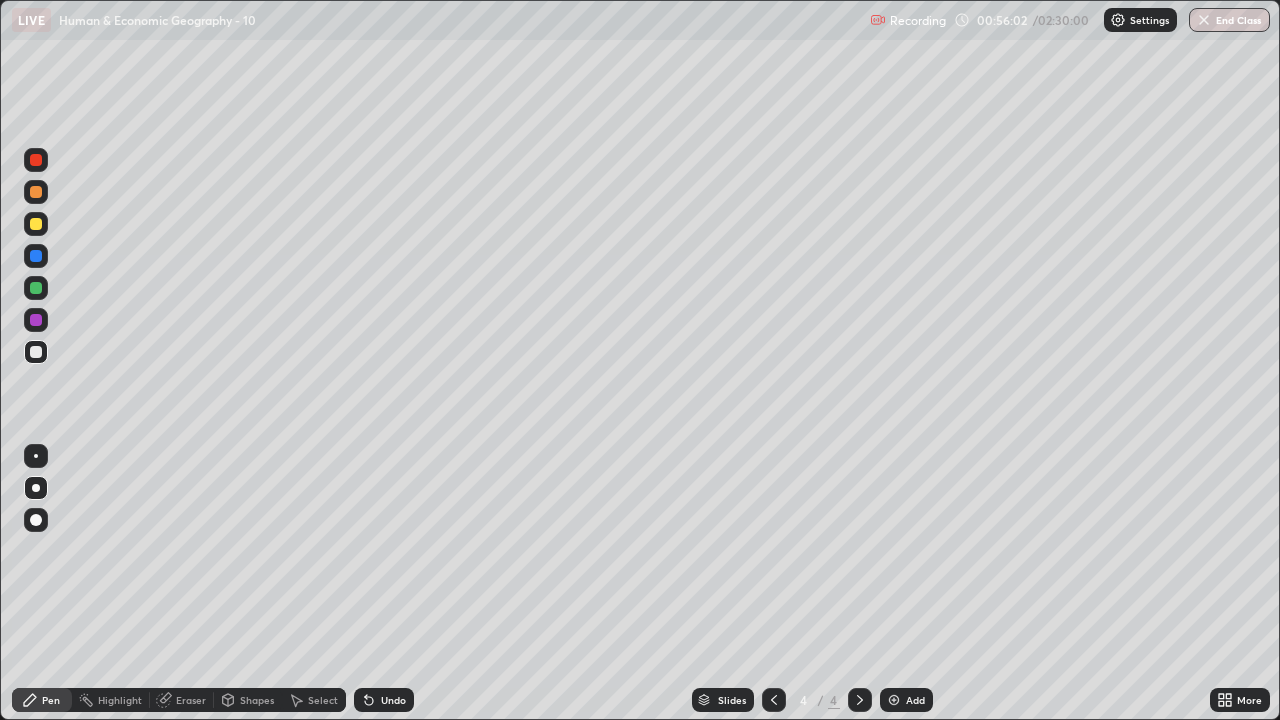click at bounding box center (36, 320) 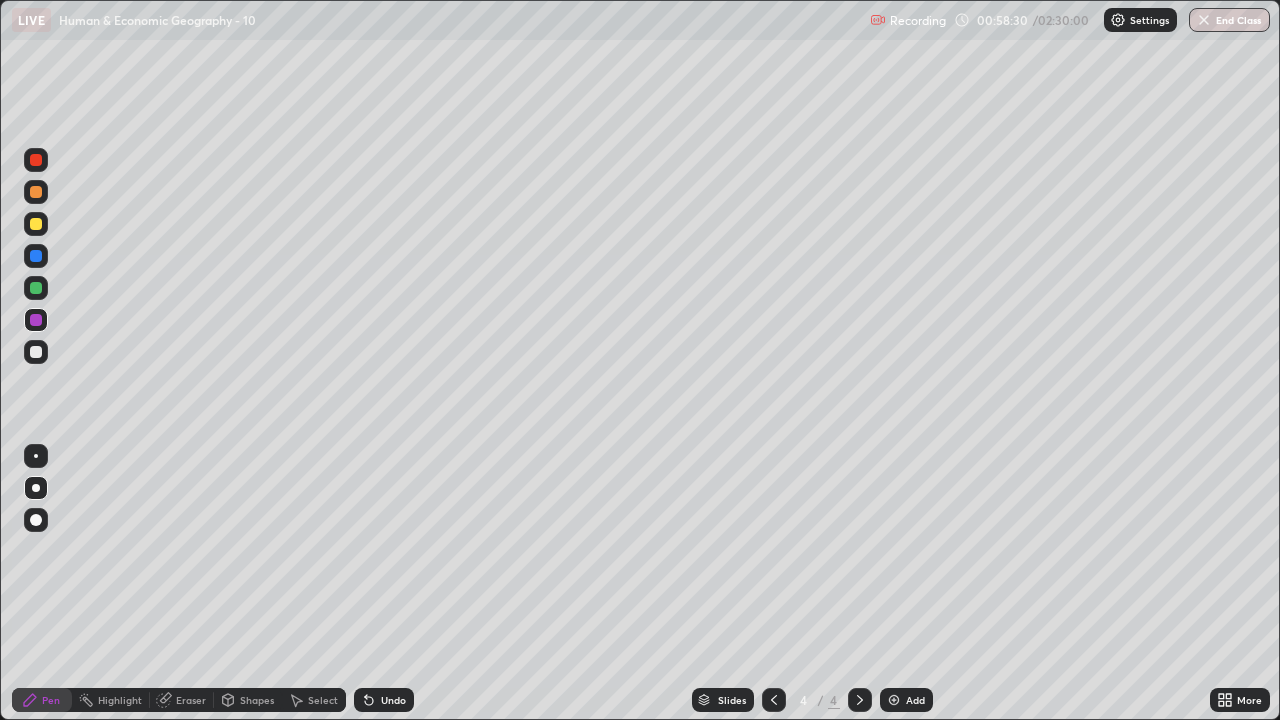 click at bounding box center [36, 192] 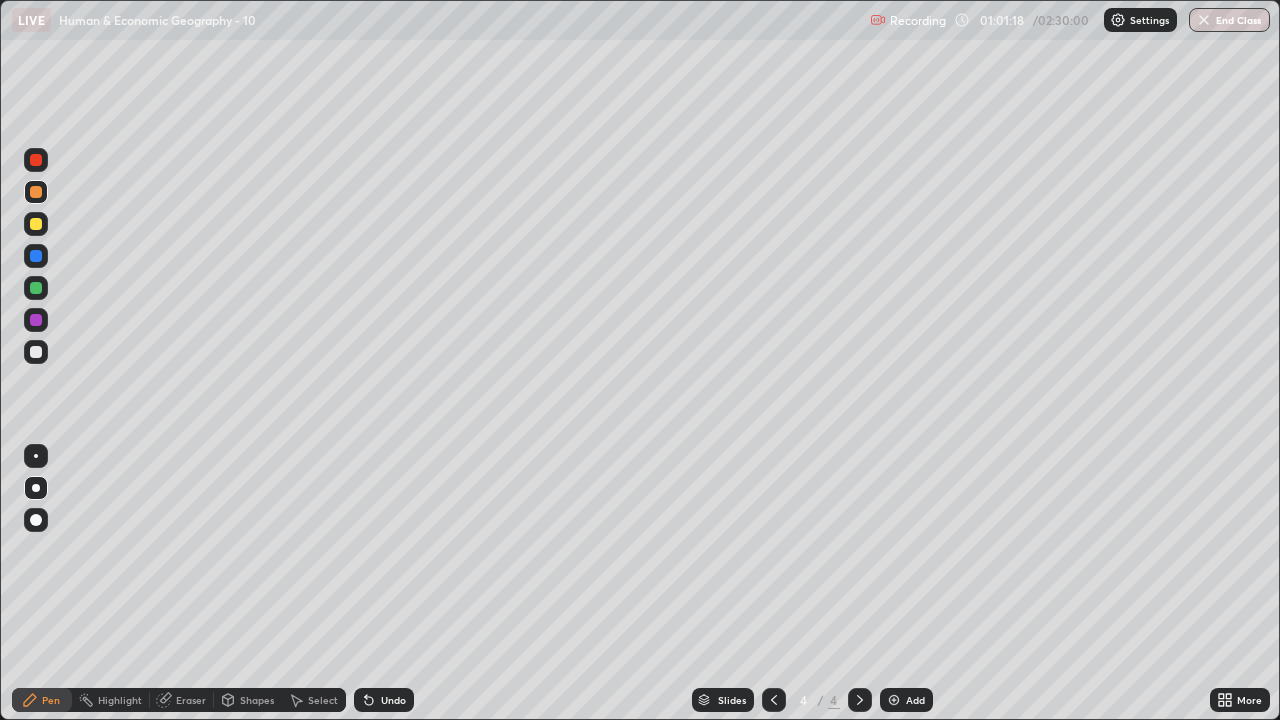 click at bounding box center (36, 256) 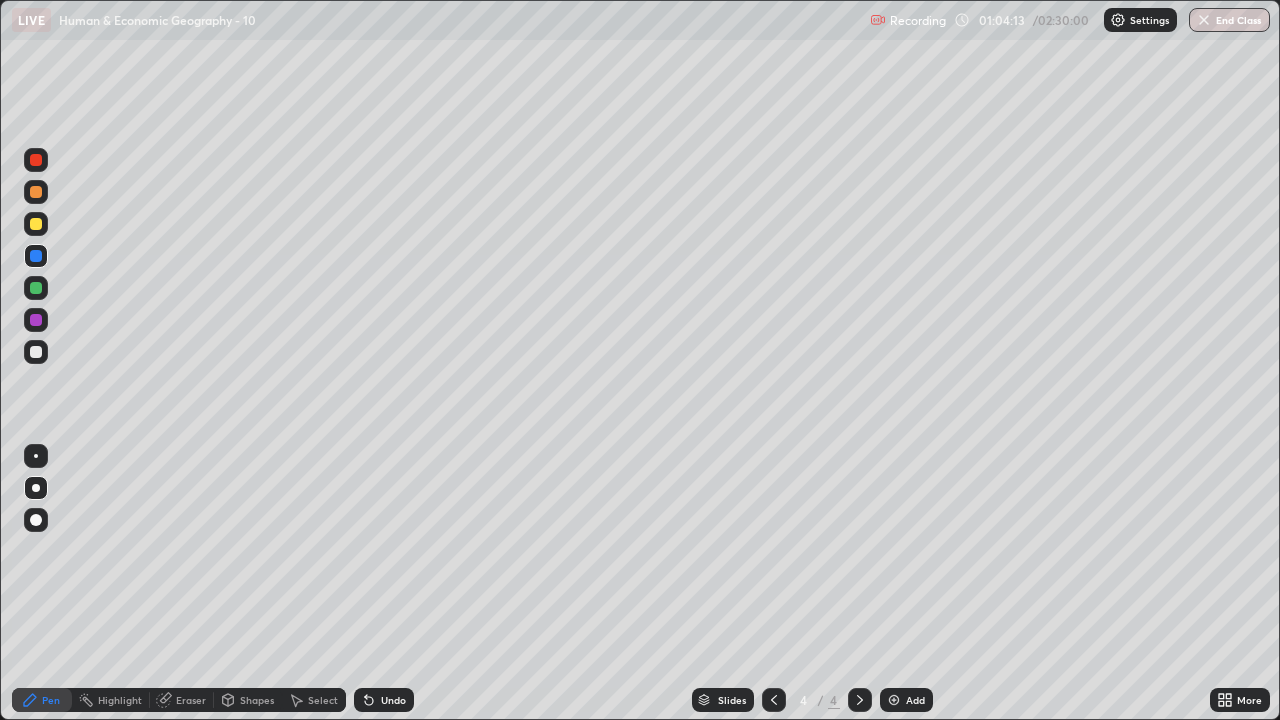 click 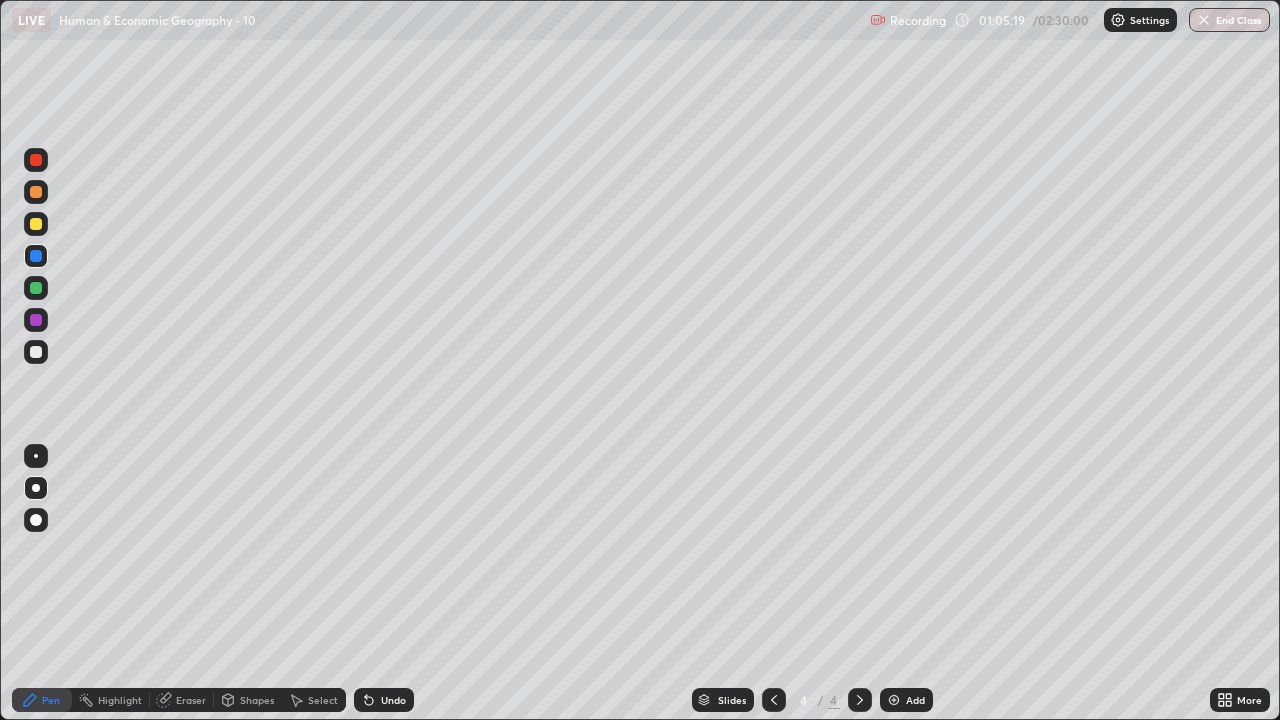 click at bounding box center [36, 352] 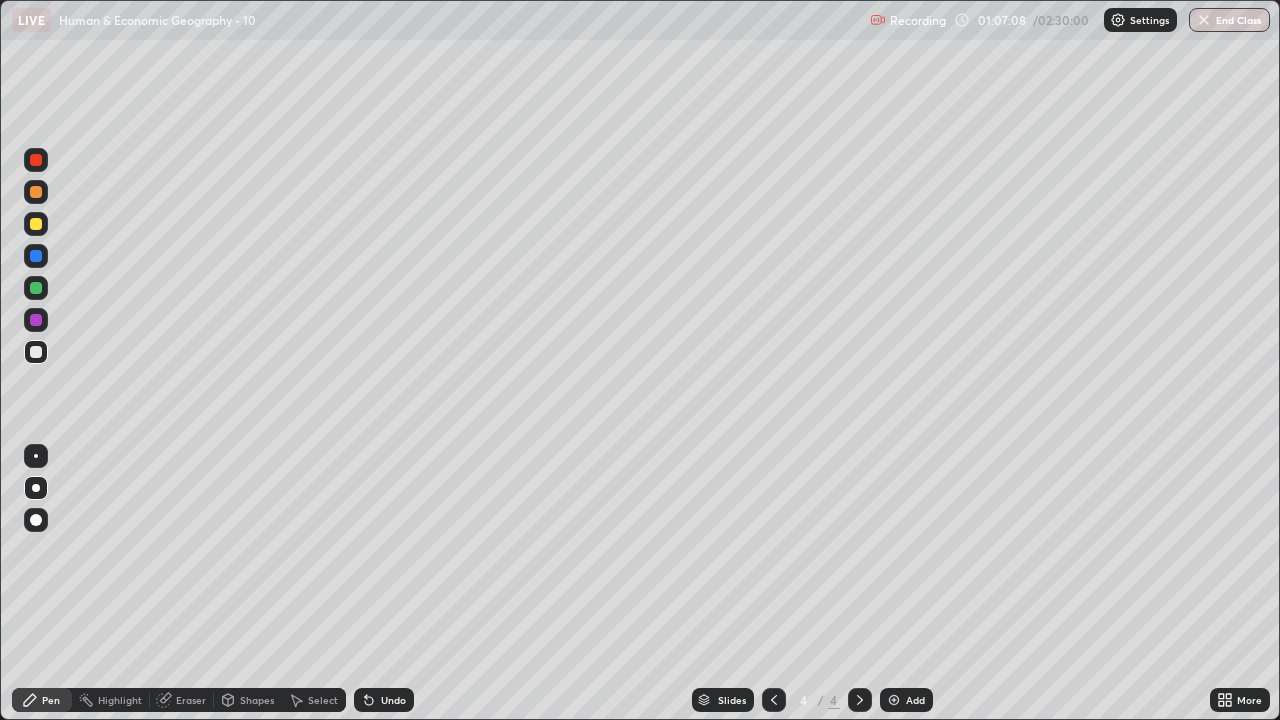 click at bounding box center [36, 320] 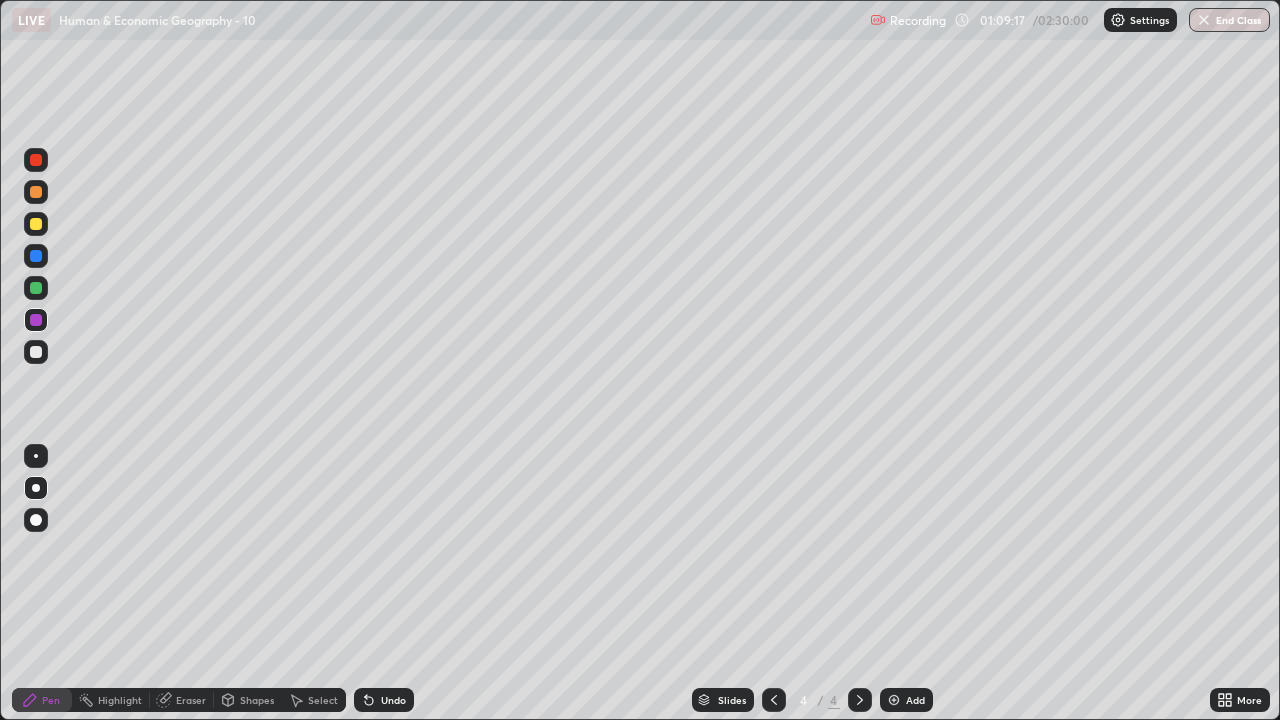 click on "Eraser" at bounding box center [191, 700] 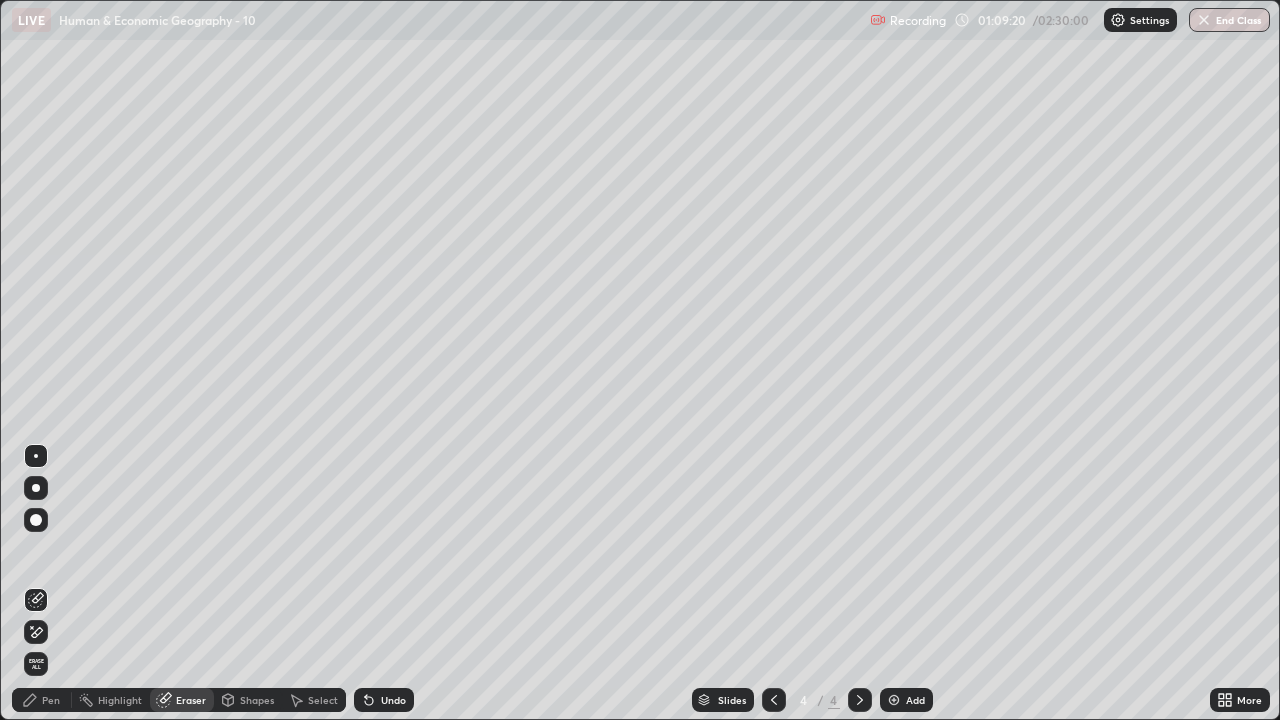 click on "Pen" at bounding box center (51, 700) 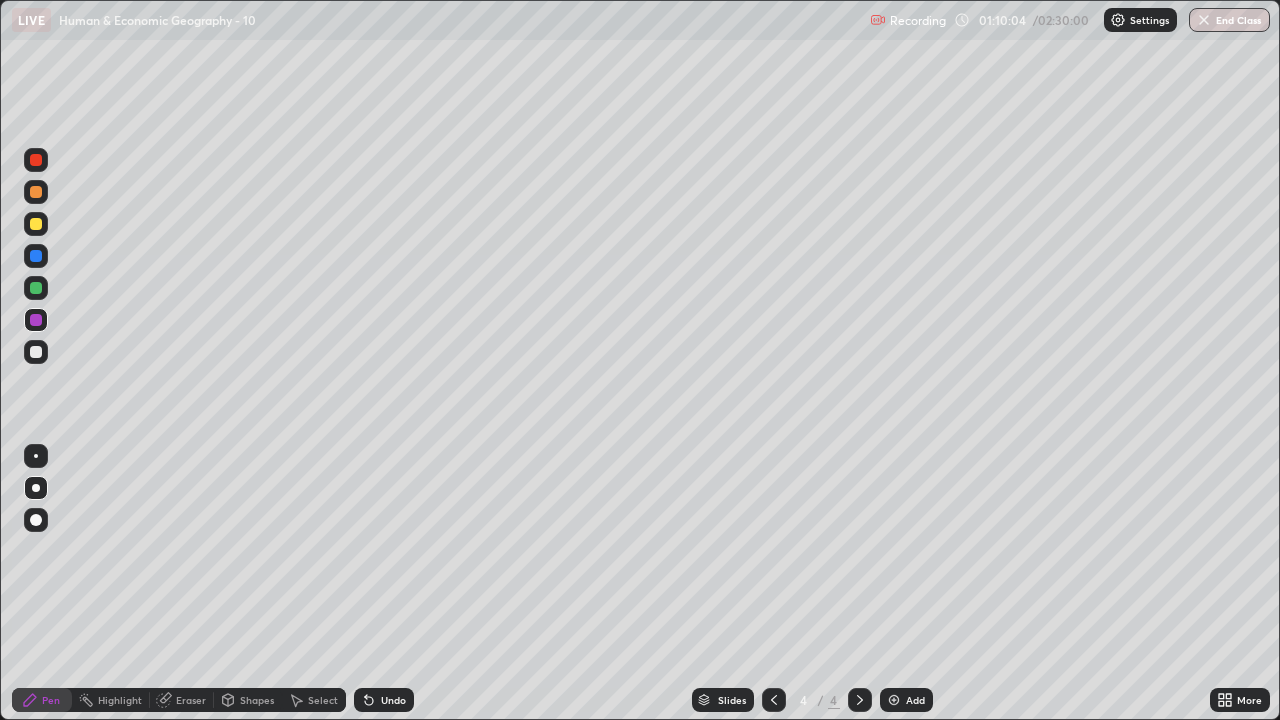 click at bounding box center [36, 352] 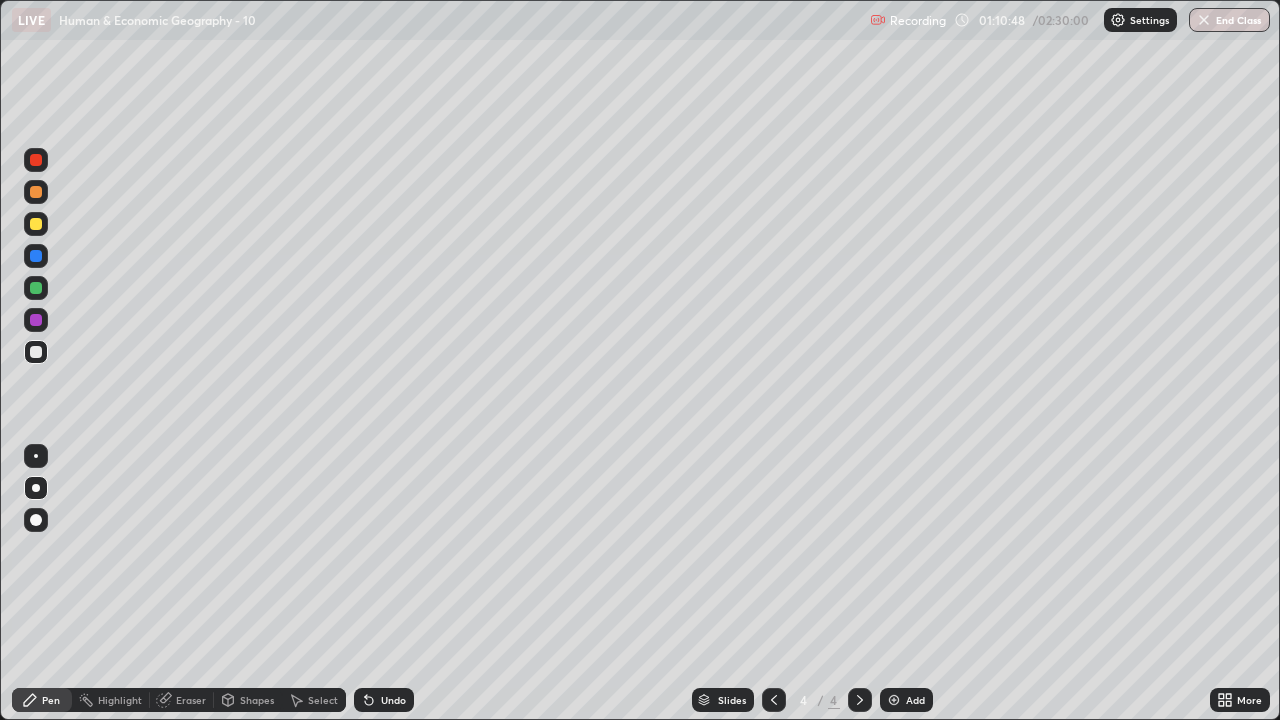 click on "Eraser" at bounding box center [191, 700] 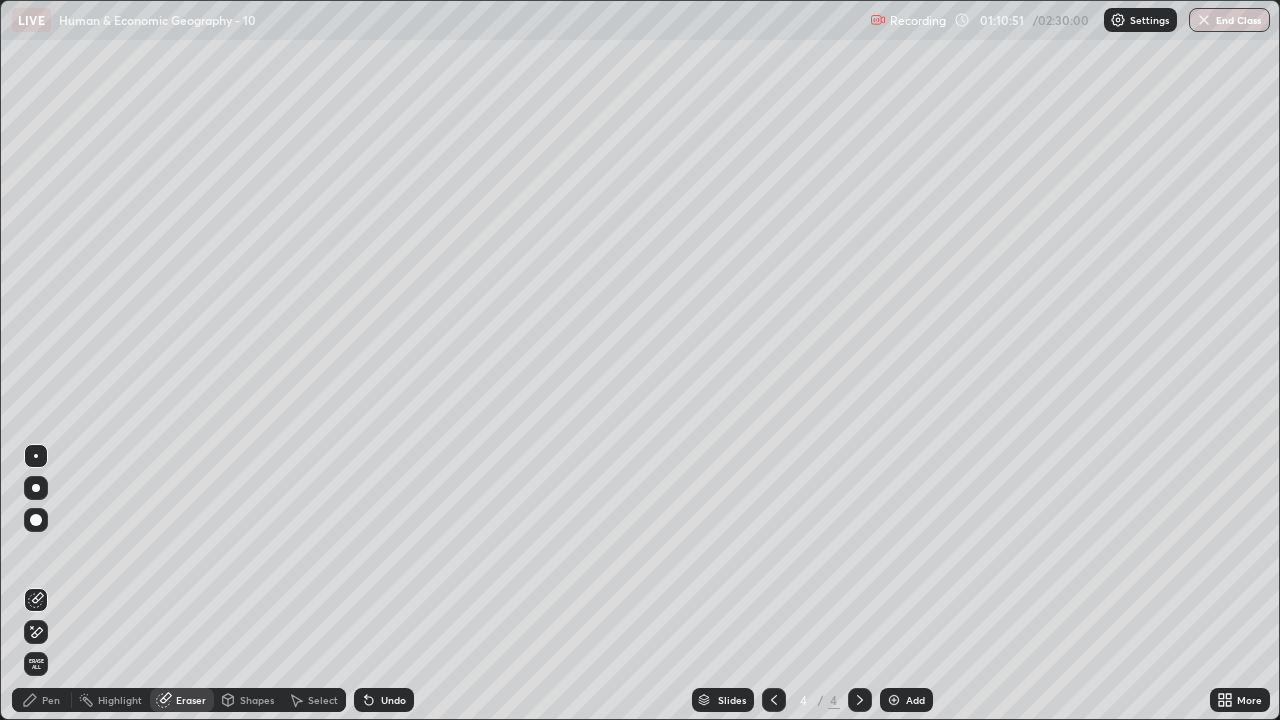 click on "Pen" at bounding box center [42, 700] 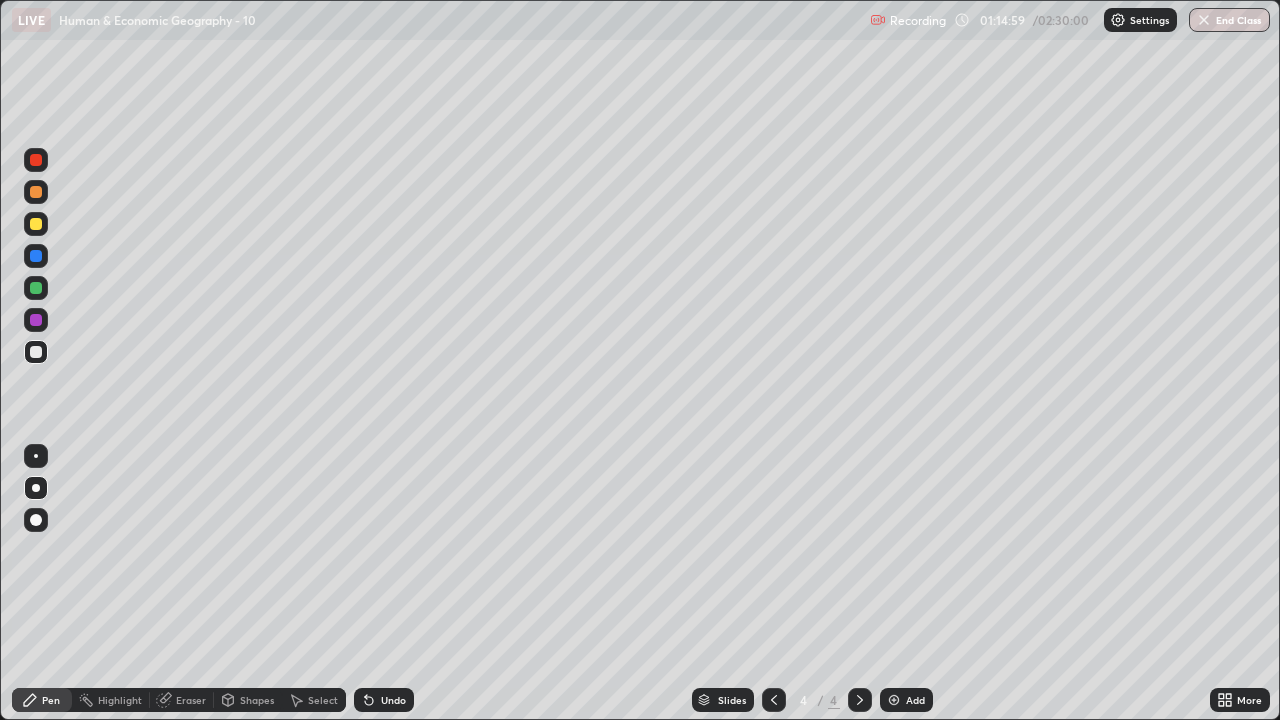 click 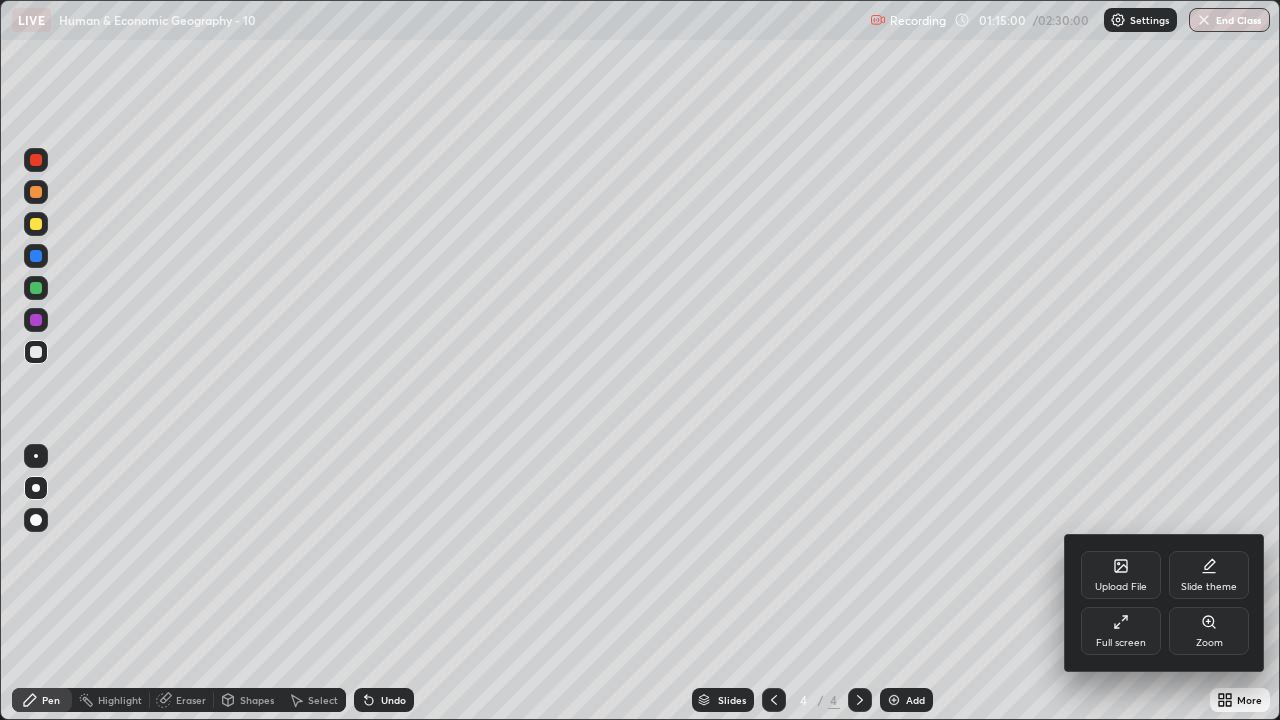 click on "Full screen" at bounding box center [1121, 631] 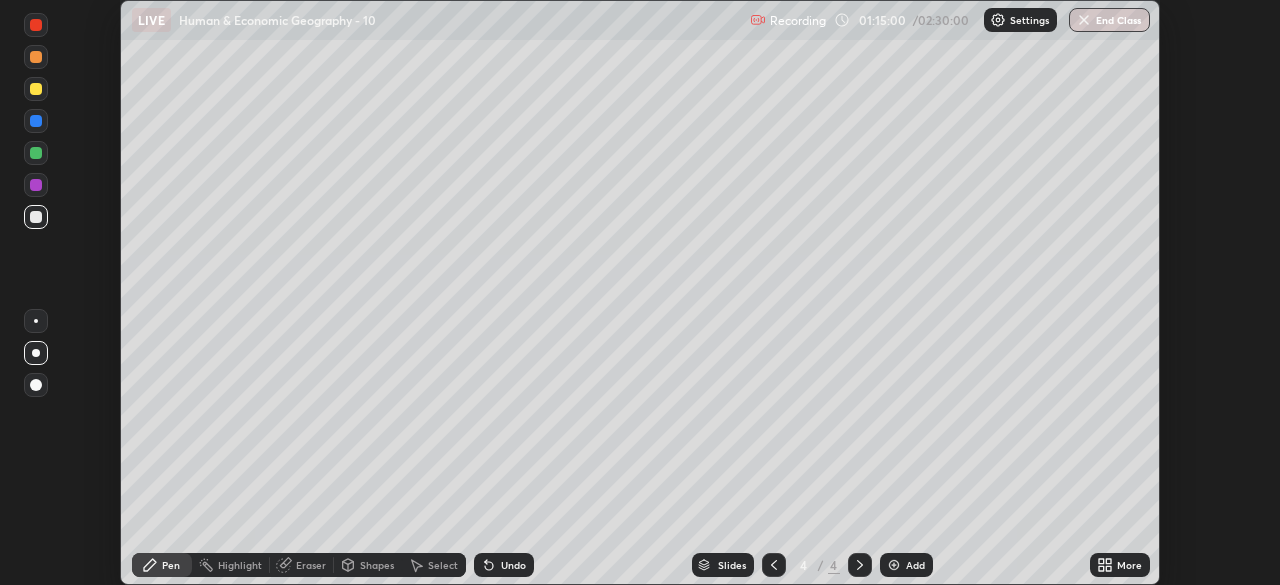 scroll, scrollTop: 585, scrollLeft: 1280, axis: both 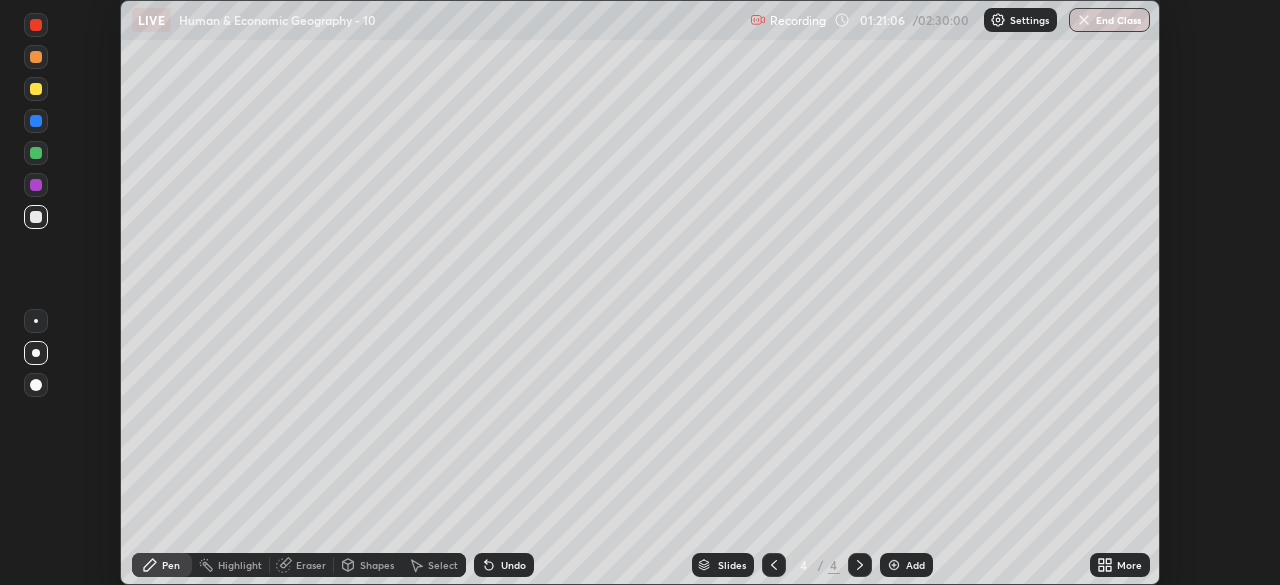 click on "More" at bounding box center [1129, 565] 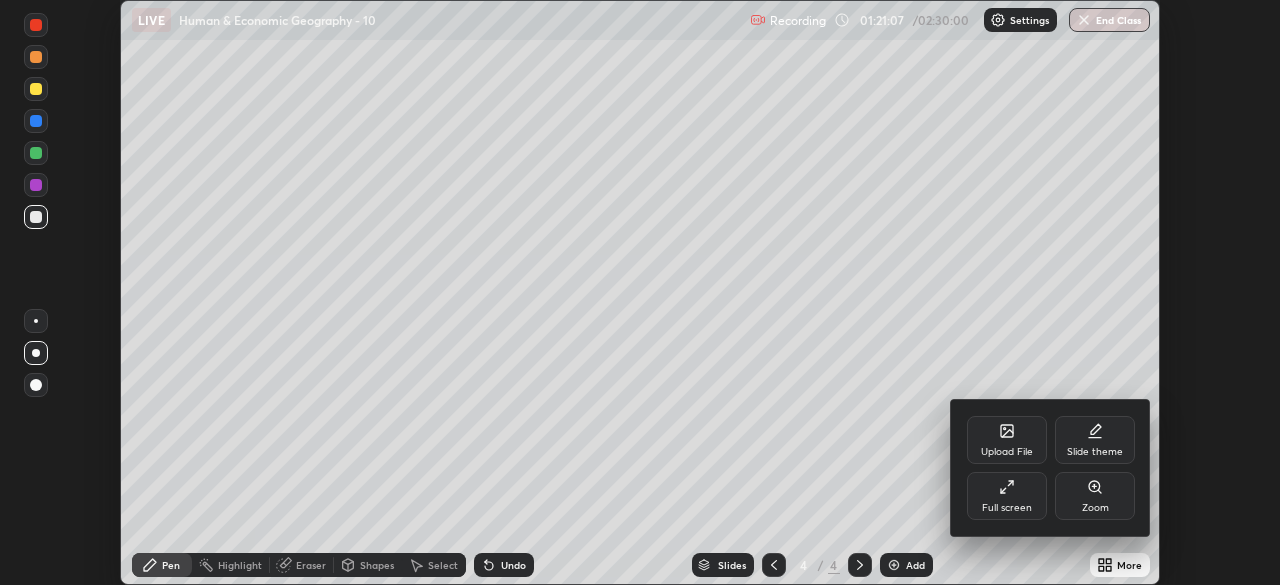 click on "Full screen" at bounding box center [1007, 508] 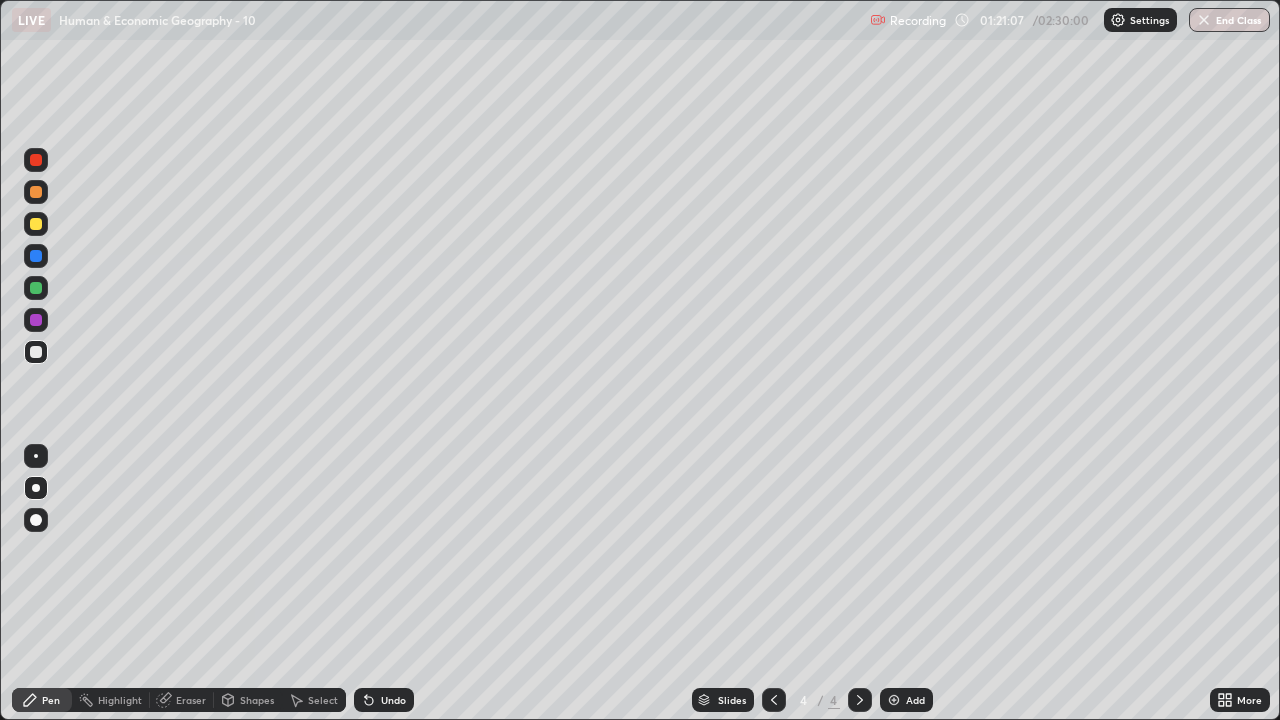 scroll, scrollTop: 99280, scrollLeft: 98720, axis: both 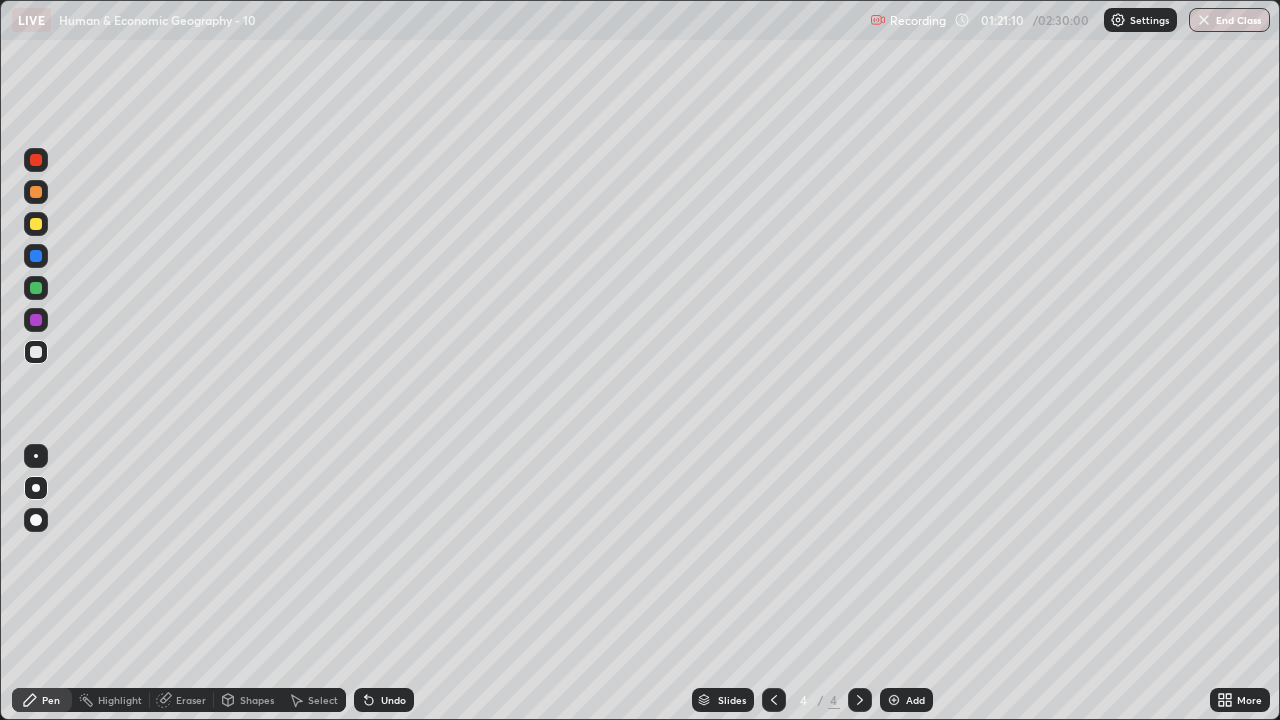 click on "Add" at bounding box center [915, 700] 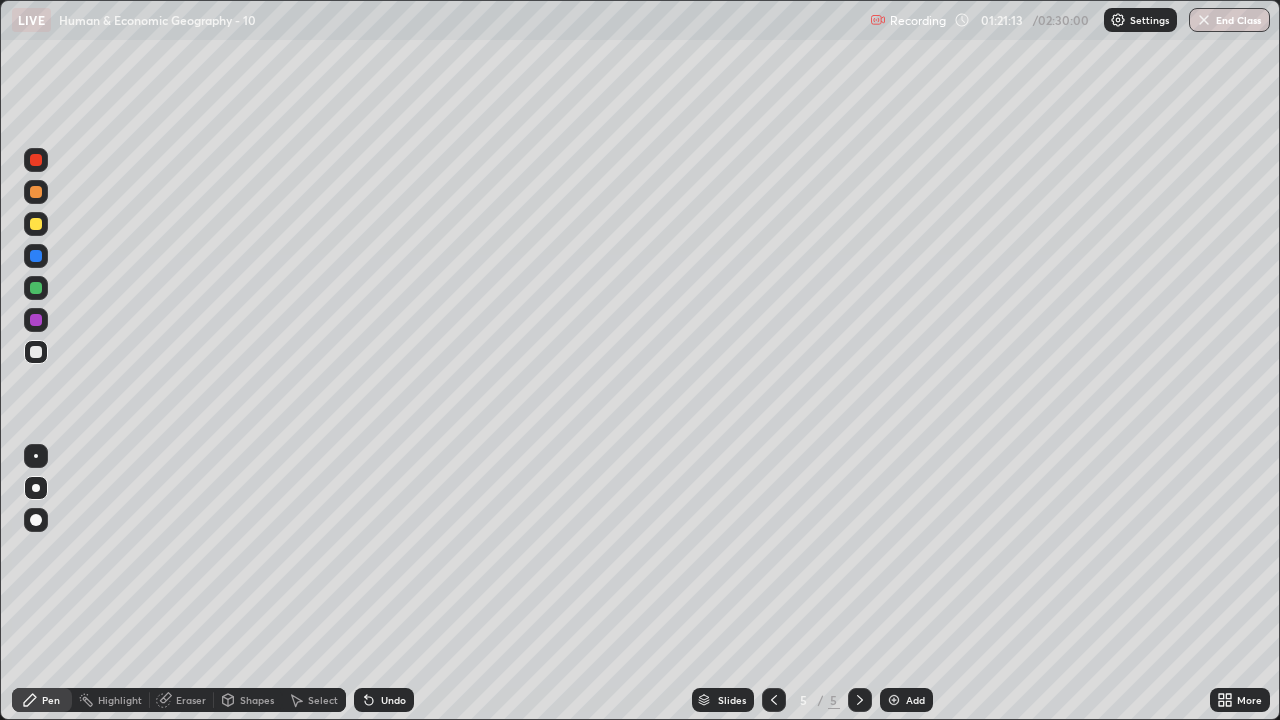 click at bounding box center [36, 488] 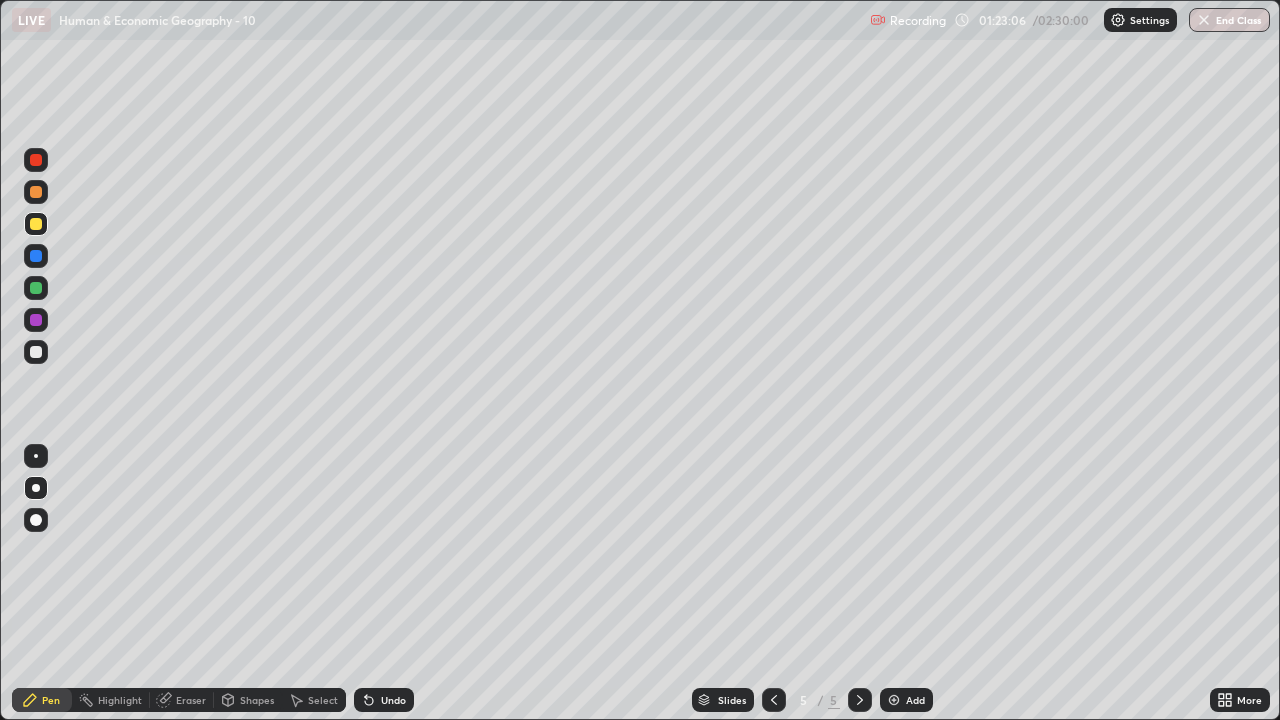 click at bounding box center [36, 352] 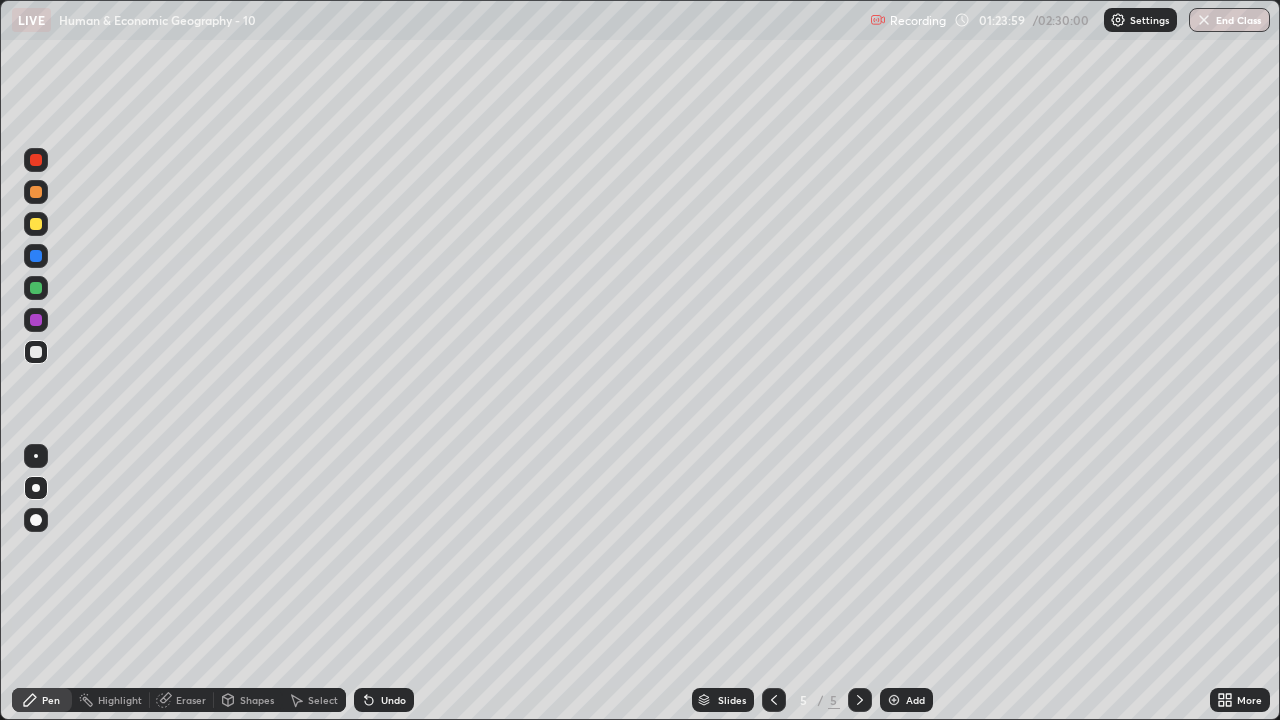 click on "Undo" at bounding box center (393, 700) 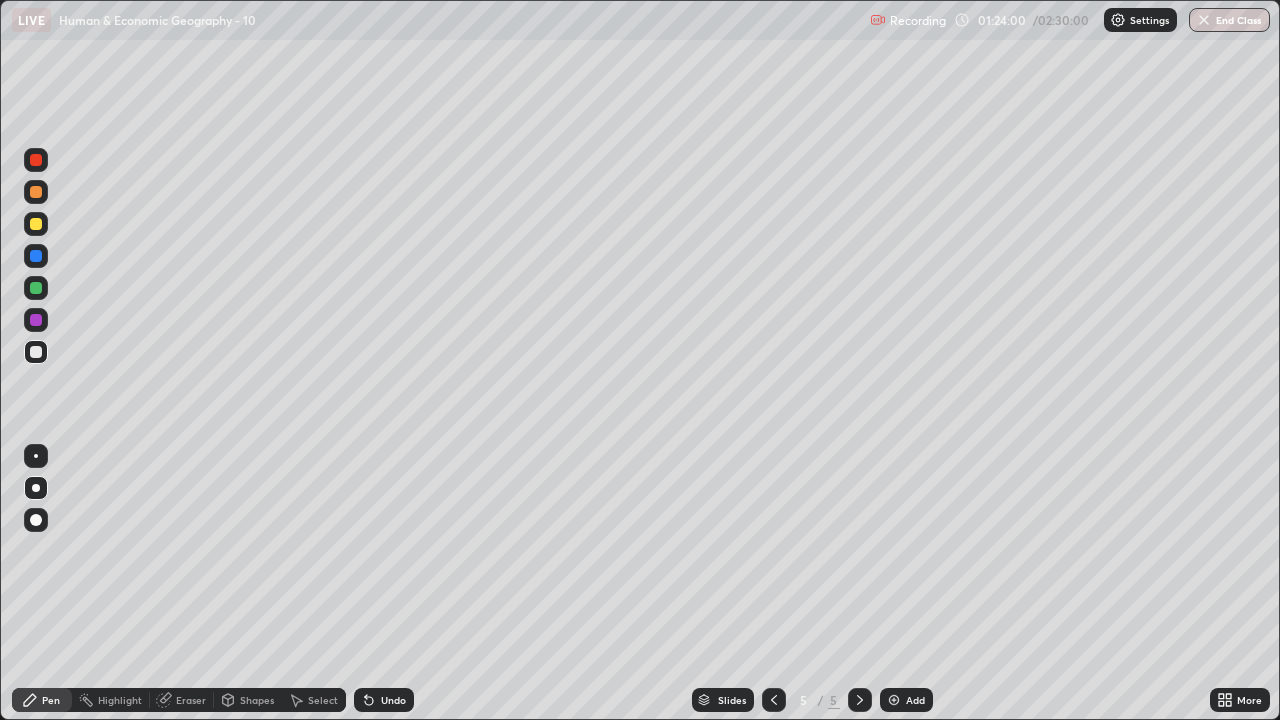 click at bounding box center (36, 160) 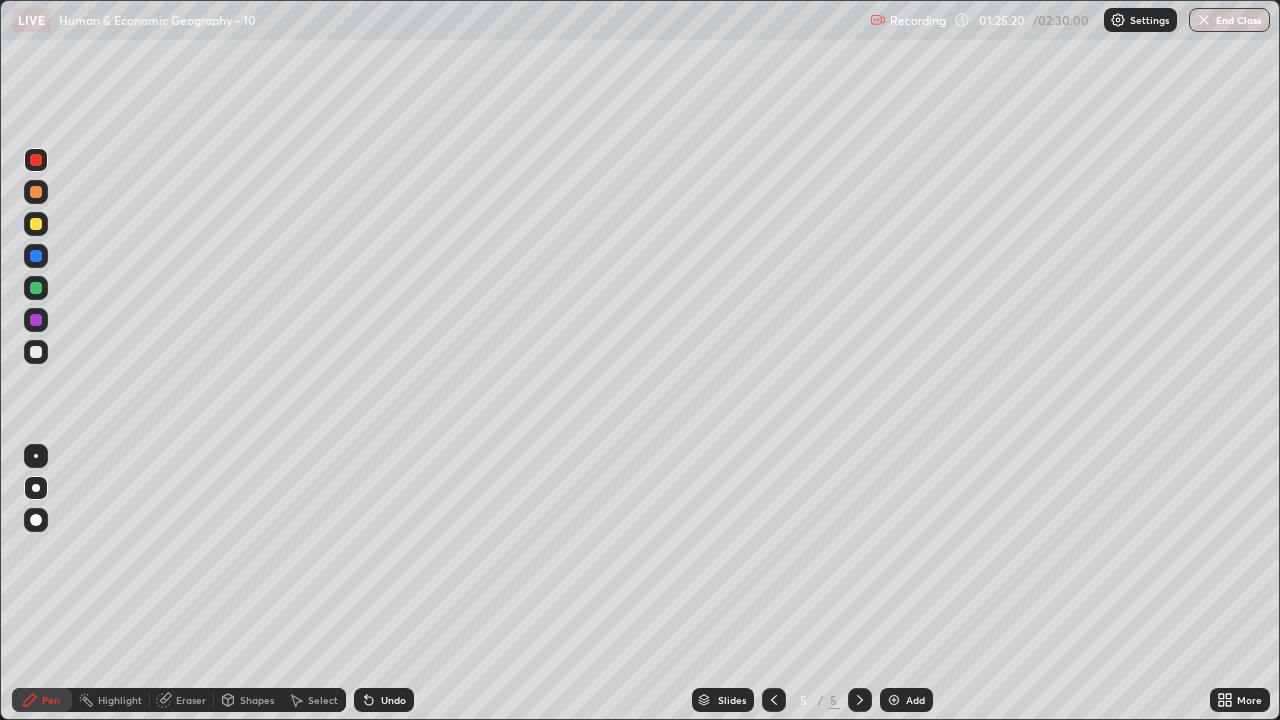 click at bounding box center [36, 288] 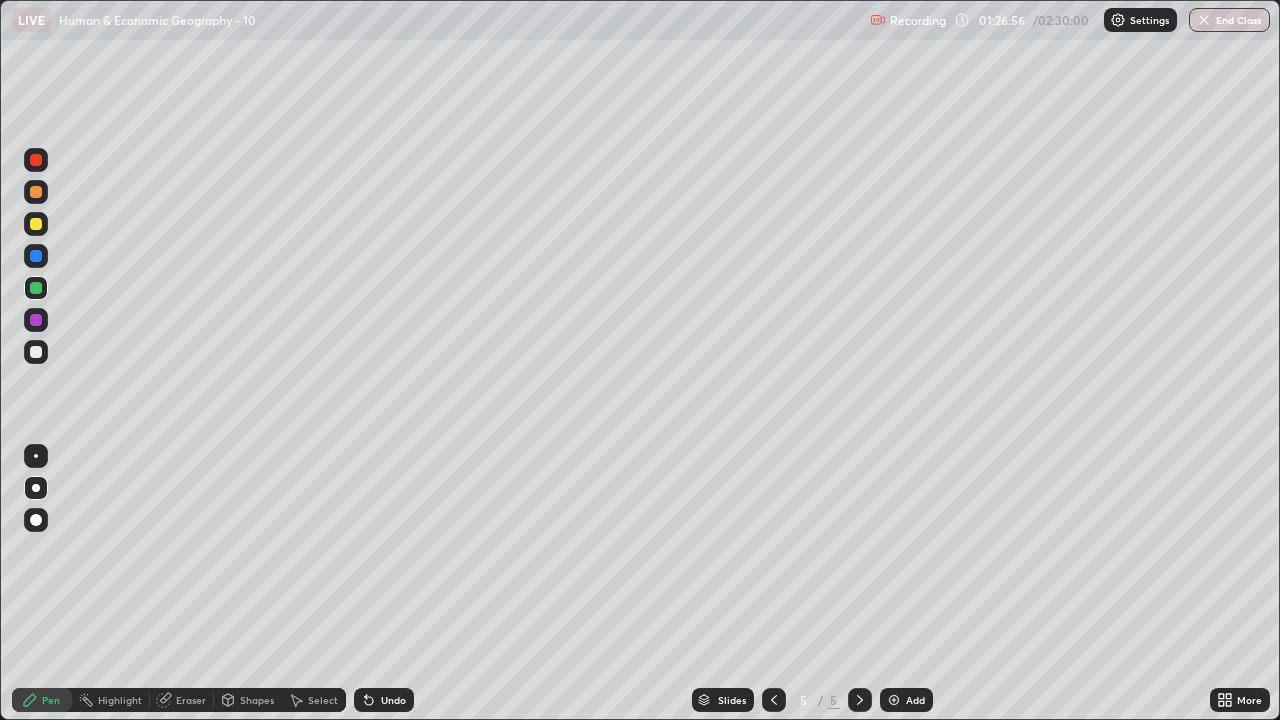click on "Undo" at bounding box center [384, 700] 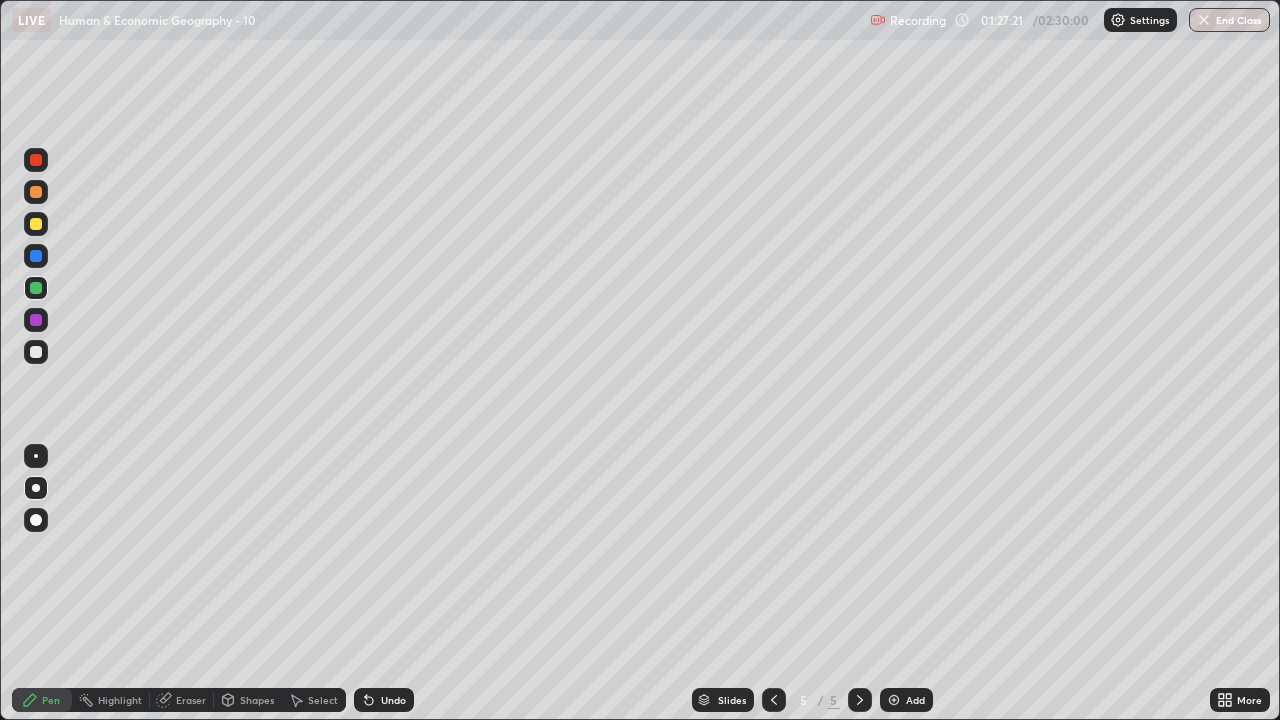 click at bounding box center (36, 352) 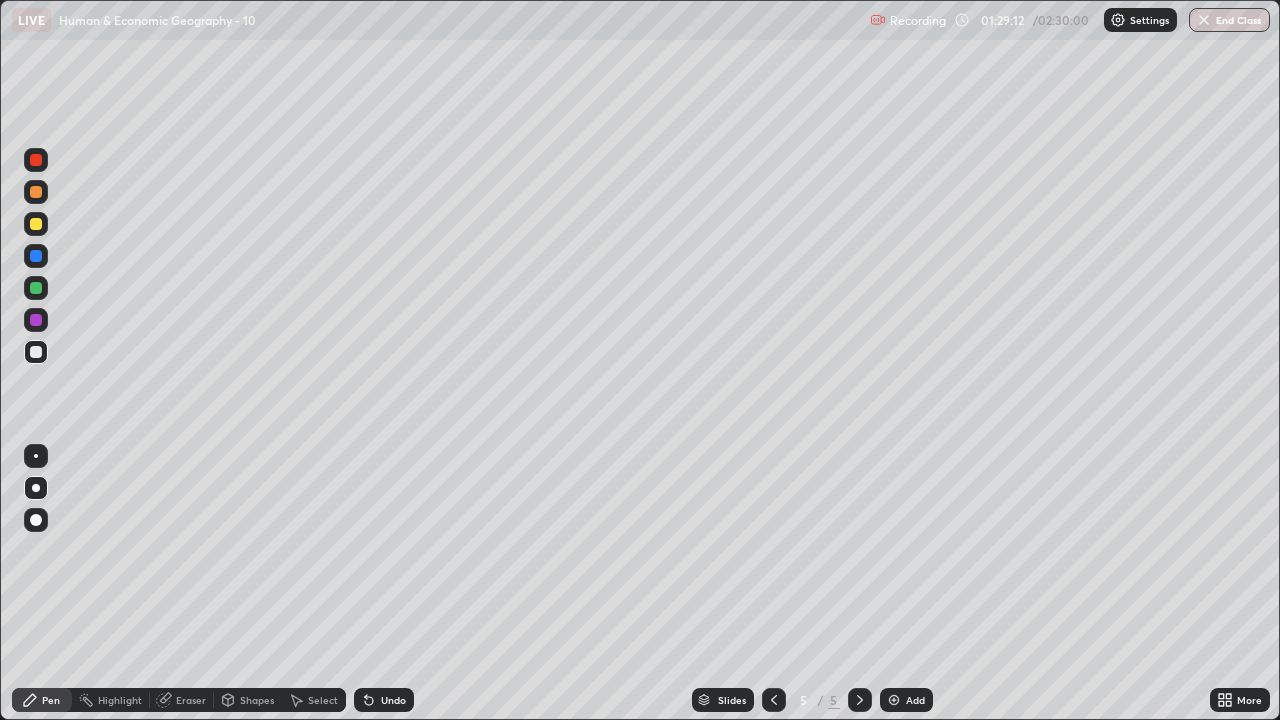 click at bounding box center [36, 160] 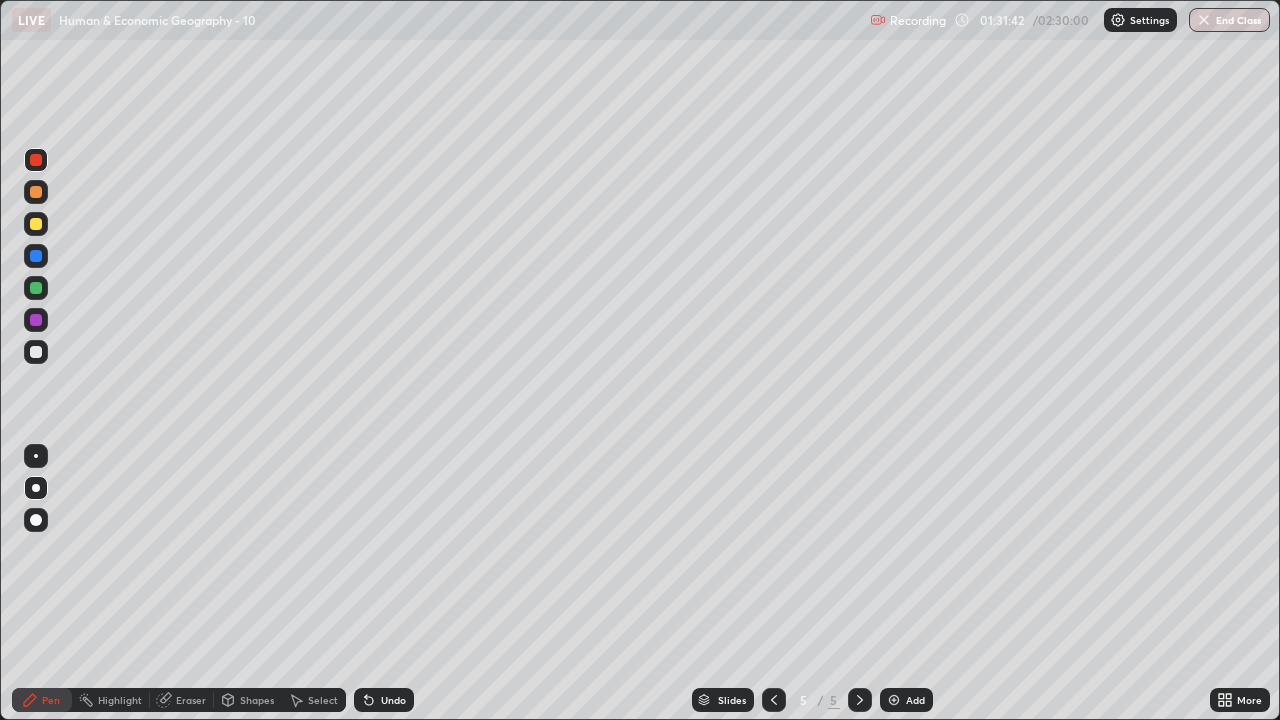 click at bounding box center [36, 224] 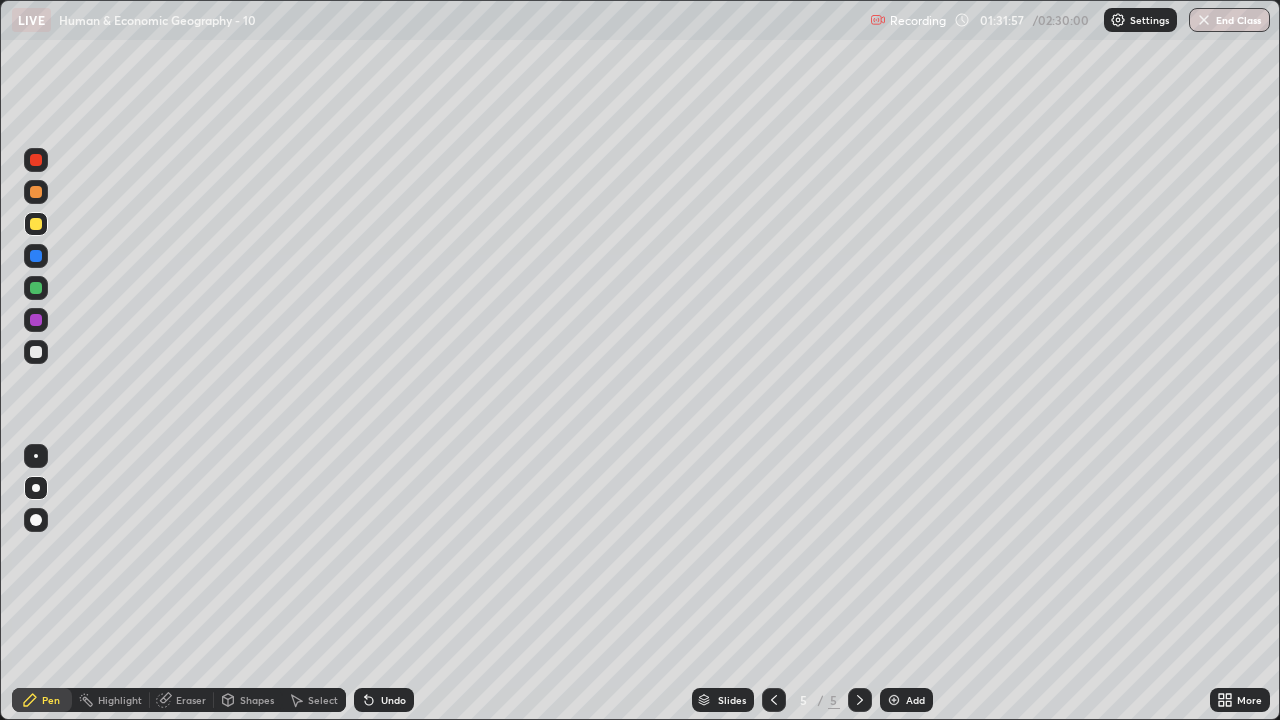 click on "More" at bounding box center [1249, 700] 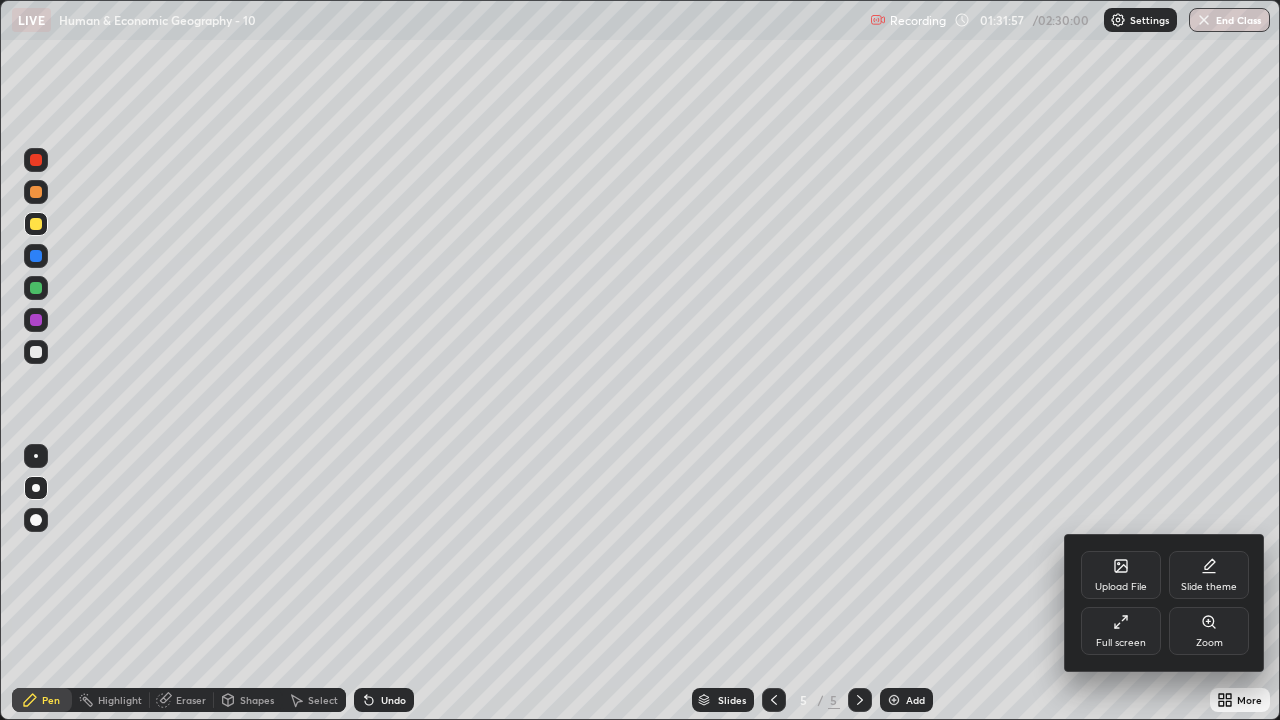 click on "Full screen" at bounding box center (1121, 631) 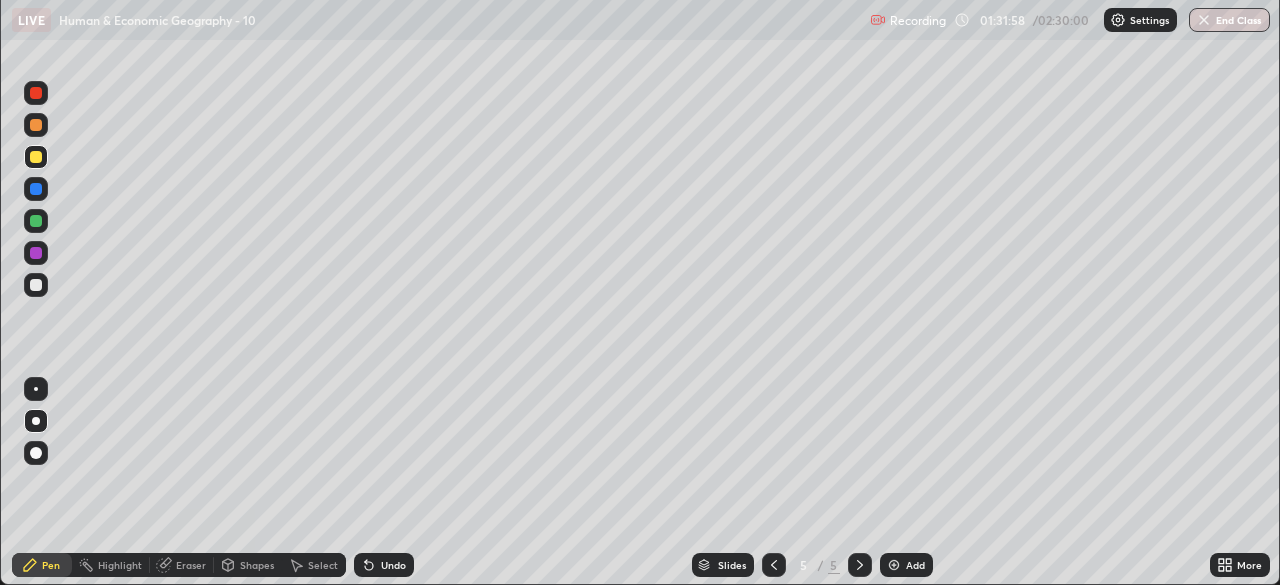 scroll, scrollTop: 585, scrollLeft: 1280, axis: both 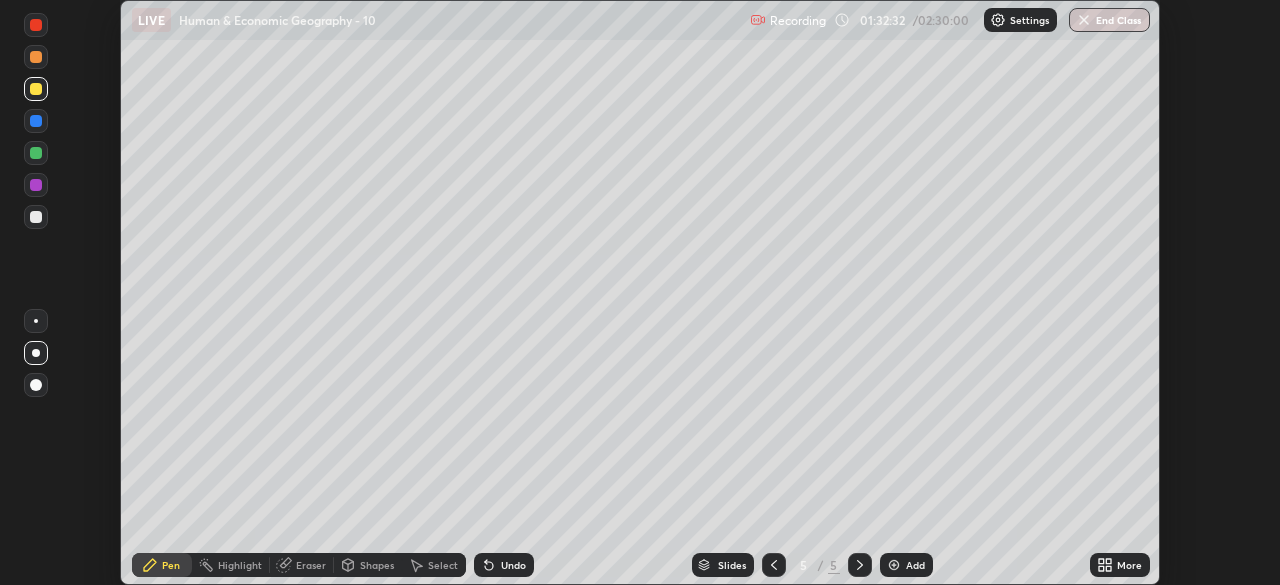 click on "More" at bounding box center [1129, 565] 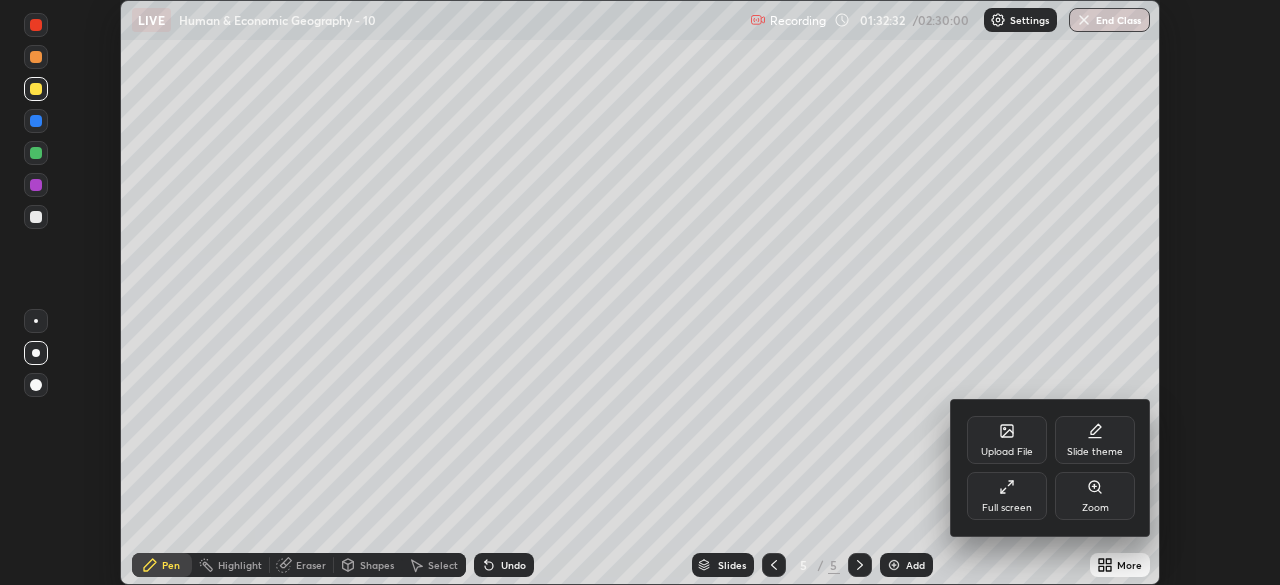 click on "Full screen" at bounding box center (1007, 496) 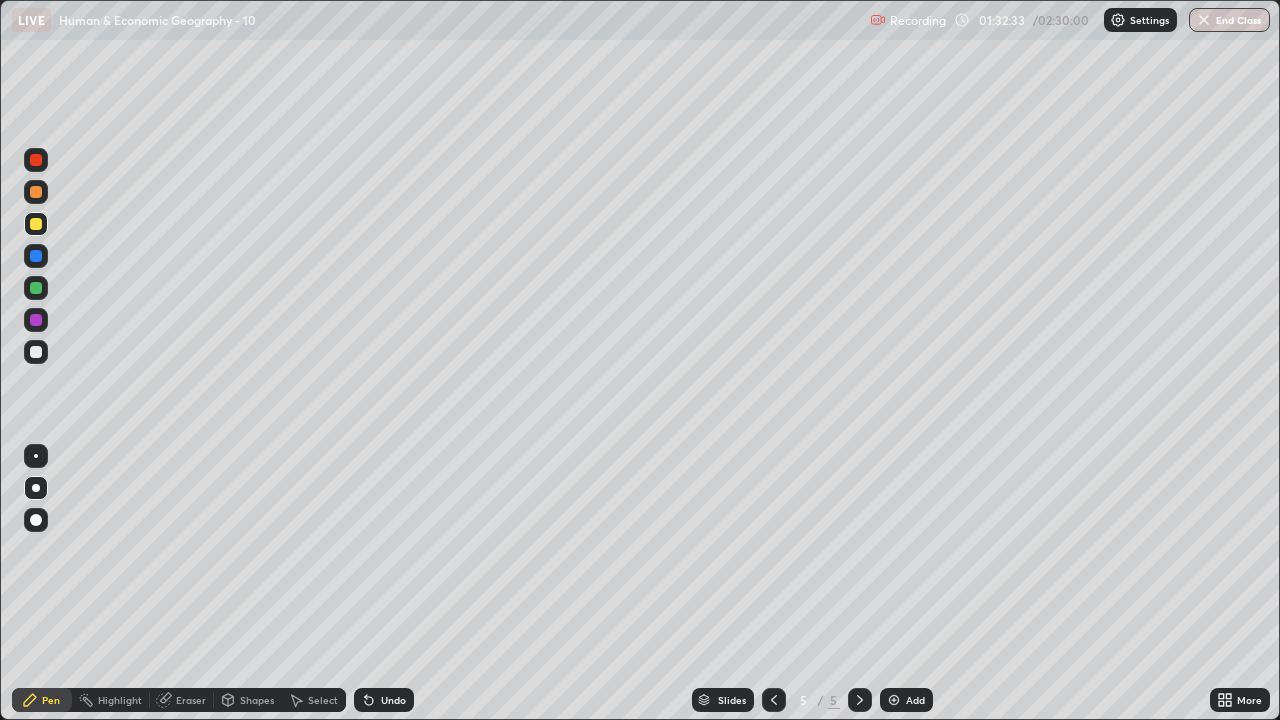 scroll, scrollTop: 99280, scrollLeft: 98720, axis: both 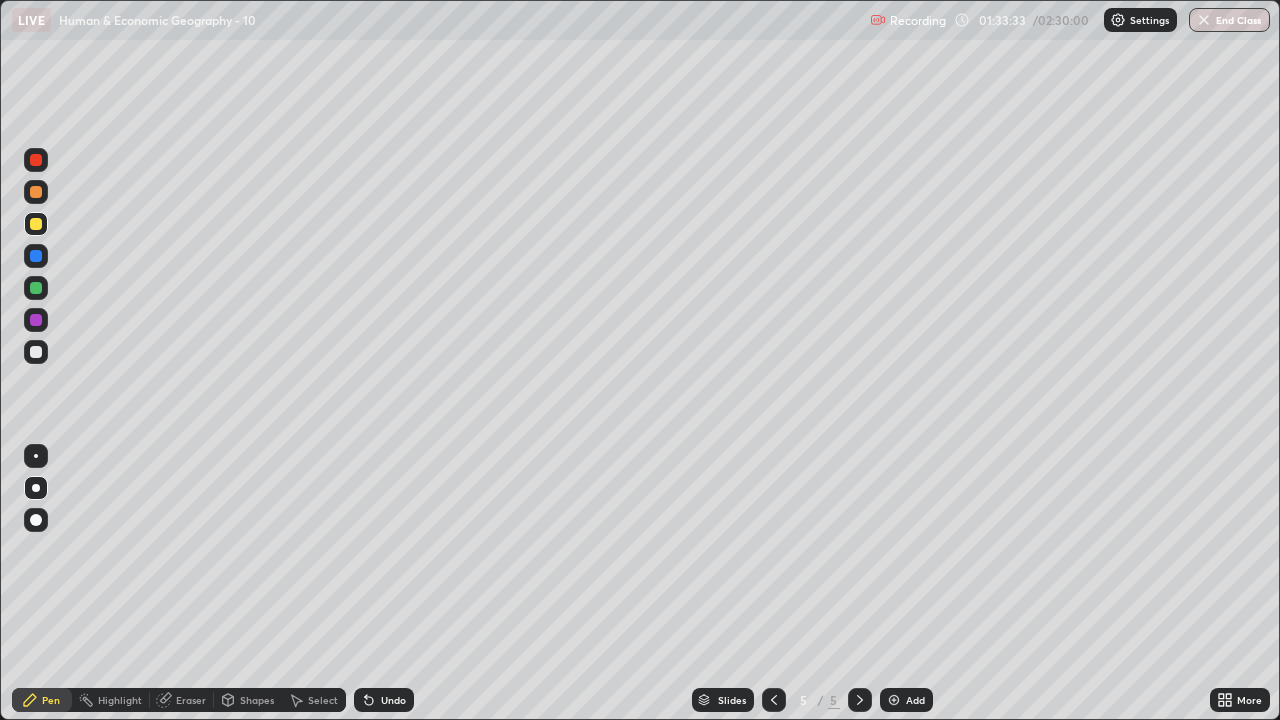 click on "More" at bounding box center (1240, 700) 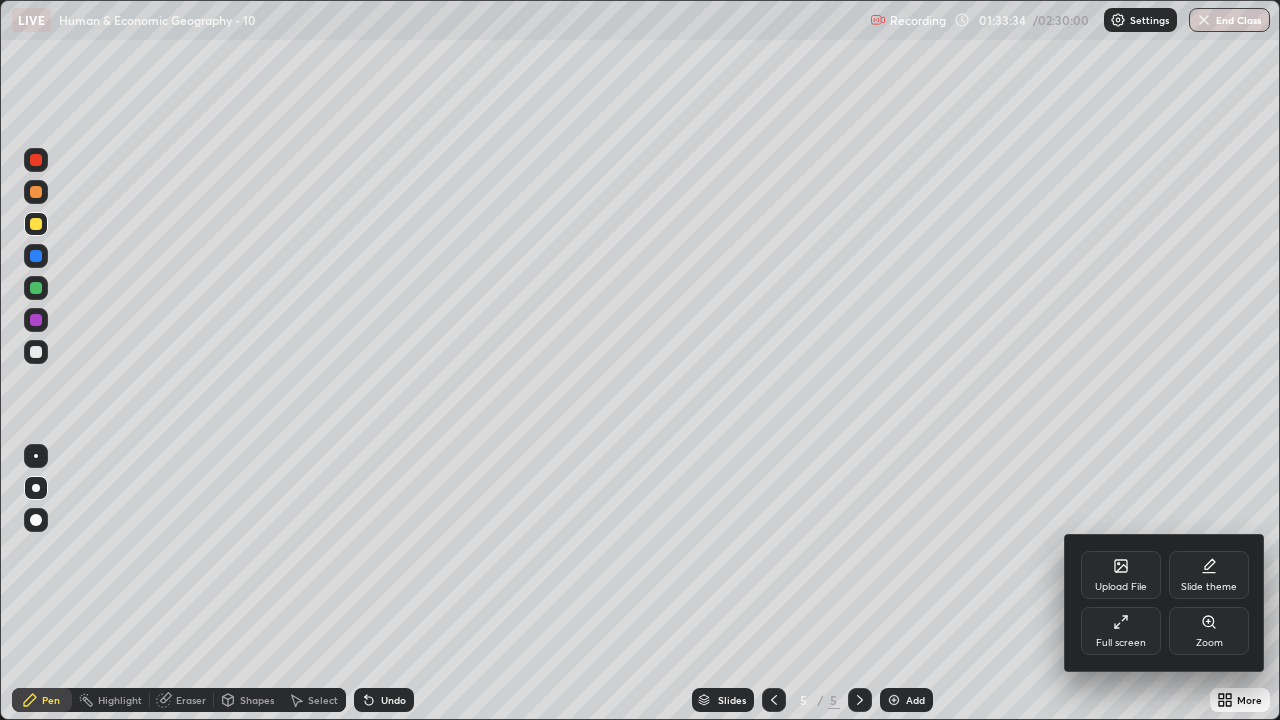 click on "Full screen" at bounding box center [1121, 631] 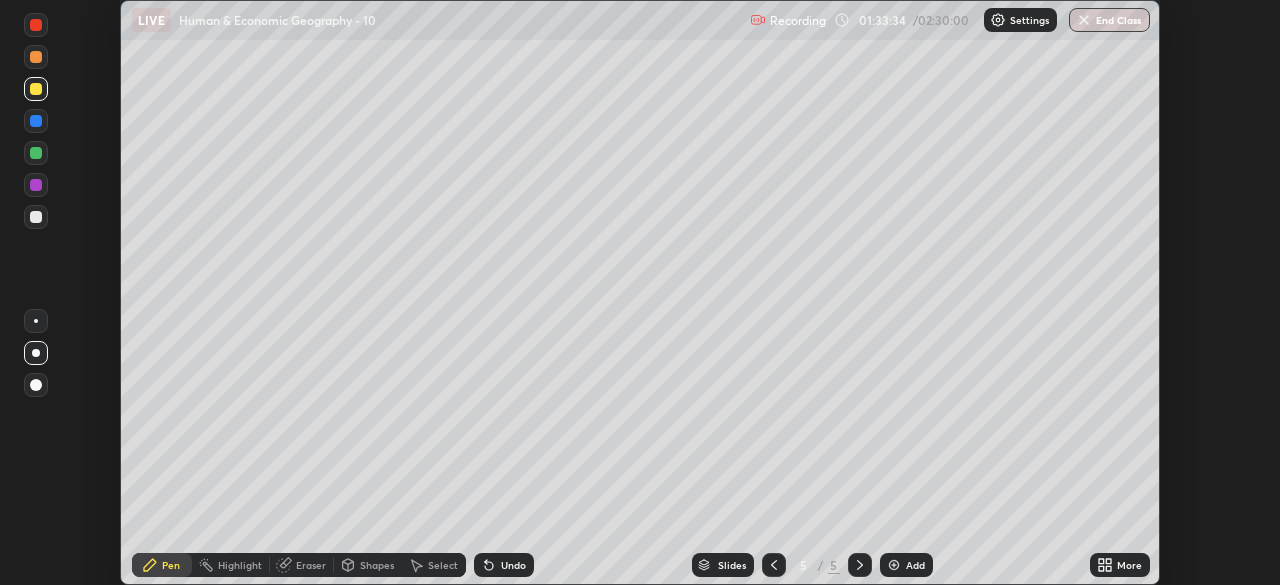 scroll, scrollTop: 585, scrollLeft: 1280, axis: both 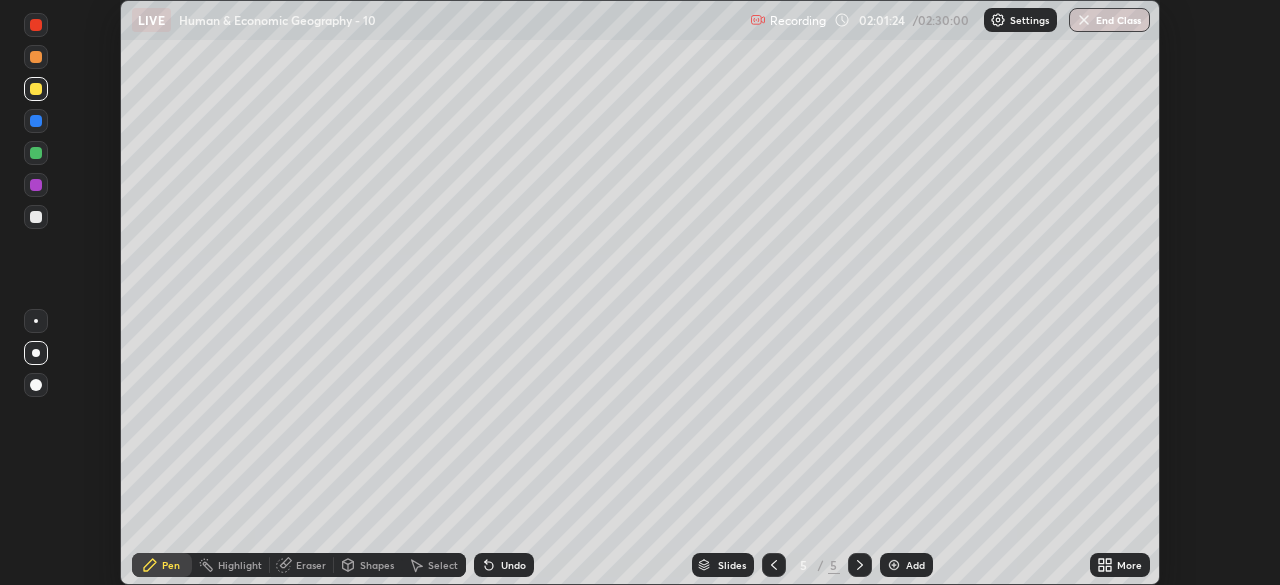 click on "More" at bounding box center [1129, 565] 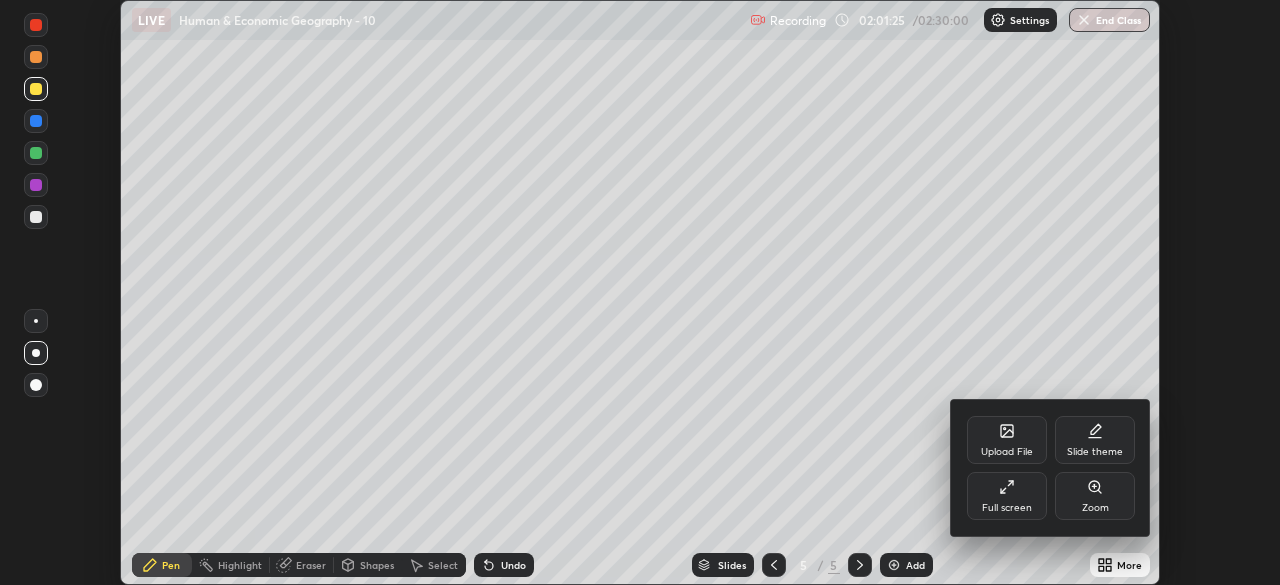 click on "Full screen" at bounding box center [1007, 496] 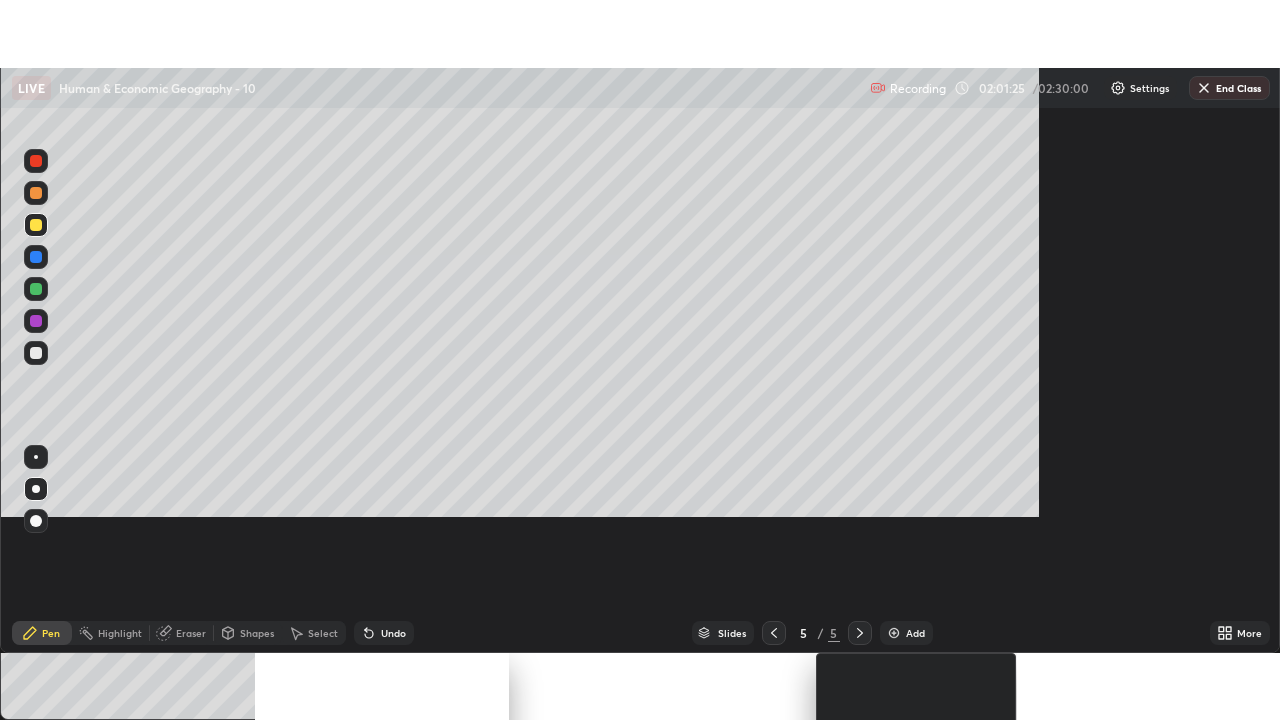 scroll, scrollTop: 99280, scrollLeft: 98720, axis: both 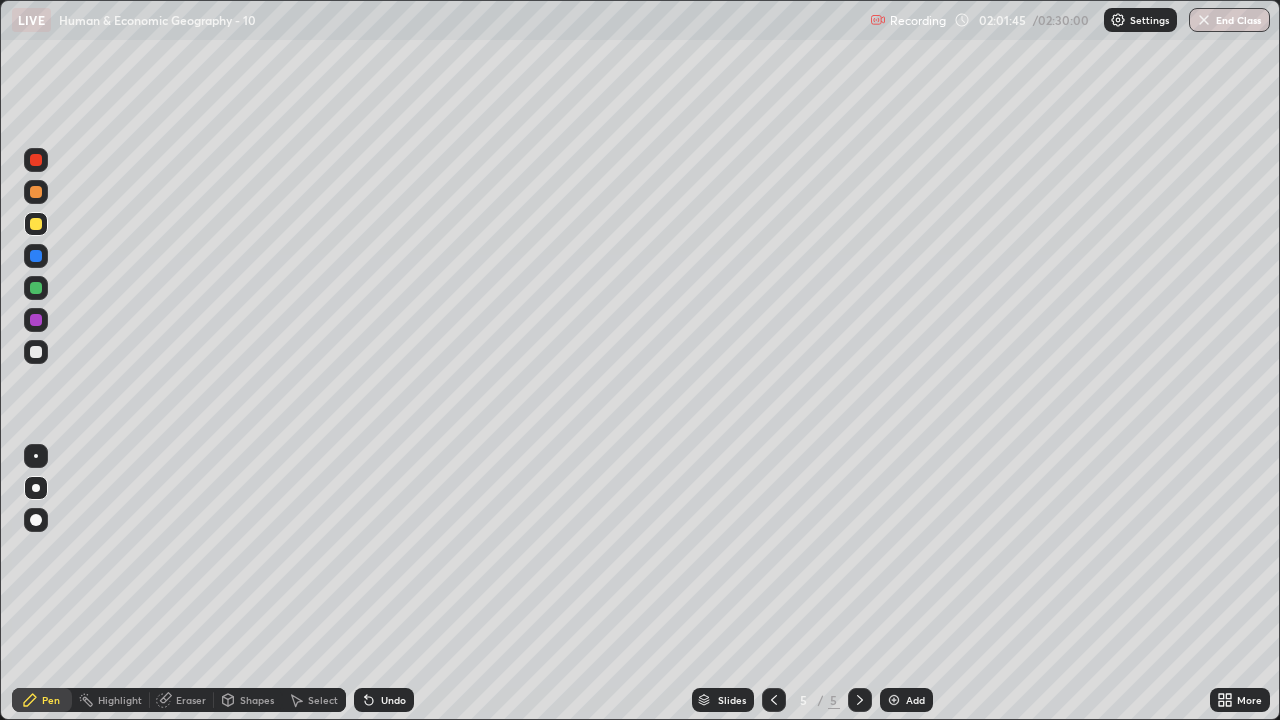 click 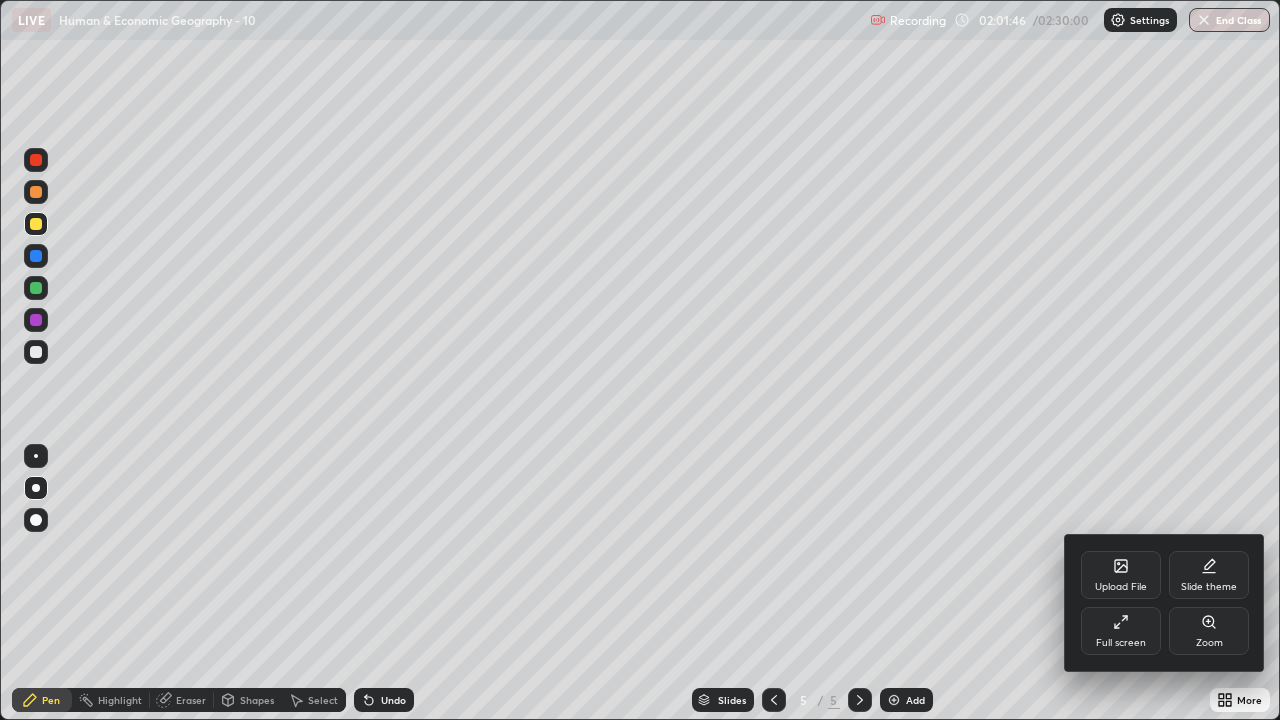 click on "Full screen" at bounding box center (1121, 631) 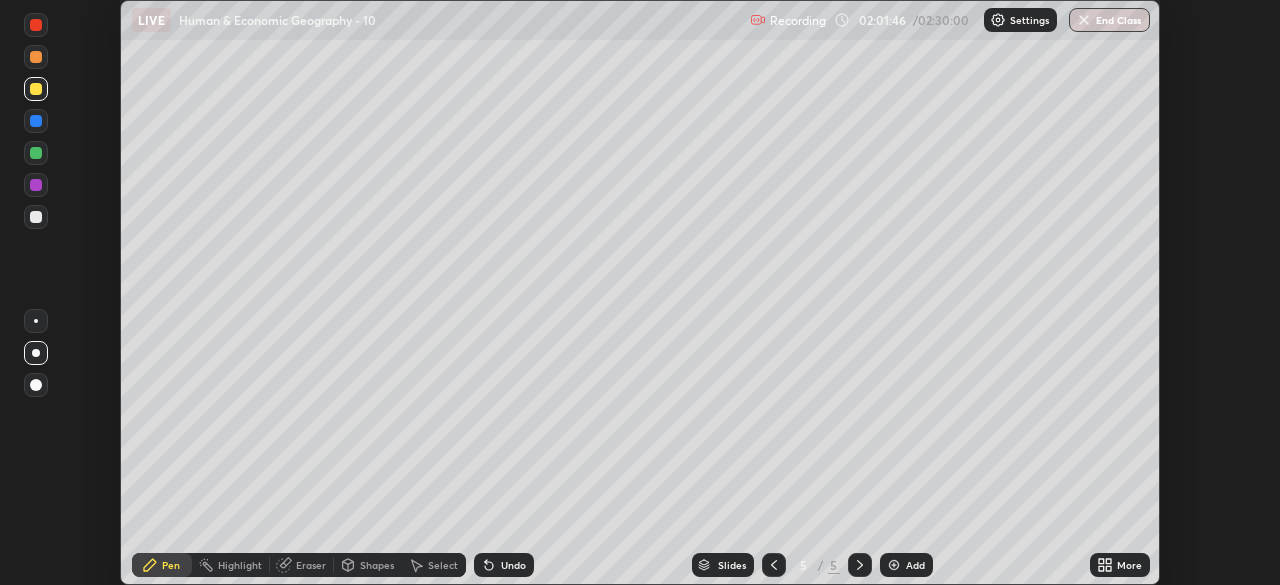scroll, scrollTop: 585, scrollLeft: 1280, axis: both 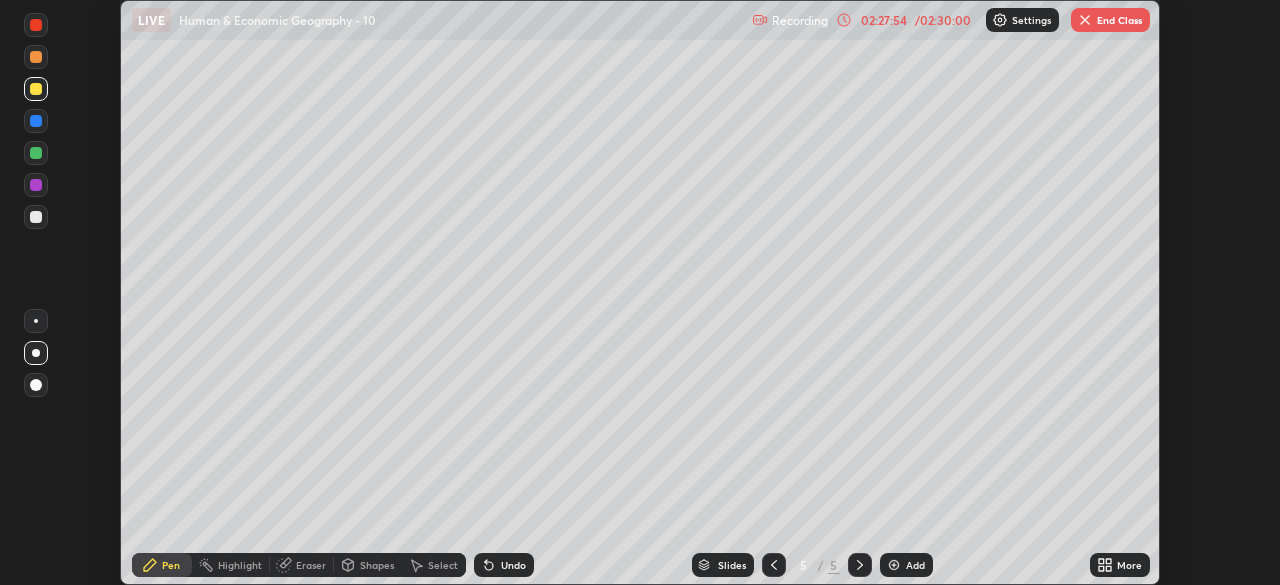 click on "02:27:54" at bounding box center [884, 20] 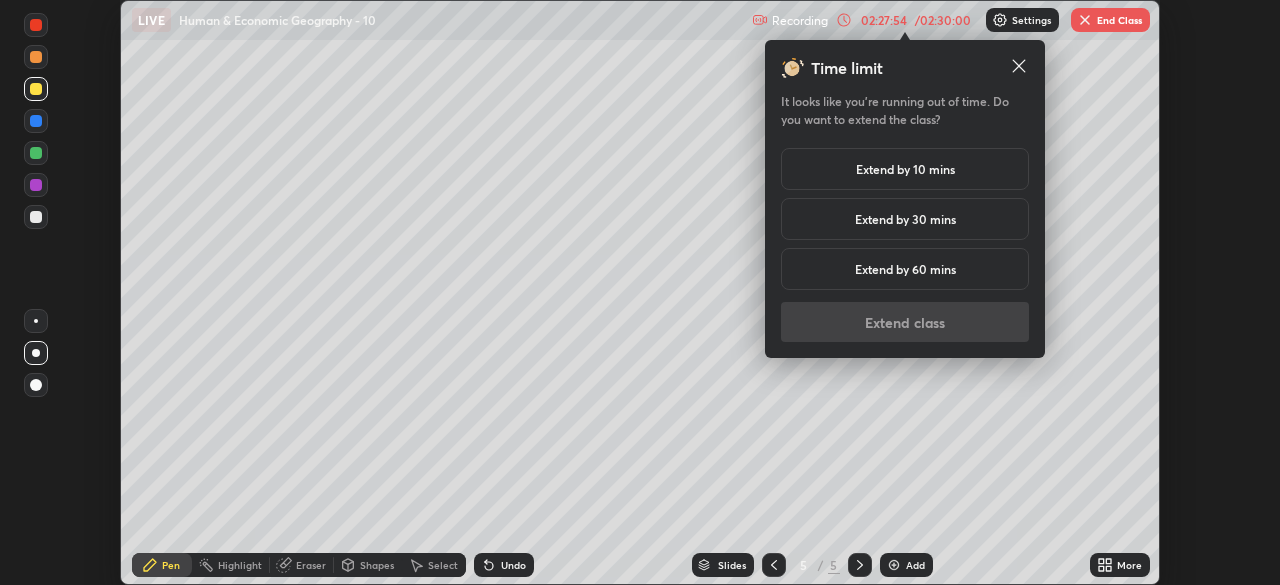 click on "Extend by 30 mins" at bounding box center [905, 219] 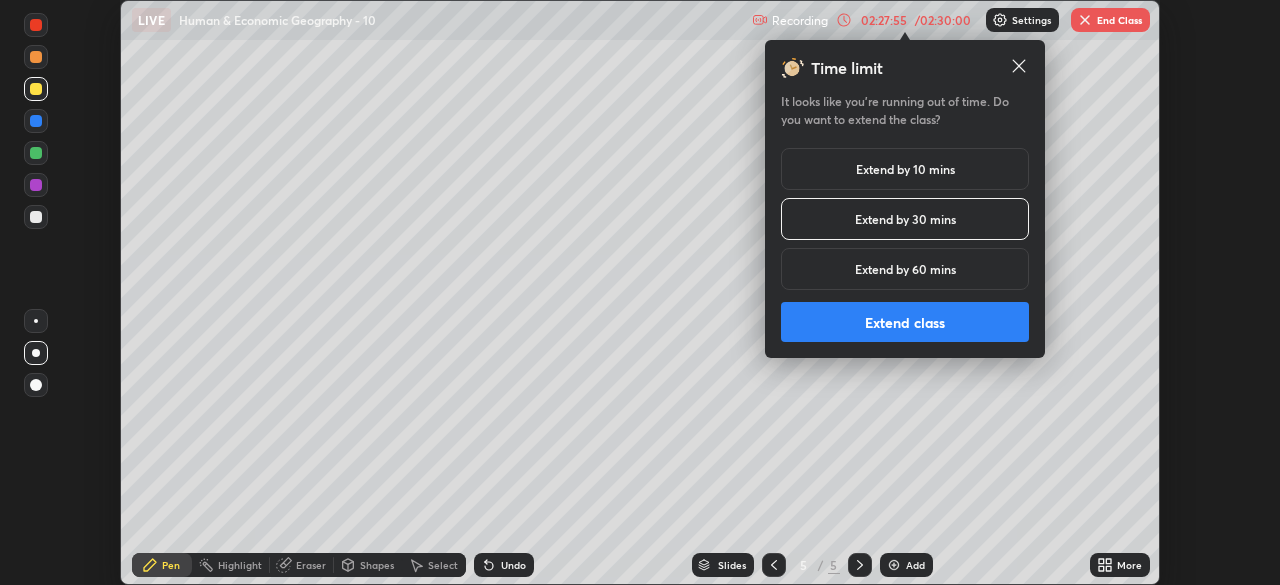 click on "Extend class" at bounding box center (905, 322) 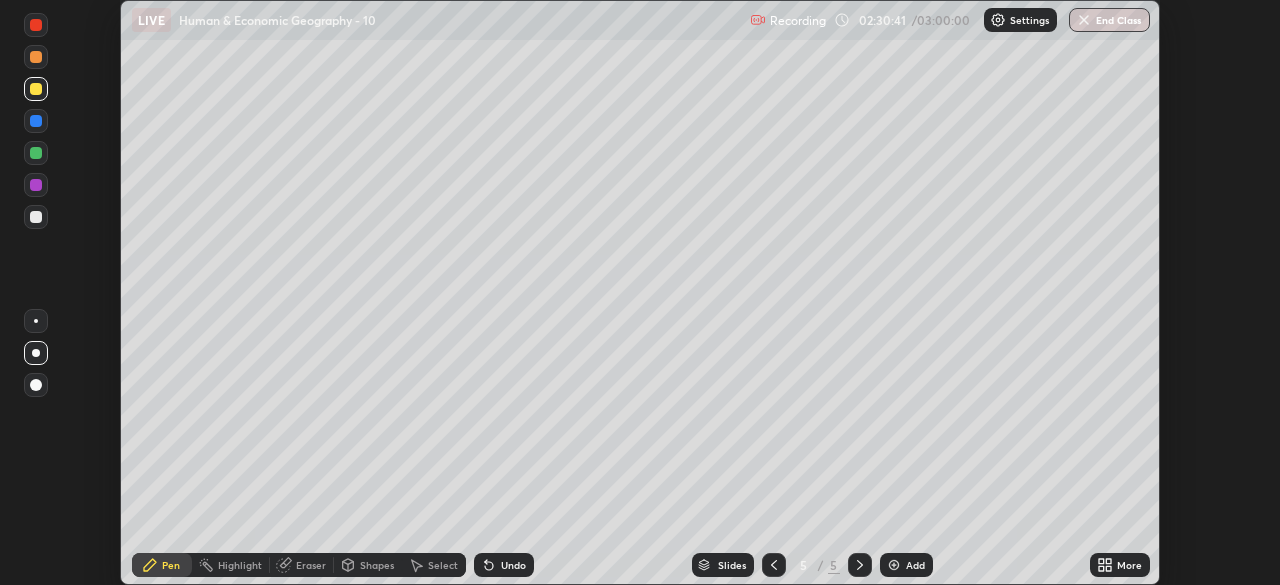 click on "End Class" at bounding box center [1109, 20] 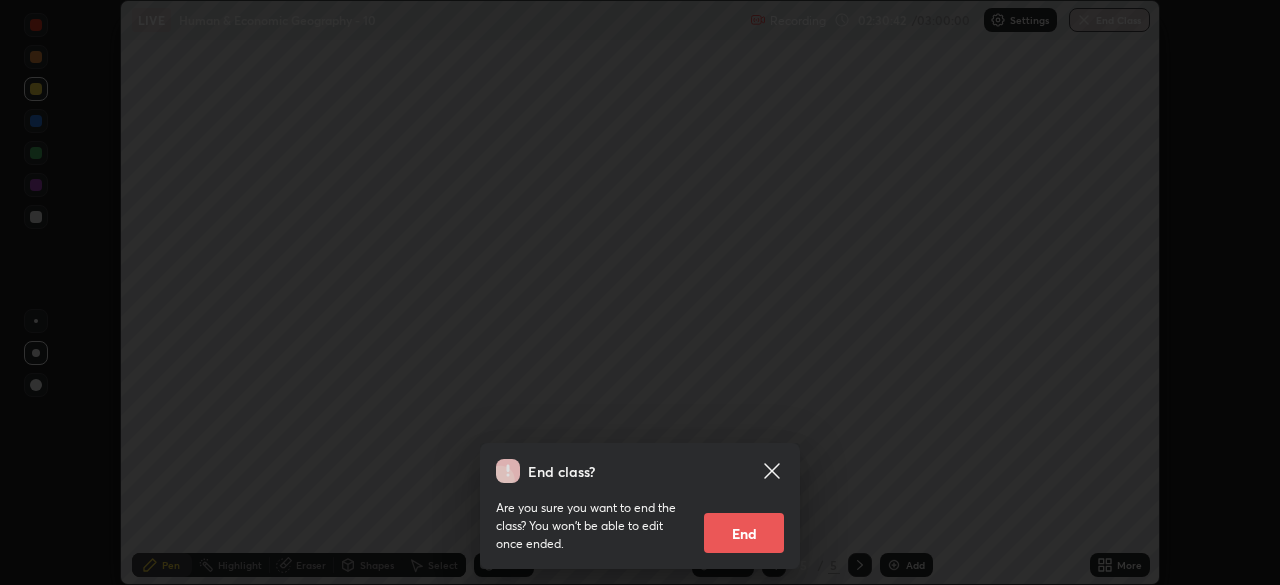 click on "End" at bounding box center [744, 533] 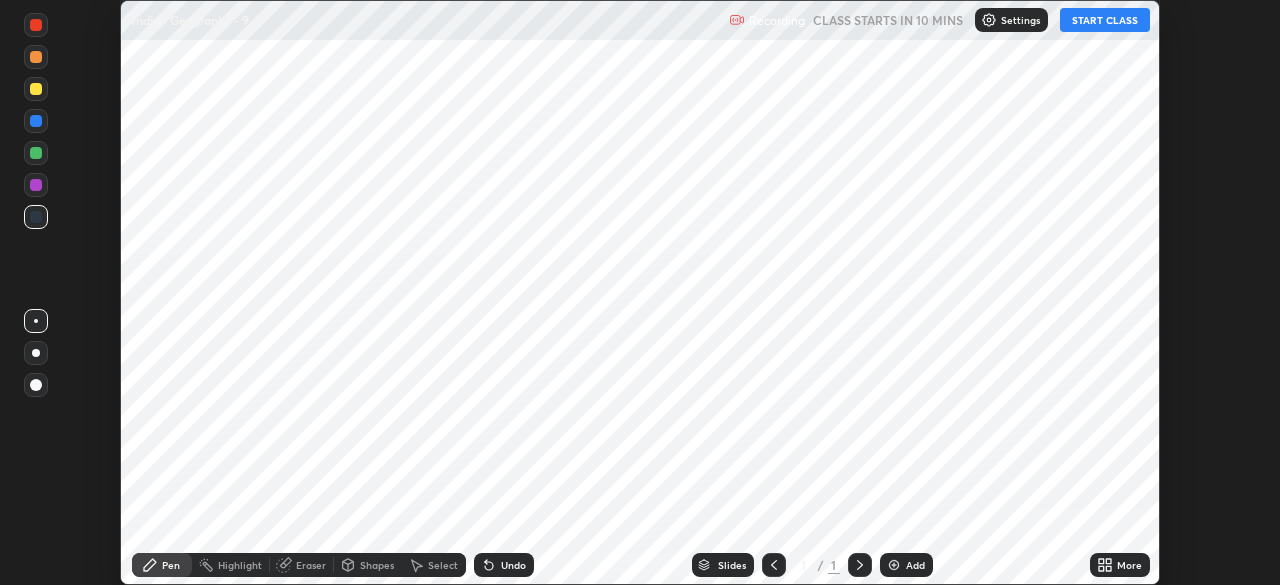 scroll, scrollTop: 0, scrollLeft: 0, axis: both 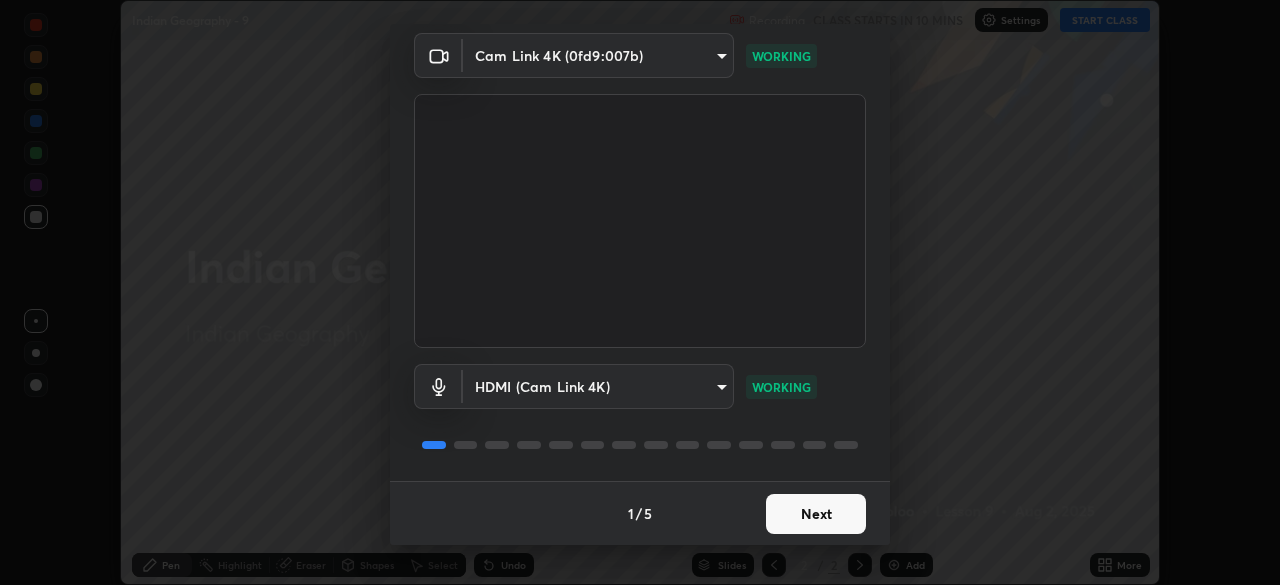 click on "Next" at bounding box center (816, 514) 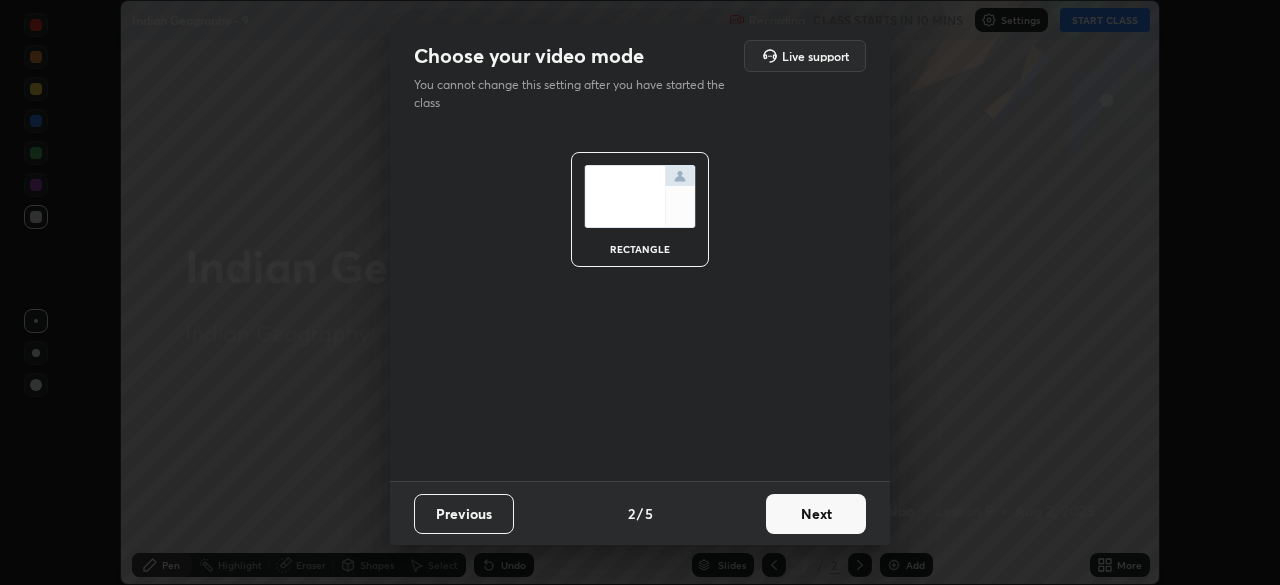 scroll, scrollTop: 0, scrollLeft: 0, axis: both 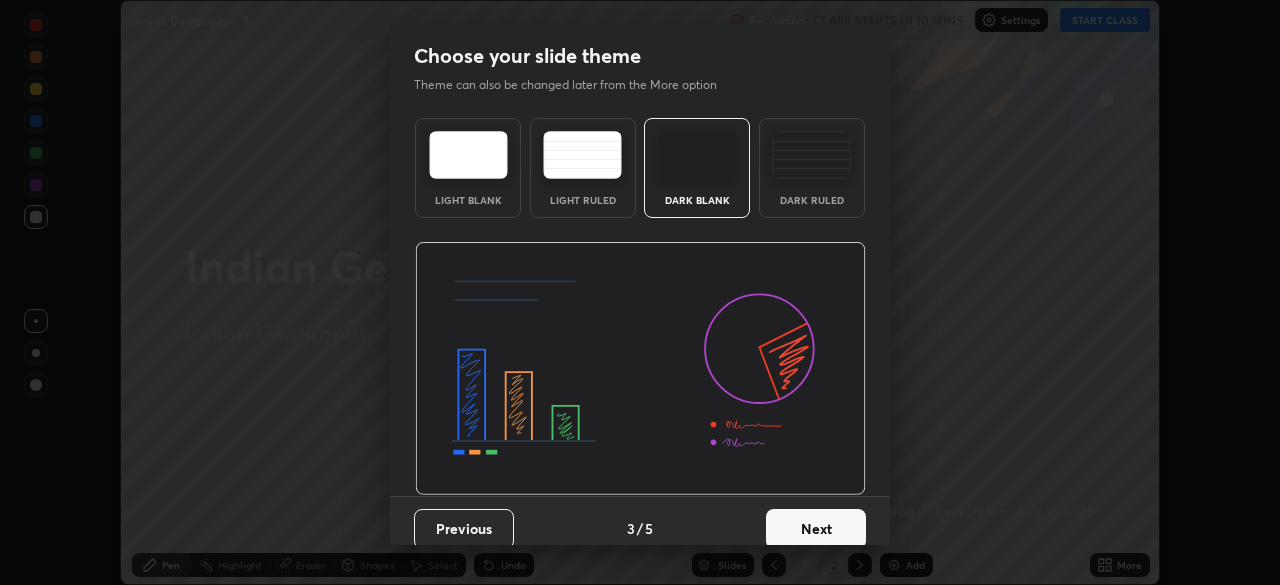 click on "Next" at bounding box center [816, 529] 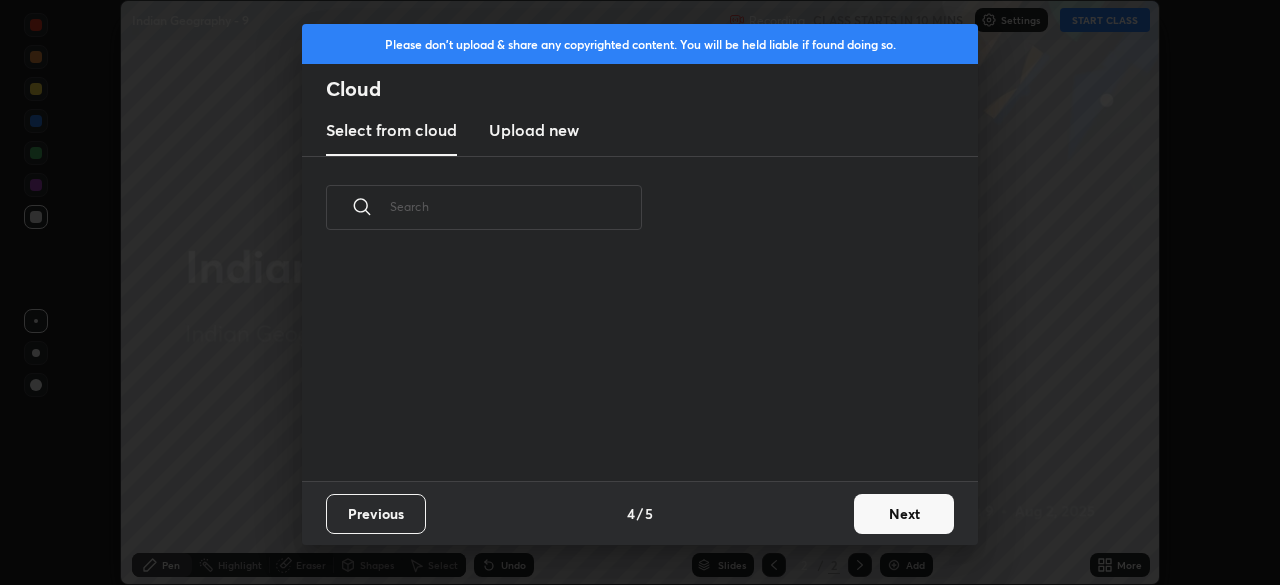 click on "Previous 4 / 5 Next" at bounding box center [640, 513] 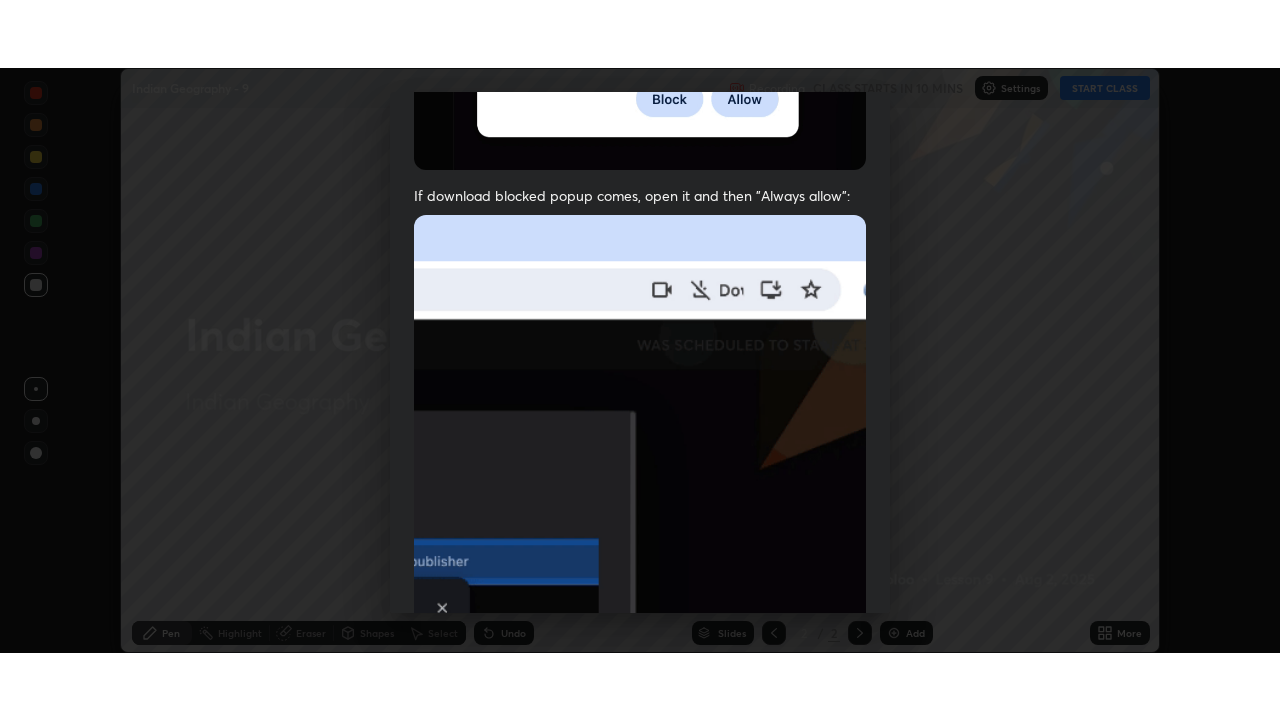 scroll, scrollTop: 479, scrollLeft: 0, axis: vertical 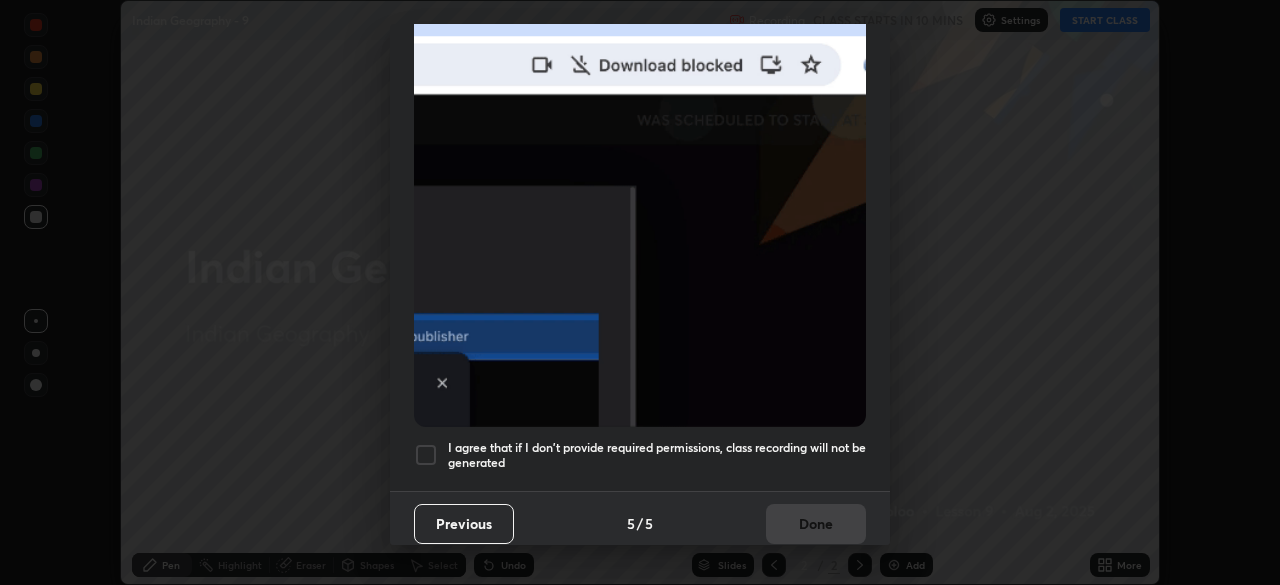click at bounding box center [426, 455] 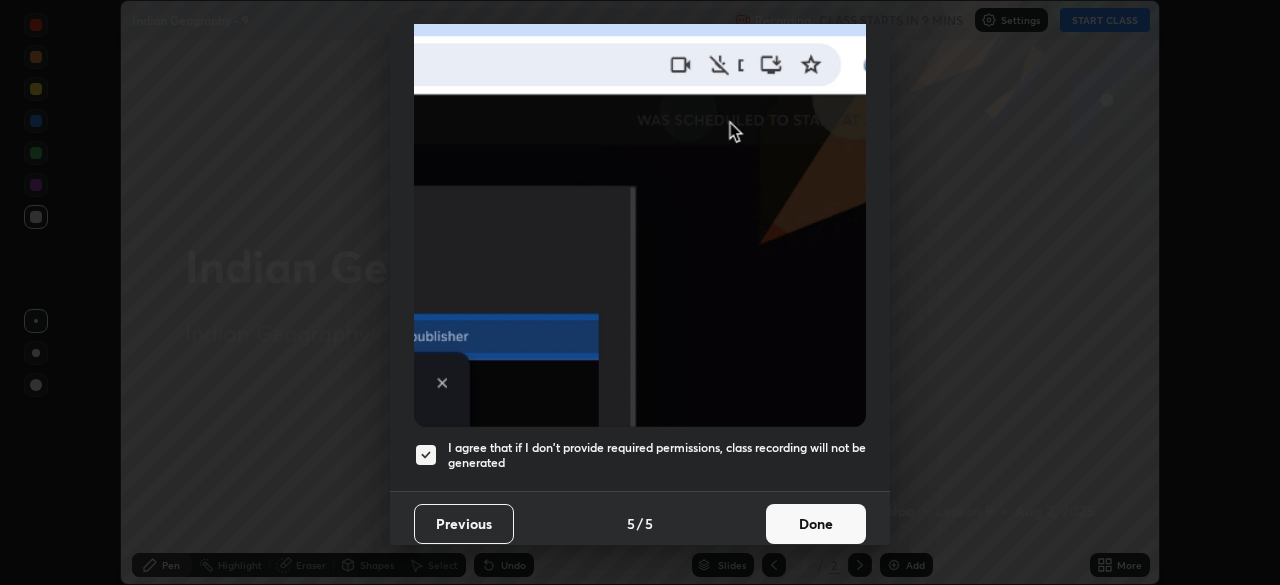 click on "Done" at bounding box center [816, 524] 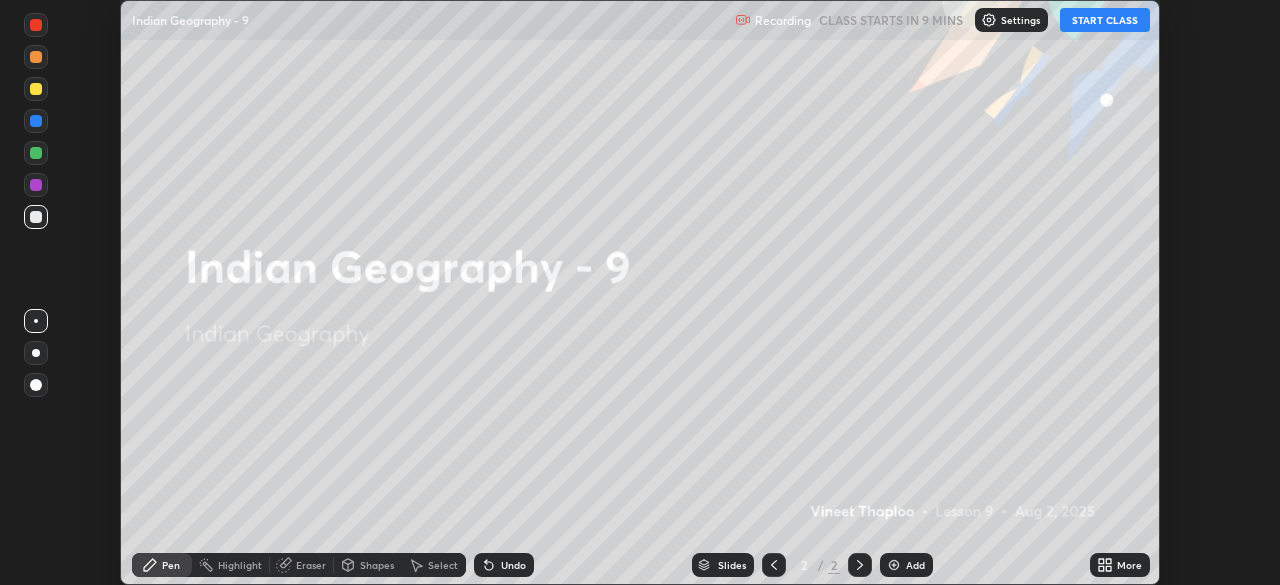 click 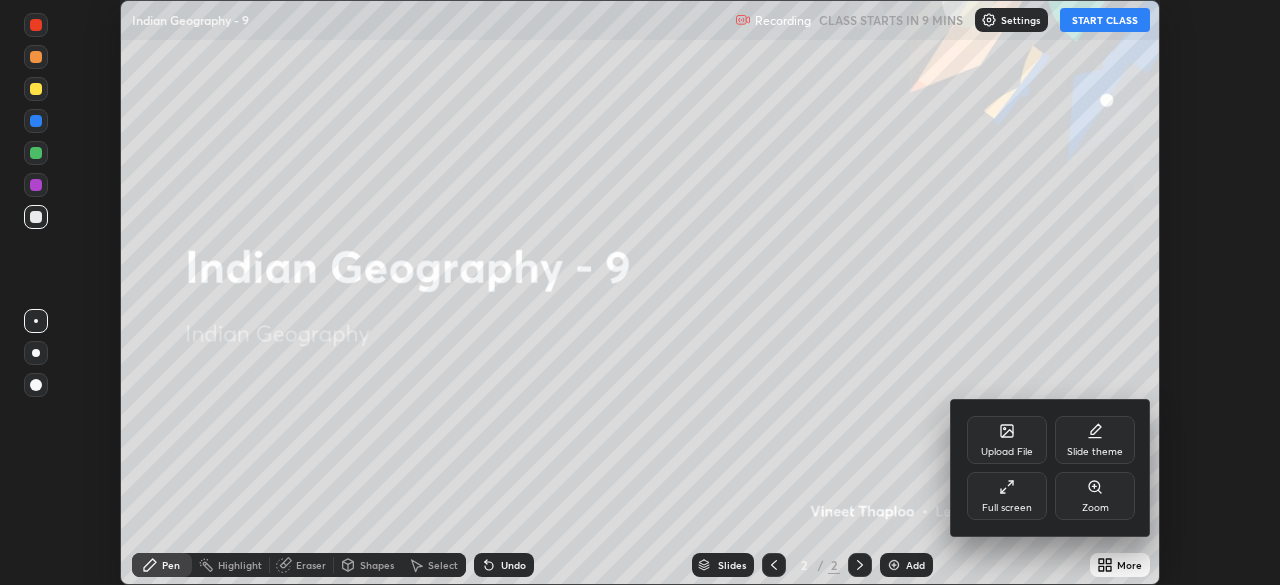 click on "Full screen" at bounding box center (1007, 496) 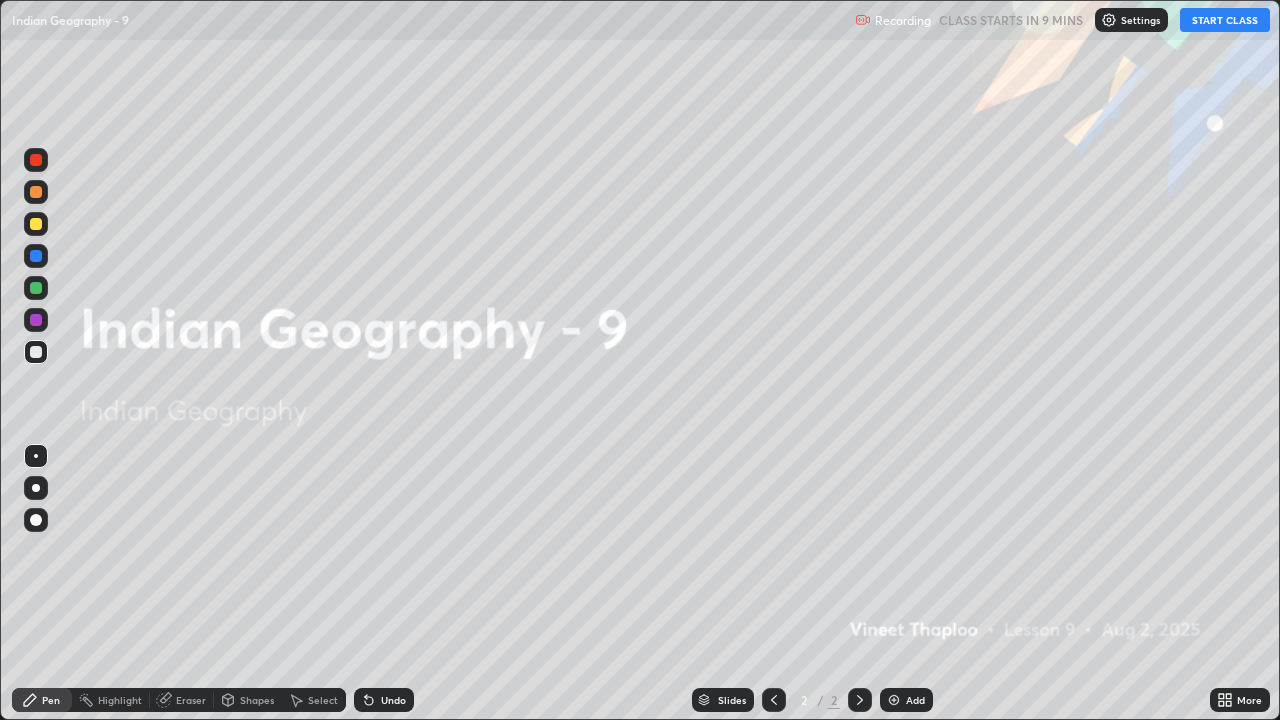 scroll, scrollTop: 99280, scrollLeft: 98720, axis: both 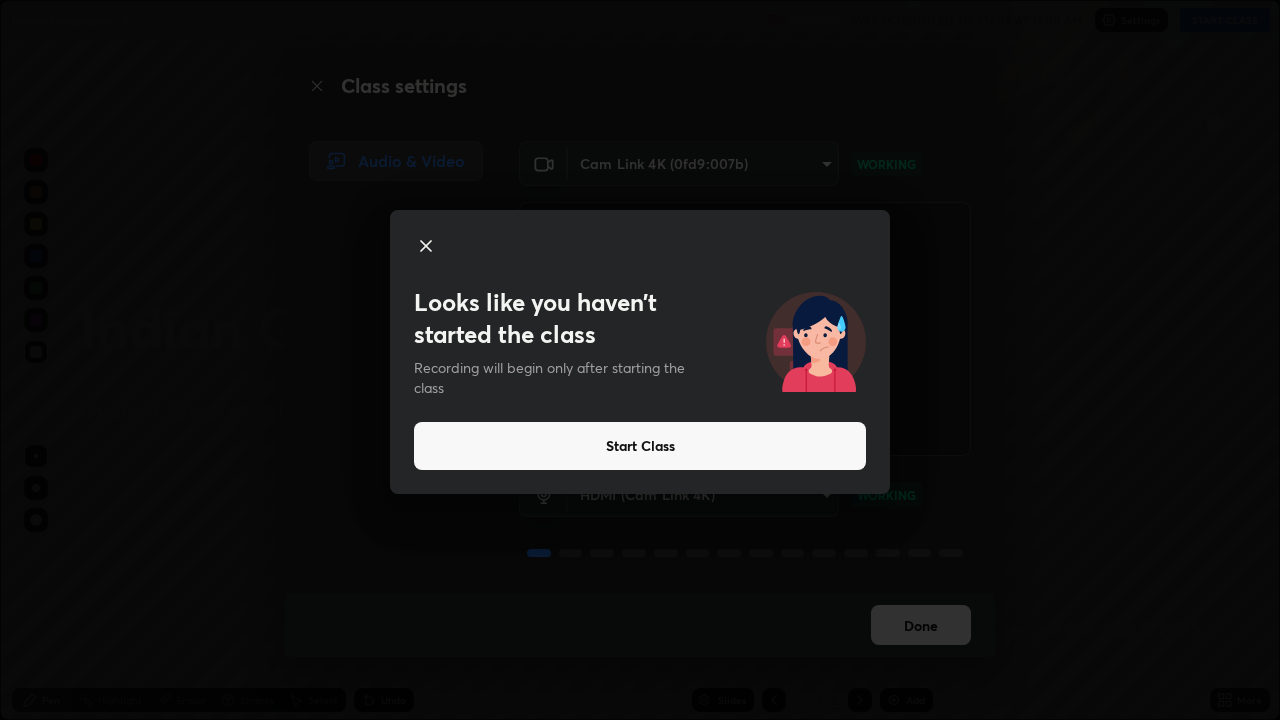 click on "Start Class" at bounding box center (640, 446) 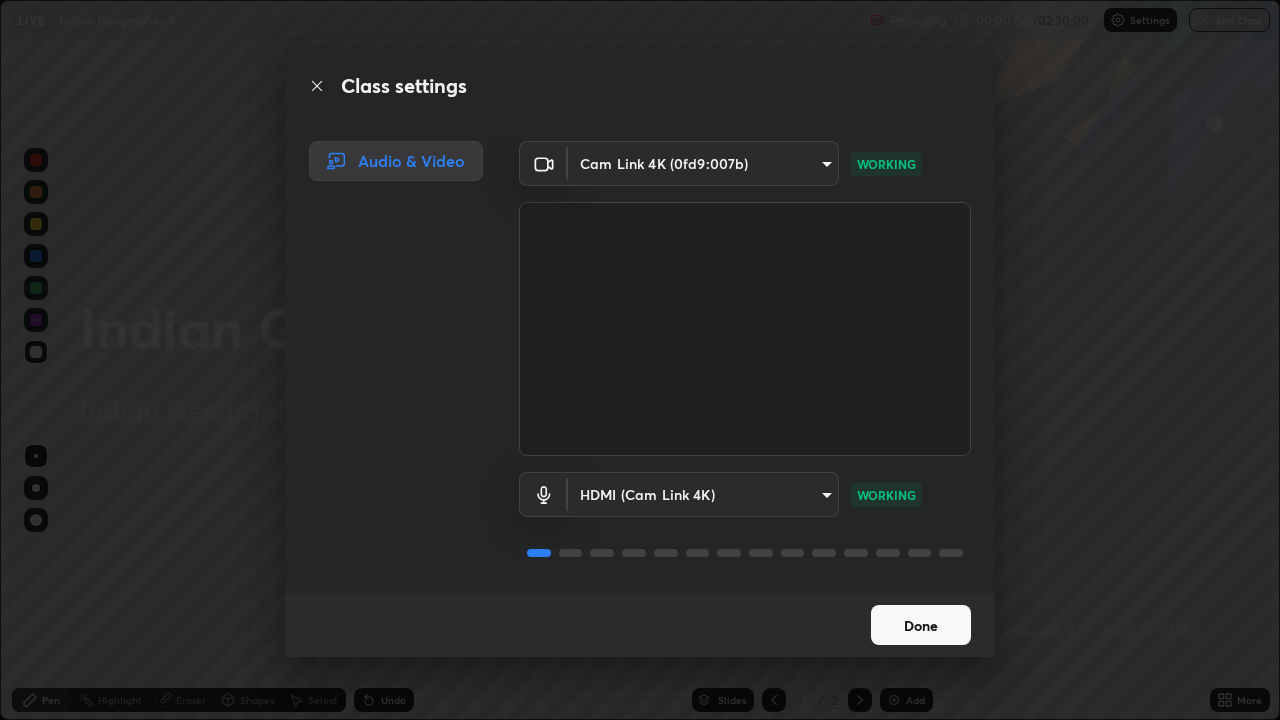 click on "Done" at bounding box center [921, 625] 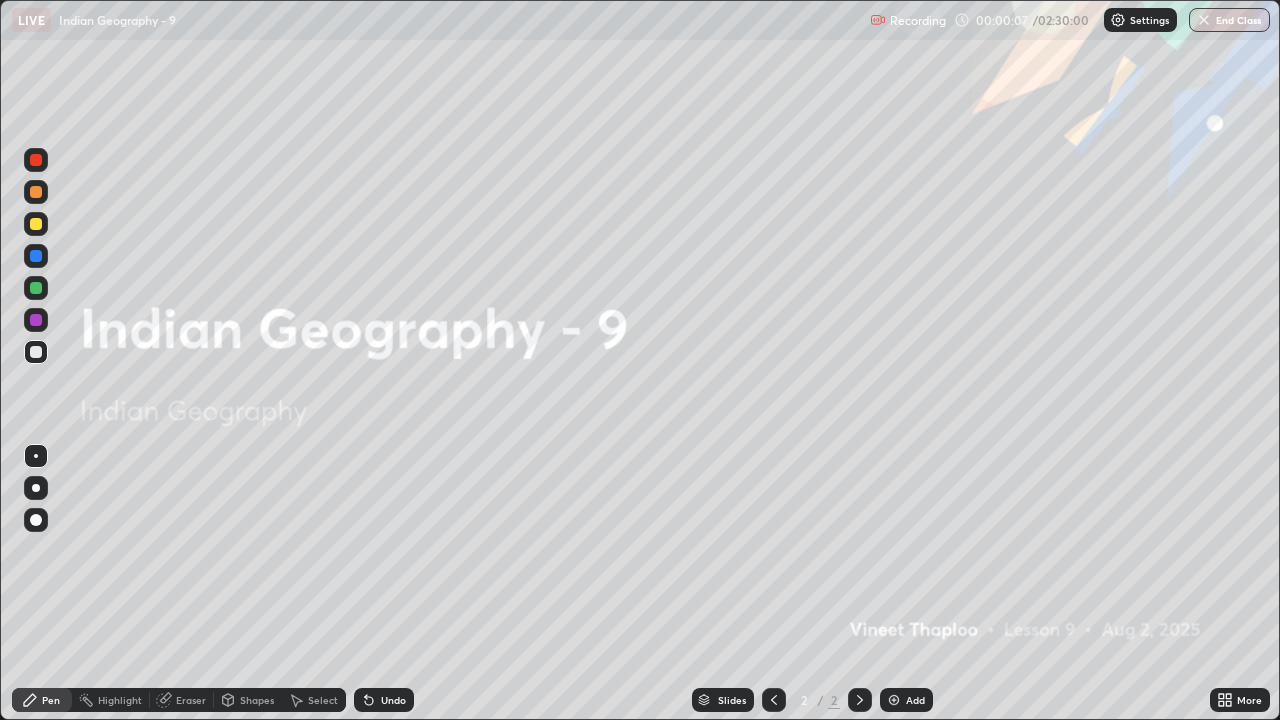 click on "Add" at bounding box center (906, 700) 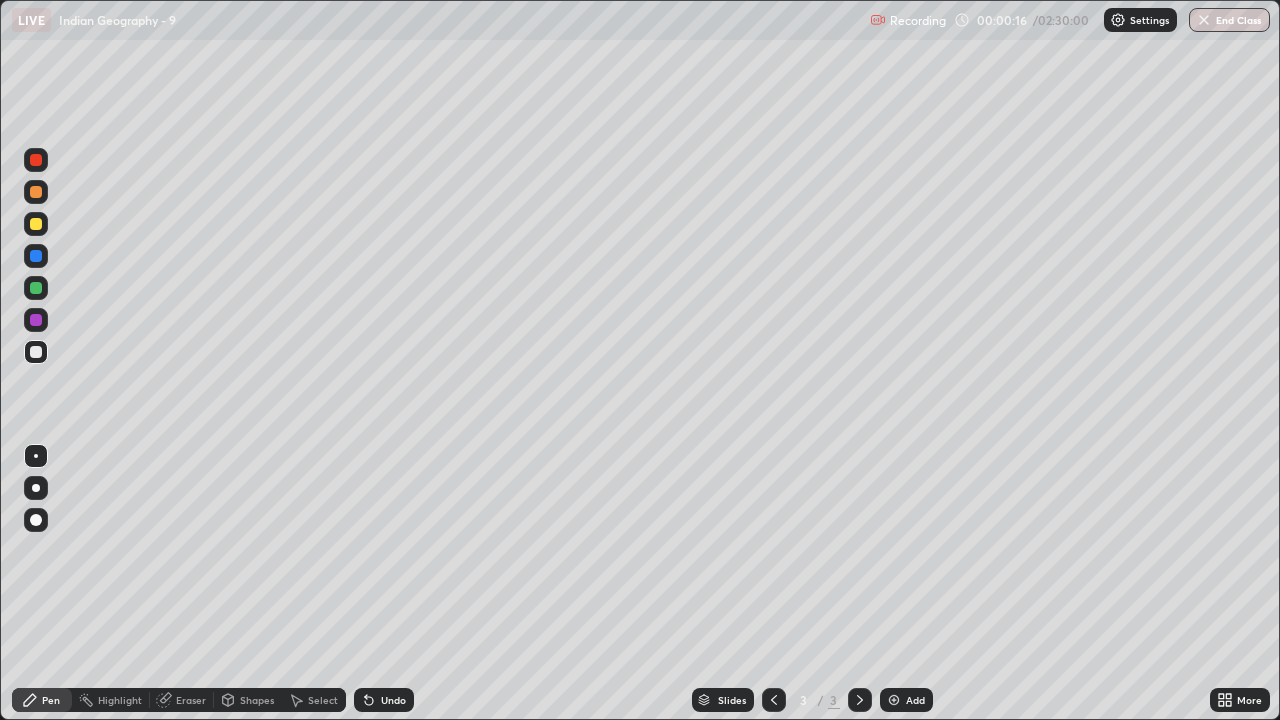 click at bounding box center (36, 488) 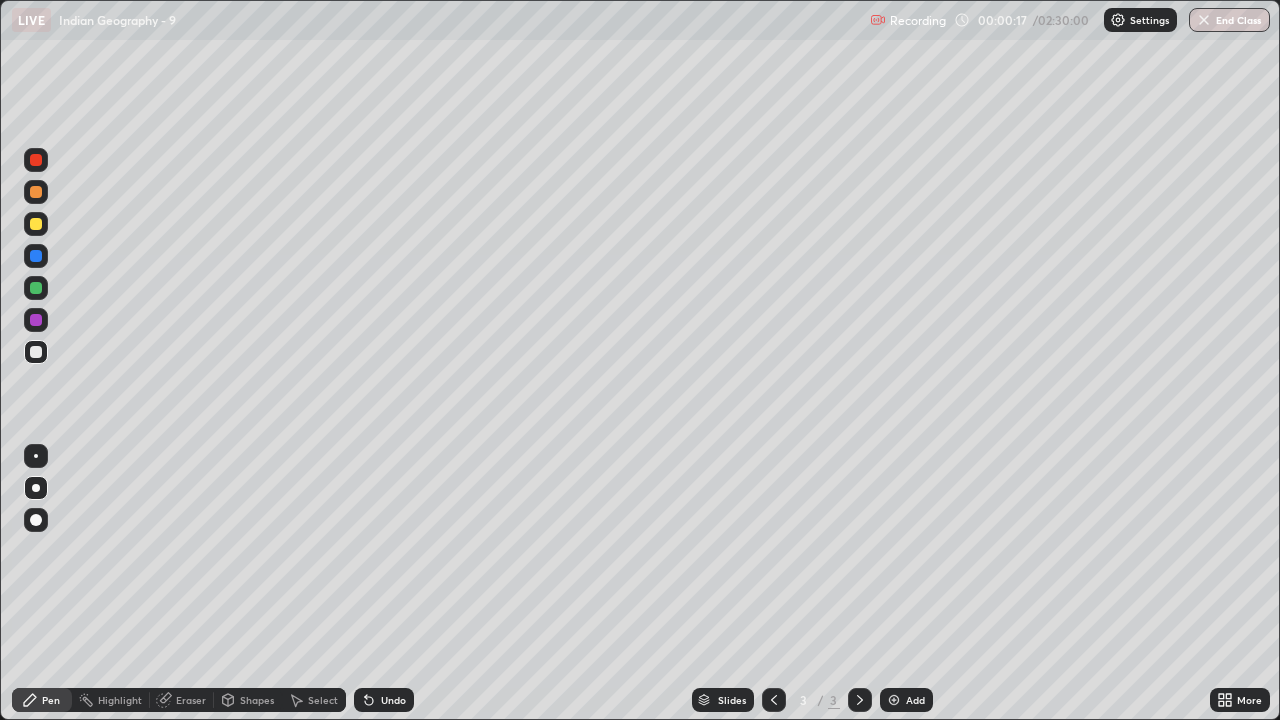 click at bounding box center [36, 224] 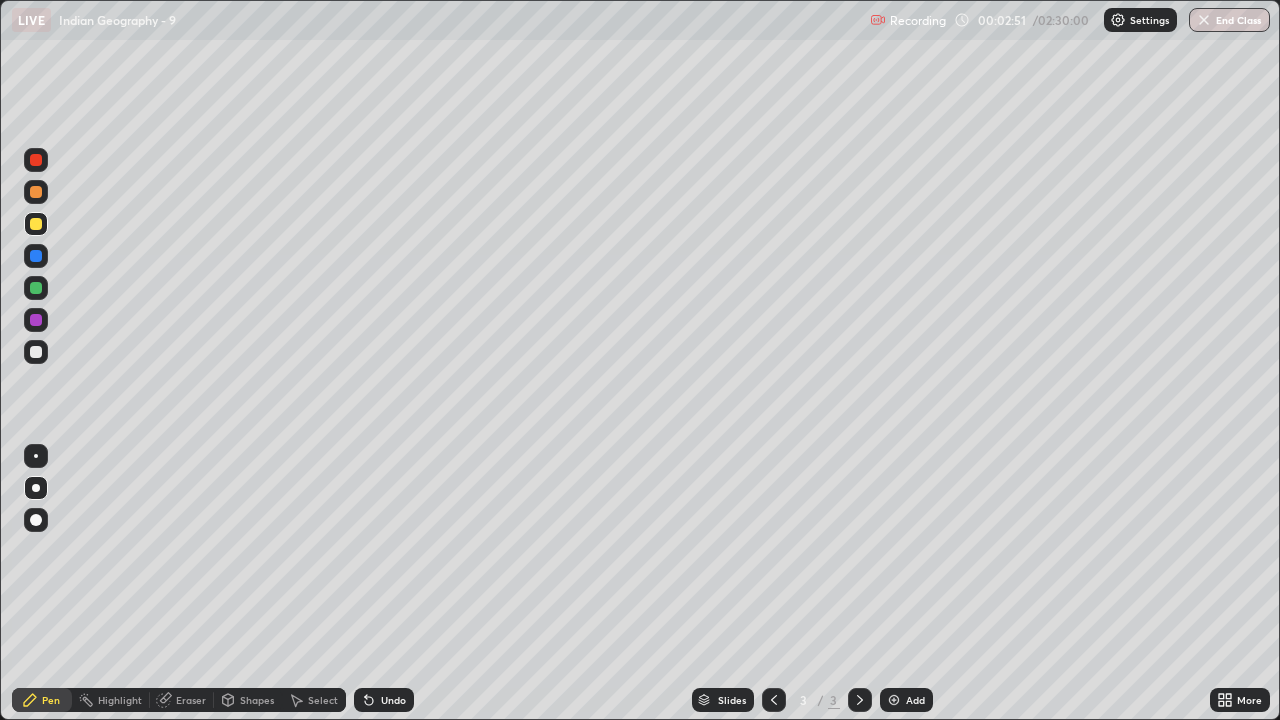 click on "Eraser" at bounding box center (191, 700) 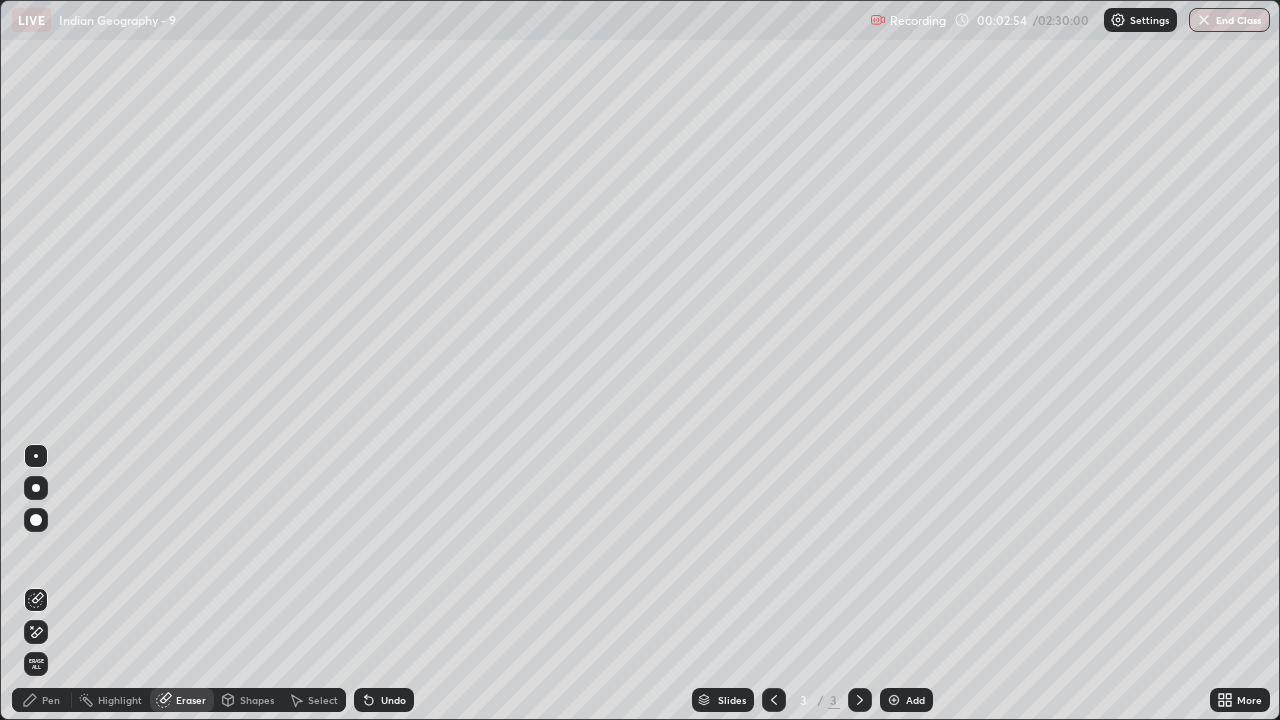 click on "Pen" at bounding box center (51, 700) 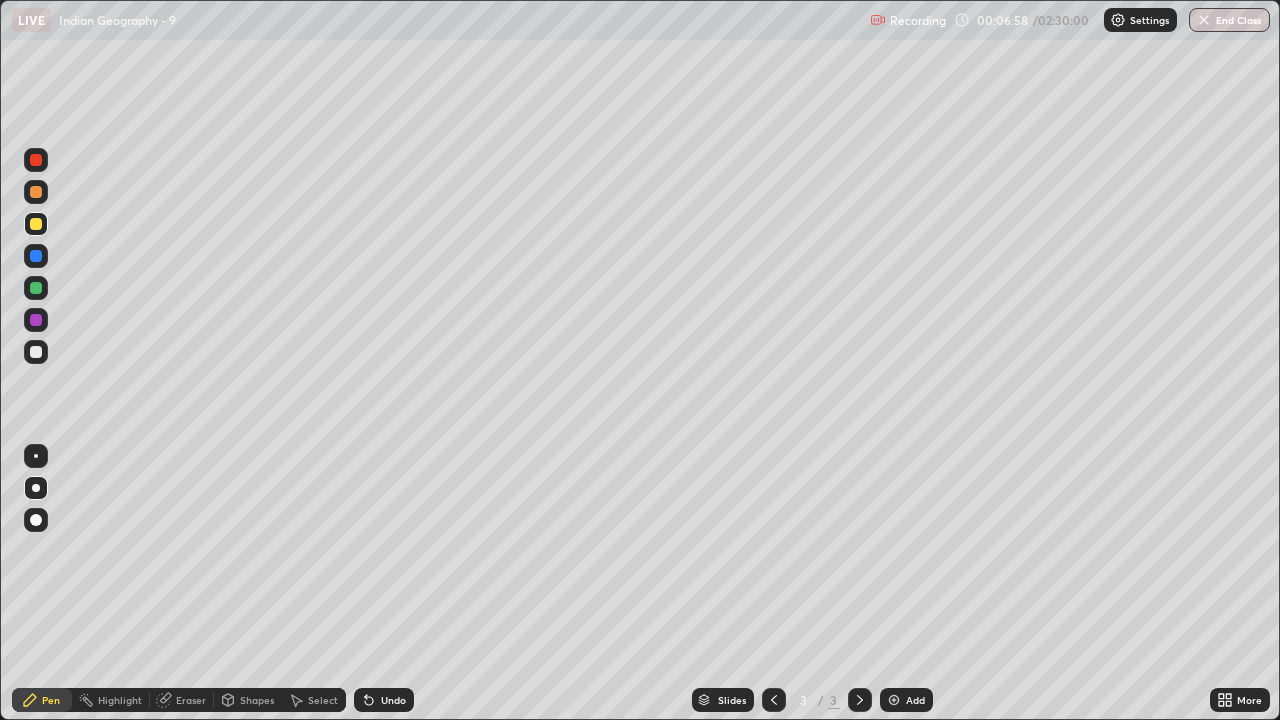 click on "Undo" at bounding box center [393, 700] 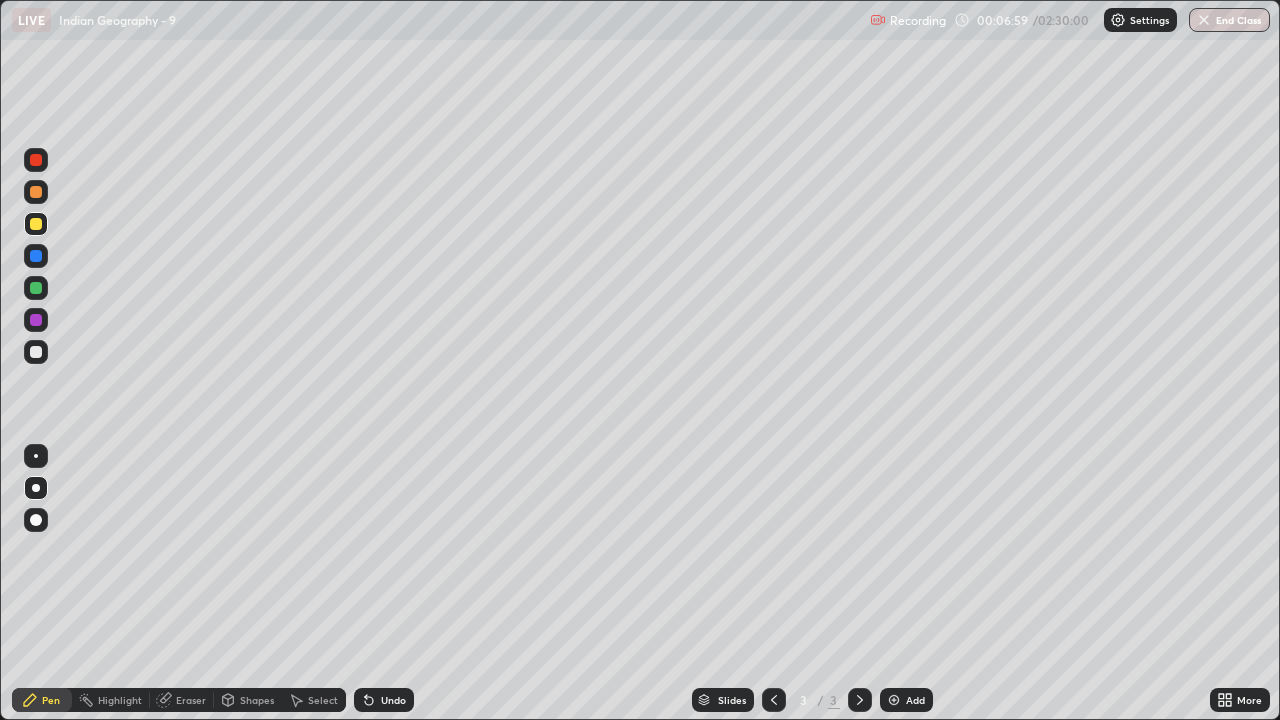 click 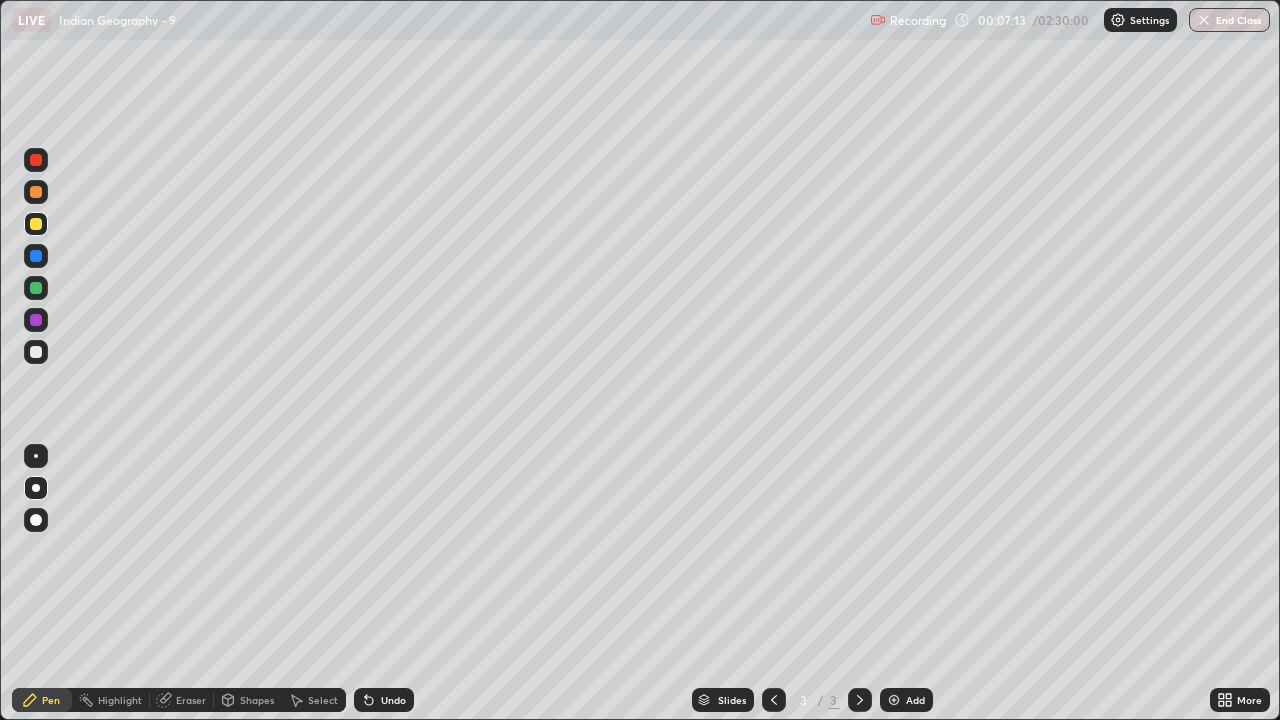 click on "Undo" at bounding box center [393, 700] 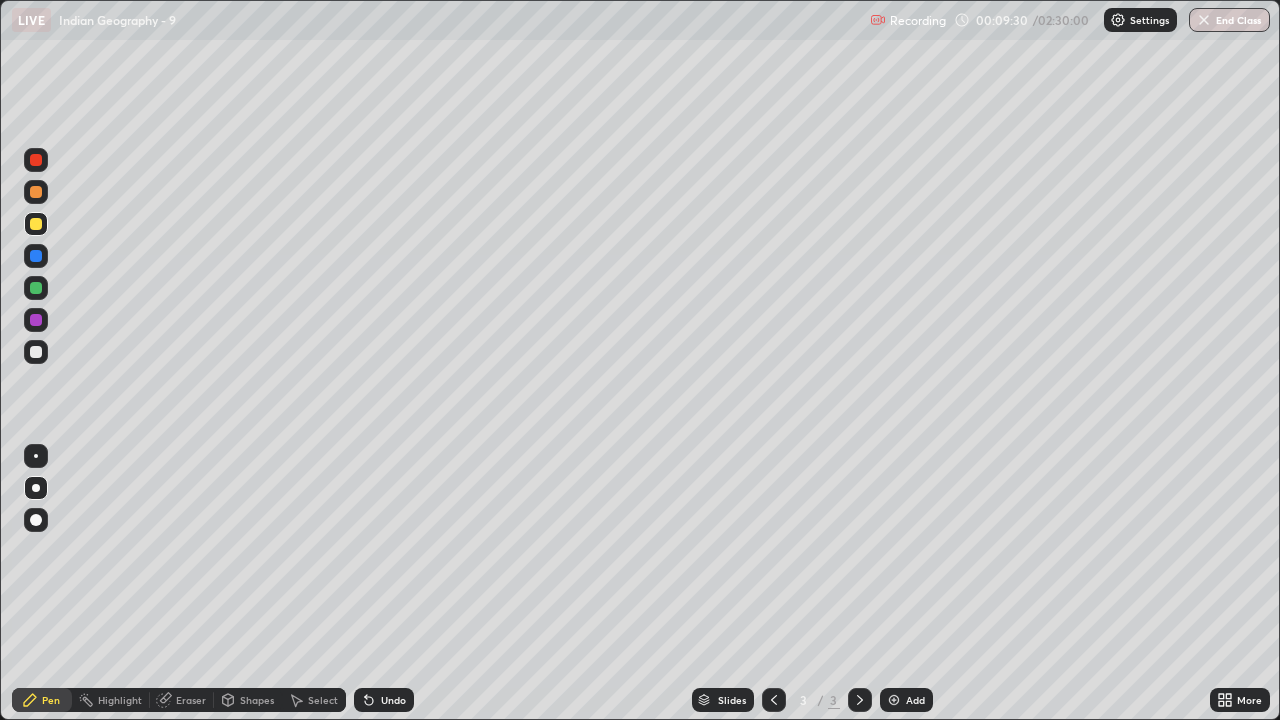 click at bounding box center (36, 352) 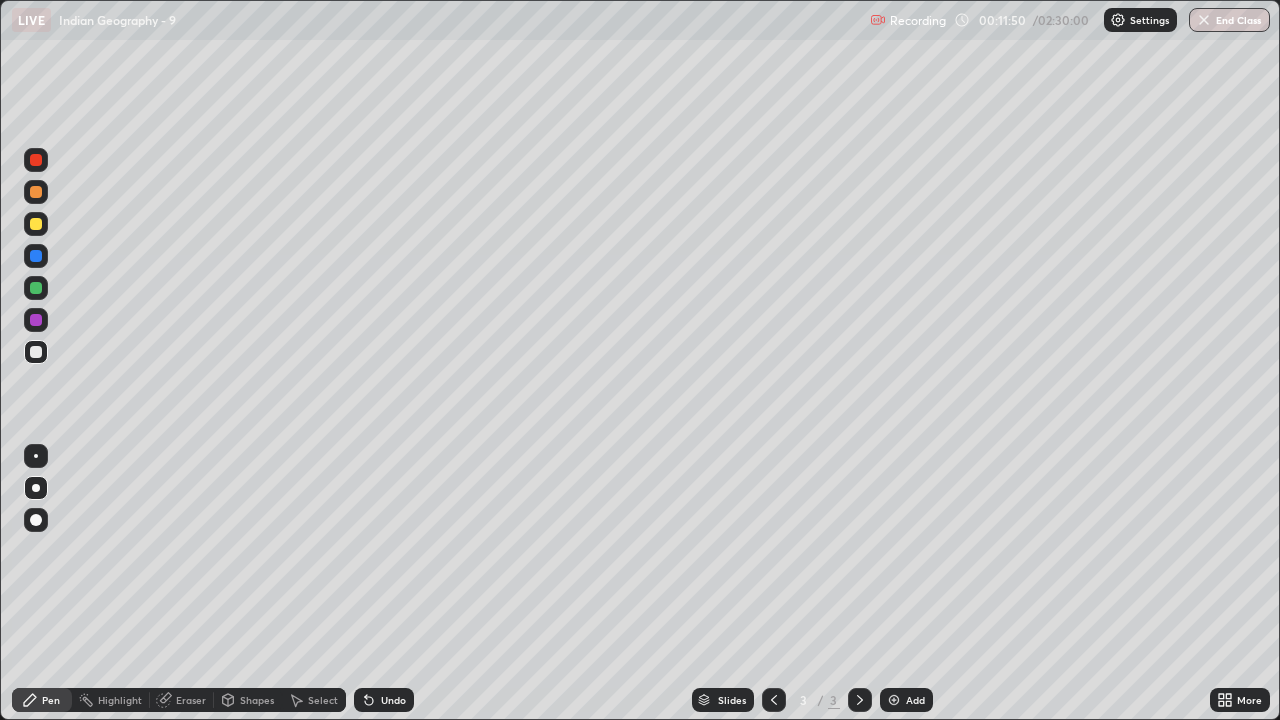 click on "Undo" at bounding box center [393, 700] 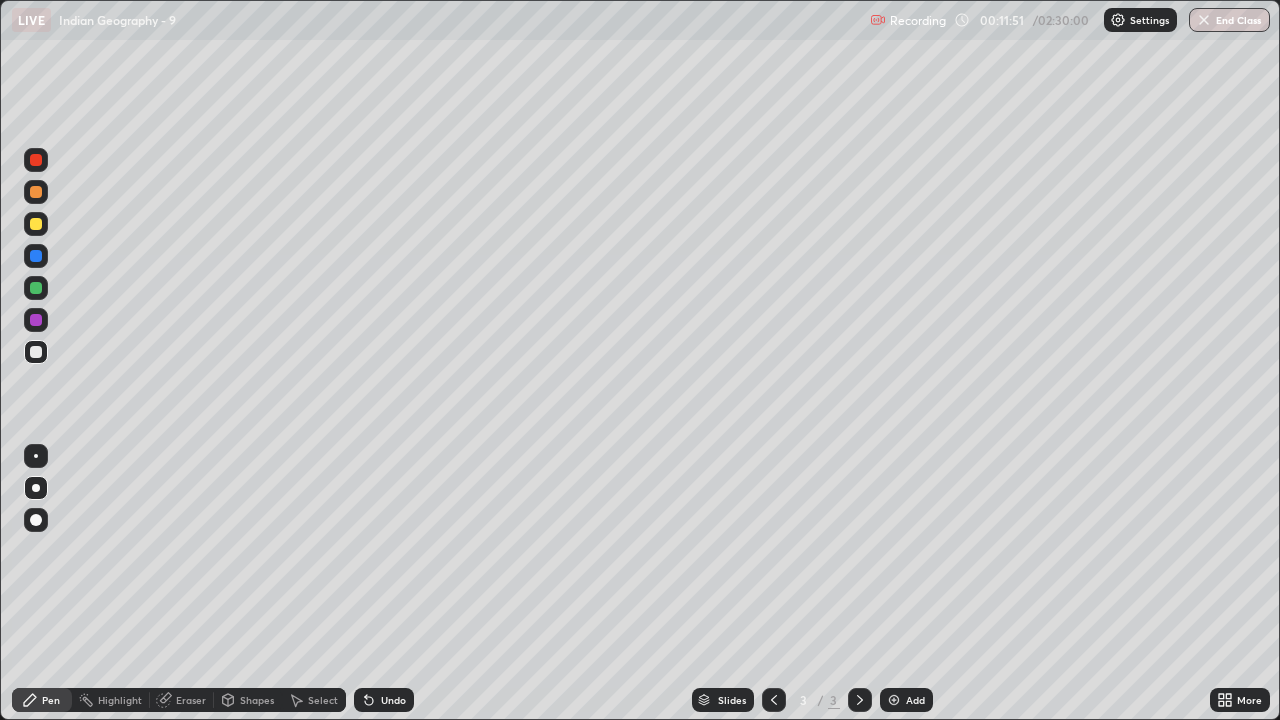 click on "Undo" at bounding box center [393, 700] 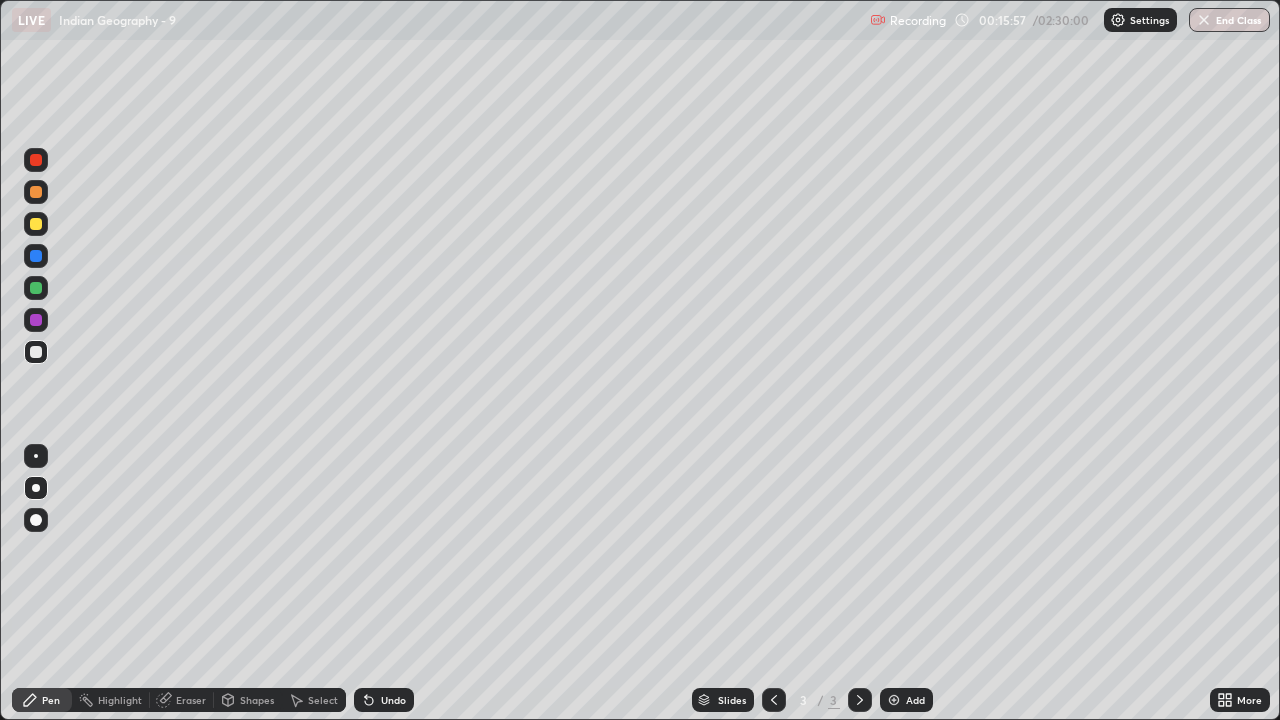 click at bounding box center [36, 320] 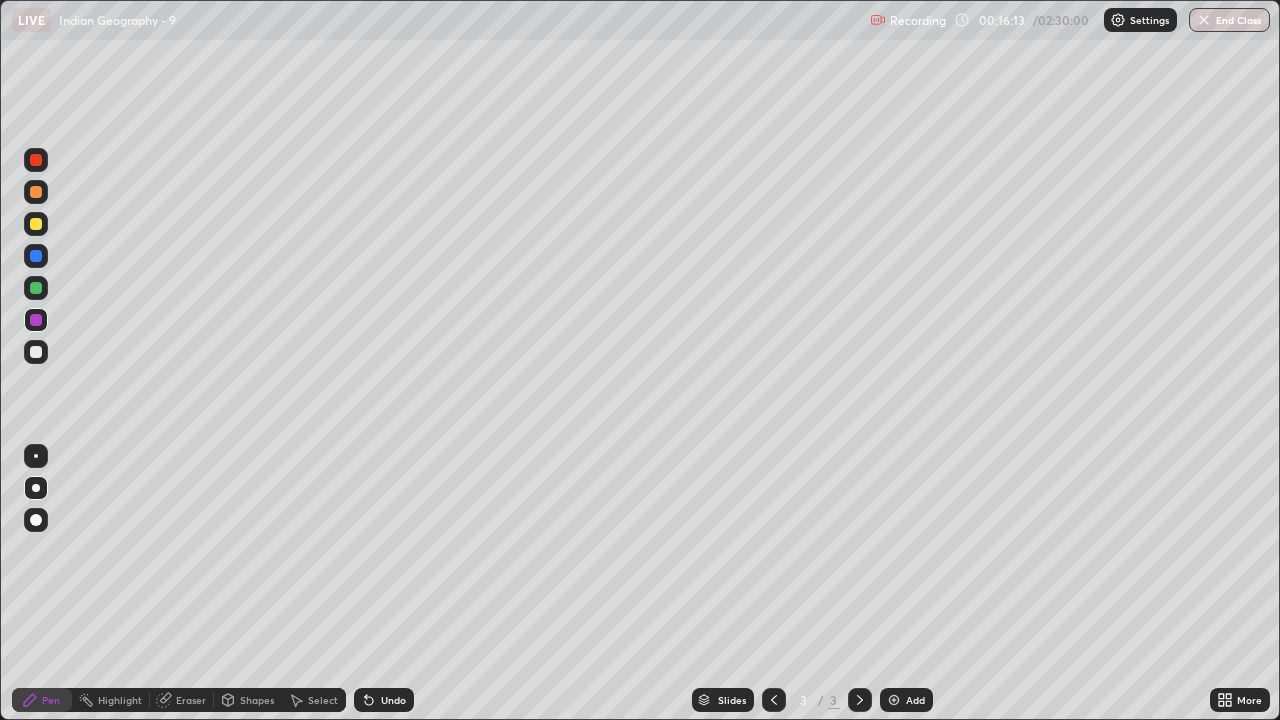 click at bounding box center [36, 352] 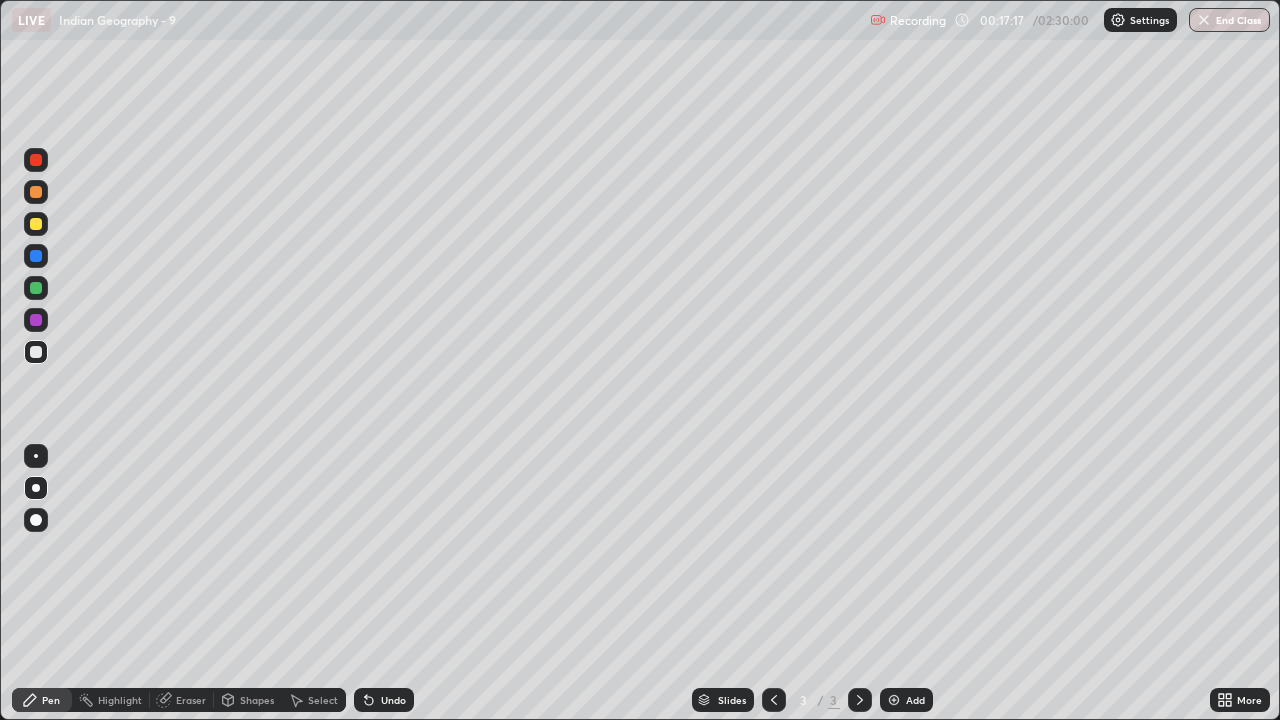 click at bounding box center (36, 256) 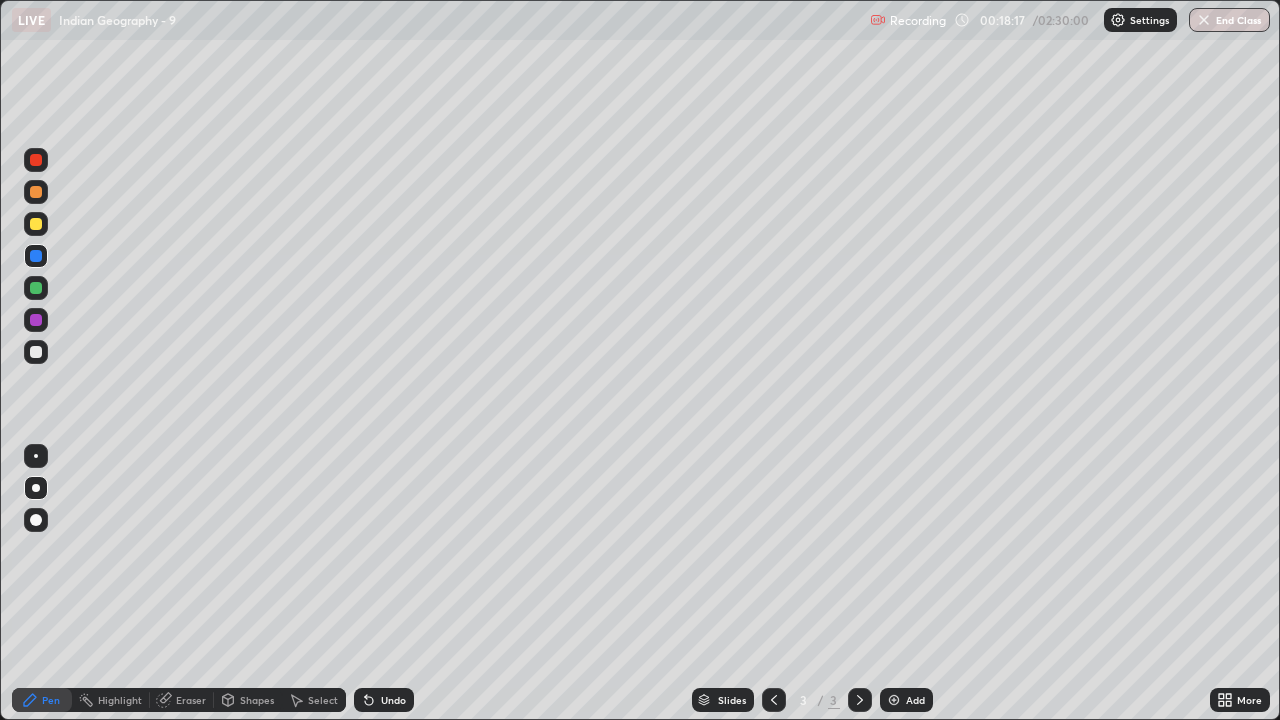 click at bounding box center [36, 352] 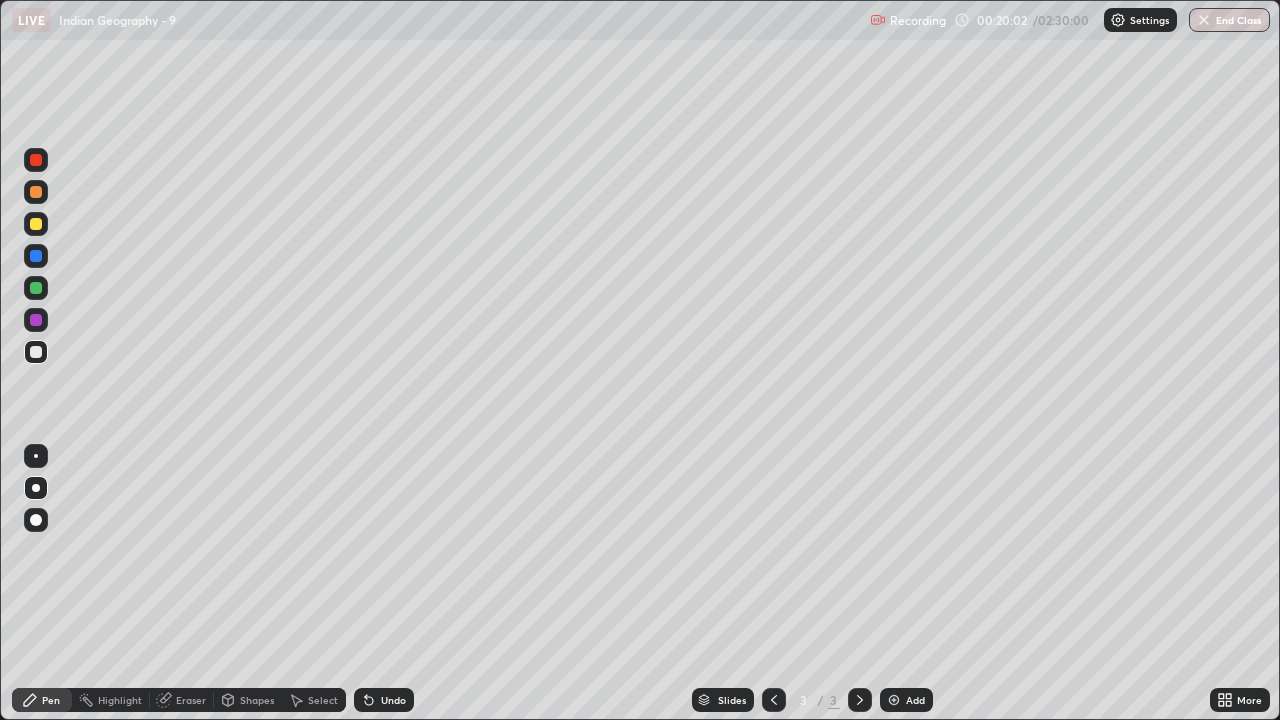 click on "Undo" at bounding box center (384, 700) 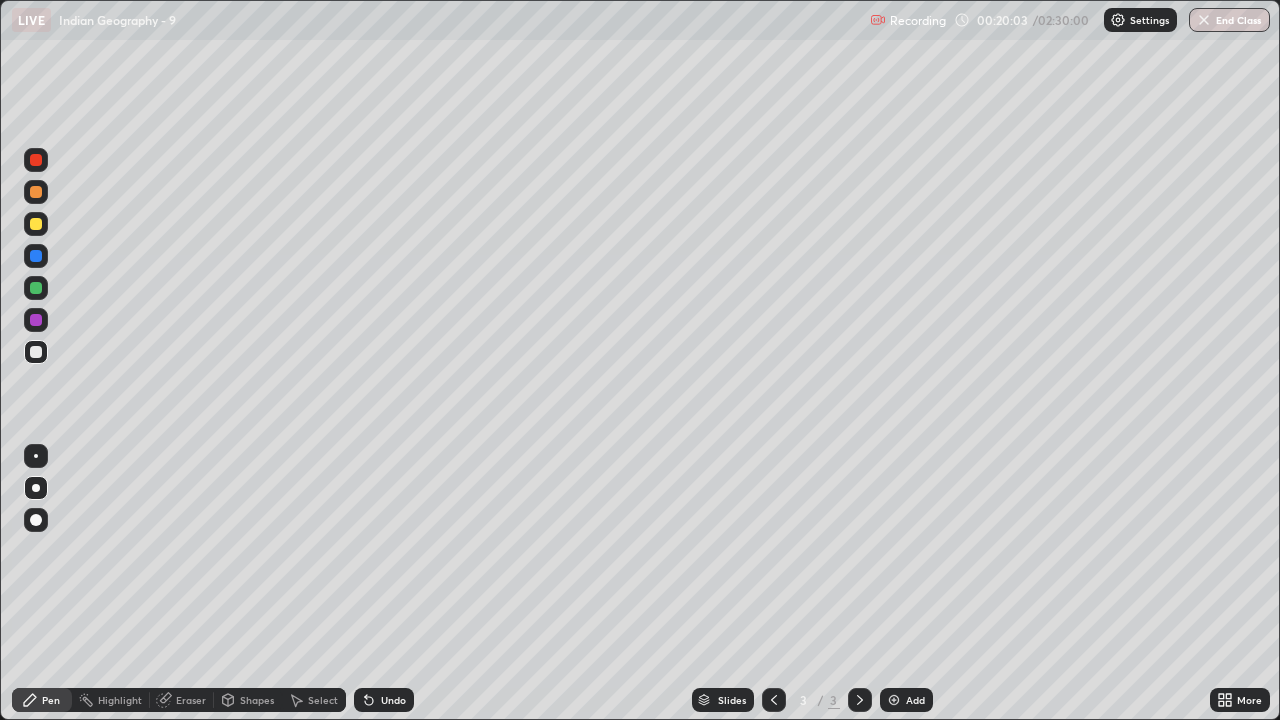 click on "Undo" at bounding box center [393, 700] 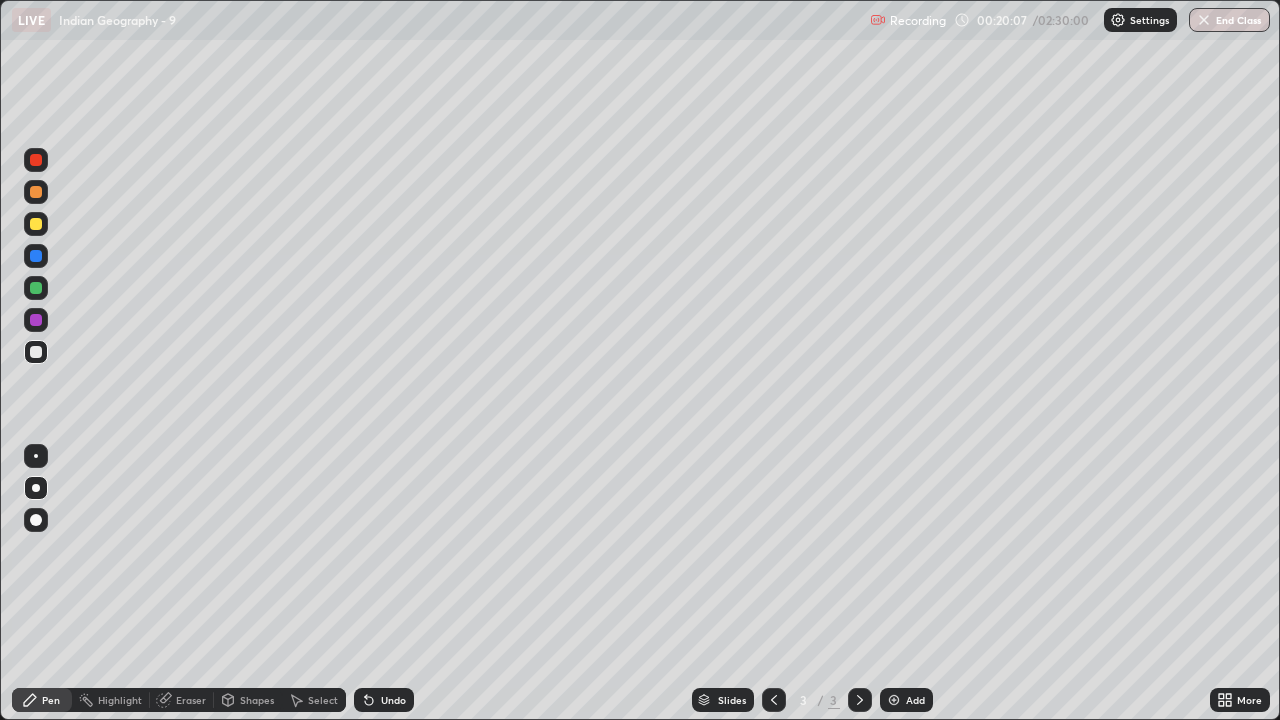 click at bounding box center [36, 320] 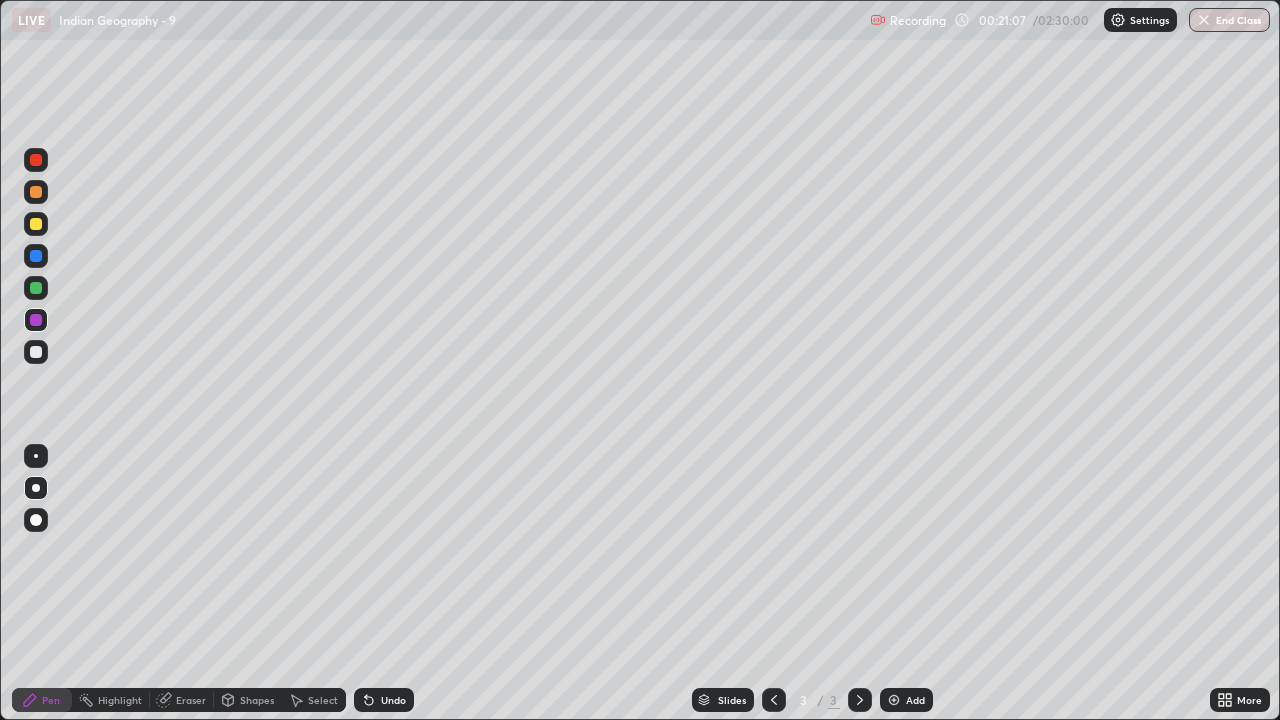 click at bounding box center (36, 288) 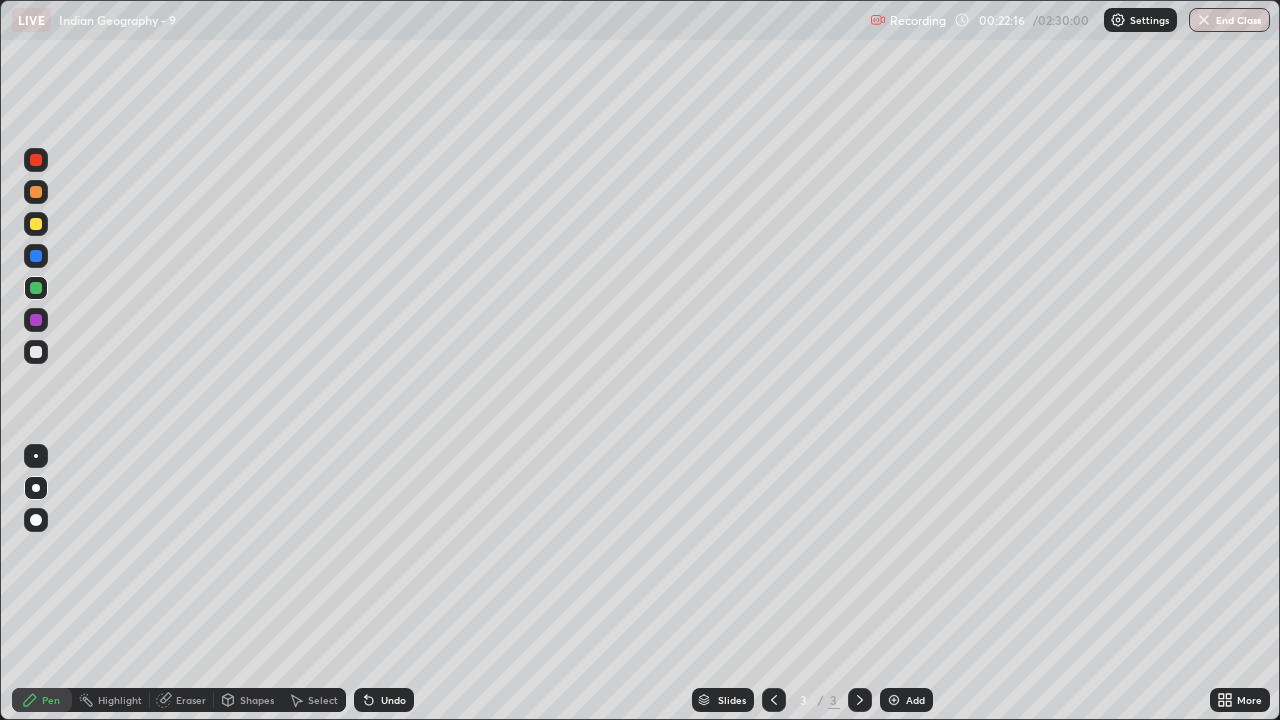 click at bounding box center [36, 256] 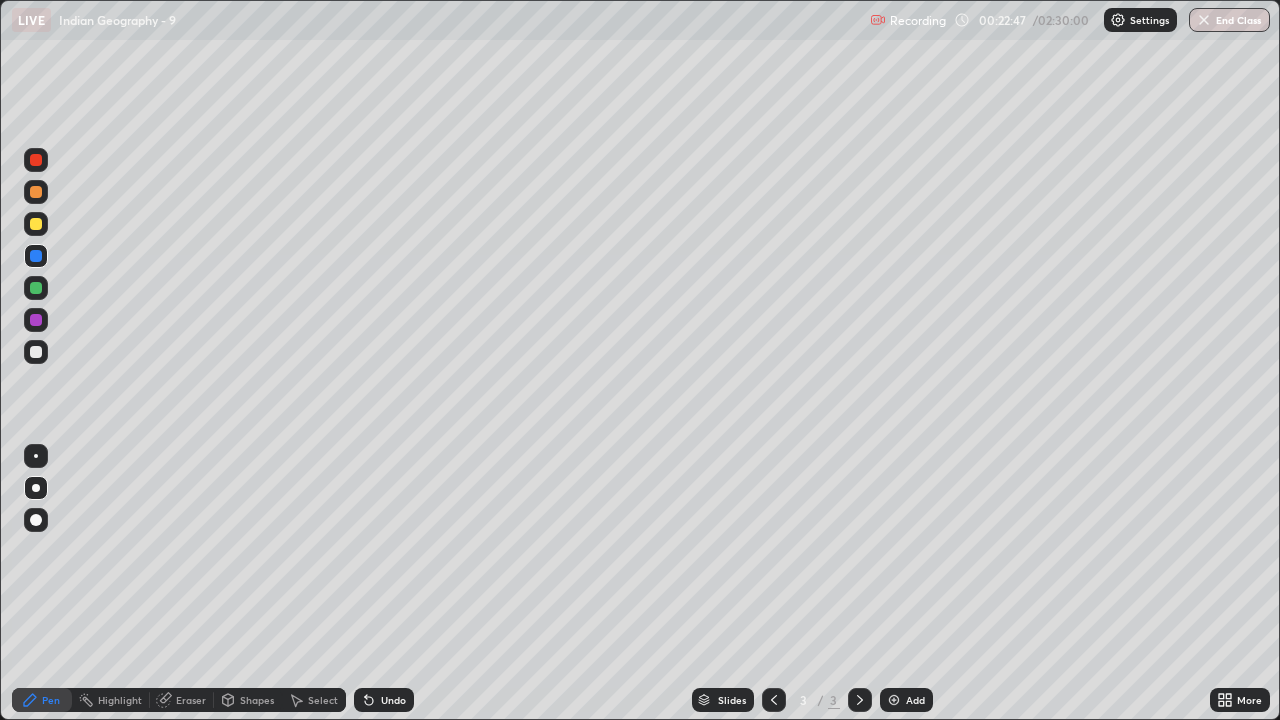 click on "More" at bounding box center [1249, 700] 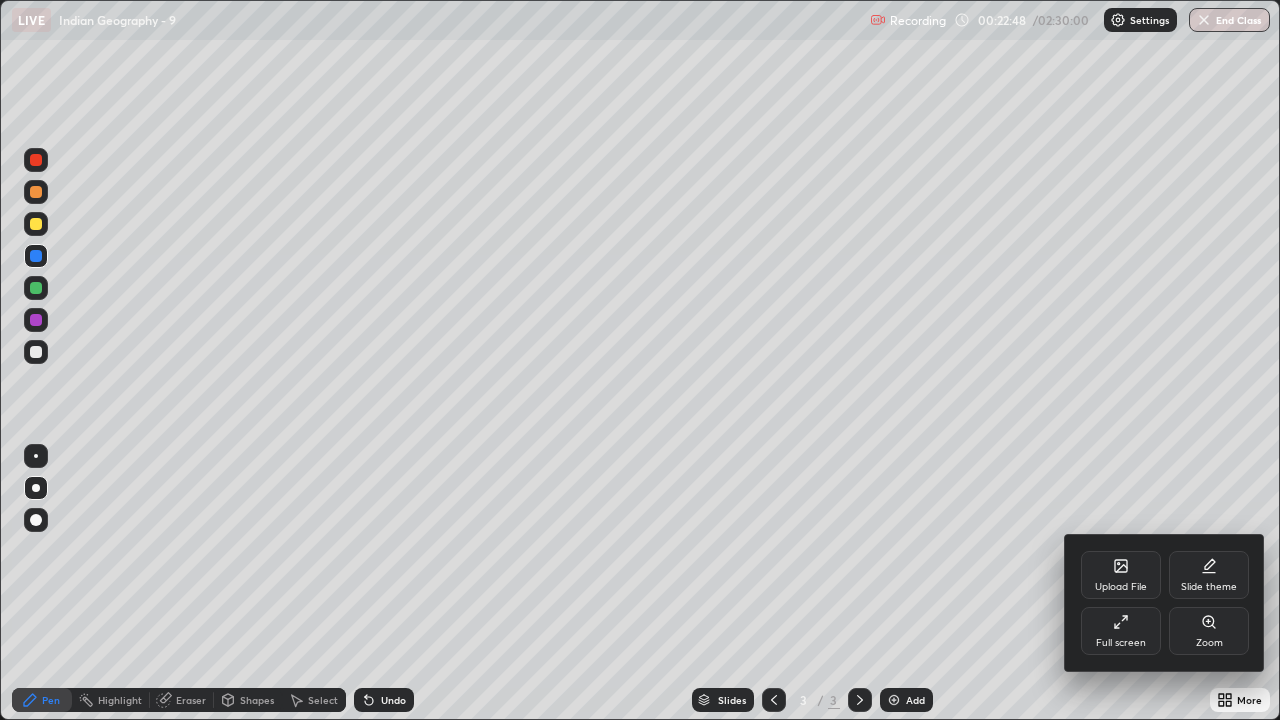 click on "Full screen" at bounding box center [1121, 631] 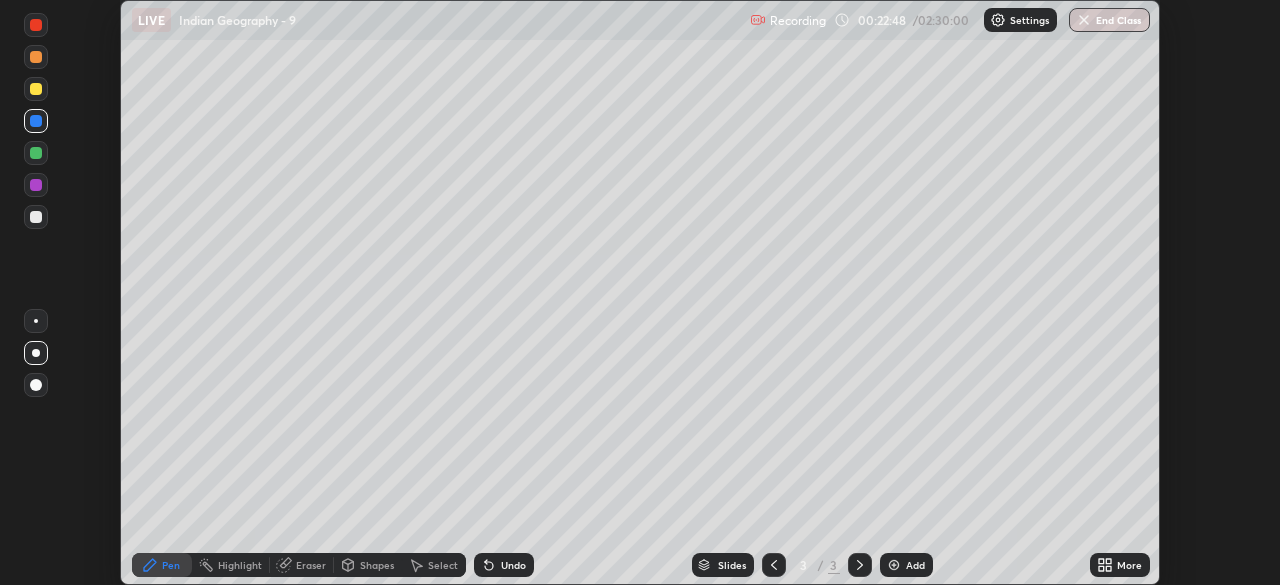 scroll, scrollTop: 585, scrollLeft: 1280, axis: both 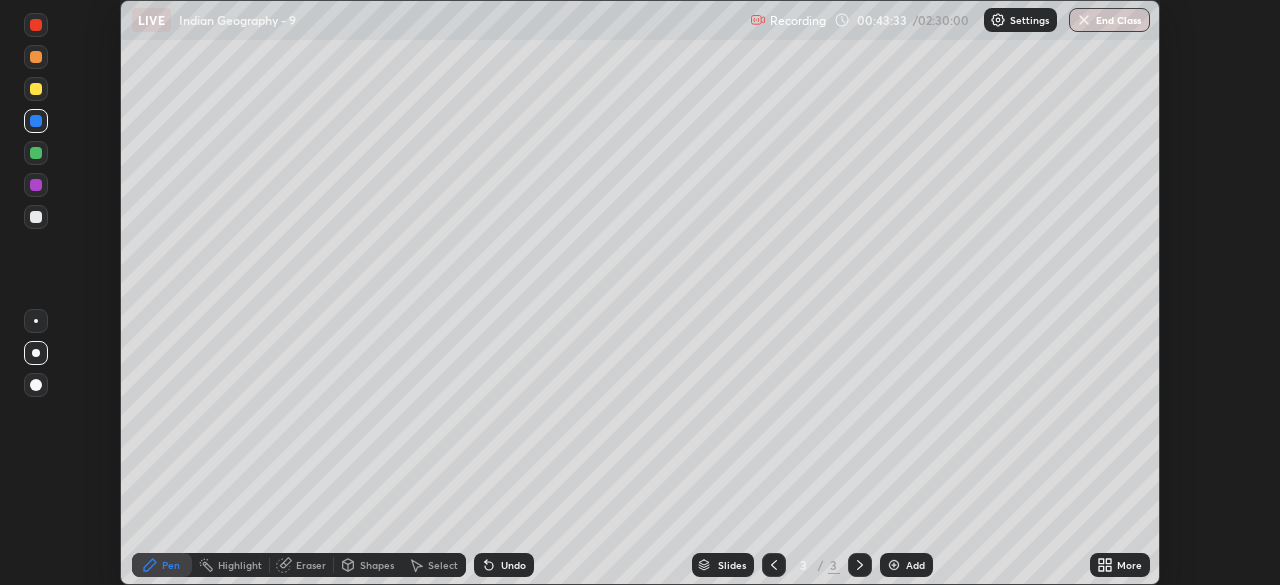 click on "More" at bounding box center (1129, 565) 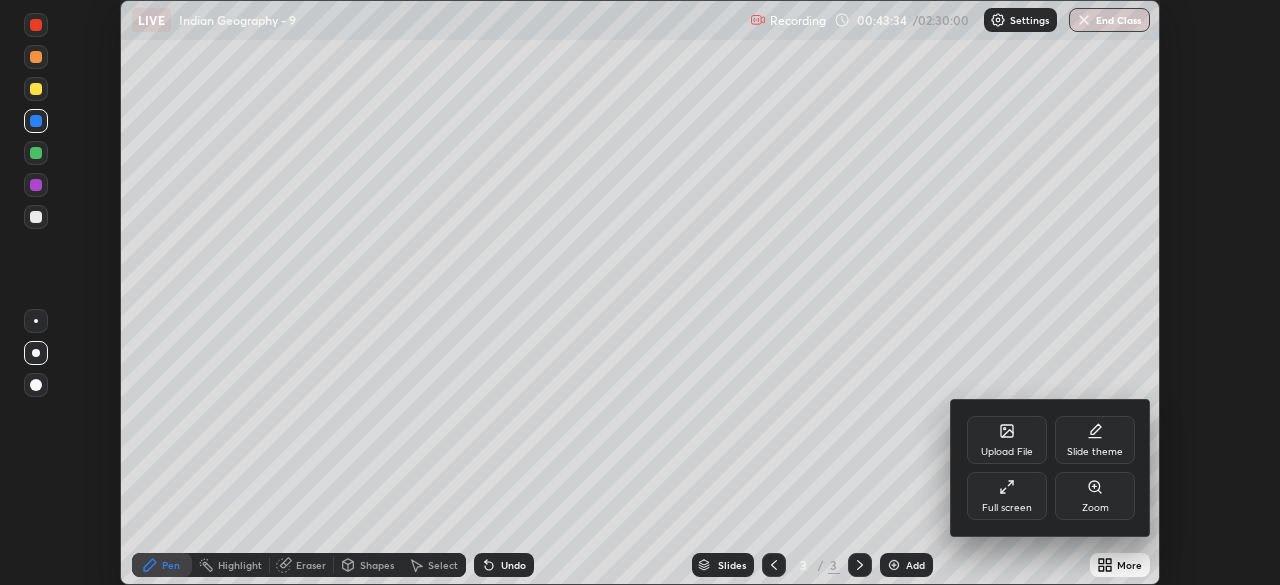 click on "Full screen" at bounding box center (1007, 508) 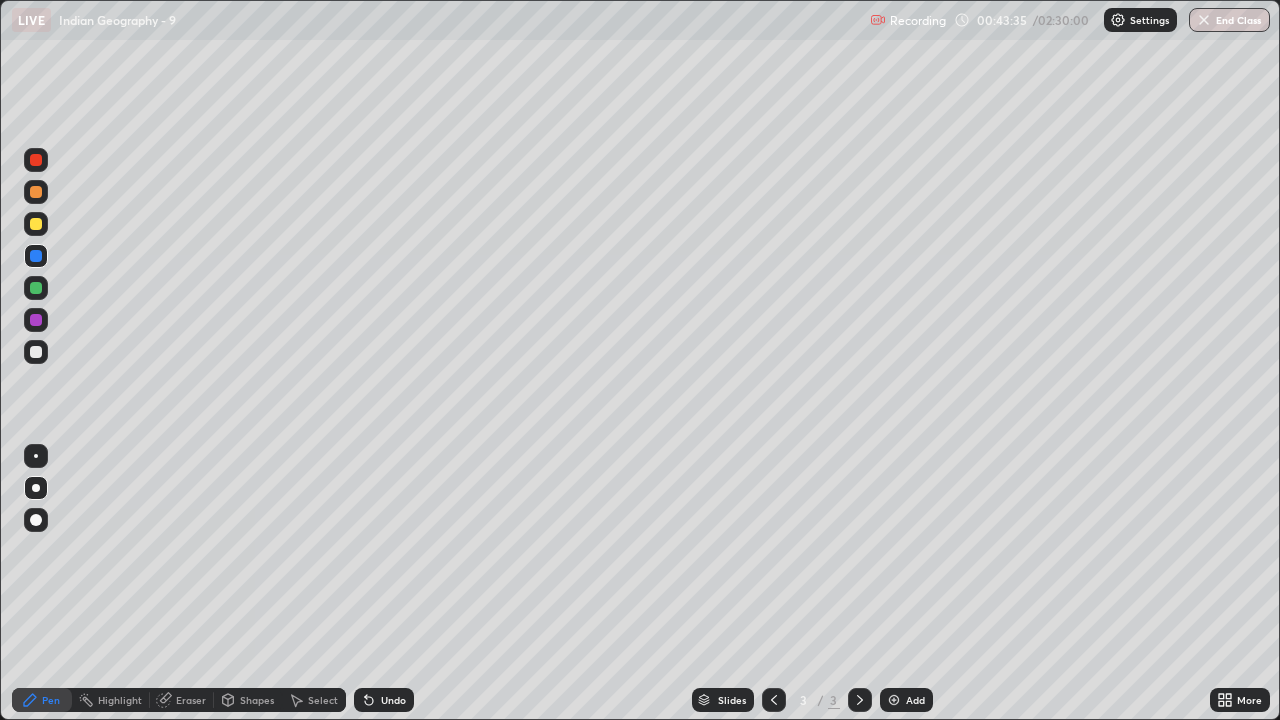 scroll, scrollTop: 99280, scrollLeft: 98720, axis: both 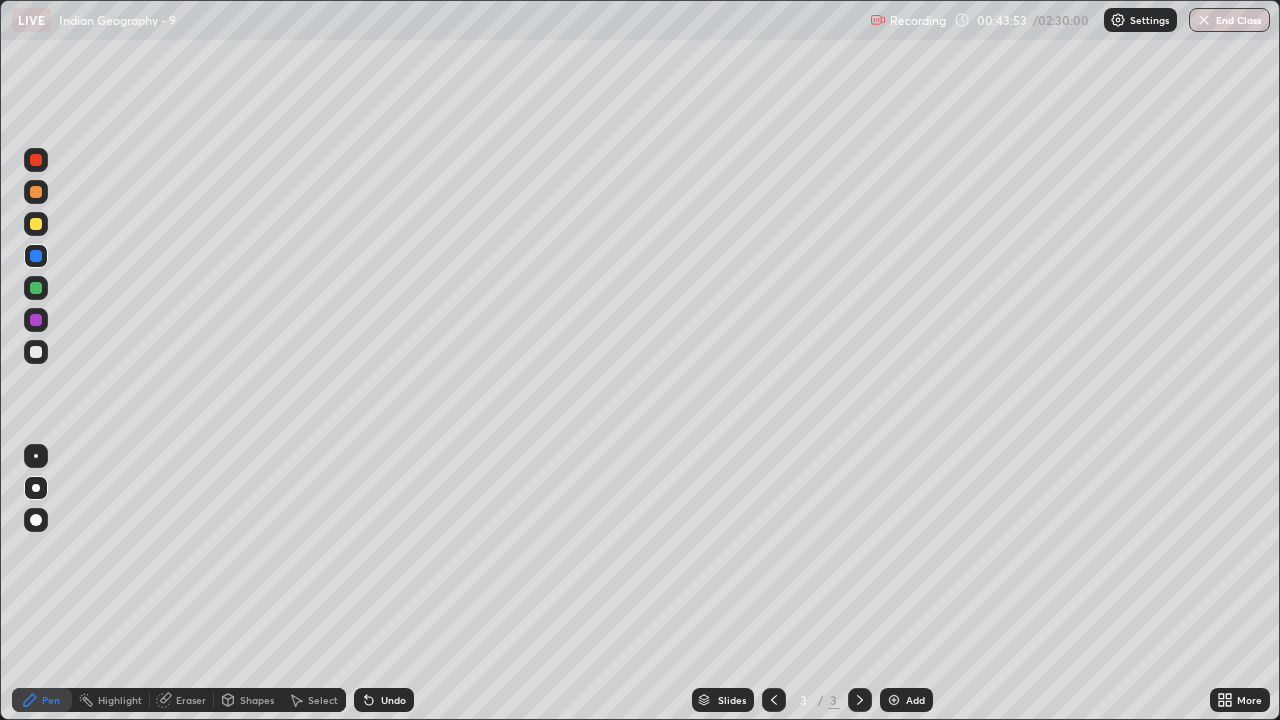 click at bounding box center (36, 320) 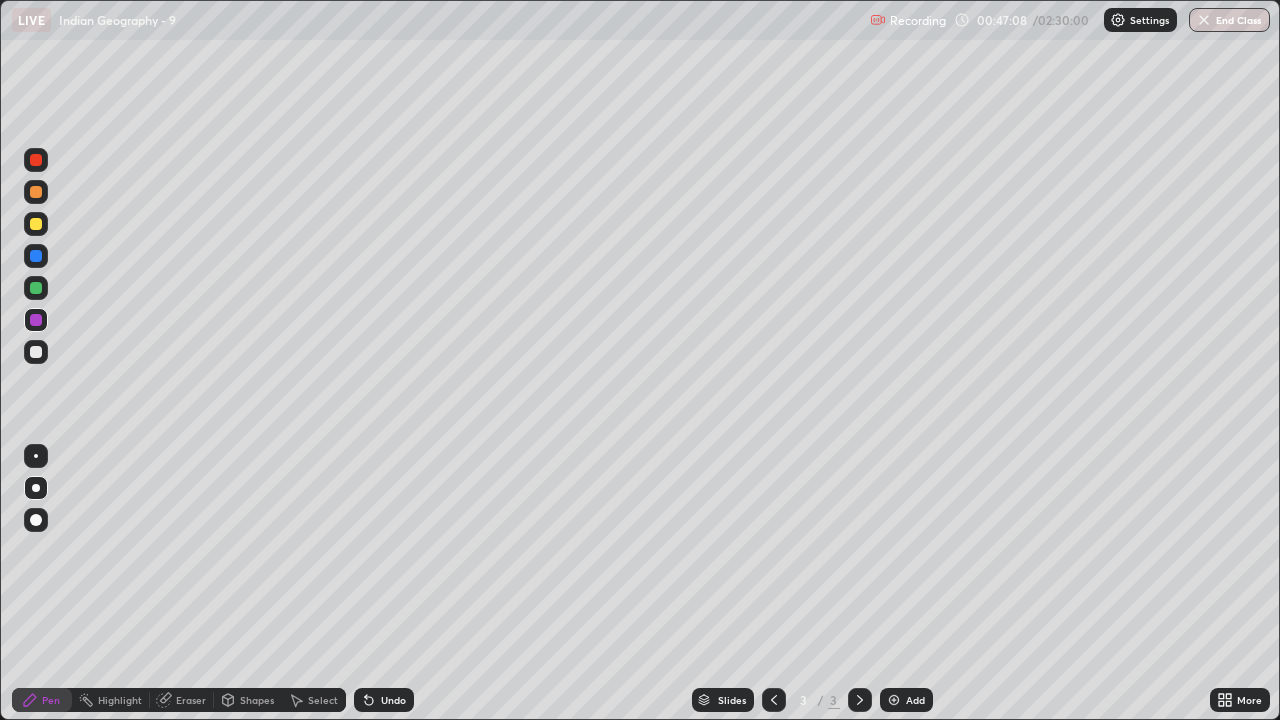 click on "Eraser" at bounding box center [191, 700] 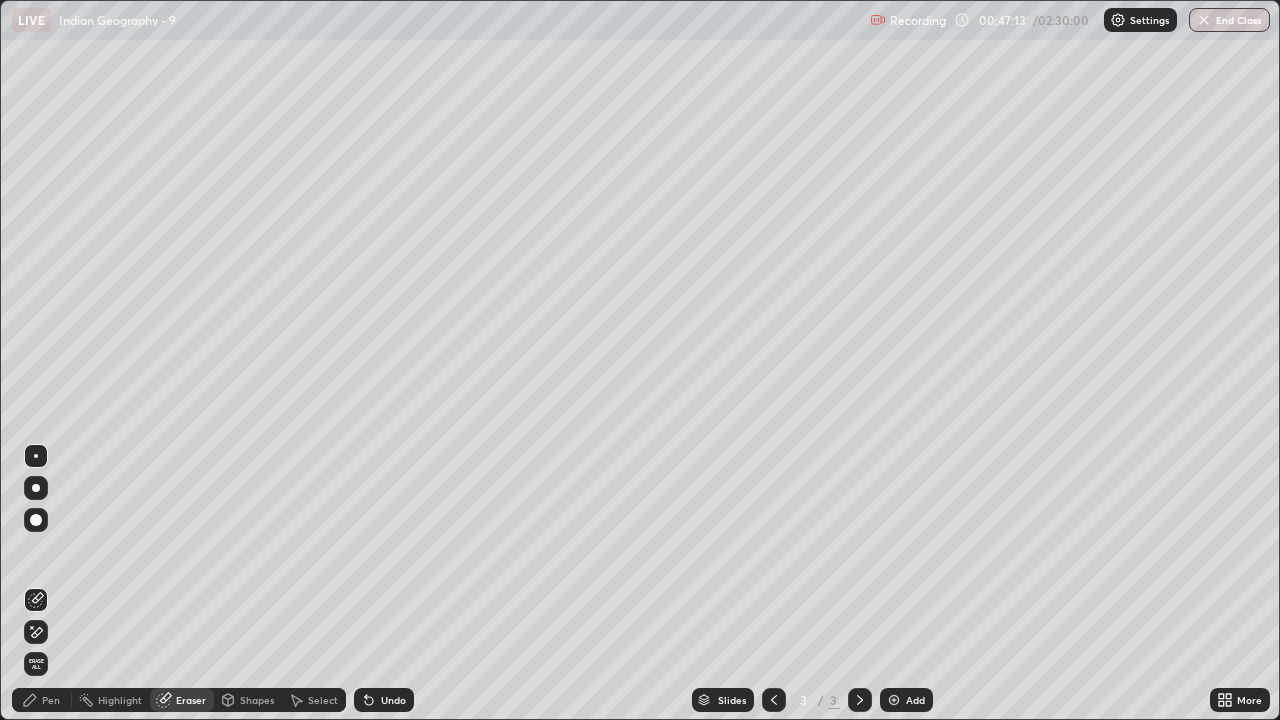 click on "Pen" at bounding box center [42, 700] 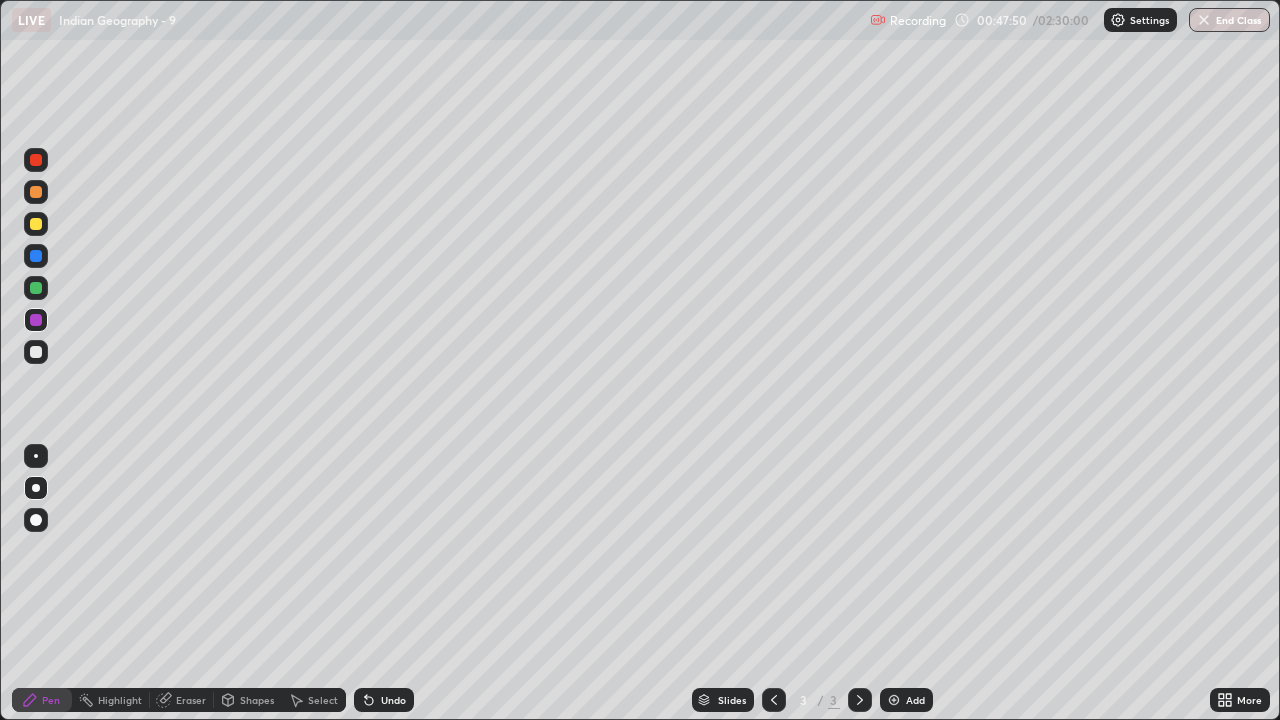 click at bounding box center [36, 352] 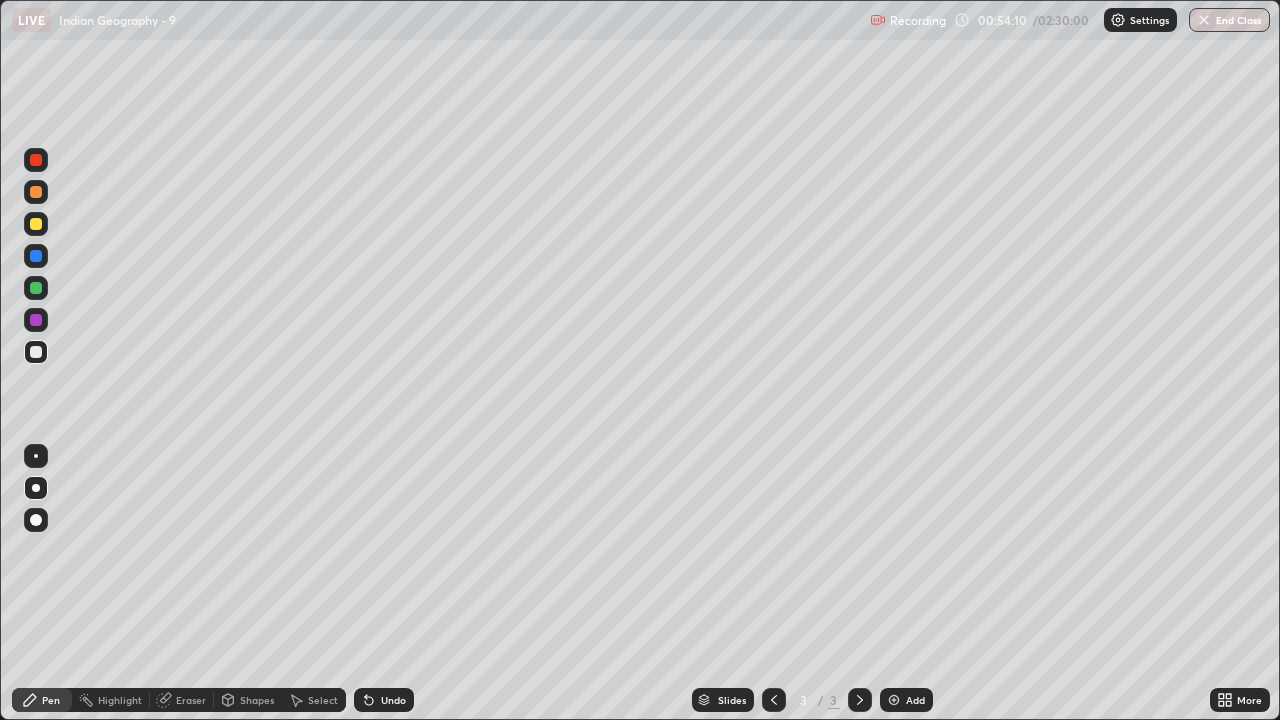 click at bounding box center [36, 256] 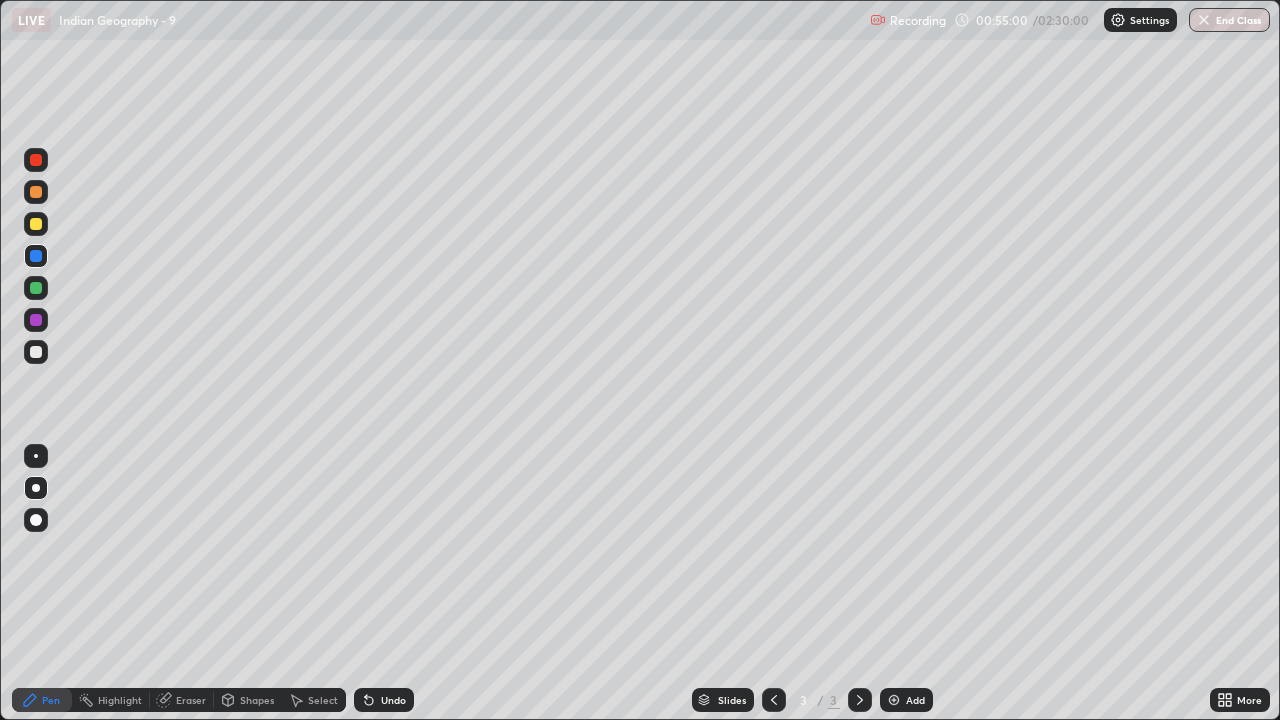 click on "Undo" at bounding box center [393, 700] 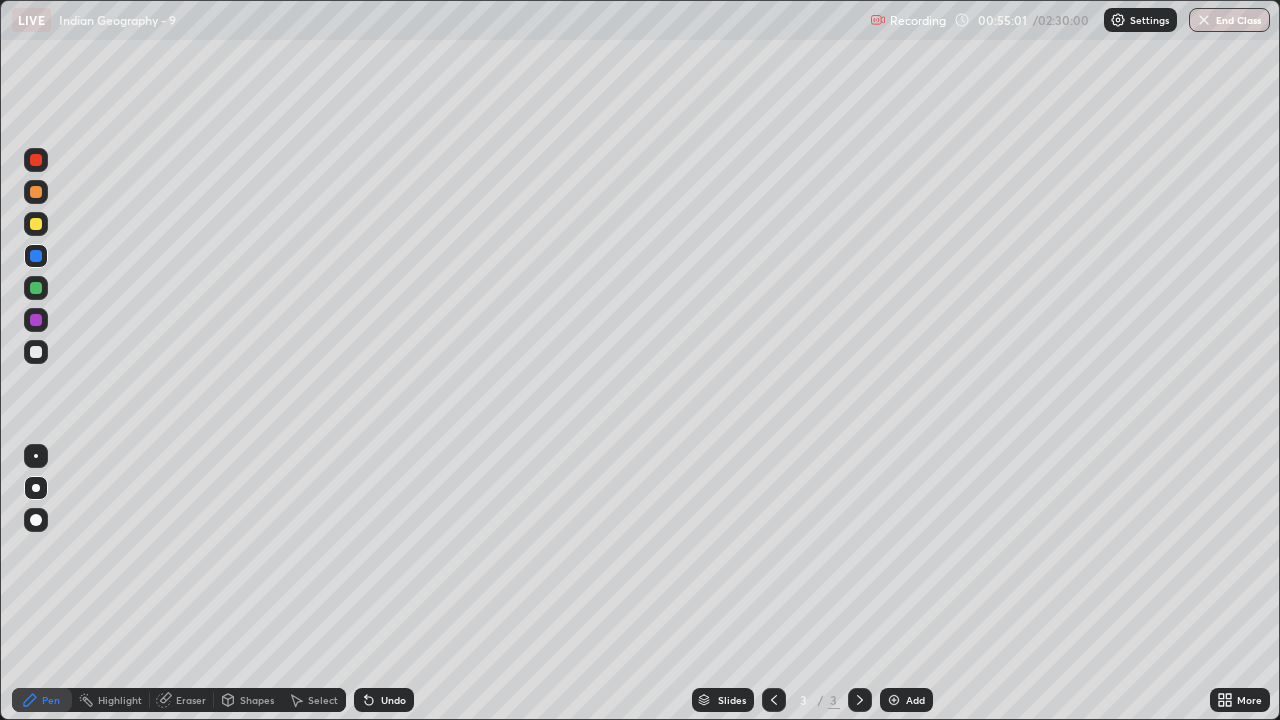 click on "Undo" at bounding box center (393, 700) 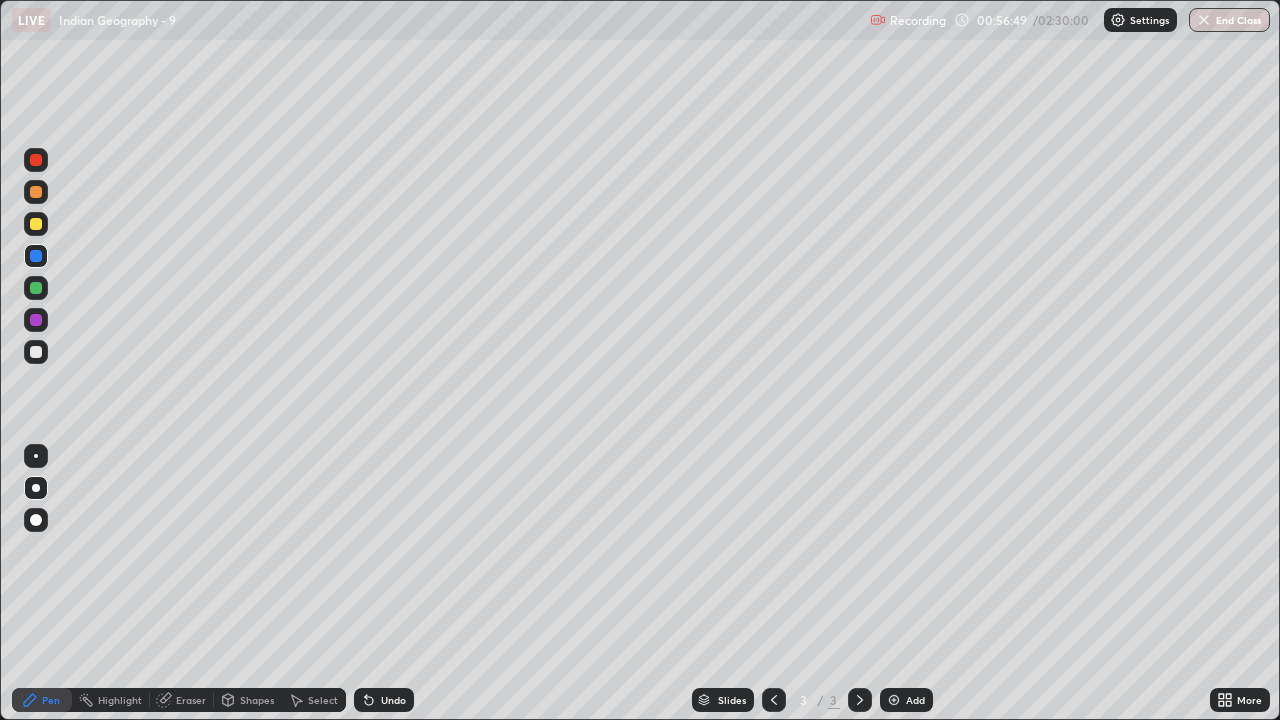 click at bounding box center (894, 700) 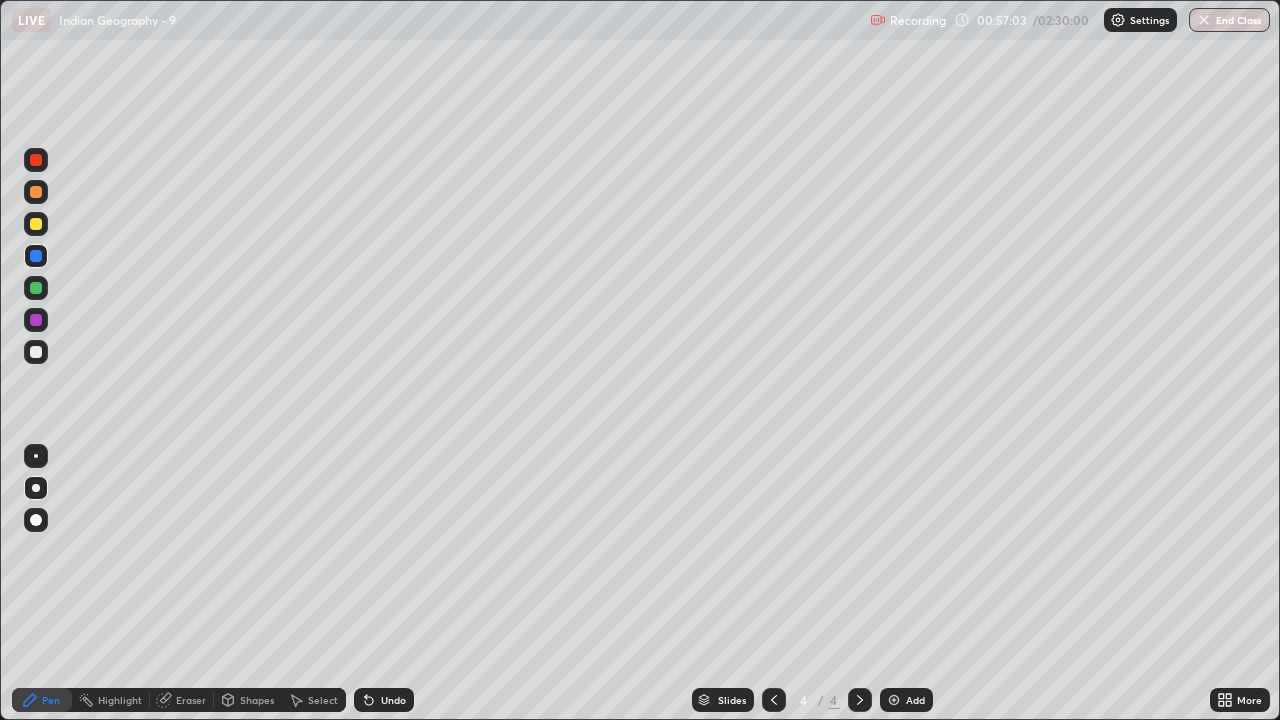 click at bounding box center (36, 456) 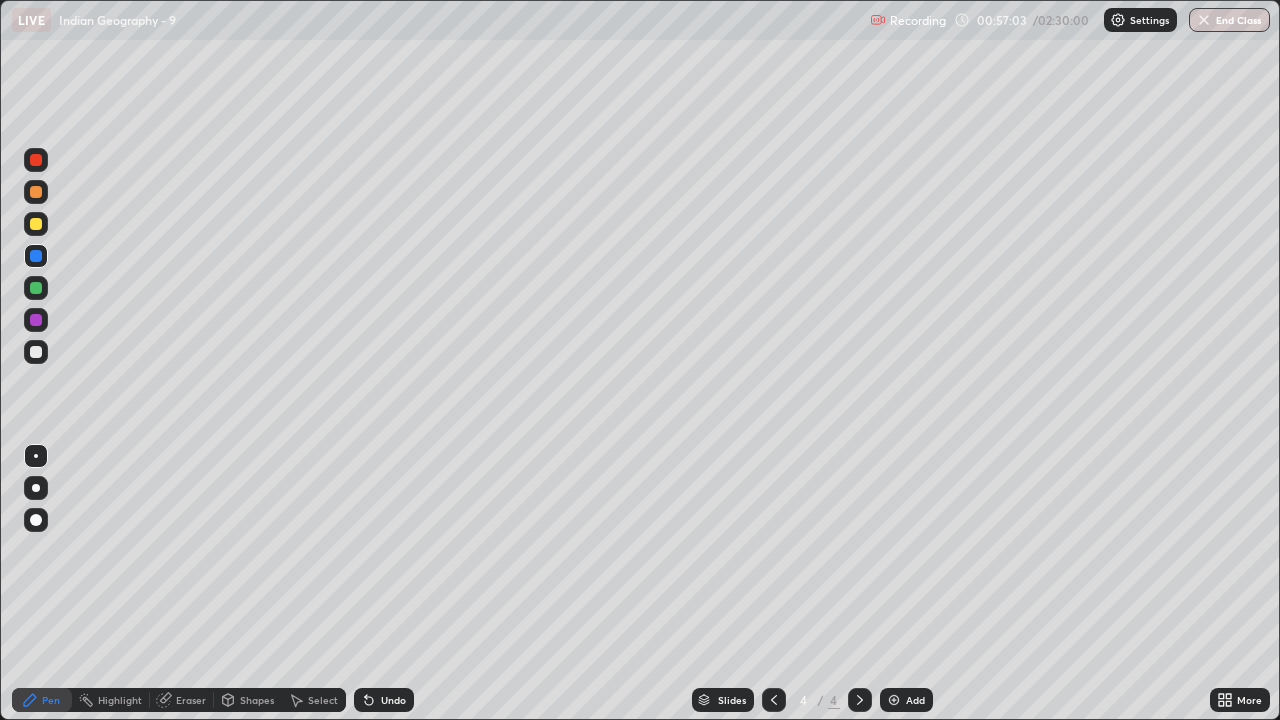 click at bounding box center (36, 352) 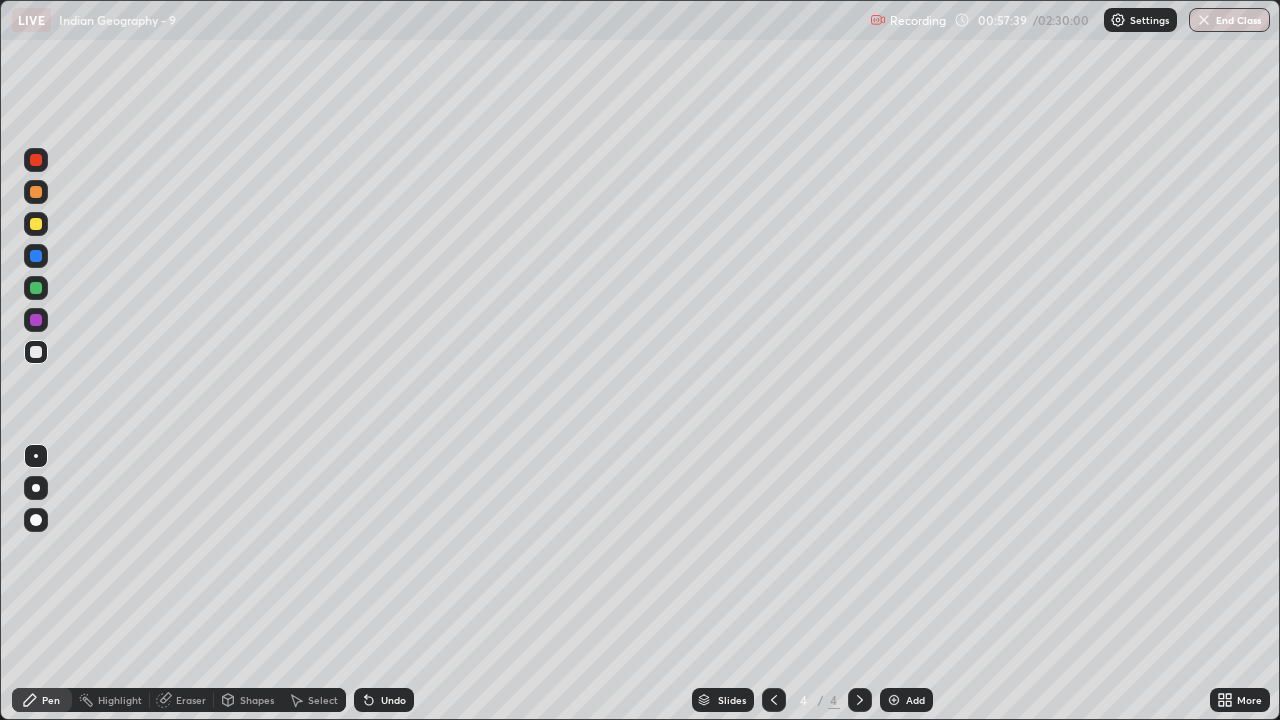 click on "Eraser" at bounding box center (191, 700) 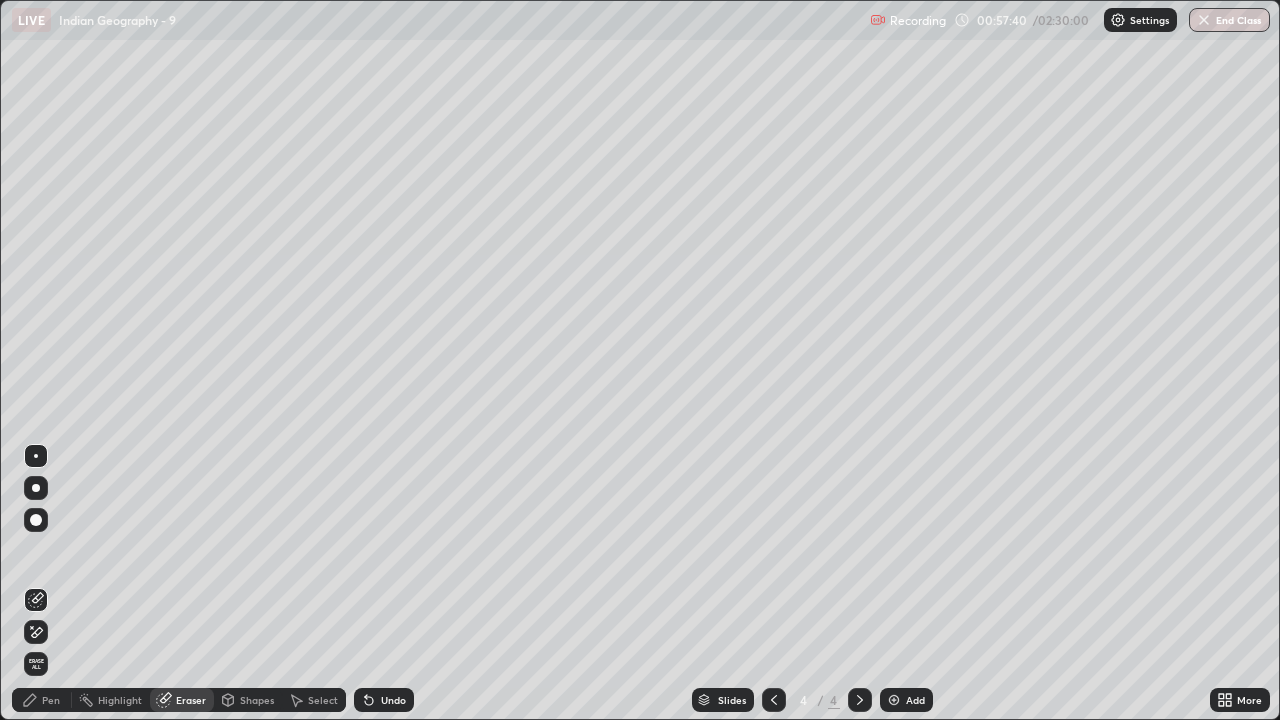click on "Erase all" at bounding box center (36, 664) 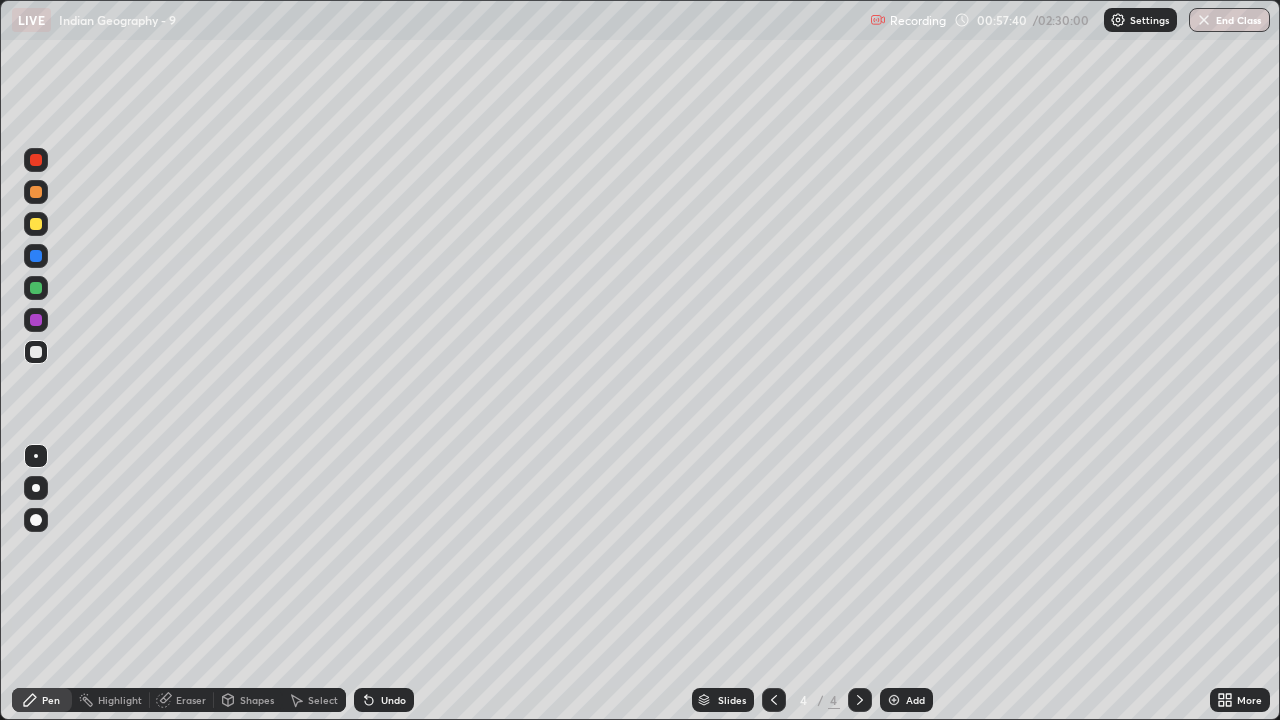 click on "Pen" at bounding box center (51, 700) 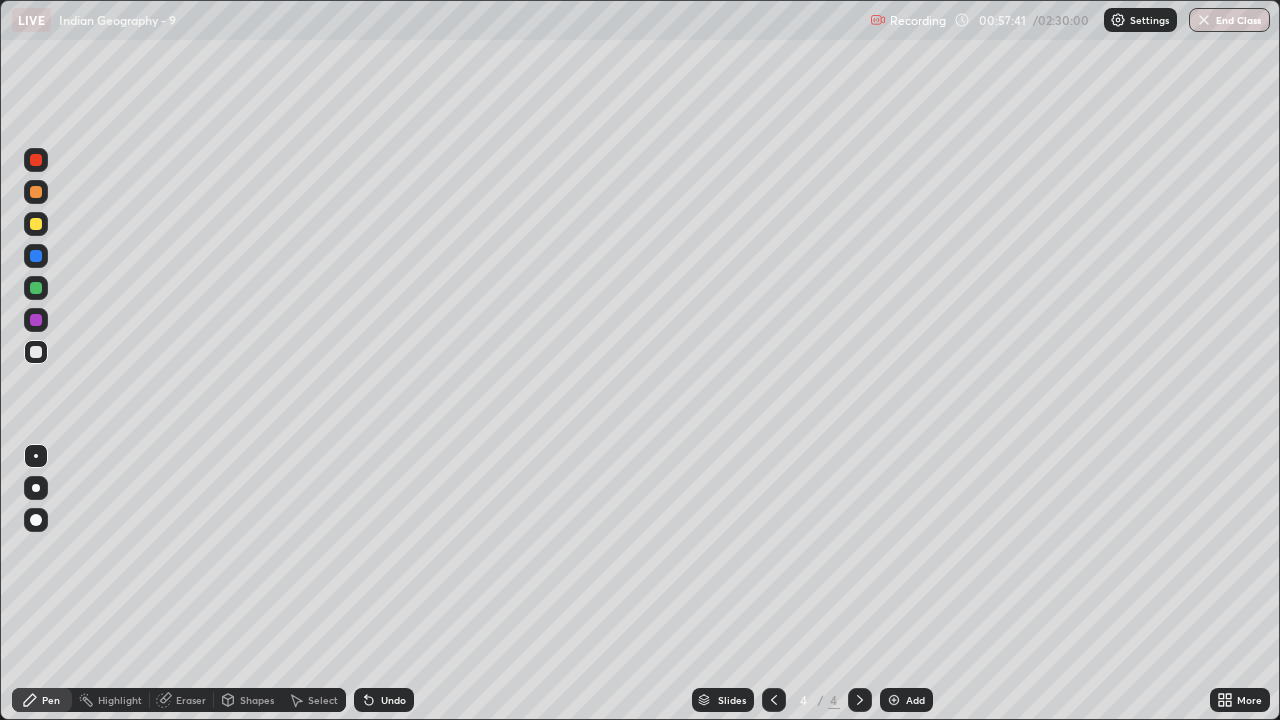 click at bounding box center [774, 700] 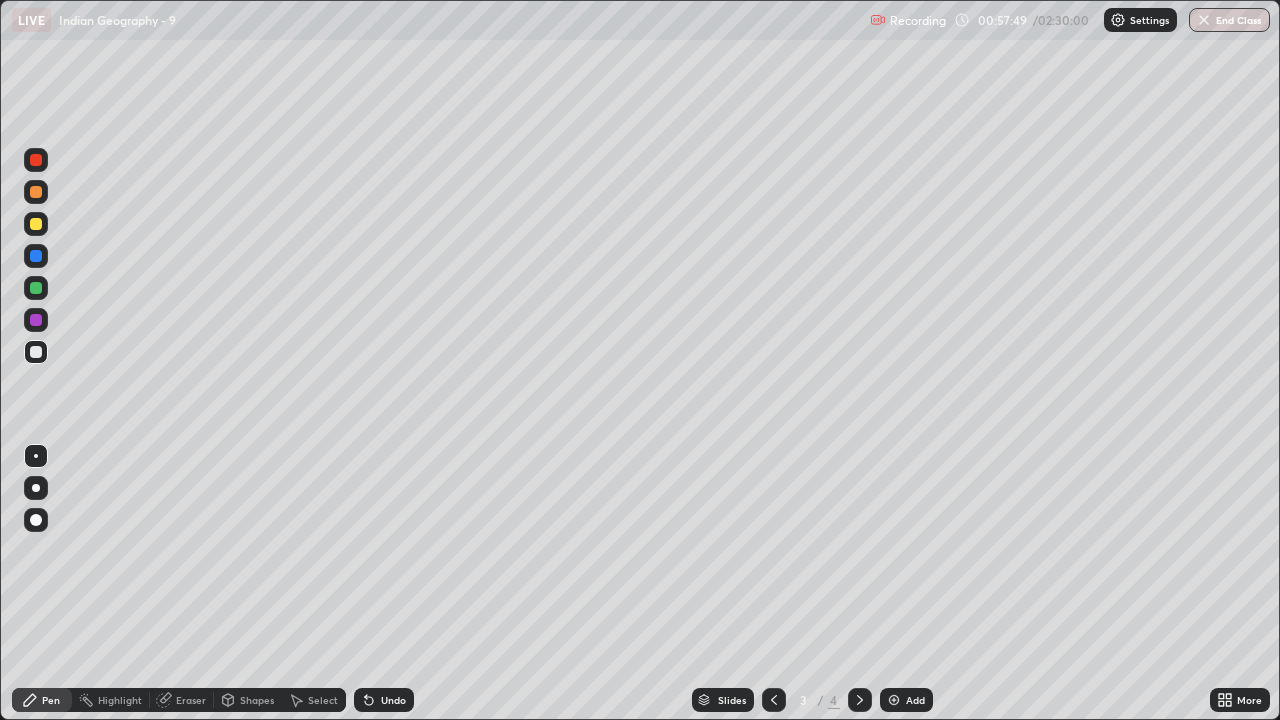 click on "More" at bounding box center [1240, 700] 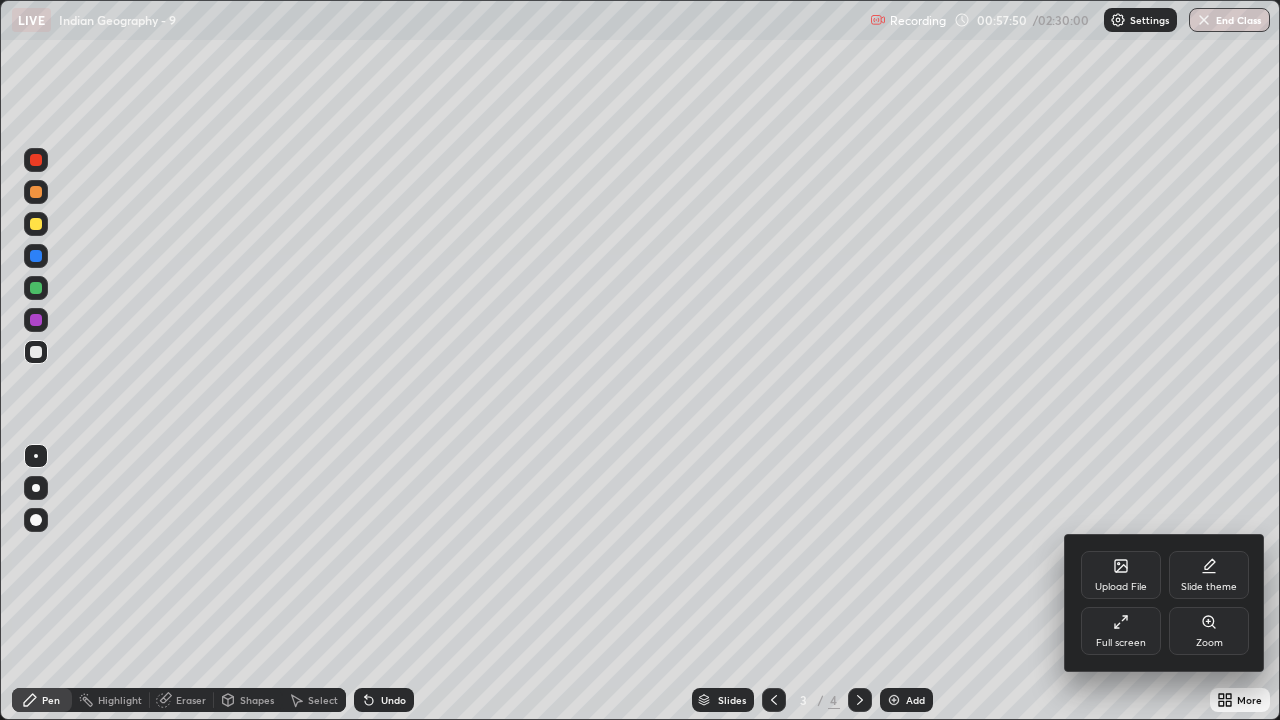 click on "Full screen" at bounding box center [1121, 631] 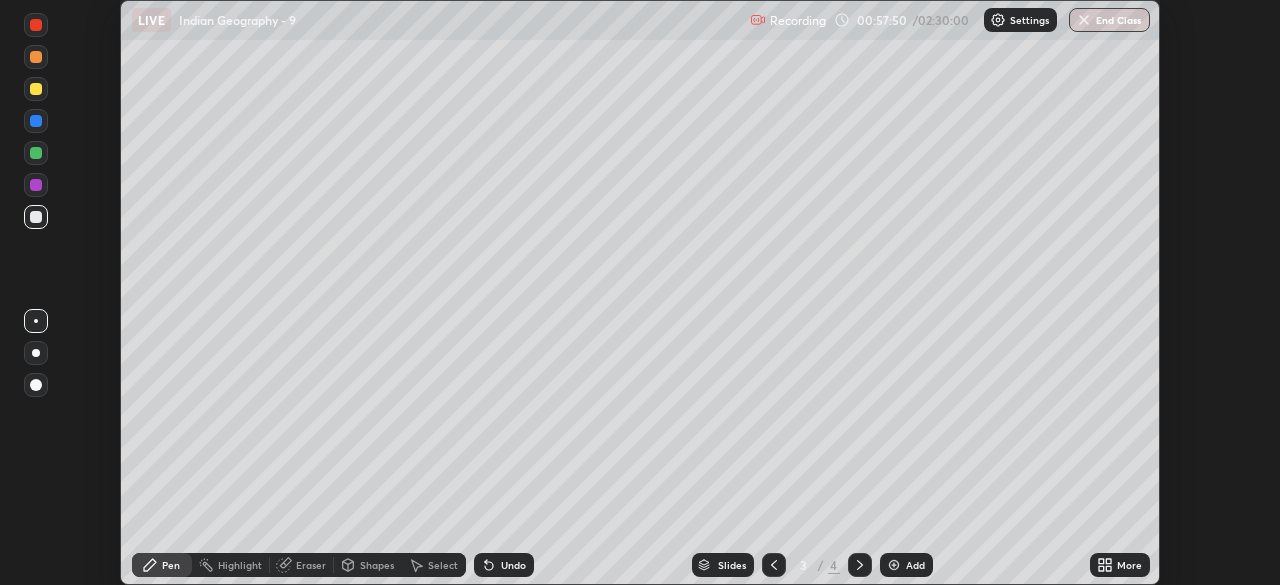 scroll, scrollTop: 585, scrollLeft: 1280, axis: both 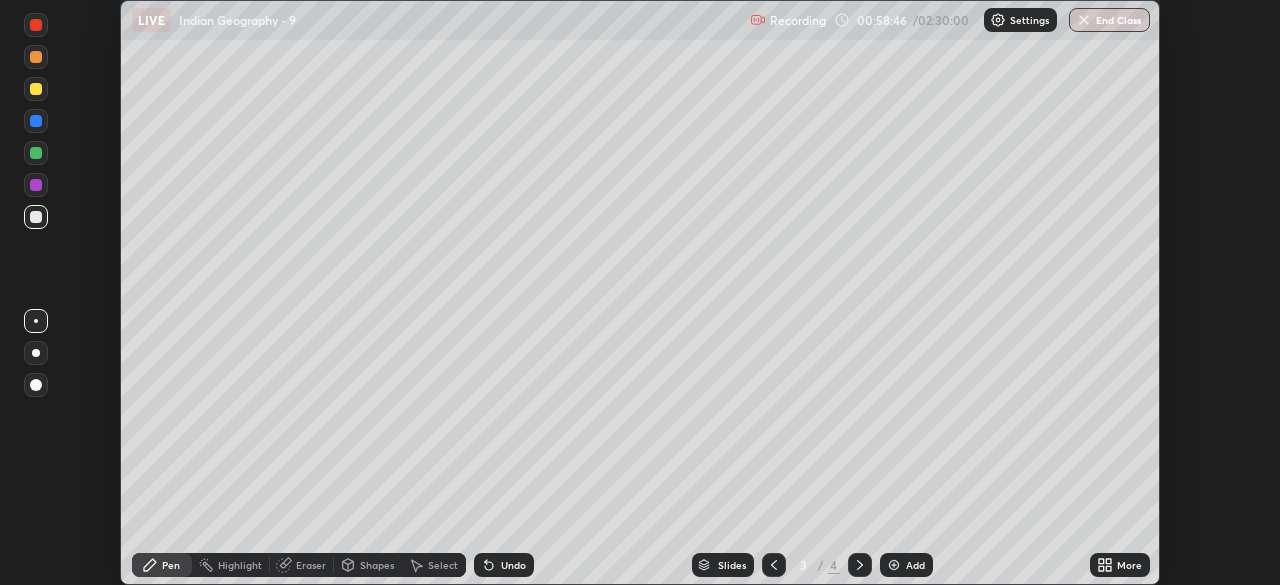 click on "More" at bounding box center (1120, 565) 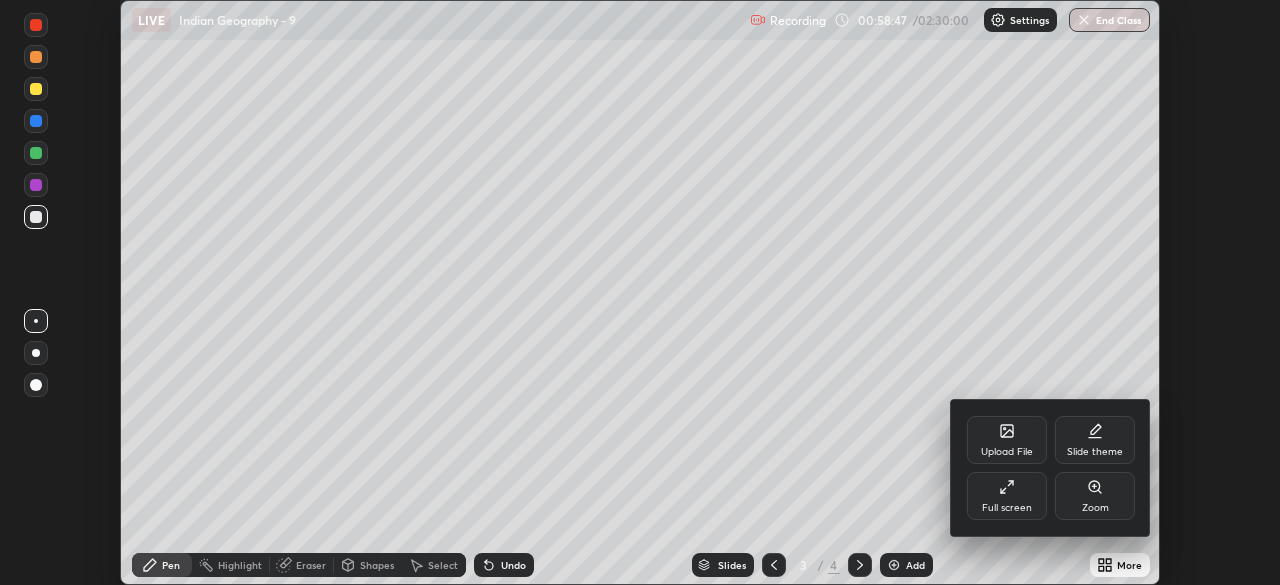 click on "Full screen" at bounding box center [1007, 508] 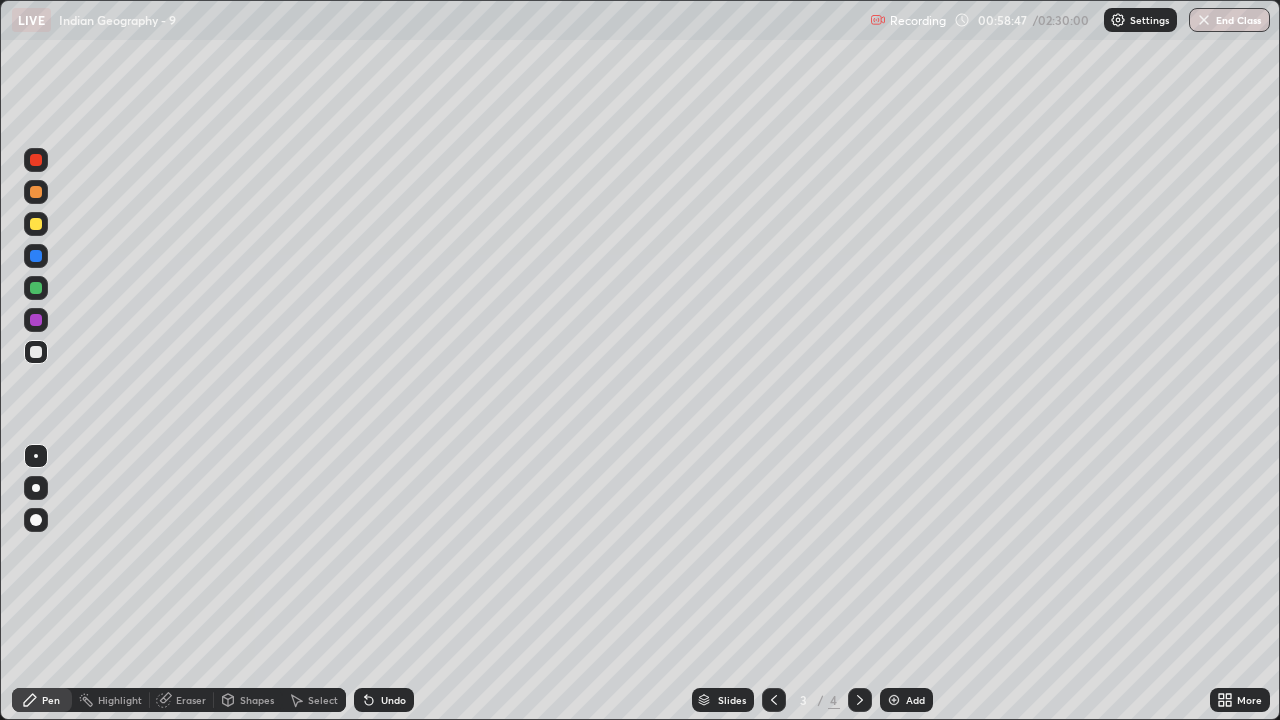 scroll, scrollTop: 99280, scrollLeft: 98720, axis: both 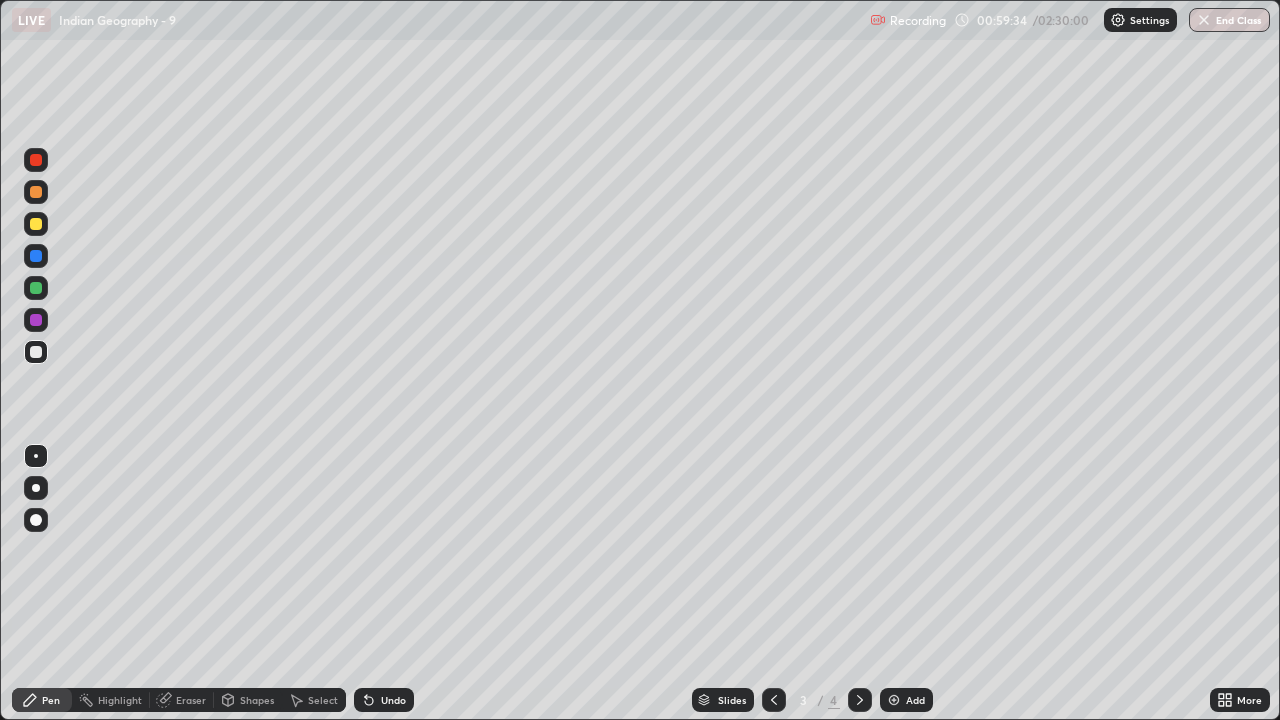 click at bounding box center [36, 488] 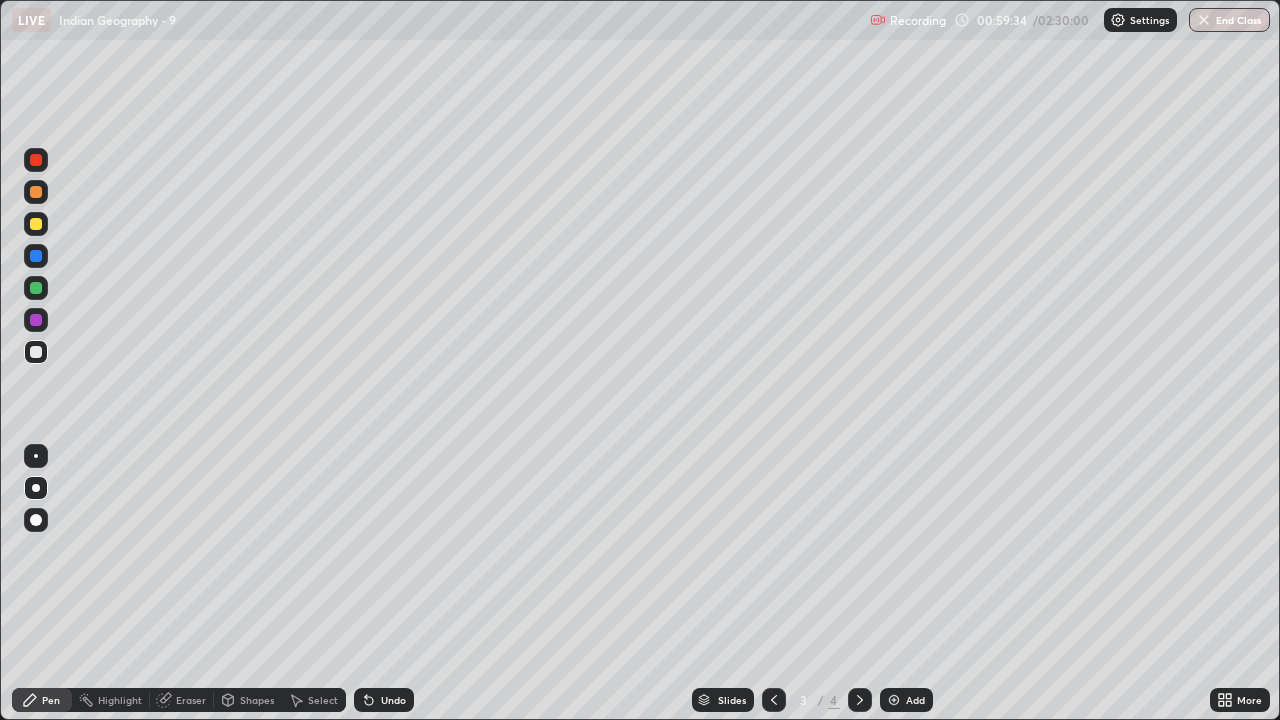 click at bounding box center (36, 352) 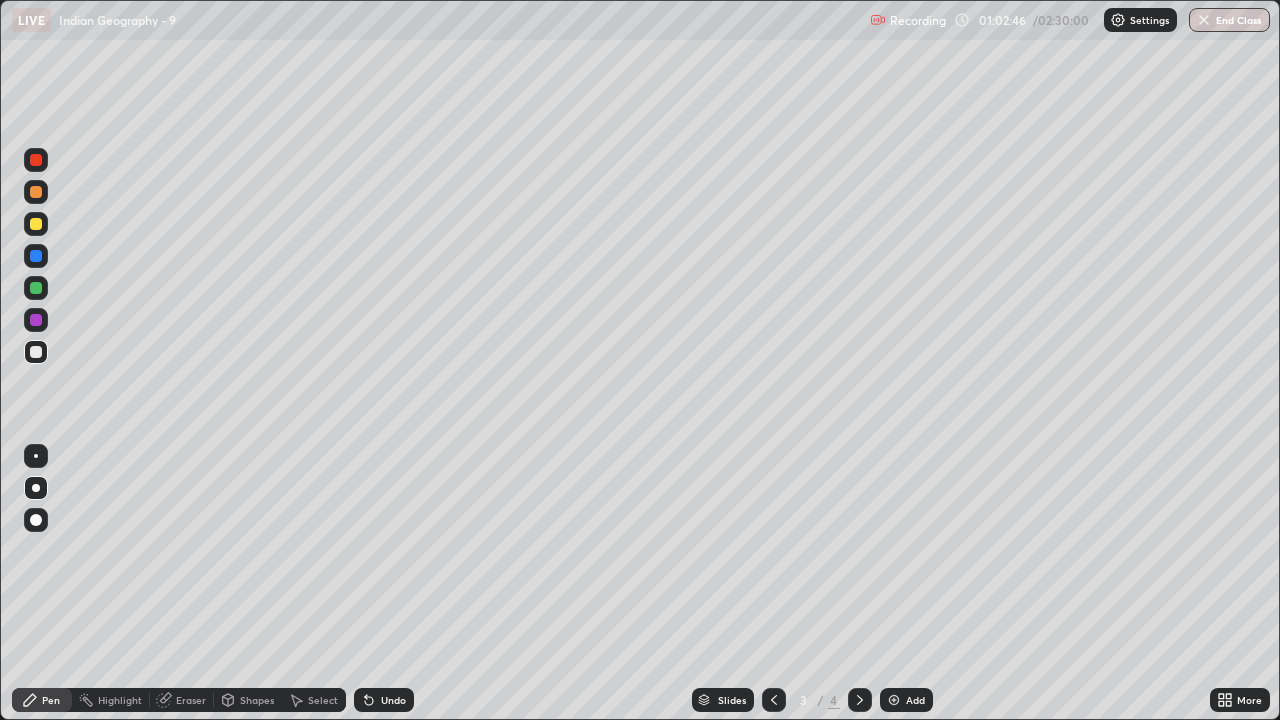 click on "More" at bounding box center (1240, 700) 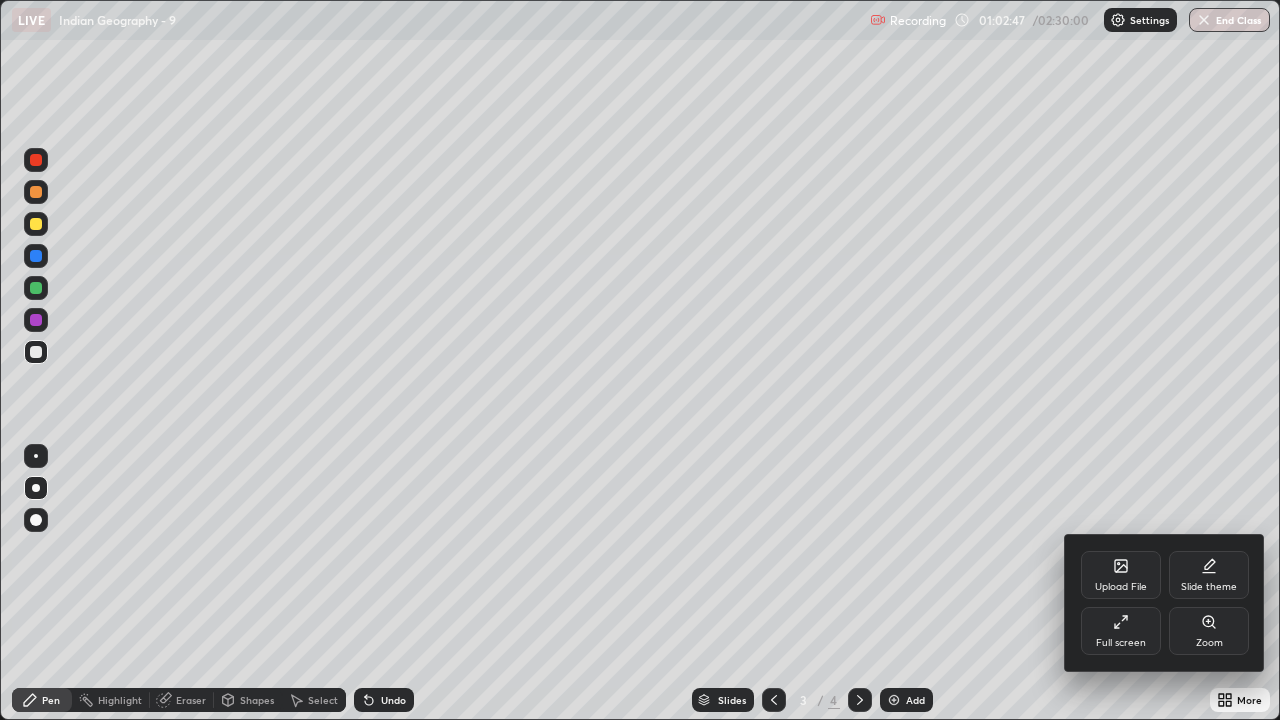 click on "Full screen" at bounding box center [1121, 643] 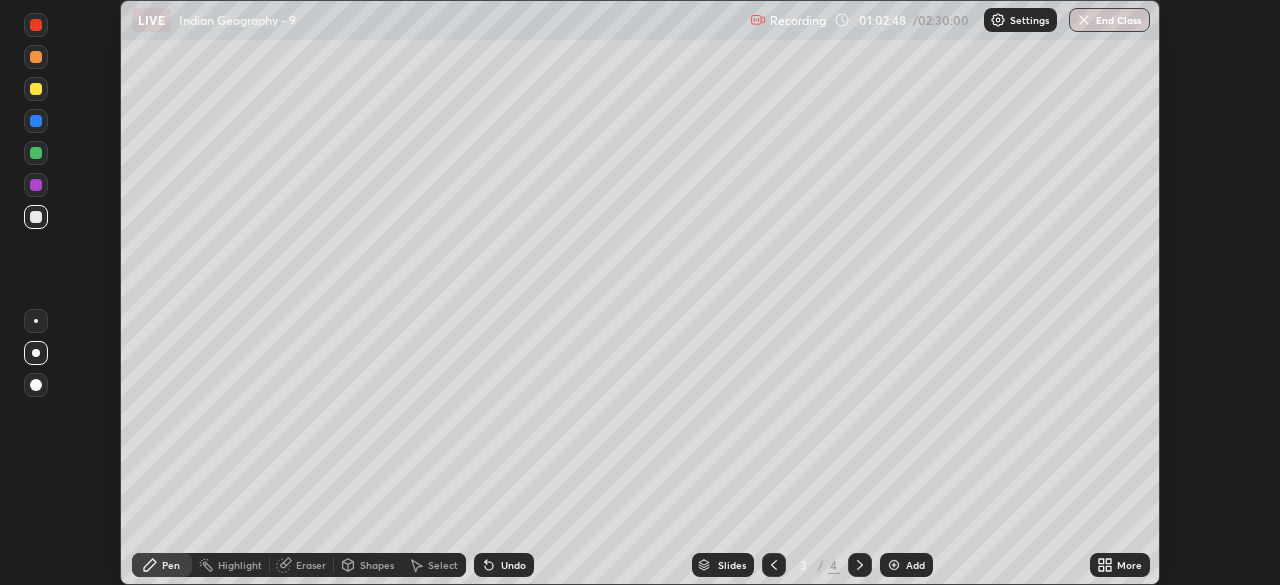 scroll, scrollTop: 585, scrollLeft: 1280, axis: both 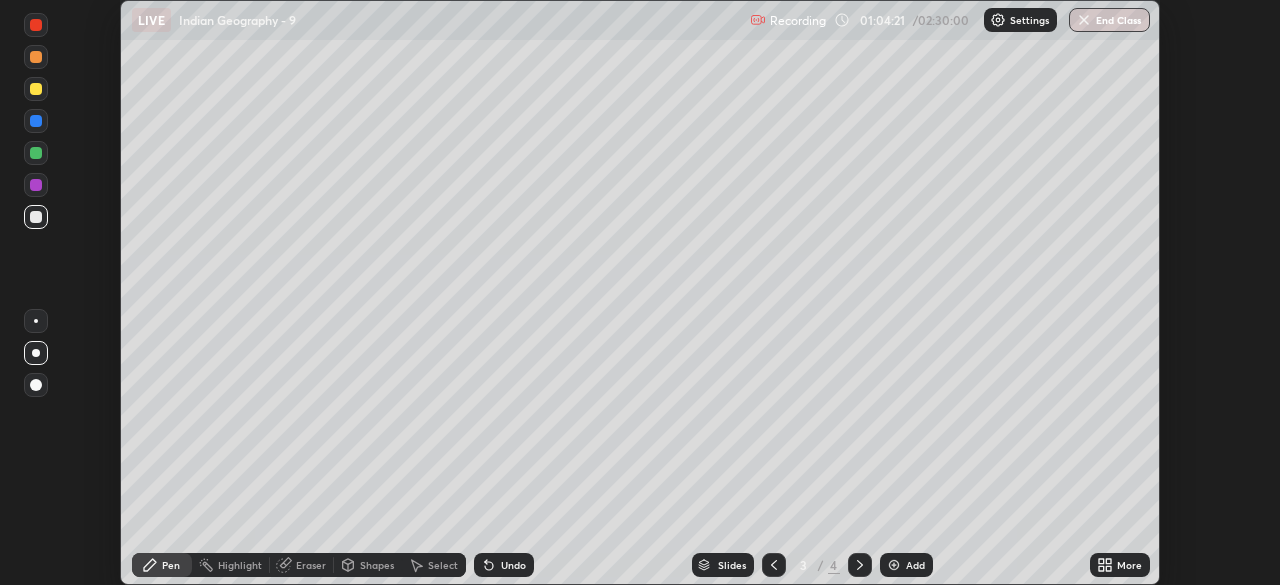 click 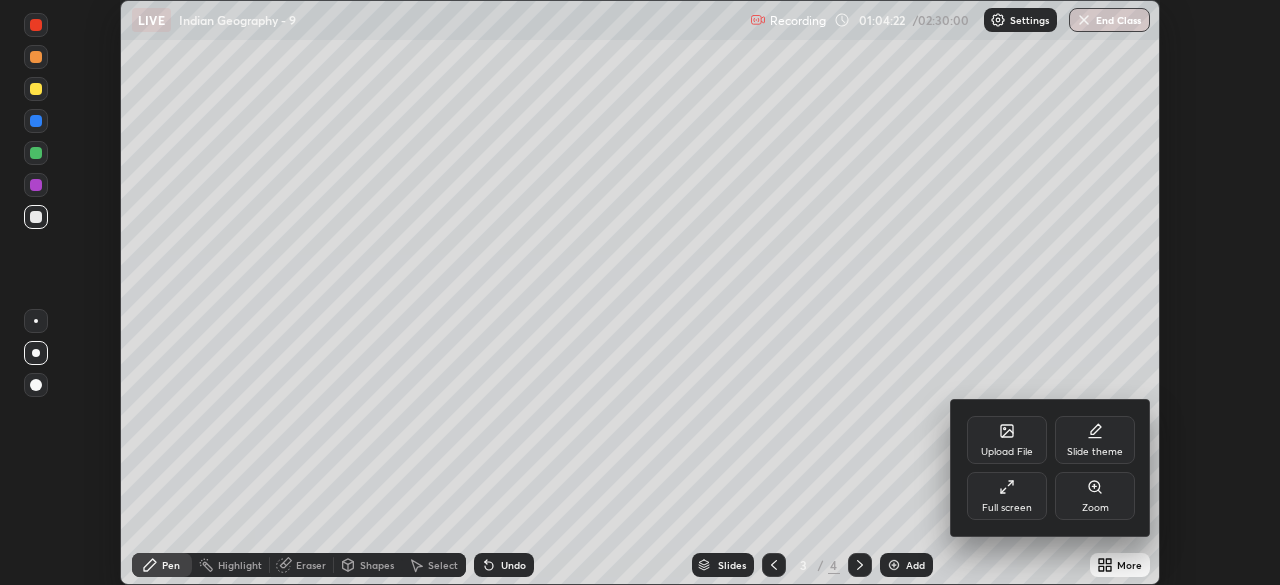 click on "Full screen" at bounding box center (1007, 496) 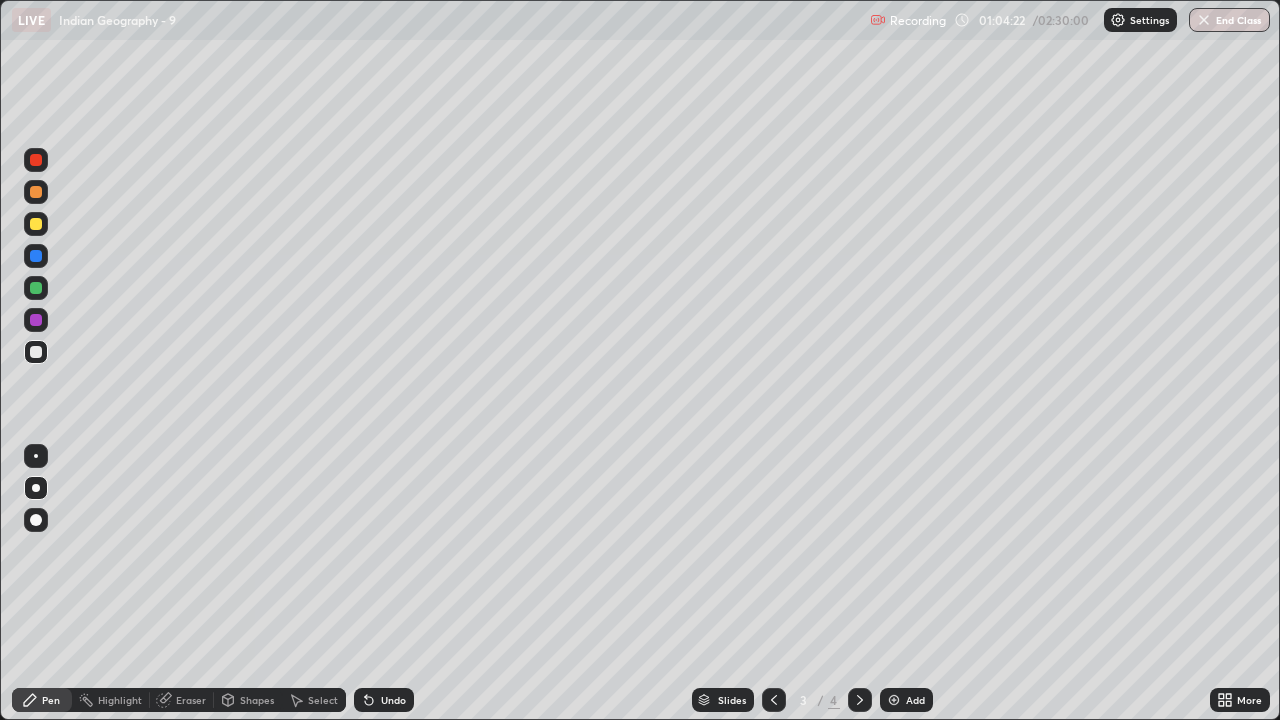 scroll, scrollTop: 99280, scrollLeft: 98720, axis: both 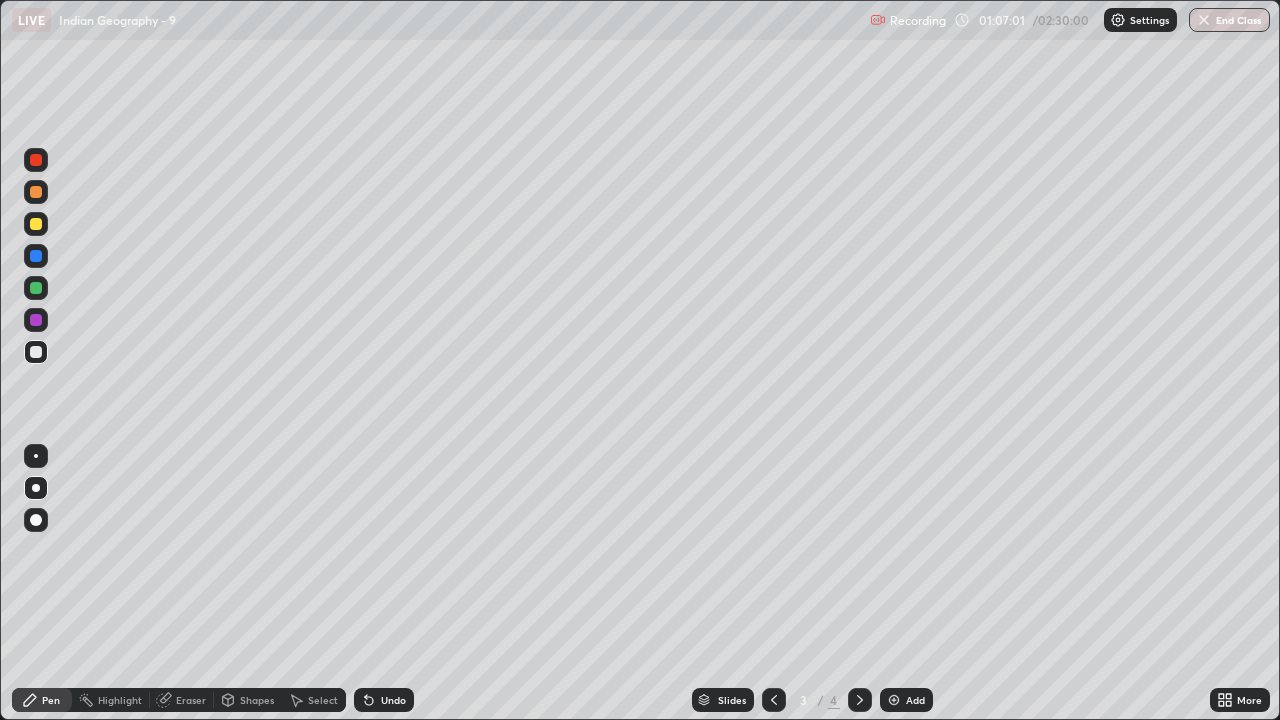 click at bounding box center (36, 160) 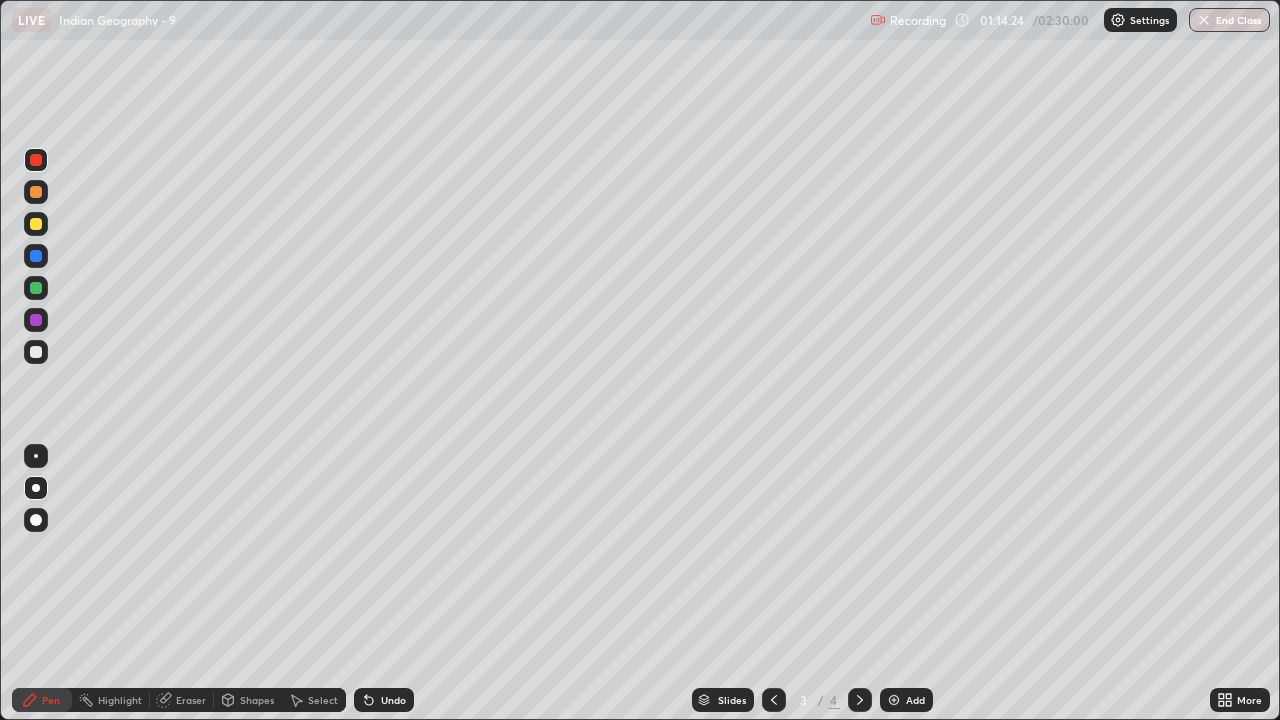 click on "More" at bounding box center (1249, 700) 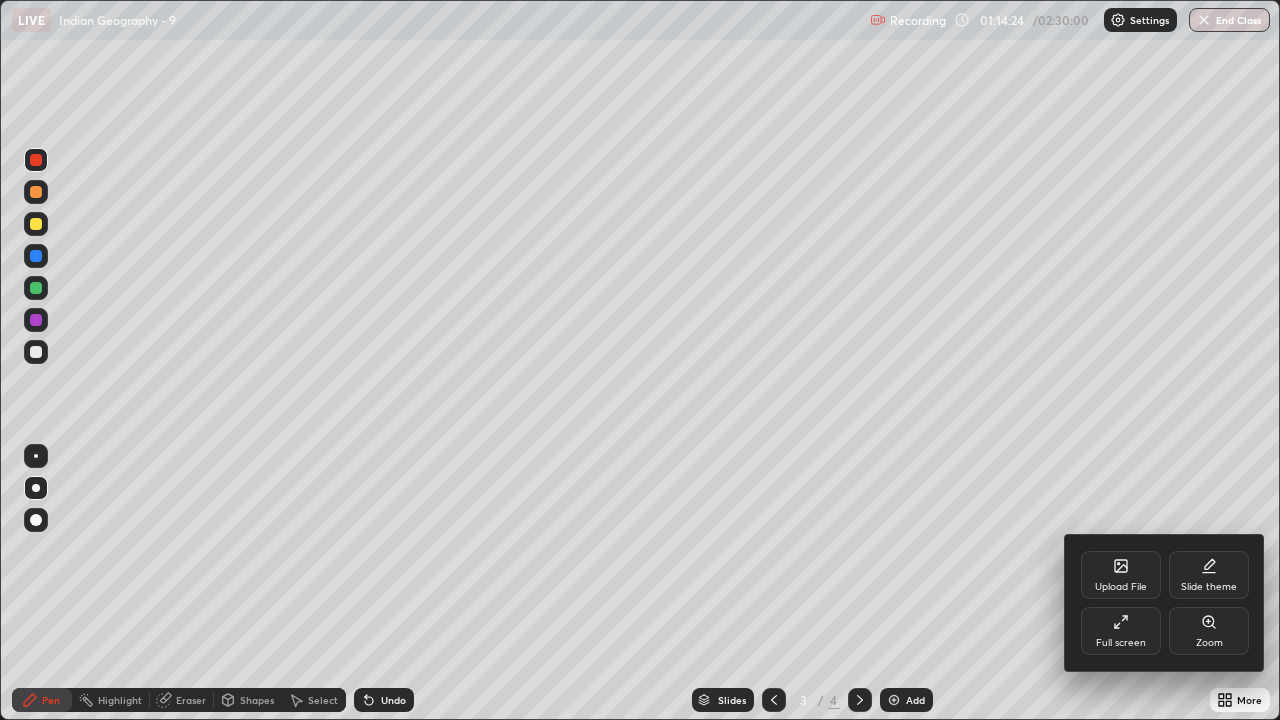 click 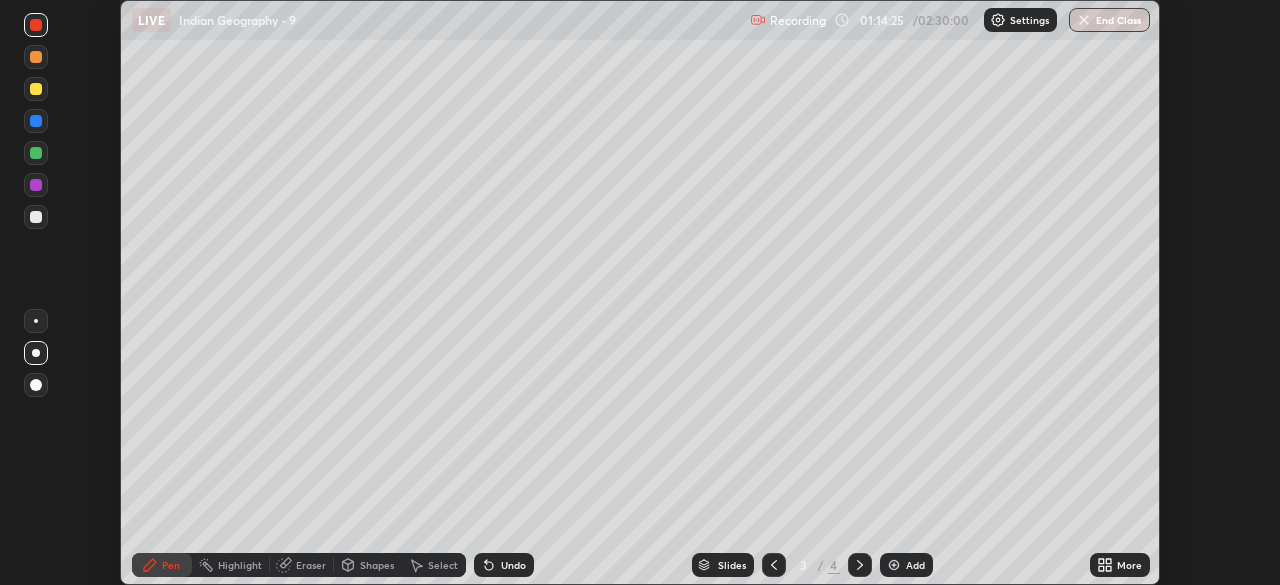 scroll, scrollTop: 585, scrollLeft: 1280, axis: both 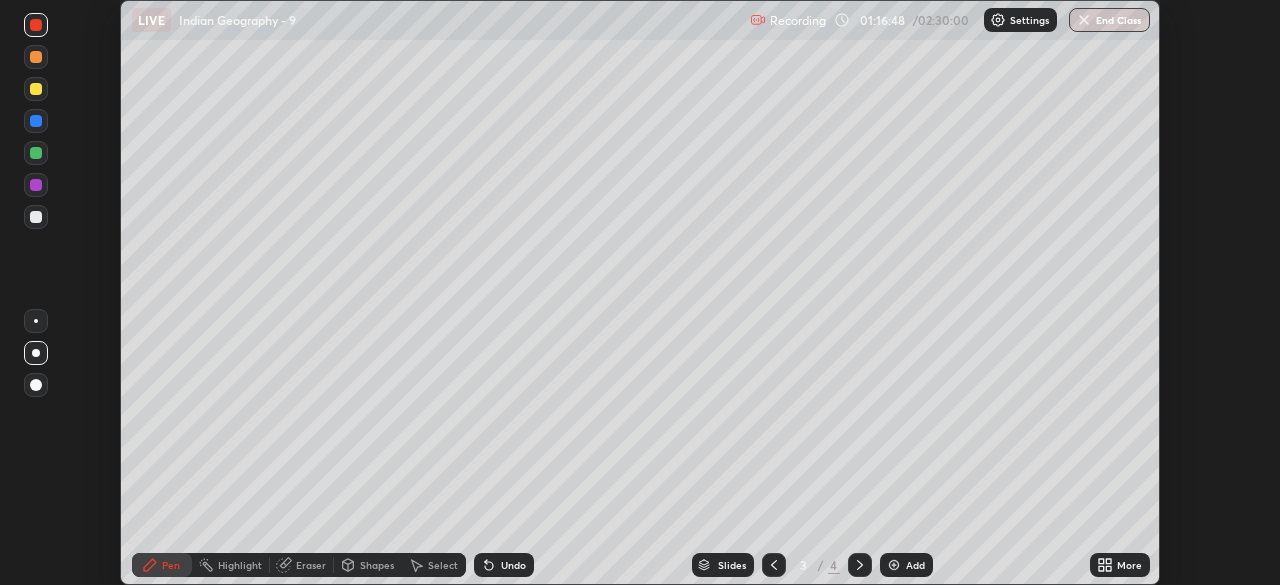 click on "More" at bounding box center (1129, 565) 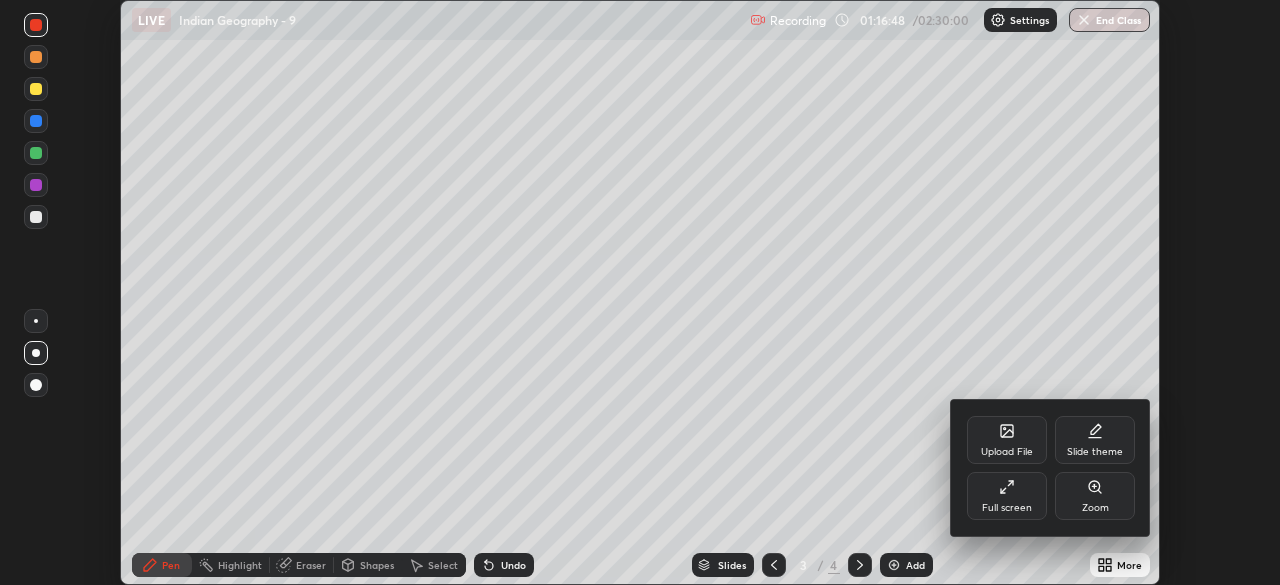 click on "Full screen" at bounding box center [1007, 508] 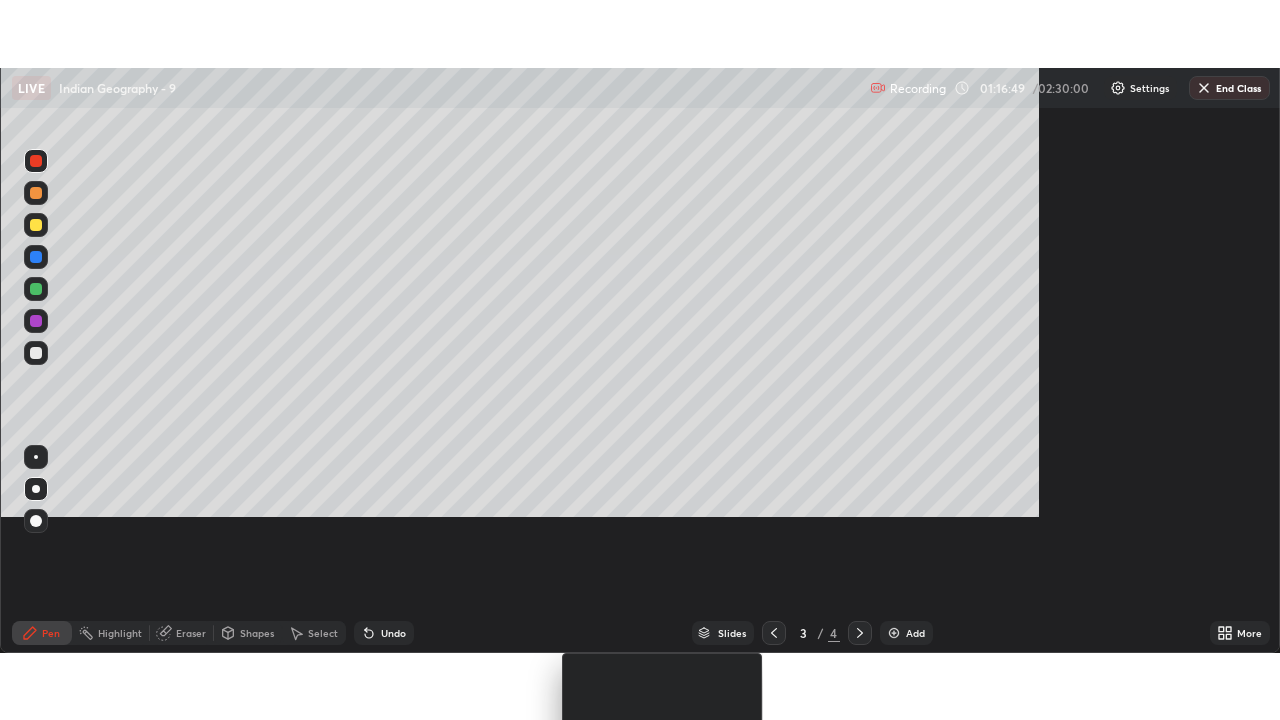 scroll, scrollTop: 99280, scrollLeft: 98720, axis: both 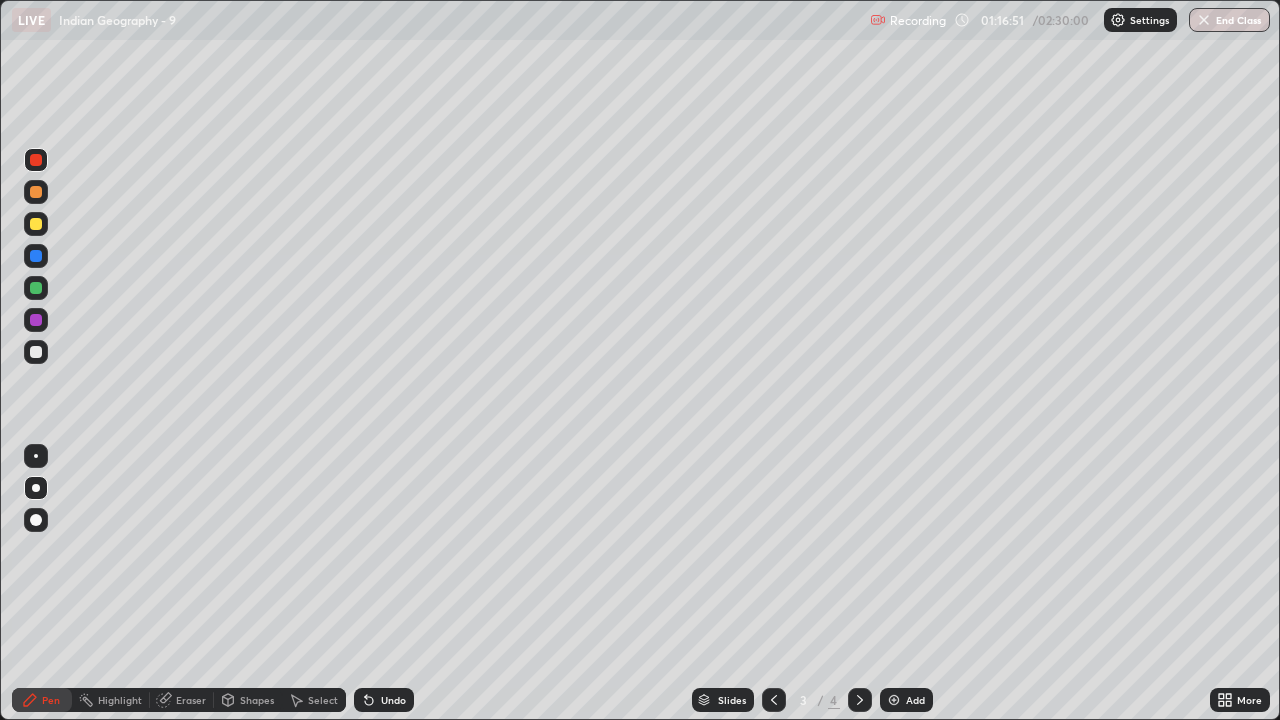 click on "Add" at bounding box center (906, 700) 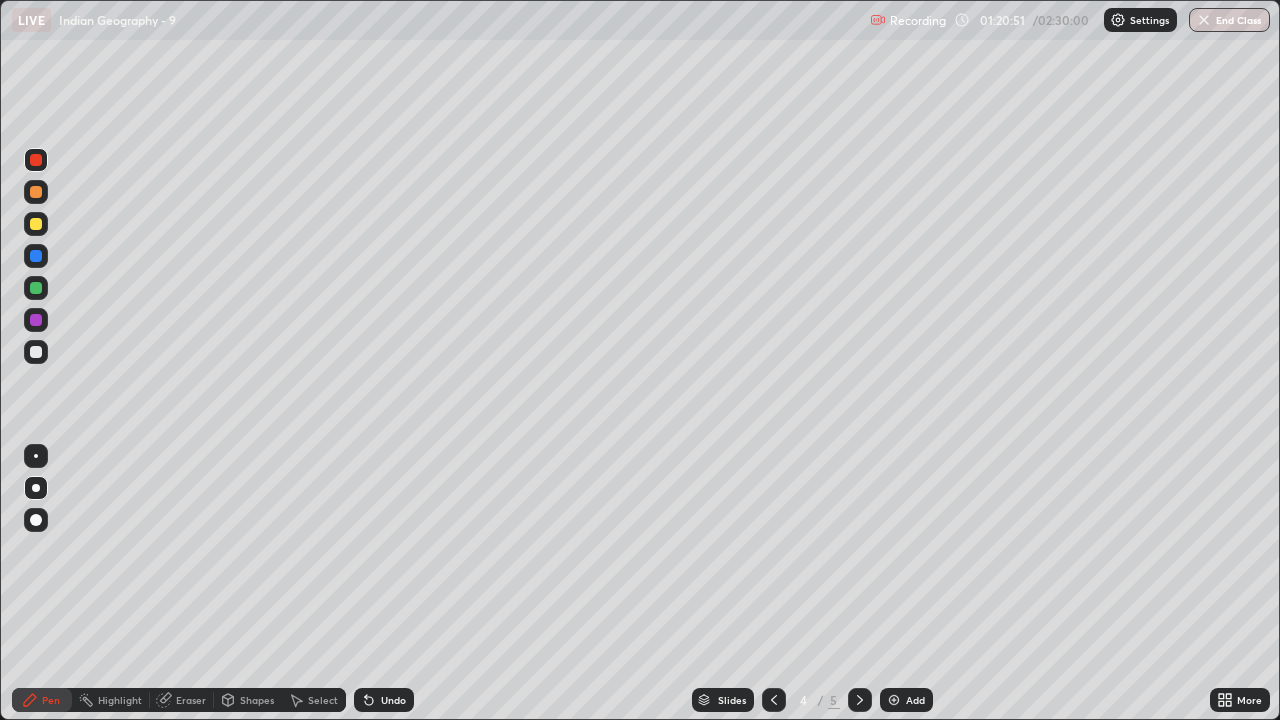 click on "Eraser" at bounding box center (191, 700) 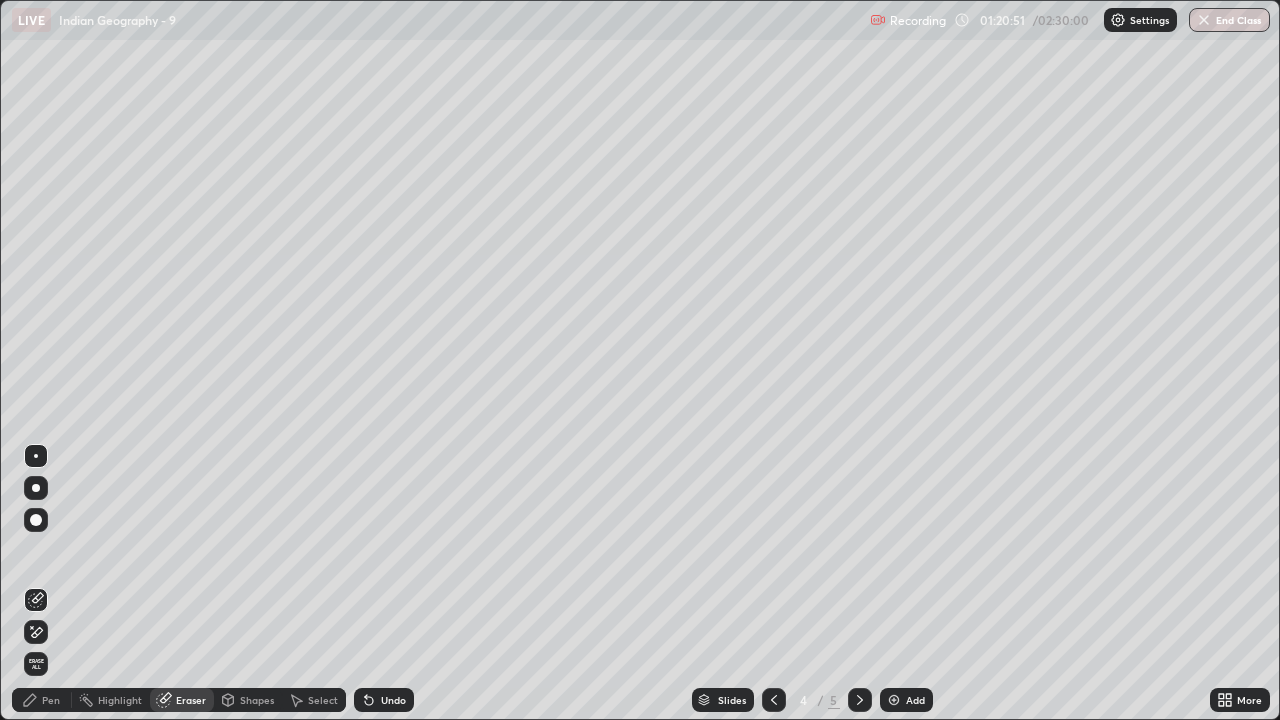 click on "Eraser" at bounding box center (182, 700) 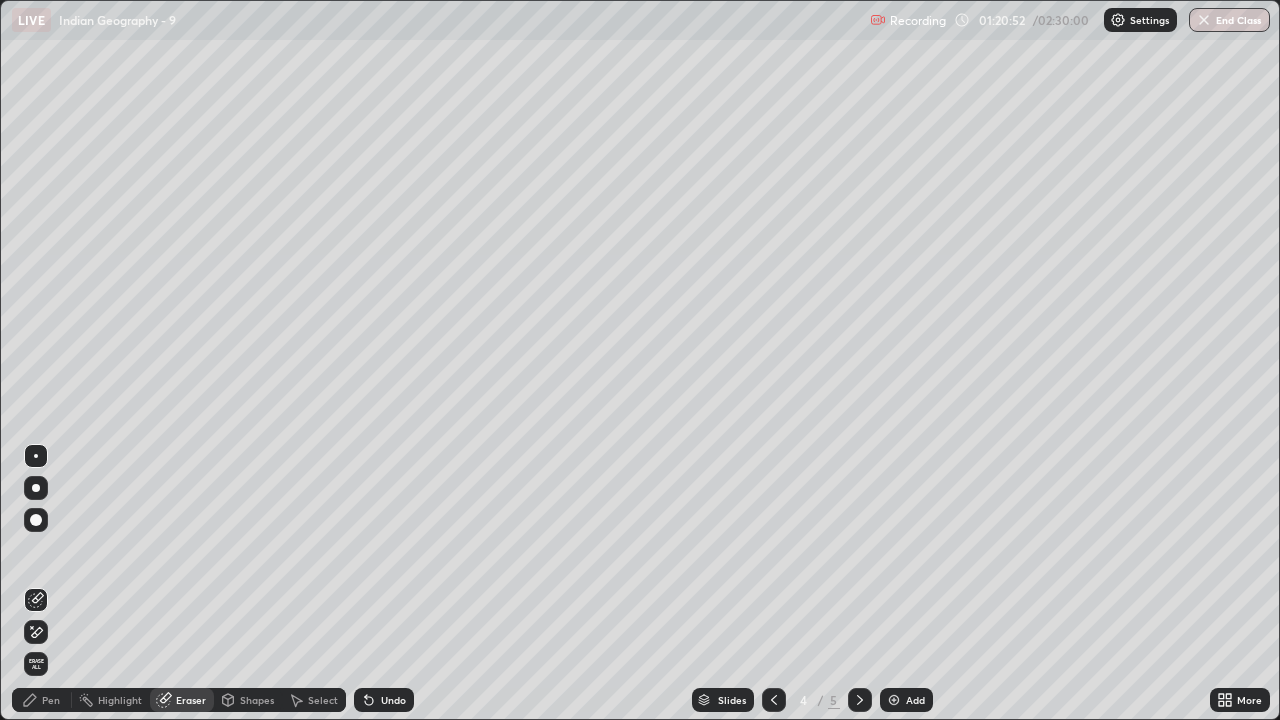 click on "Erase all" at bounding box center [36, 664] 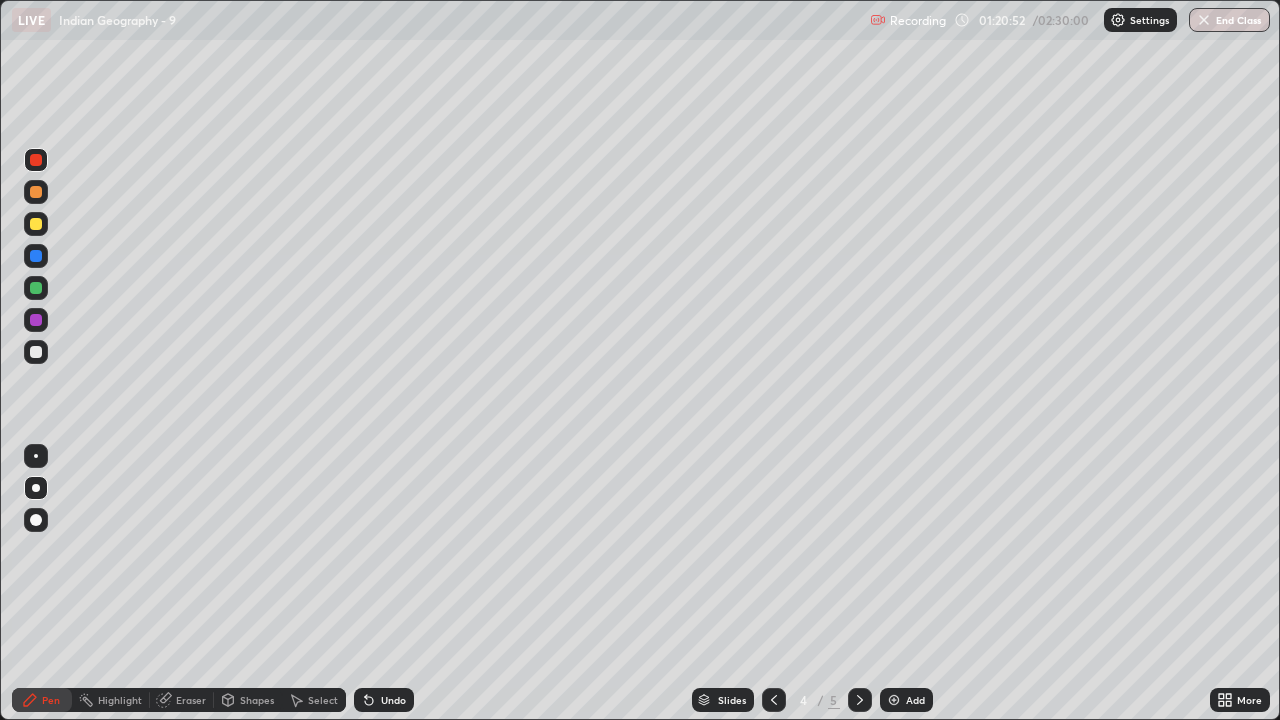 click on "Pen" at bounding box center (51, 700) 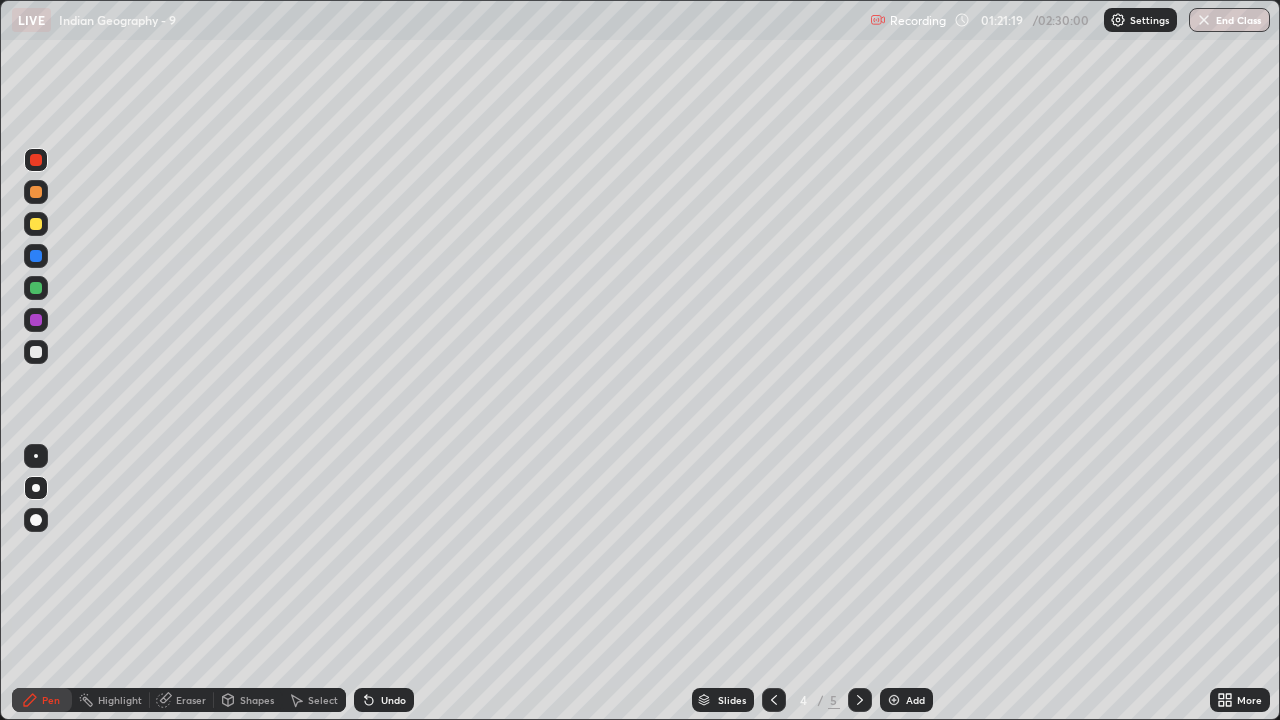 click at bounding box center (36, 352) 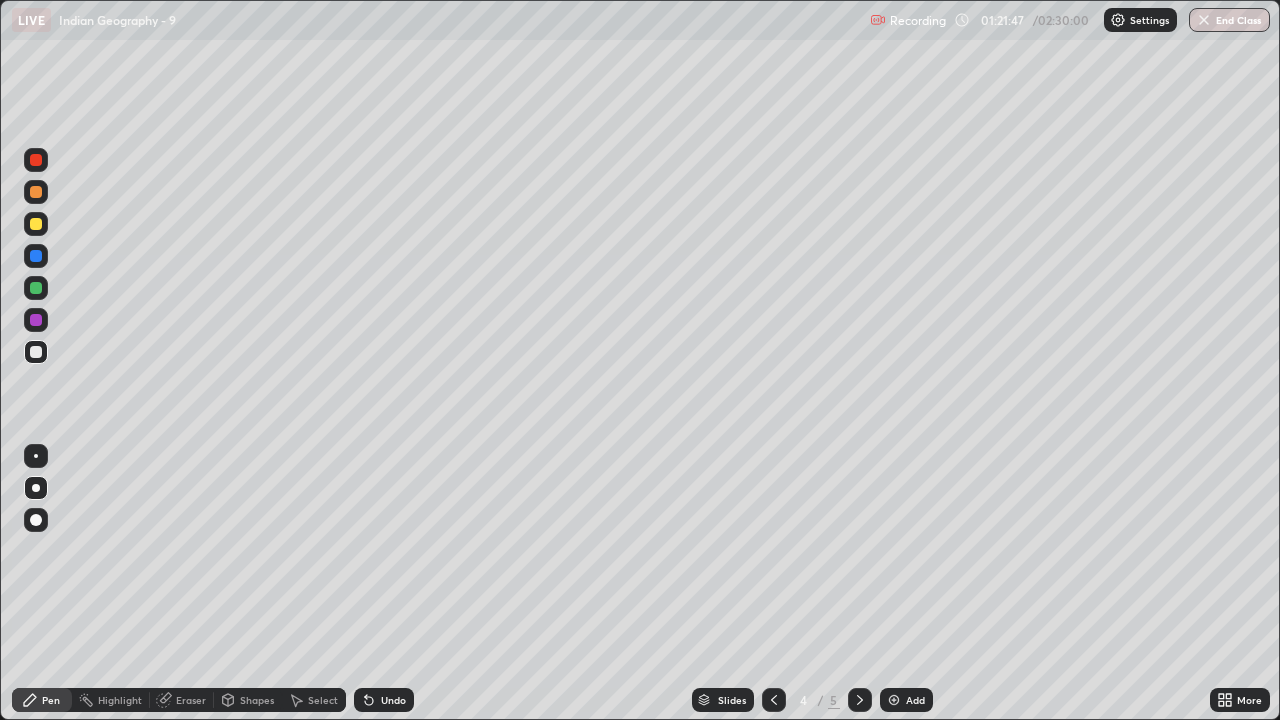 click on "Eraser" at bounding box center [191, 700] 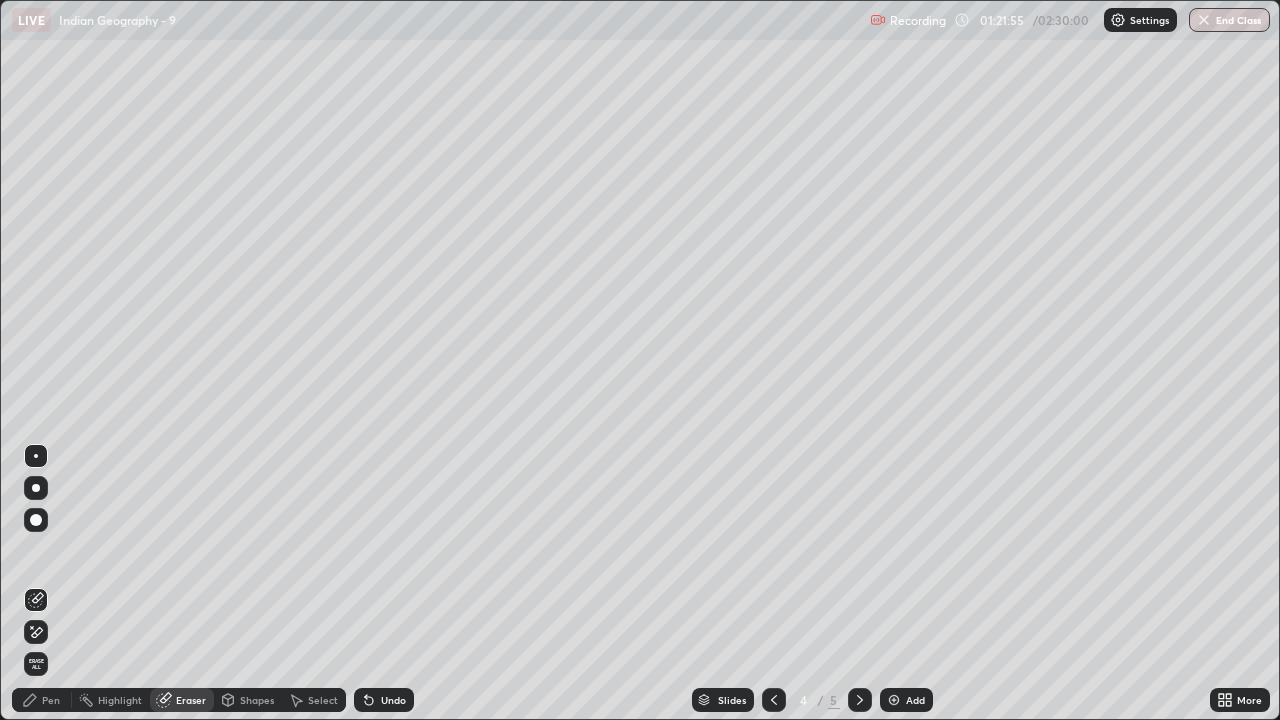 click on "Pen" at bounding box center (51, 700) 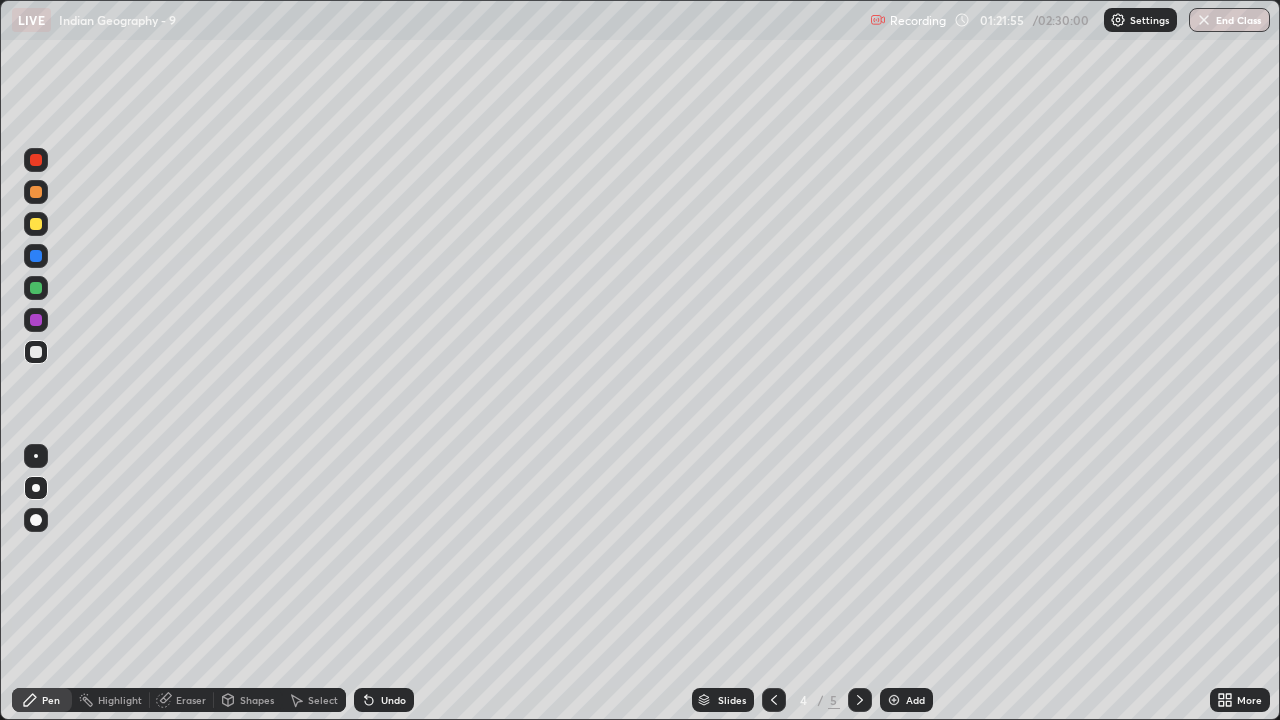 click at bounding box center [36, 352] 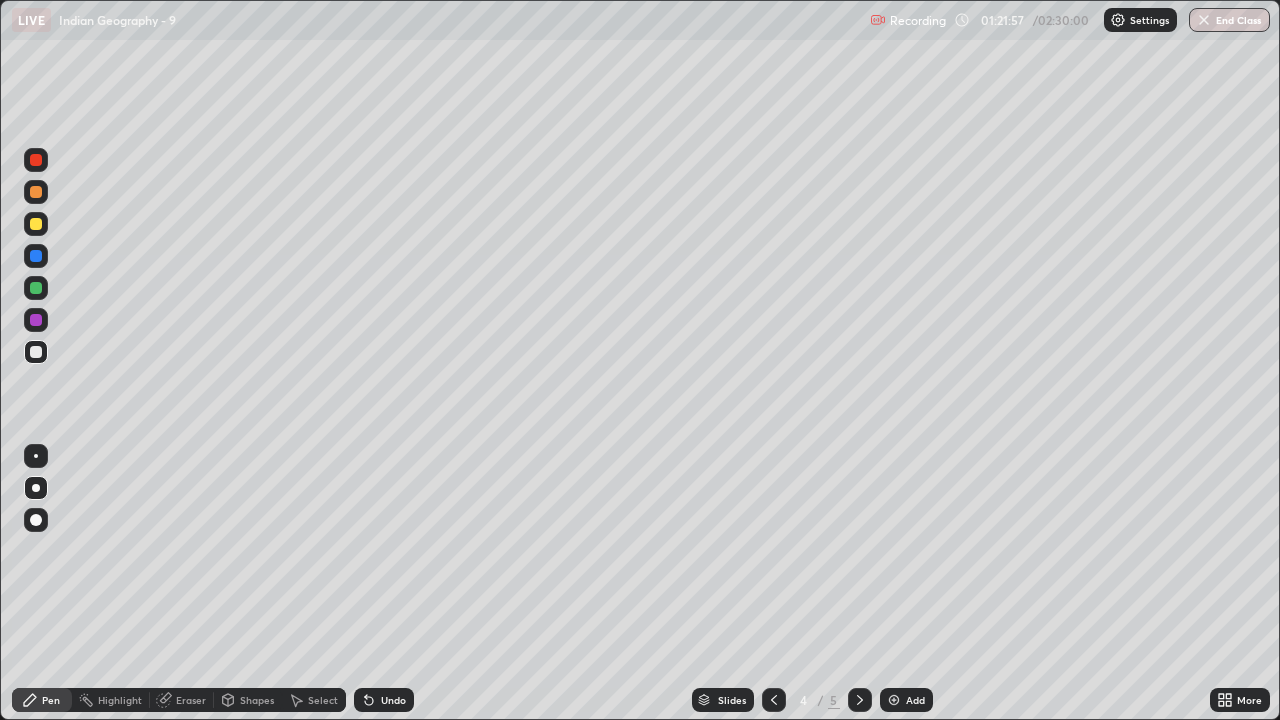 click at bounding box center [36, 520] 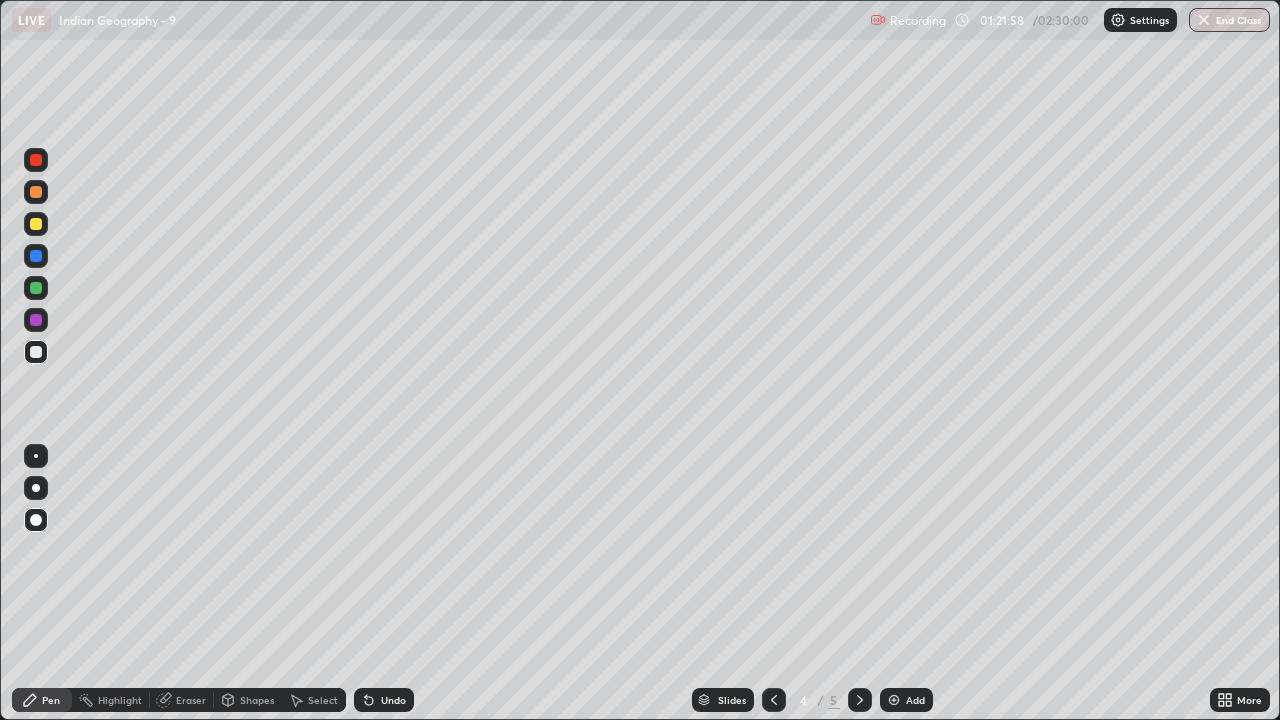 click at bounding box center (36, 288) 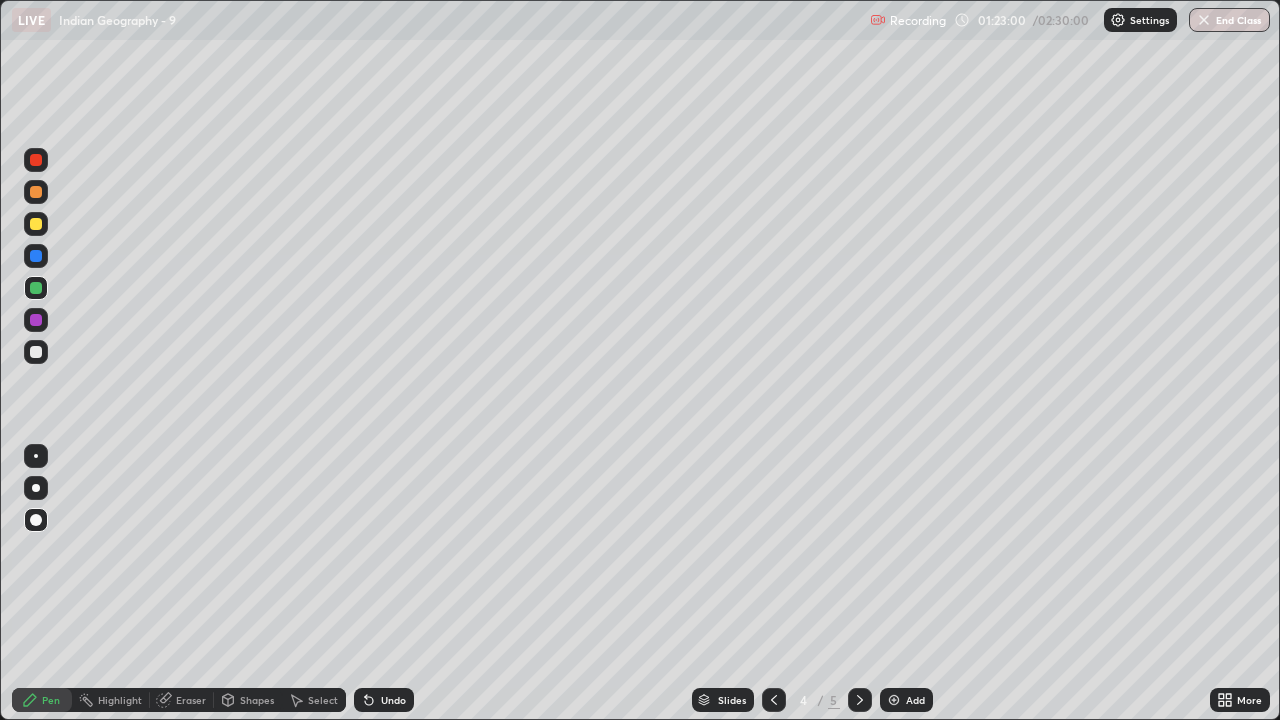 click 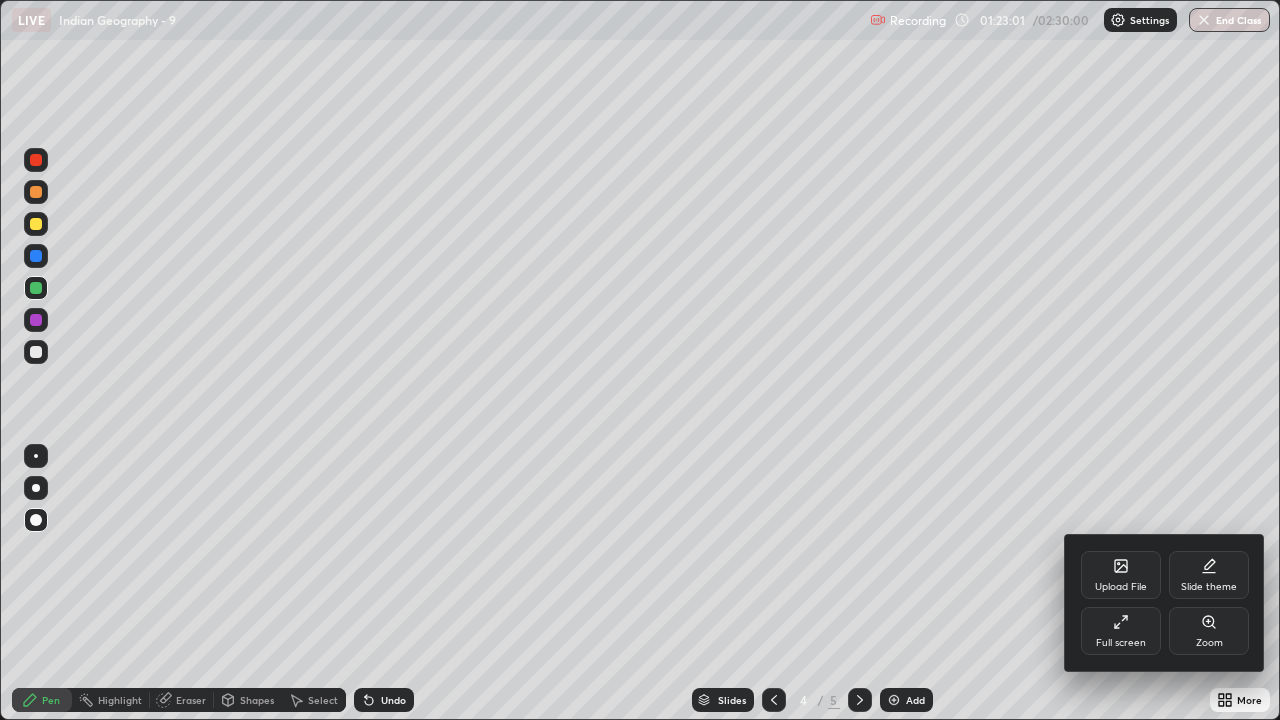click on "Full screen" at bounding box center [1121, 643] 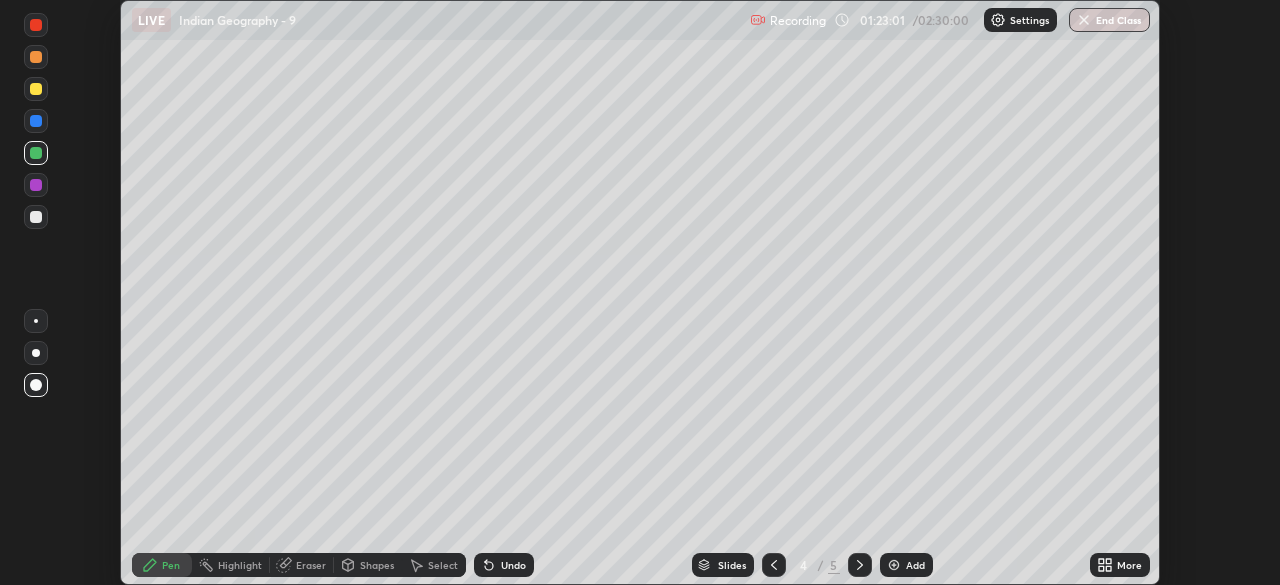 scroll, scrollTop: 585, scrollLeft: 1280, axis: both 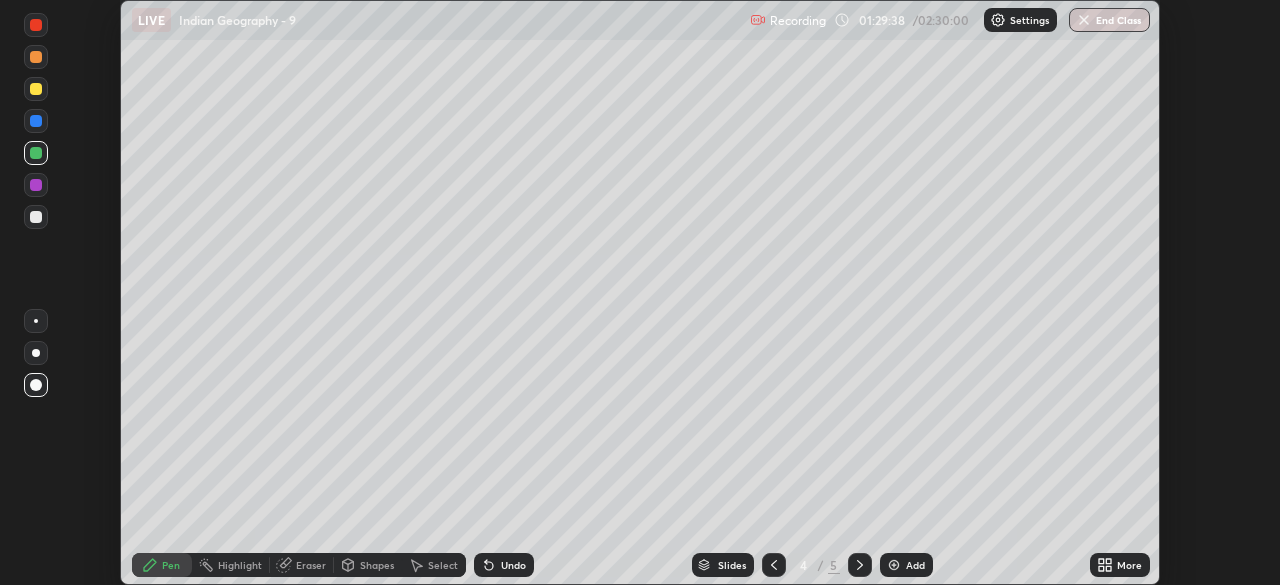 click on "More" at bounding box center (1129, 565) 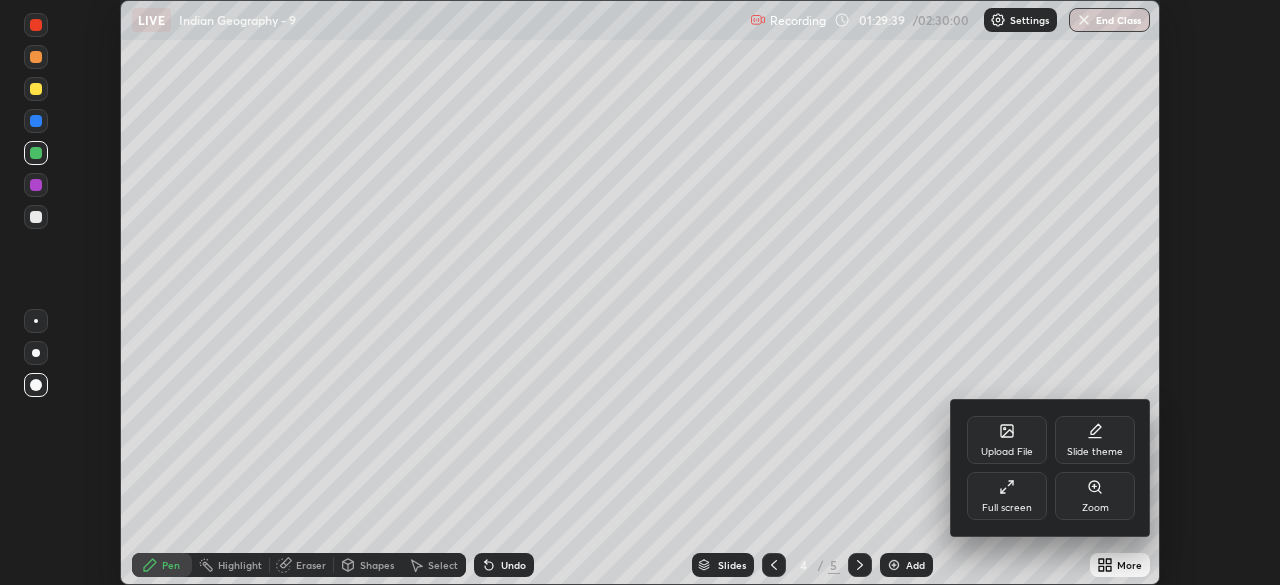 click on "Full screen" at bounding box center [1007, 508] 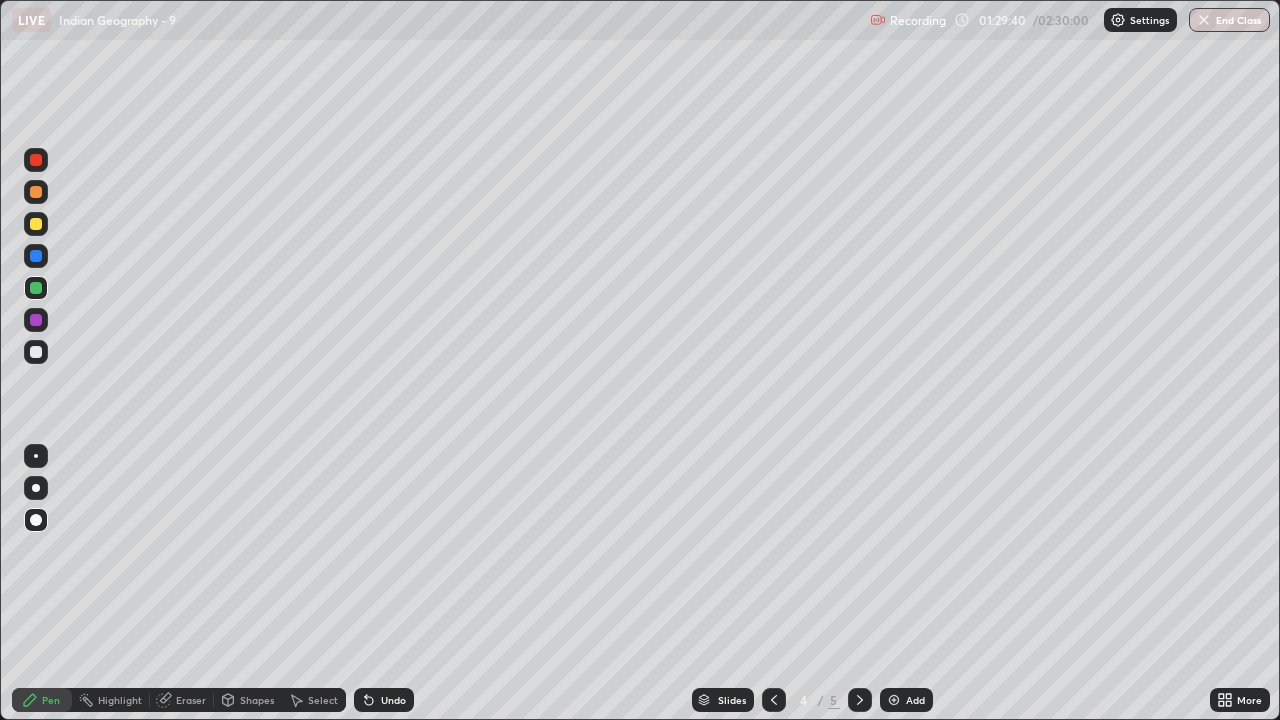 scroll, scrollTop: 99280, scrollLeft: 98720, axis: both 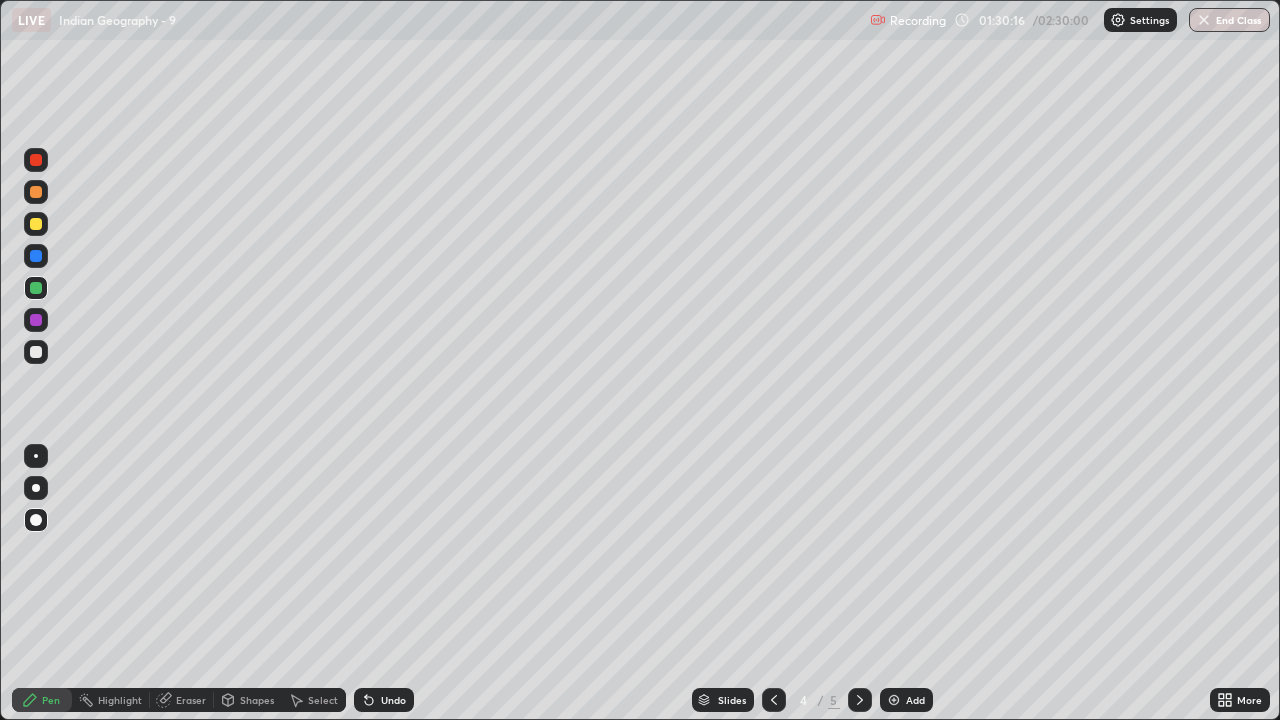 click at bounding box center (36, 488) 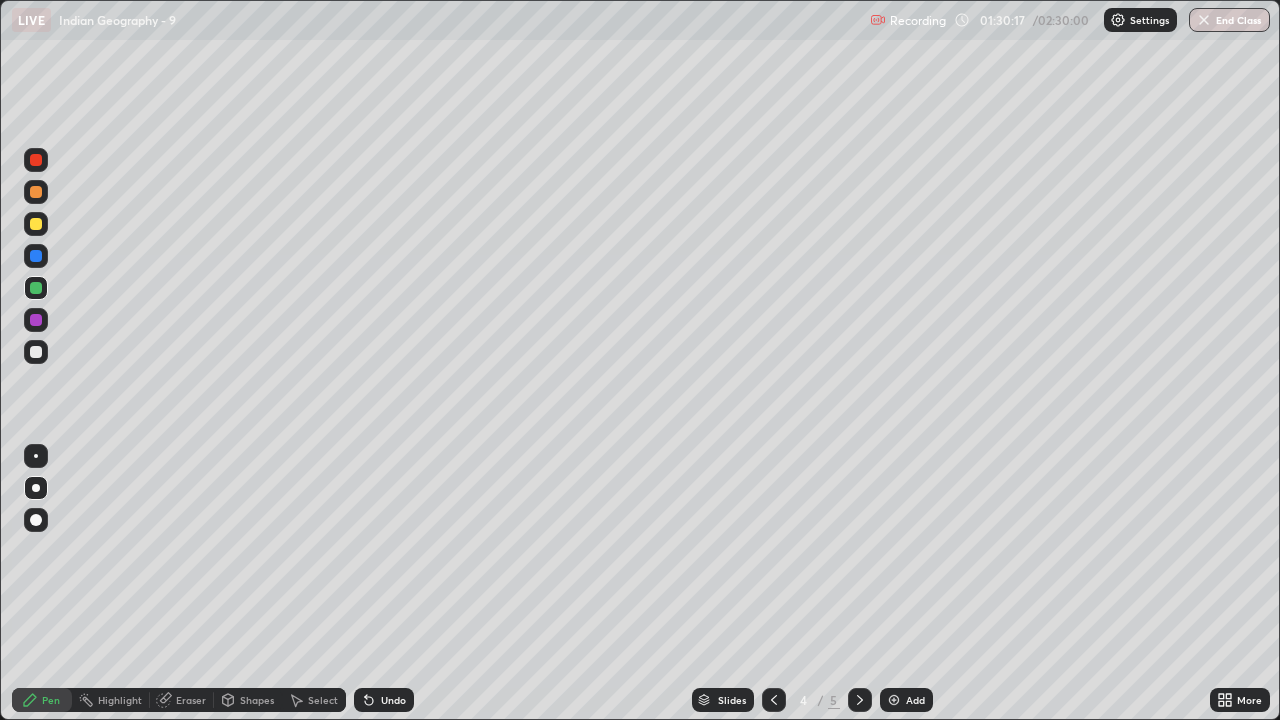 click at bounding box center [36, 352] 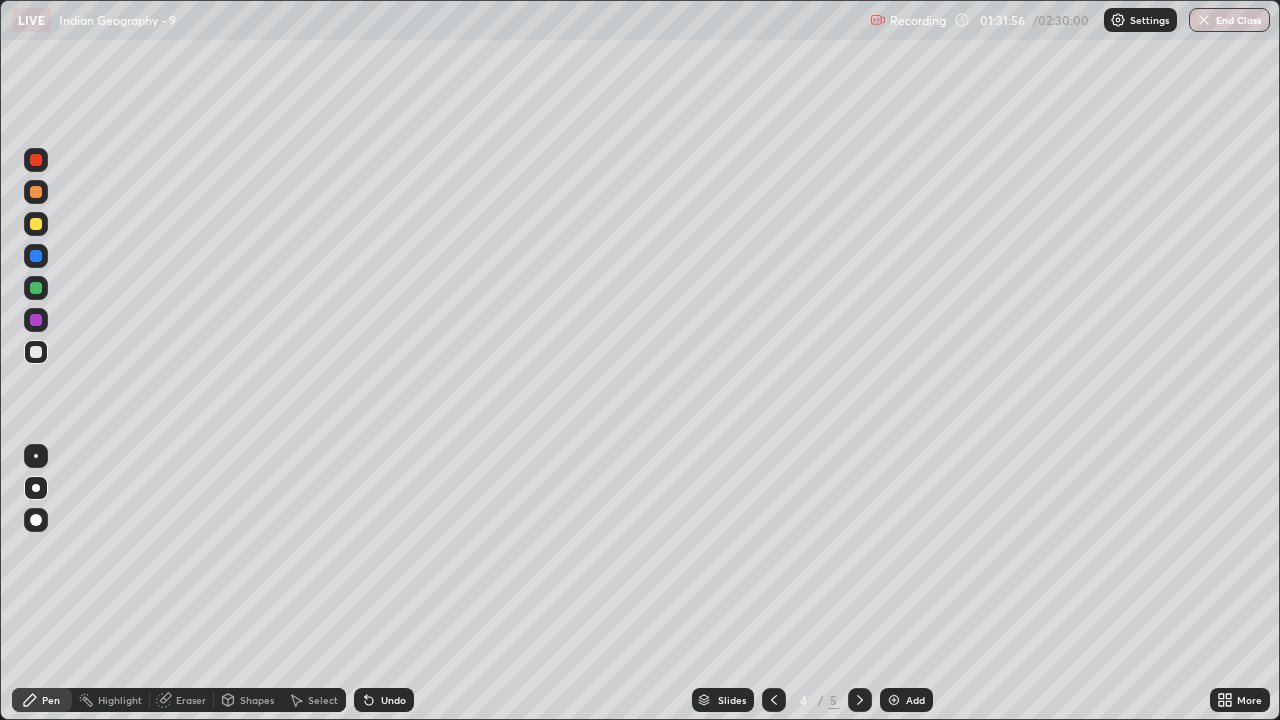click on "Eraser" at bounding box center (191, 700) 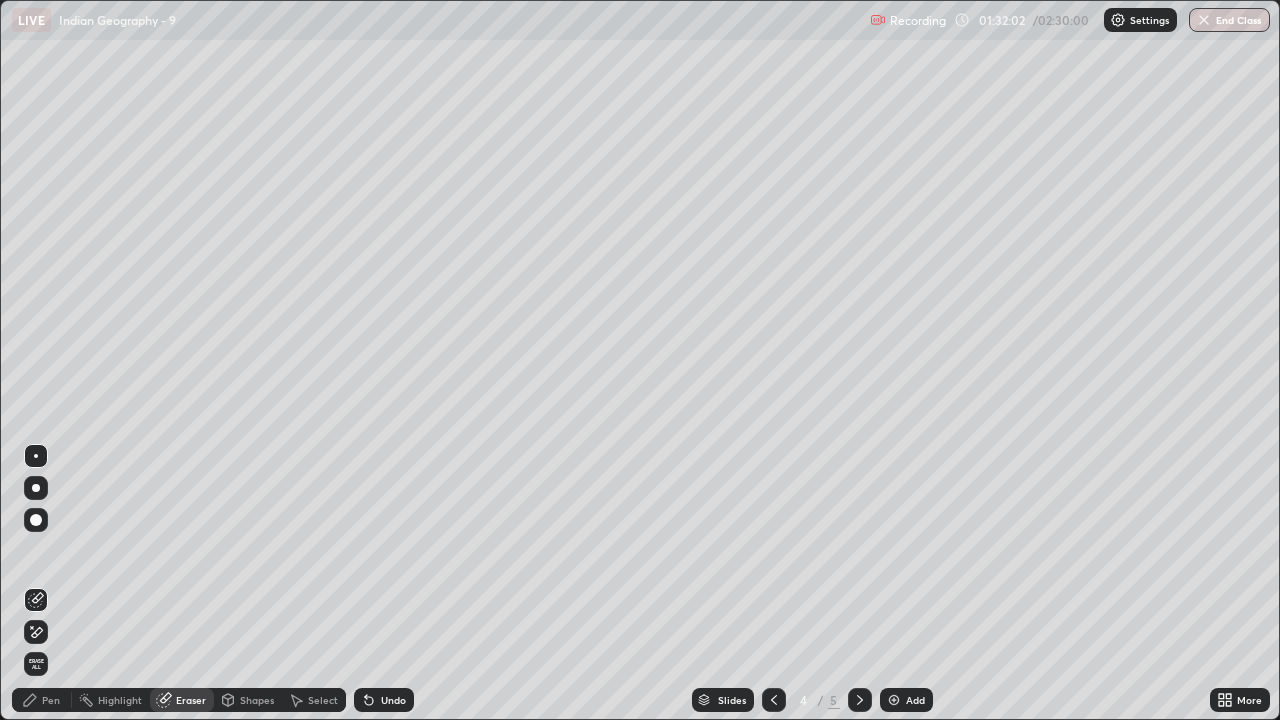 click on "More" at bounding box center (1249, 700) 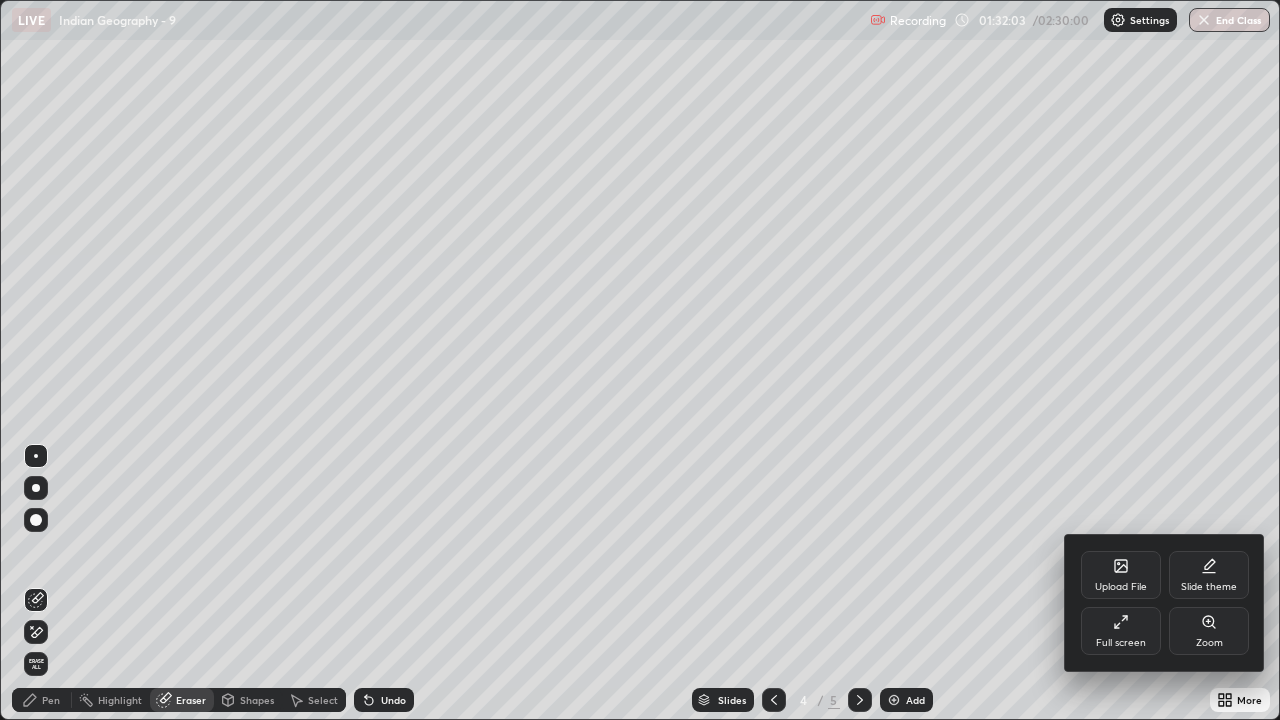 click on "Full screen" at bounding box center (1121, 643) 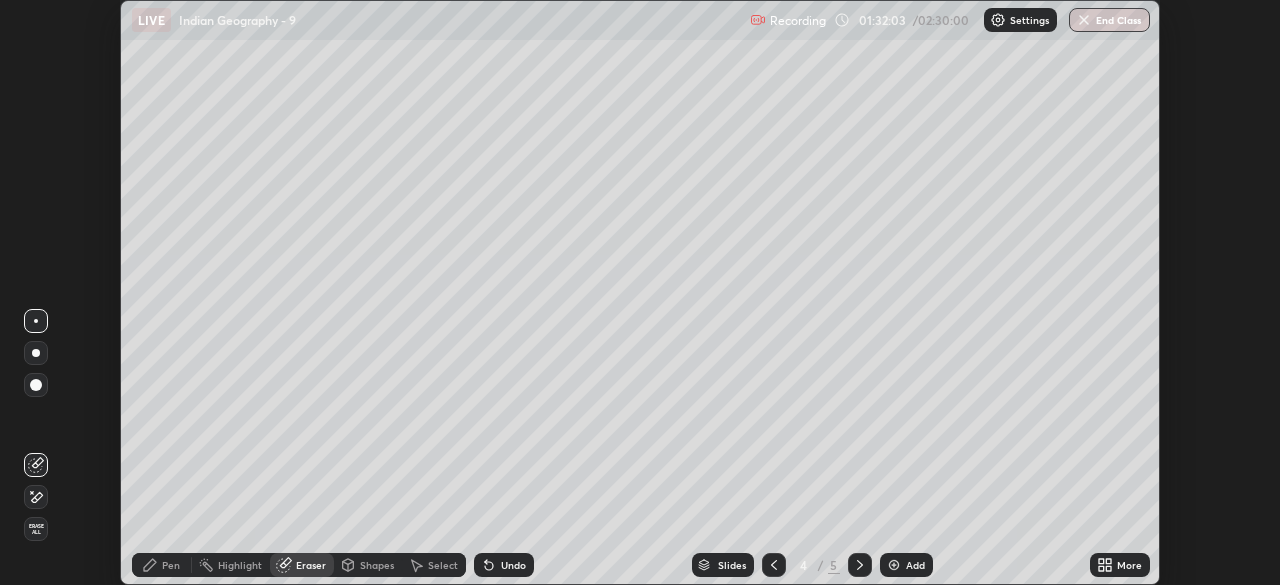 scroll, scrollTop: 585, scrollLeft: 1280, axis: both 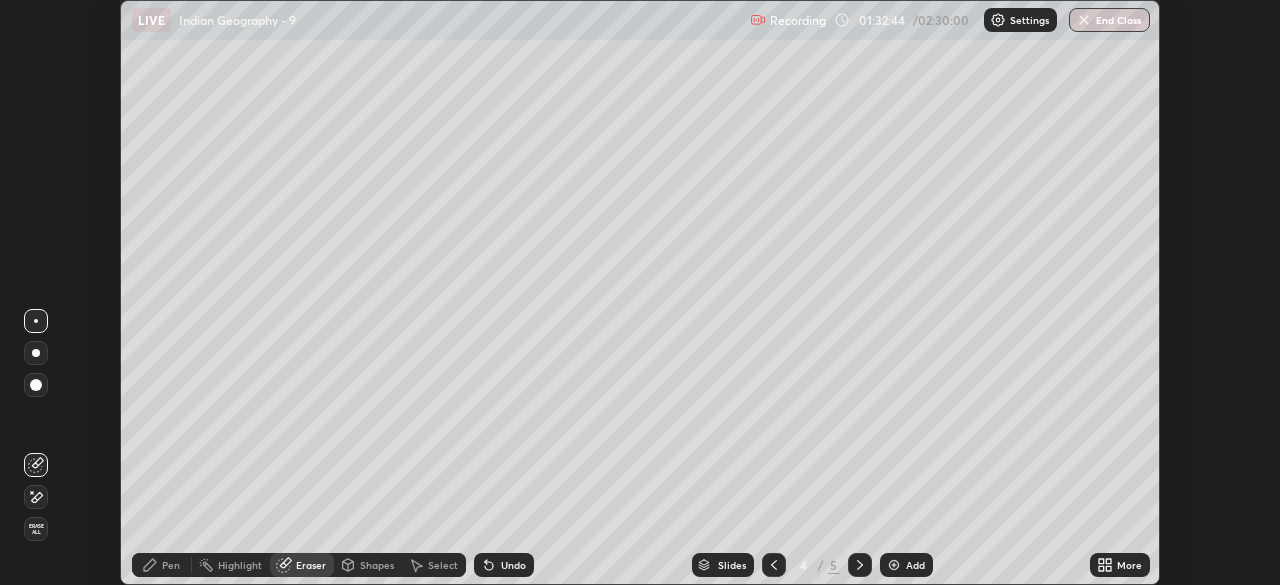 click on "More" at bounding box center [1129, 565] 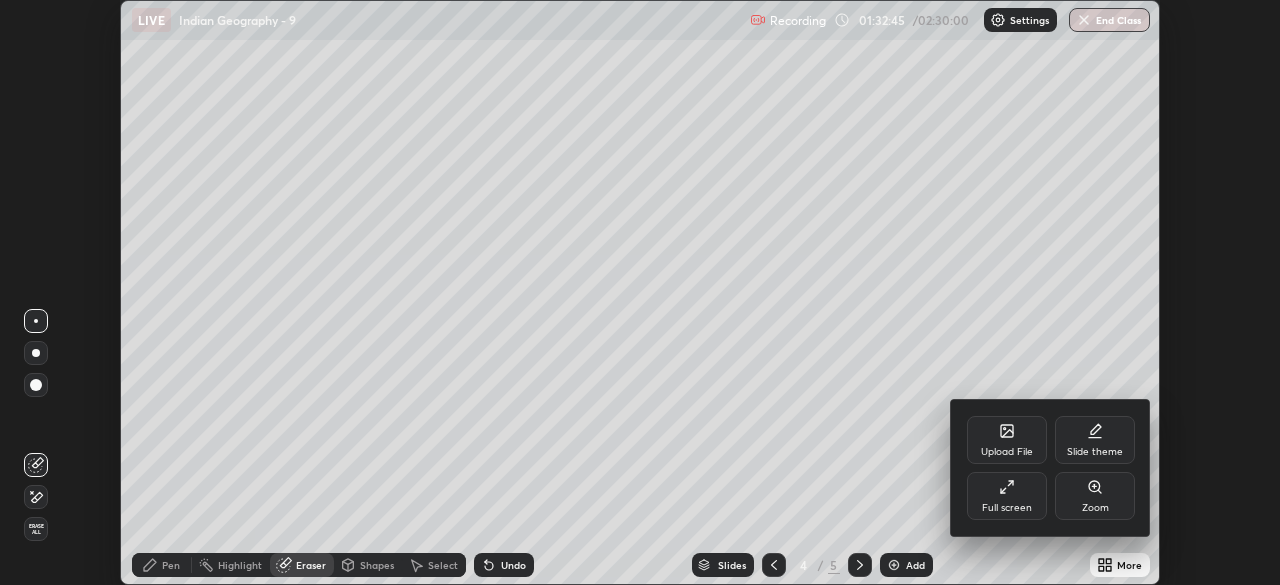 click on "Full screen" at bounding box center (1007, 496) 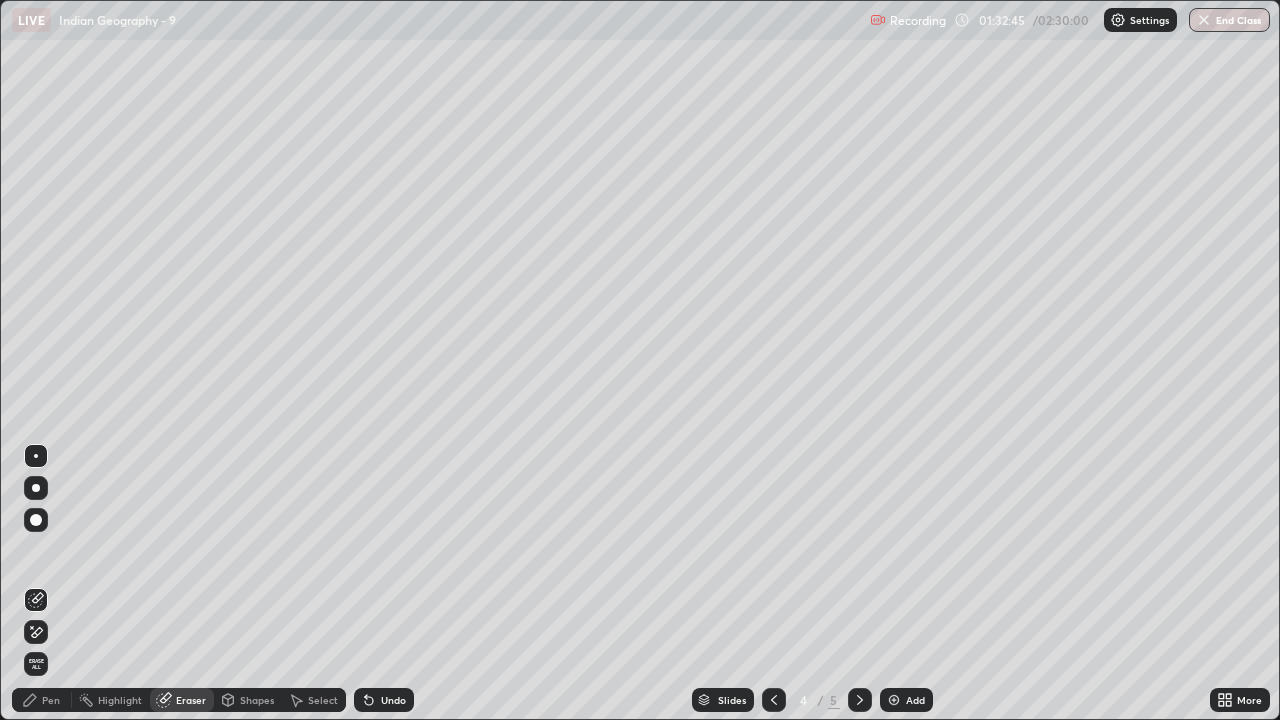 scroll, scrollTop: 99280, scrollLeft: 98720, axis: both 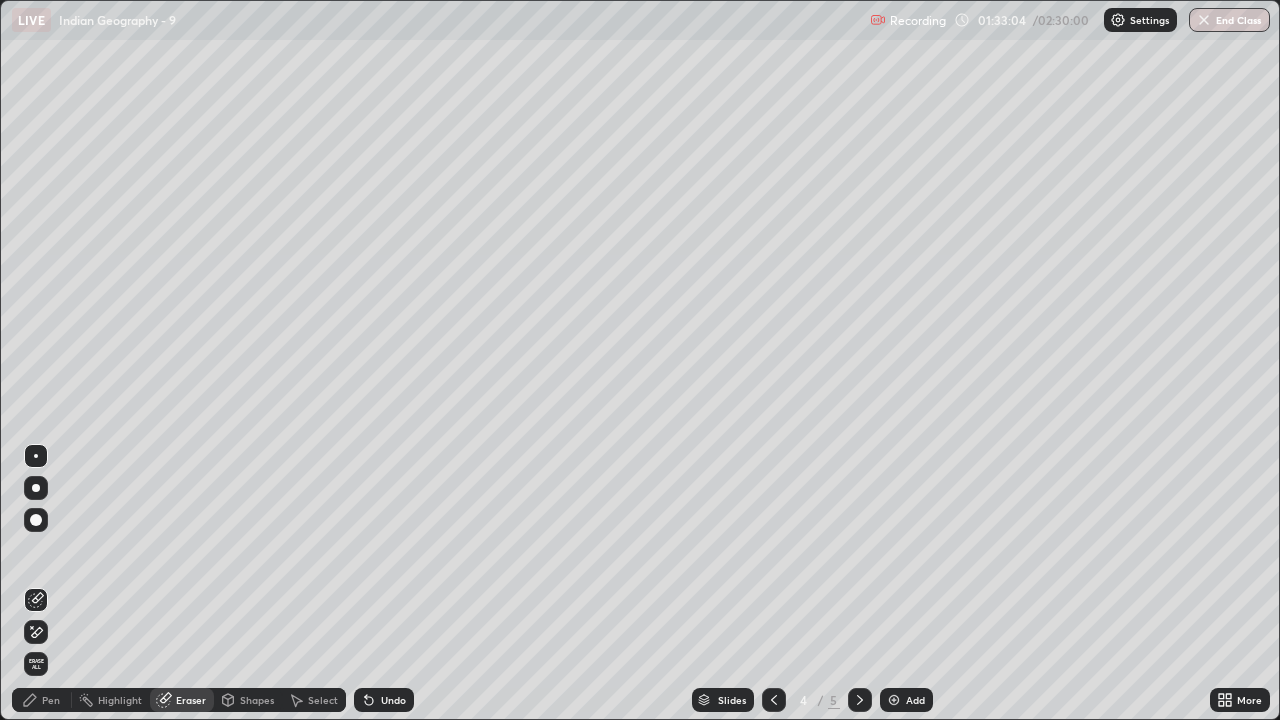 click on "Eraser" at bounding box center [191, 700] 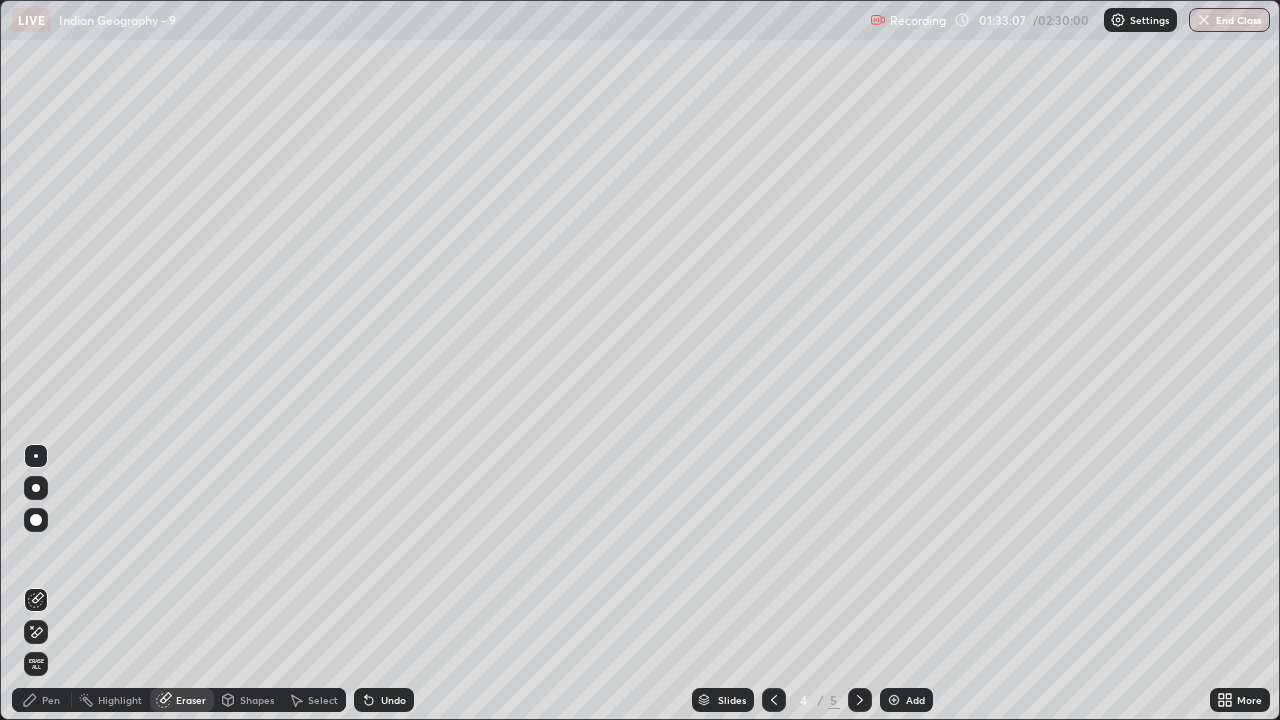 click on "Pen" at bounding box center [42, 700] 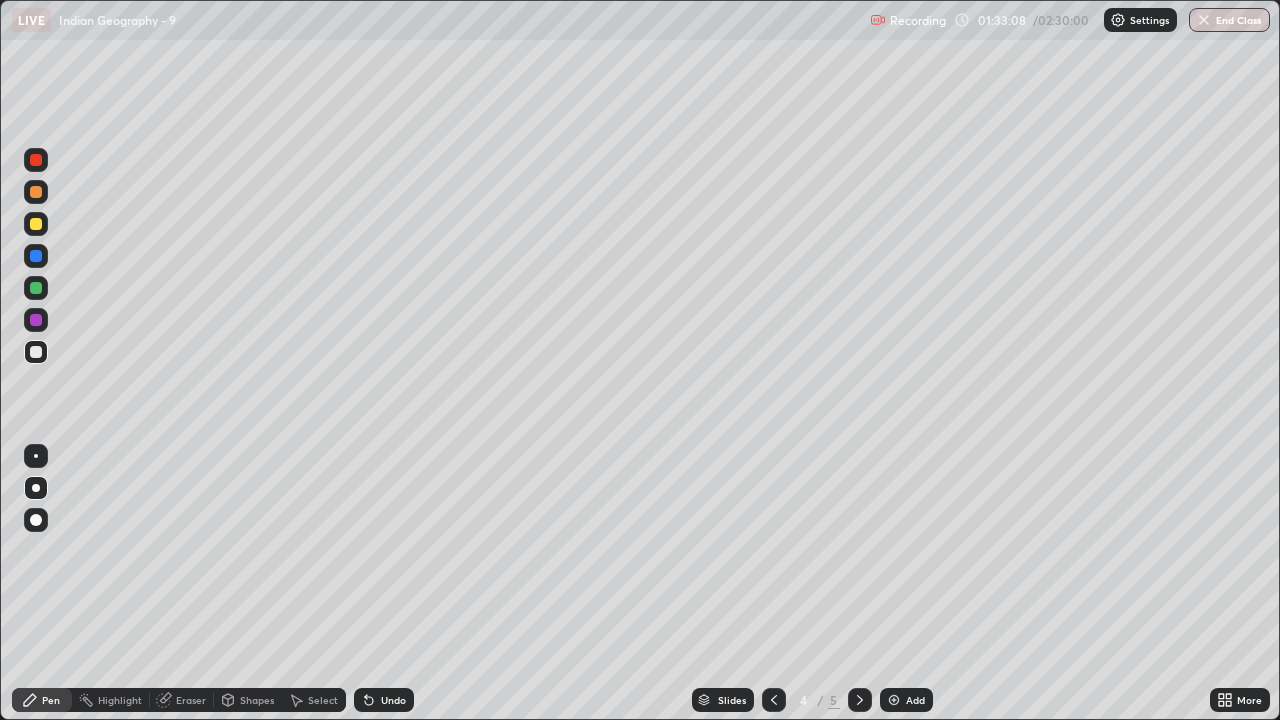 click at bounding box center [36, 288] 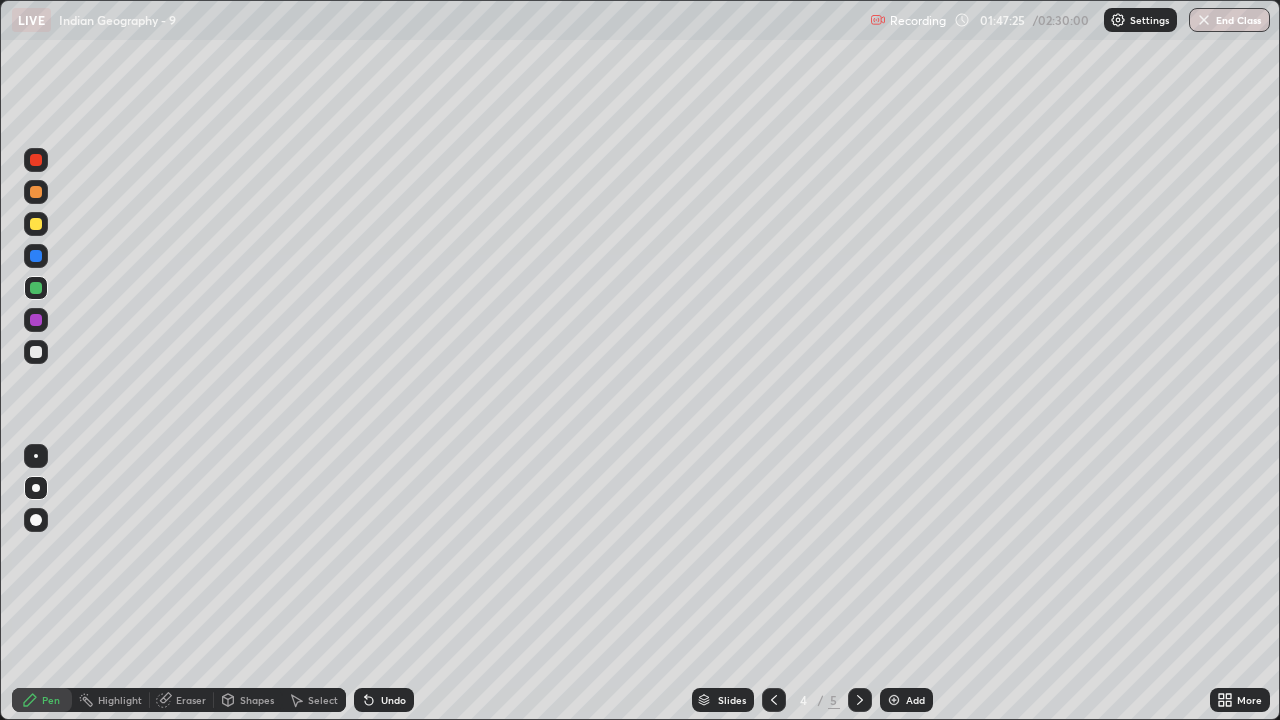 click on "More" at bounding box center (1240, 700) 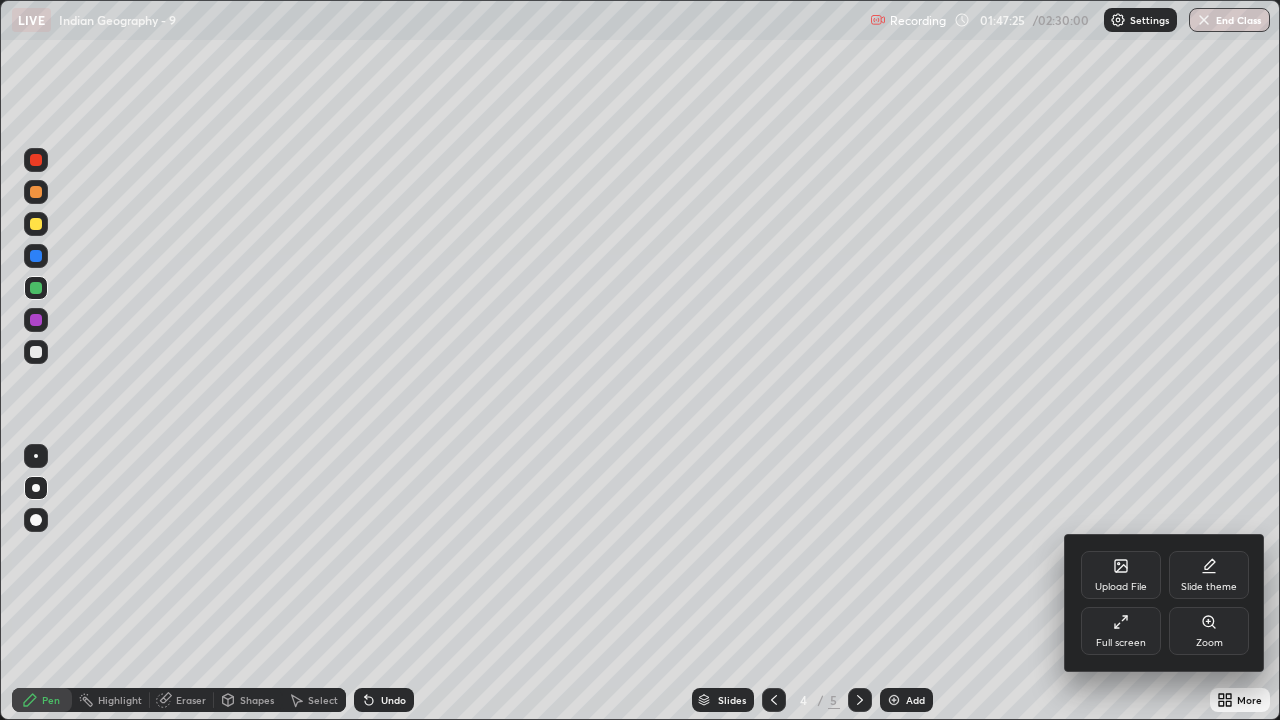 click on "Full screen" at bounding box center (1121, 631) 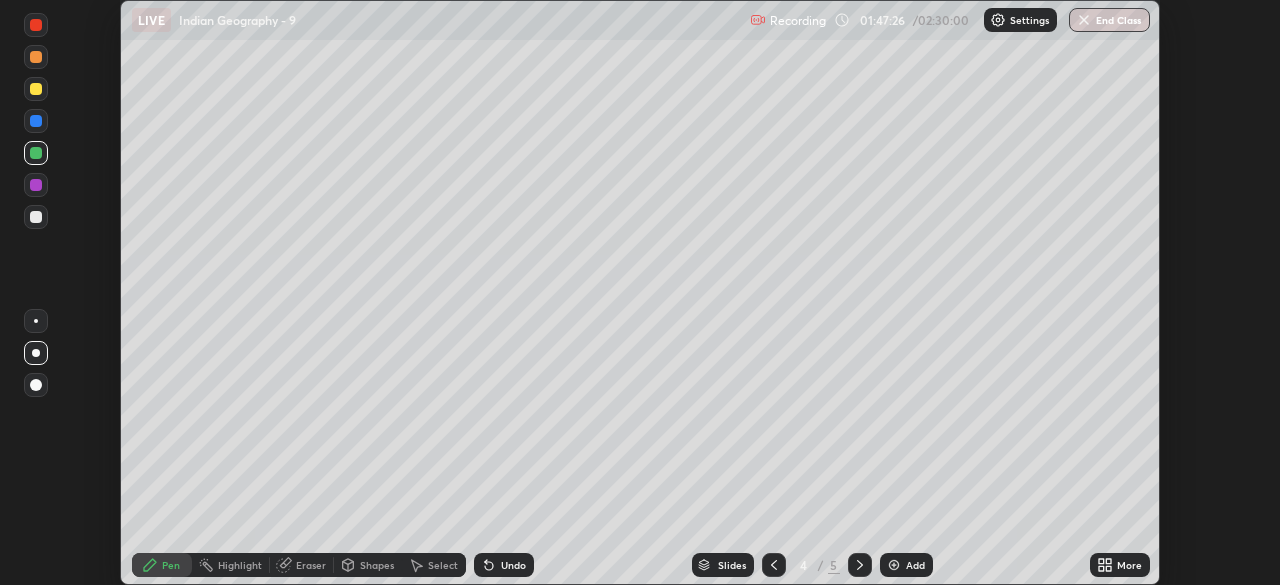 scroll, scrollTop: 585, scrollLeft: 1280, axis: both 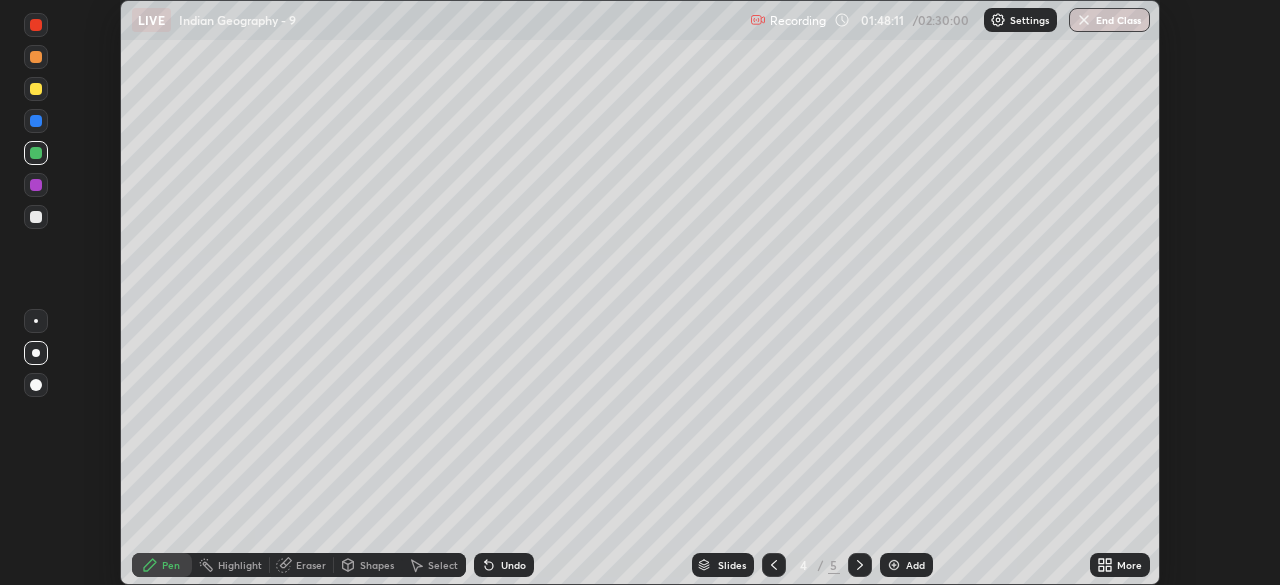 click on "More" at bounding box center [1129, 565] 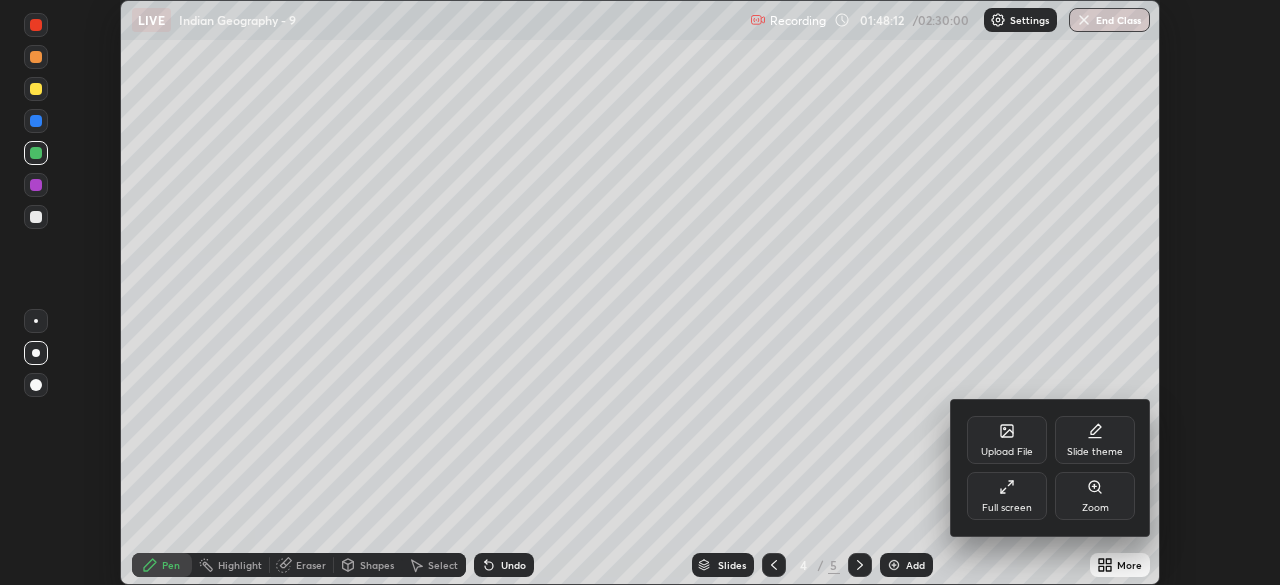 click on "Full screen" at bounding box center [1007, 496] 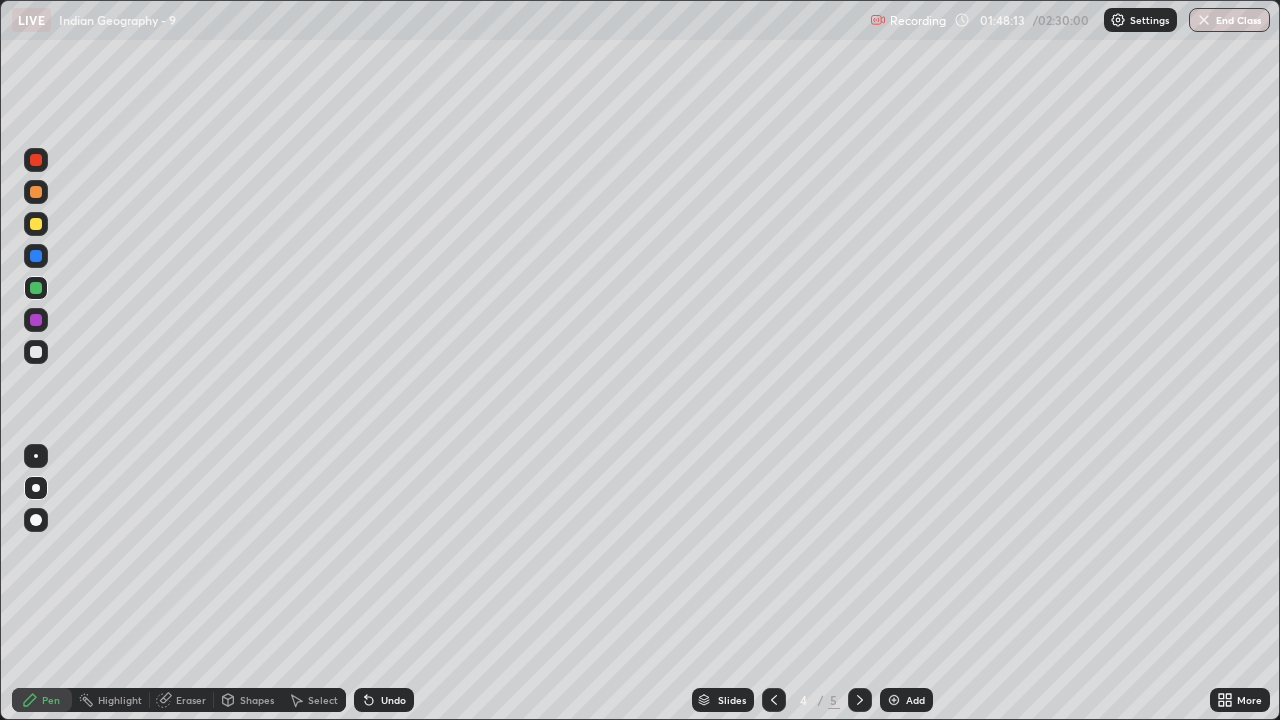 scroll, scrollTop: 99280, scrollLeft: 98720, axis: both 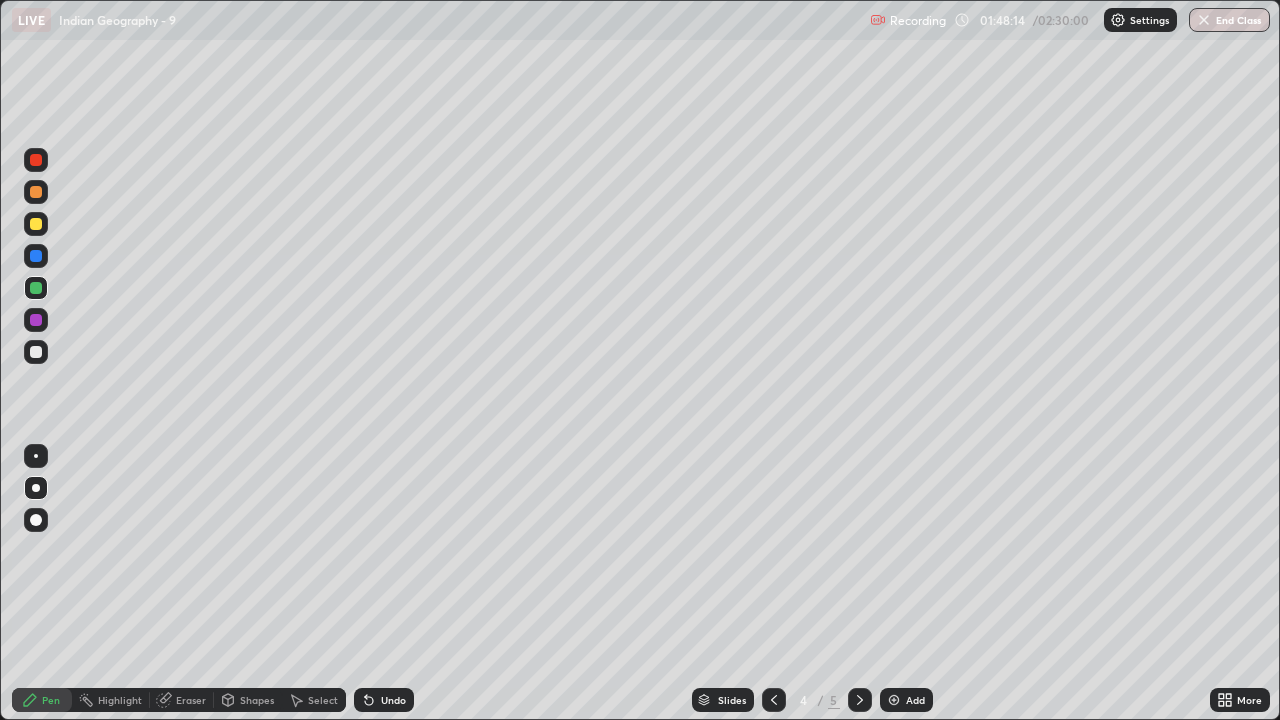 click at bounding box center (36, 352) 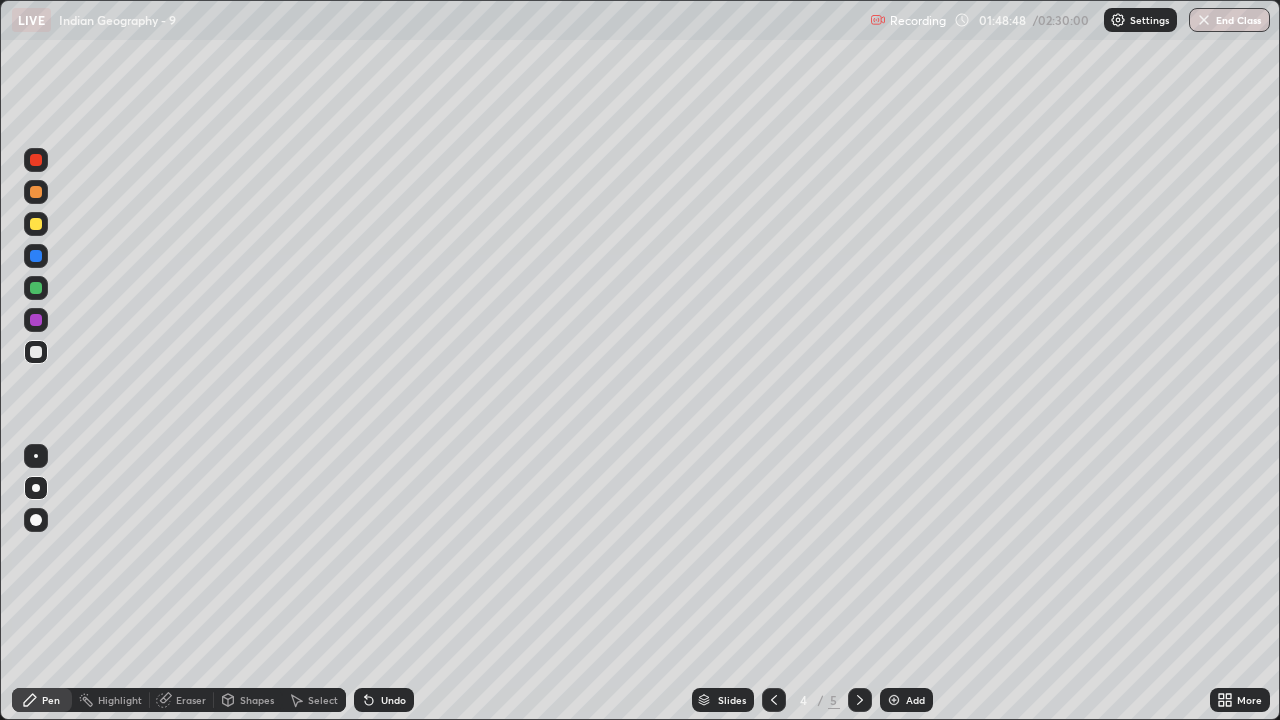 click on "More" at bounding box center [1249, 700] 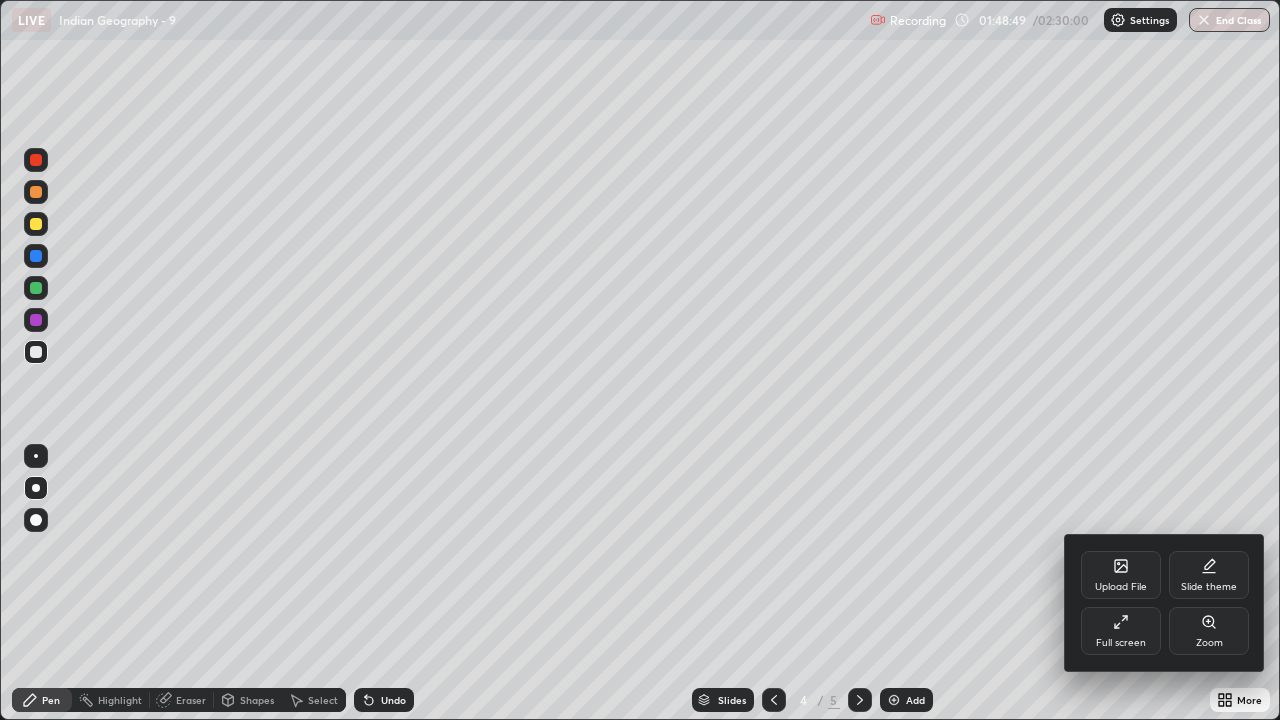 click on "Full screen" at bounding box center [1121, 631] 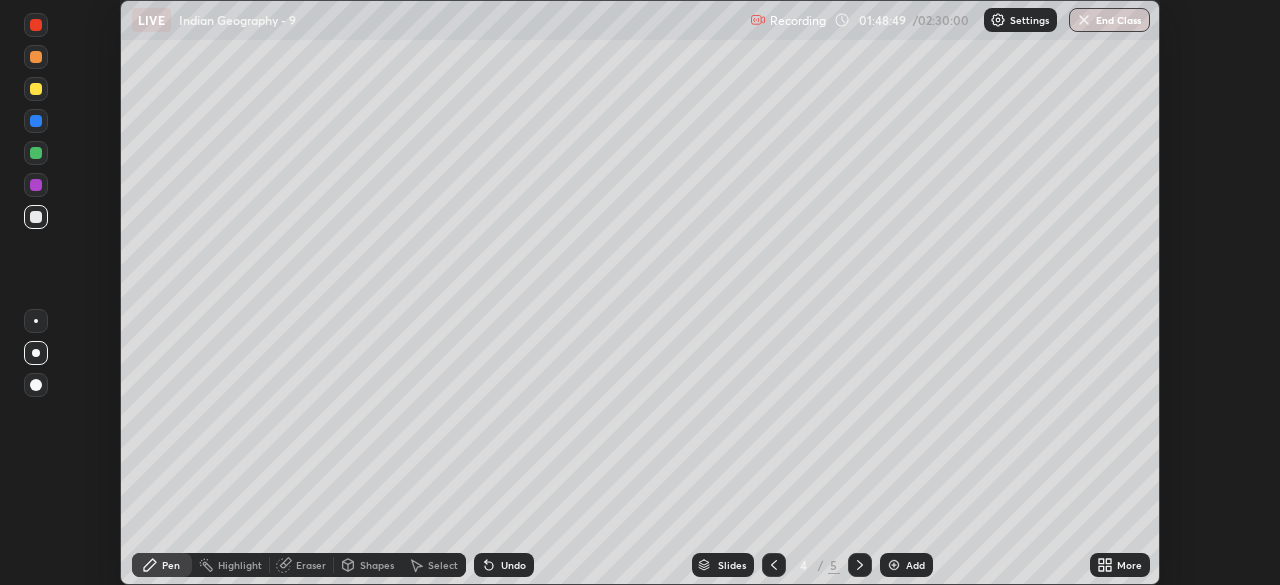 scroll, scrollTop: 585, scrollLeft: 1280, axis: both 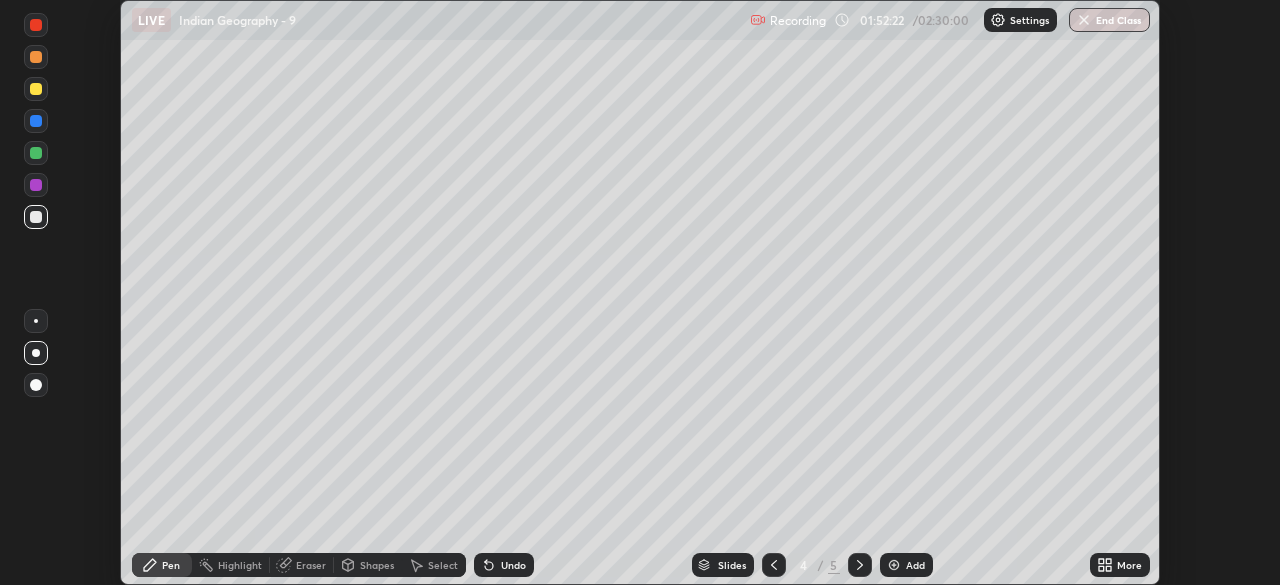 click on "More" at bounding box center (1129, 565) 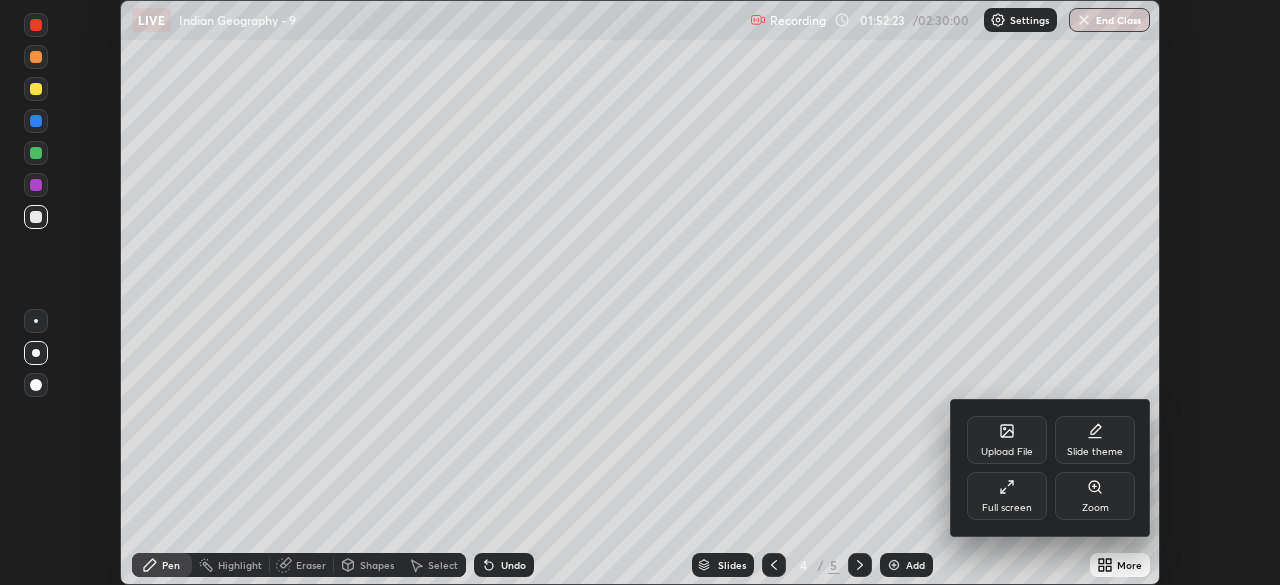 click on "Full screen" at bounding box center [1007, 496] 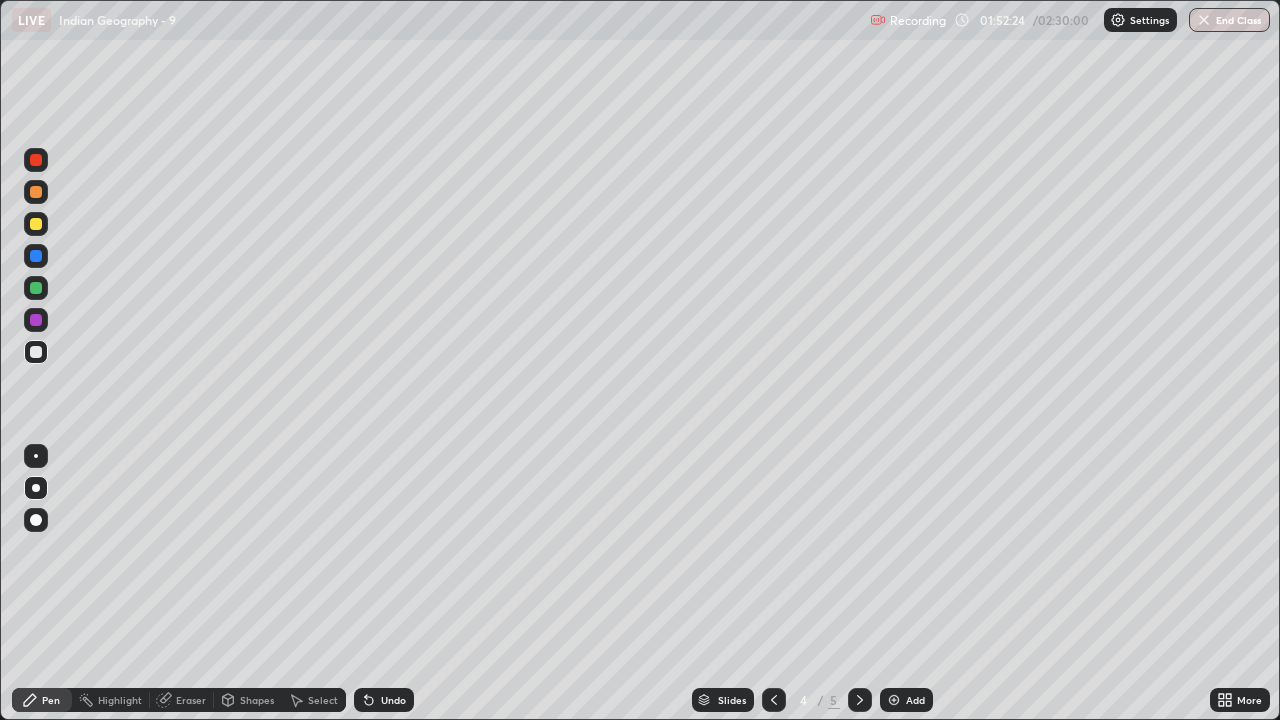 scroll, scrollTop: 99280, scrollLeft: 98720, axis: both 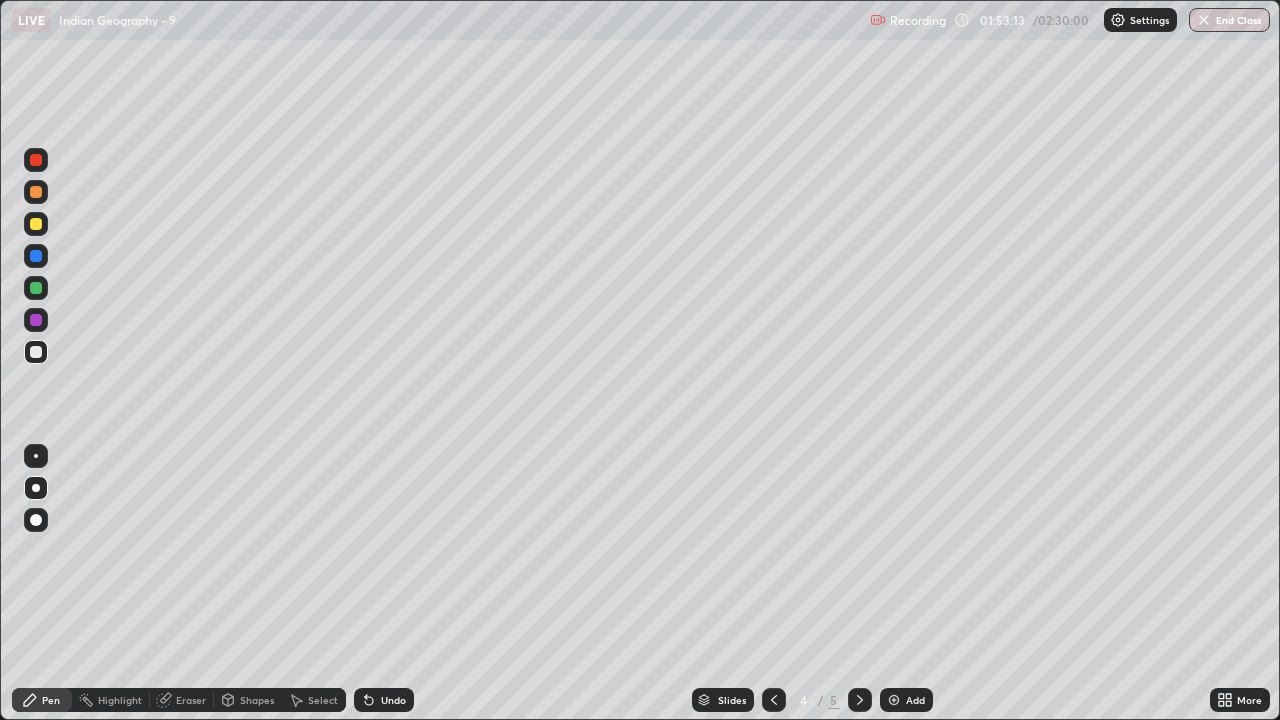 click on "Undo" at bounding box center [393, 700] 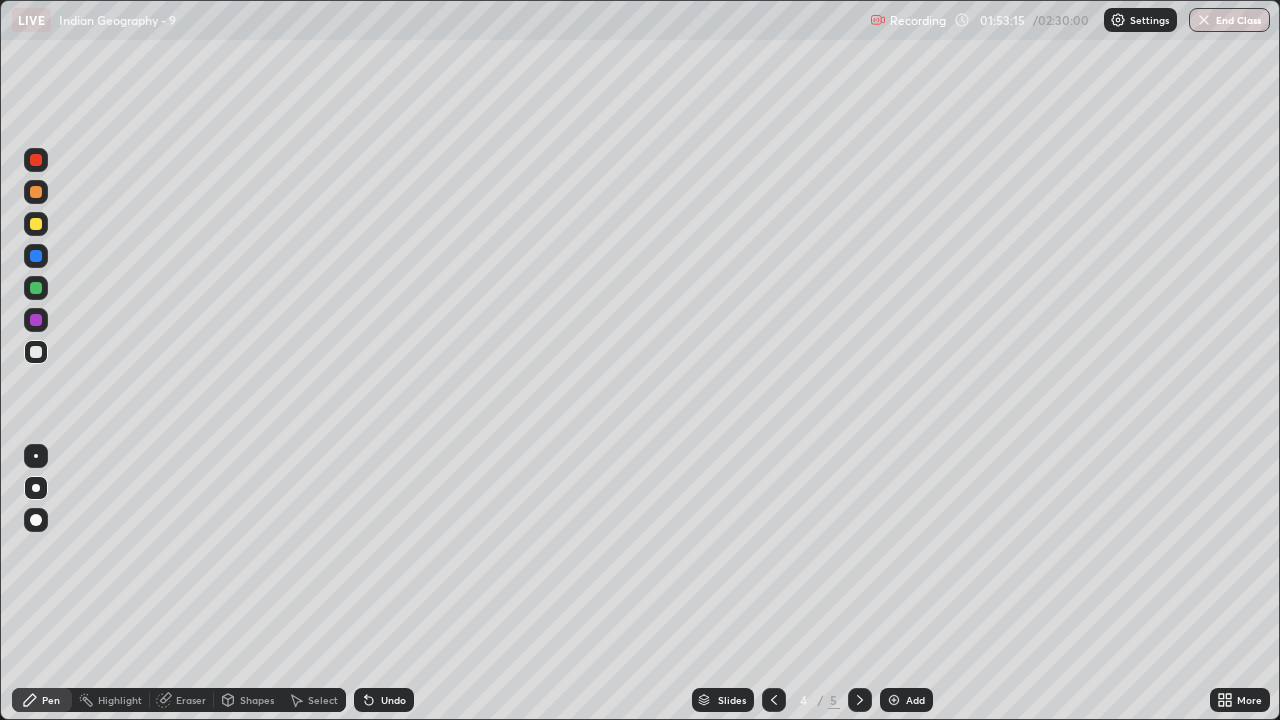 click at bounding box center [36, 320] 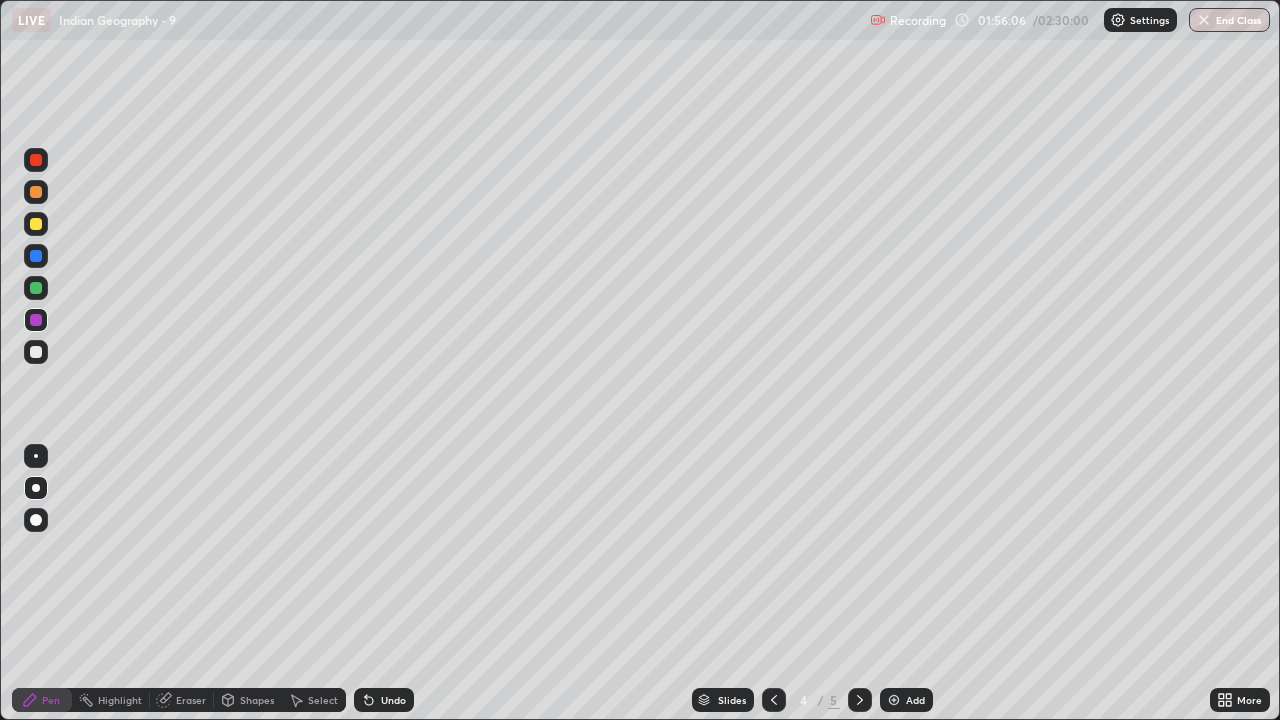 click on "More" at bounding box center [1240, 700] 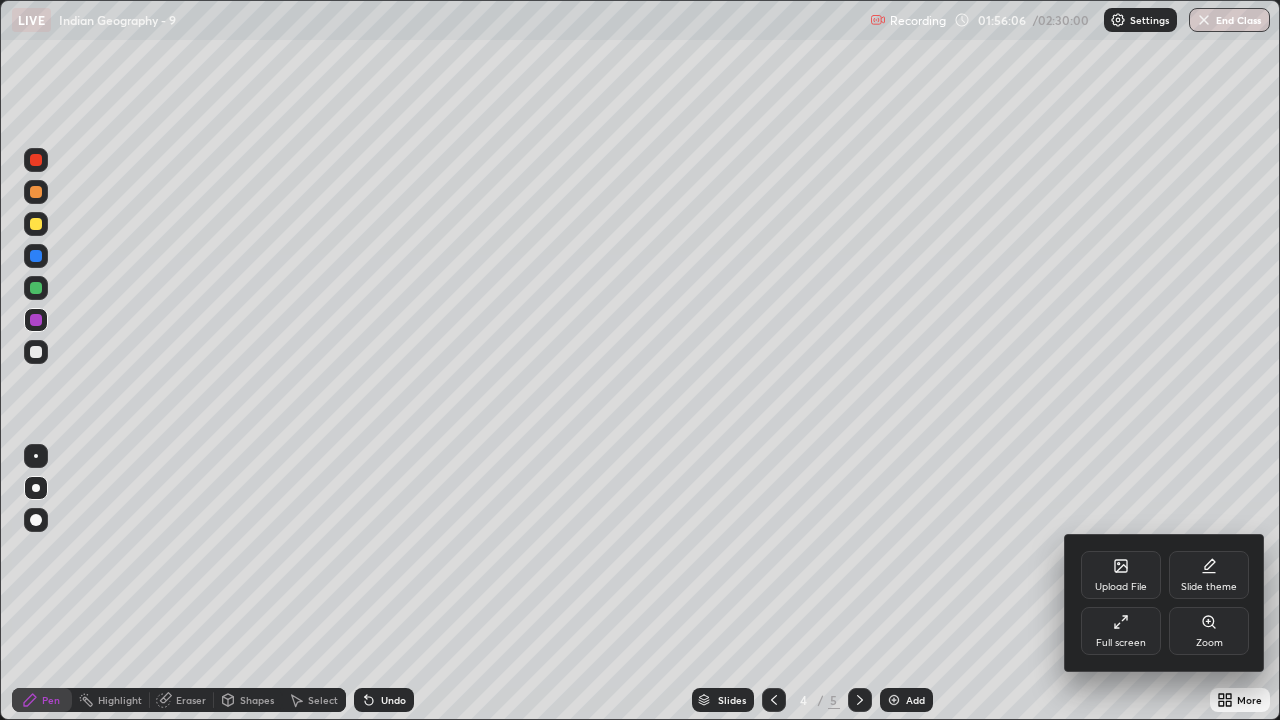 click on "Full screen" at bounding box center (1121, 631) 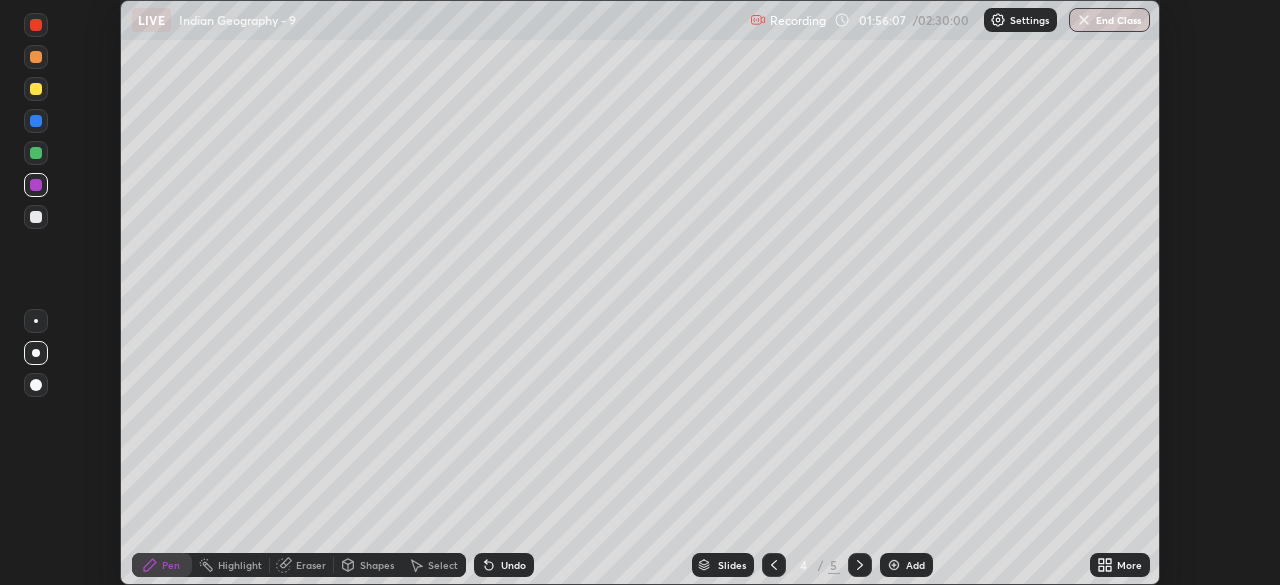 scroll, scrollTop: 585, scrollLeft: 1280, axis: both 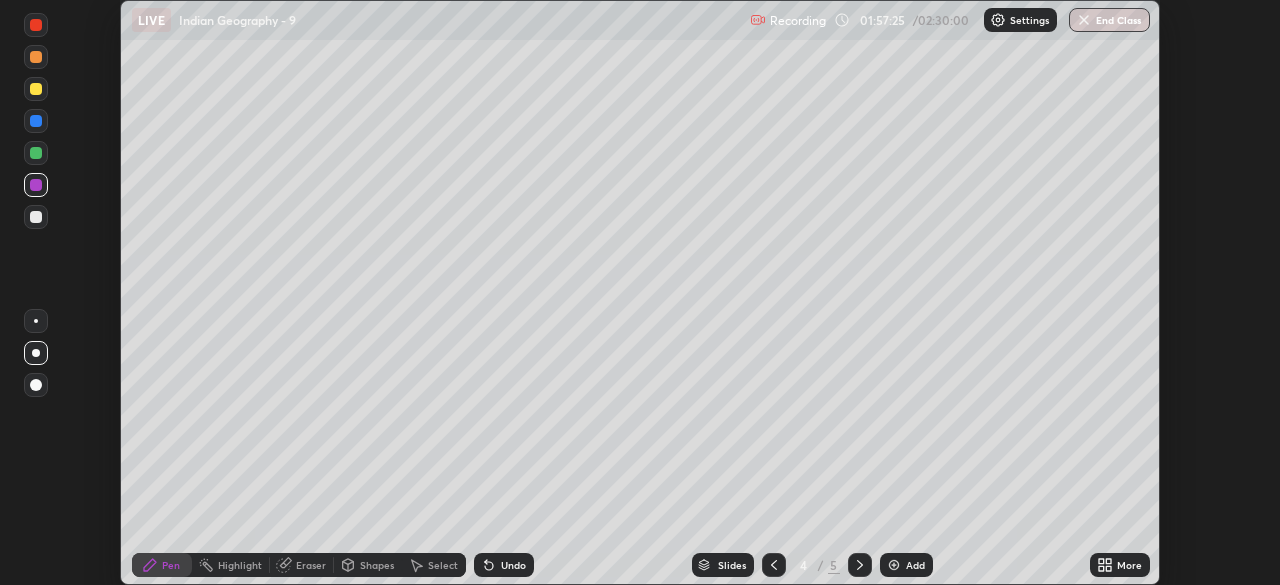 click 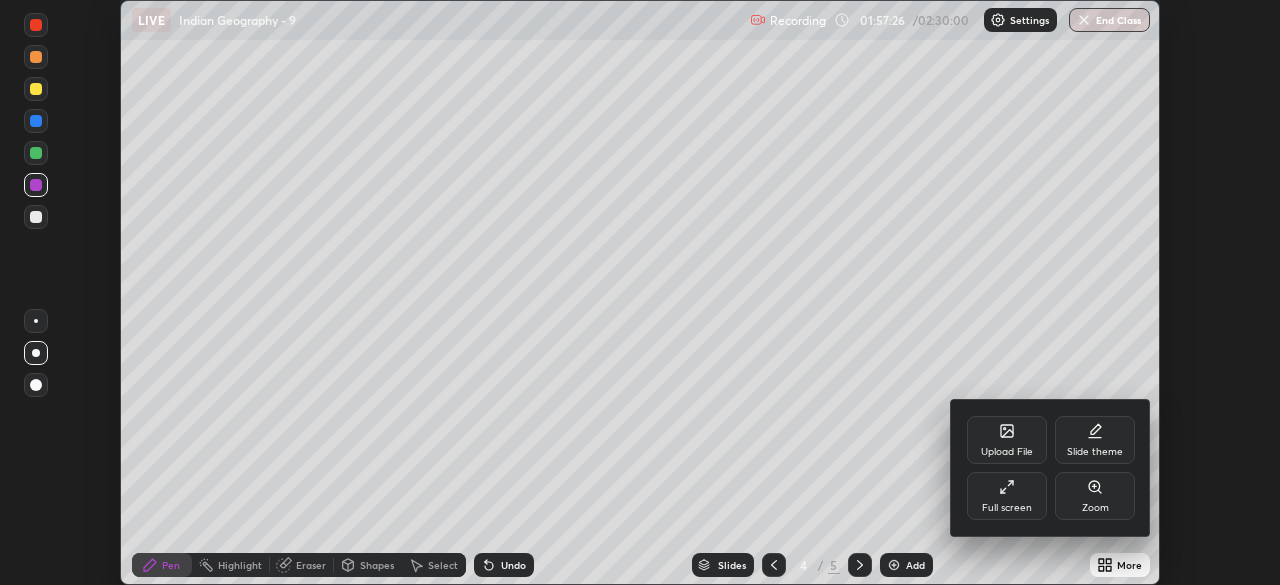 click on "Full screen" at bounding box center [1007, 496] 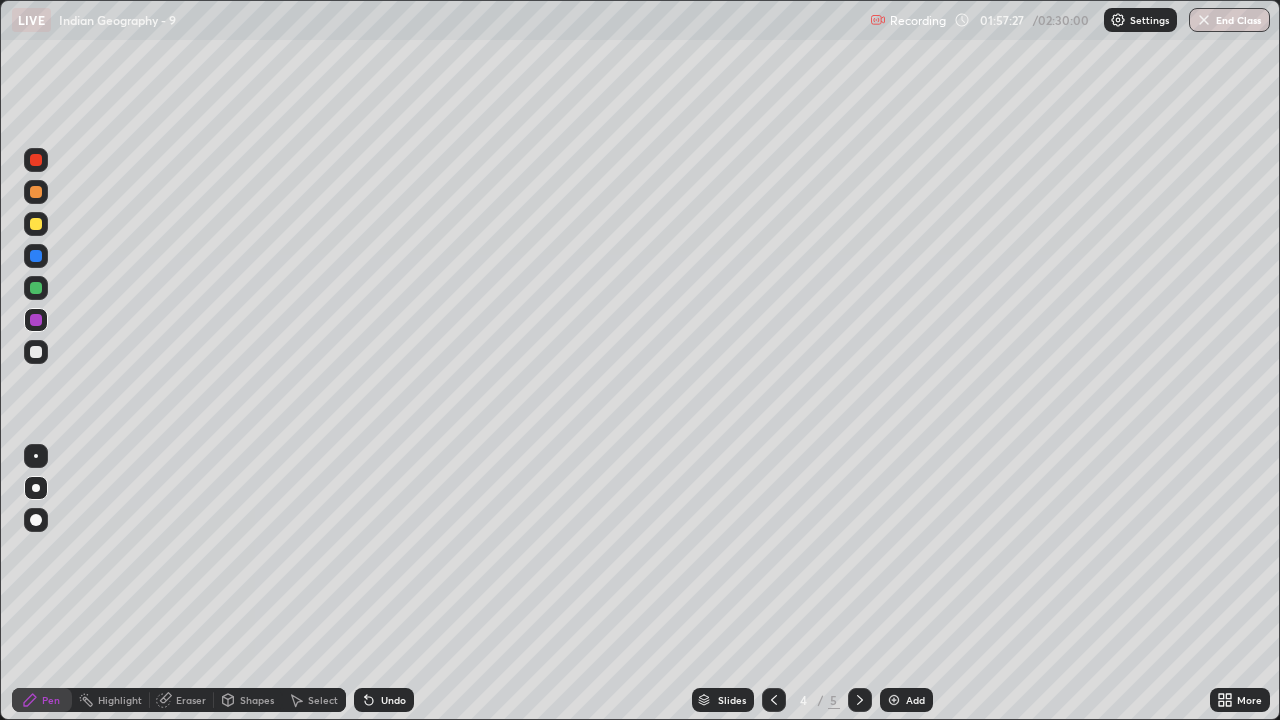 scroll, scrollTop: 99280, scrollLeft: 98720, axis: both 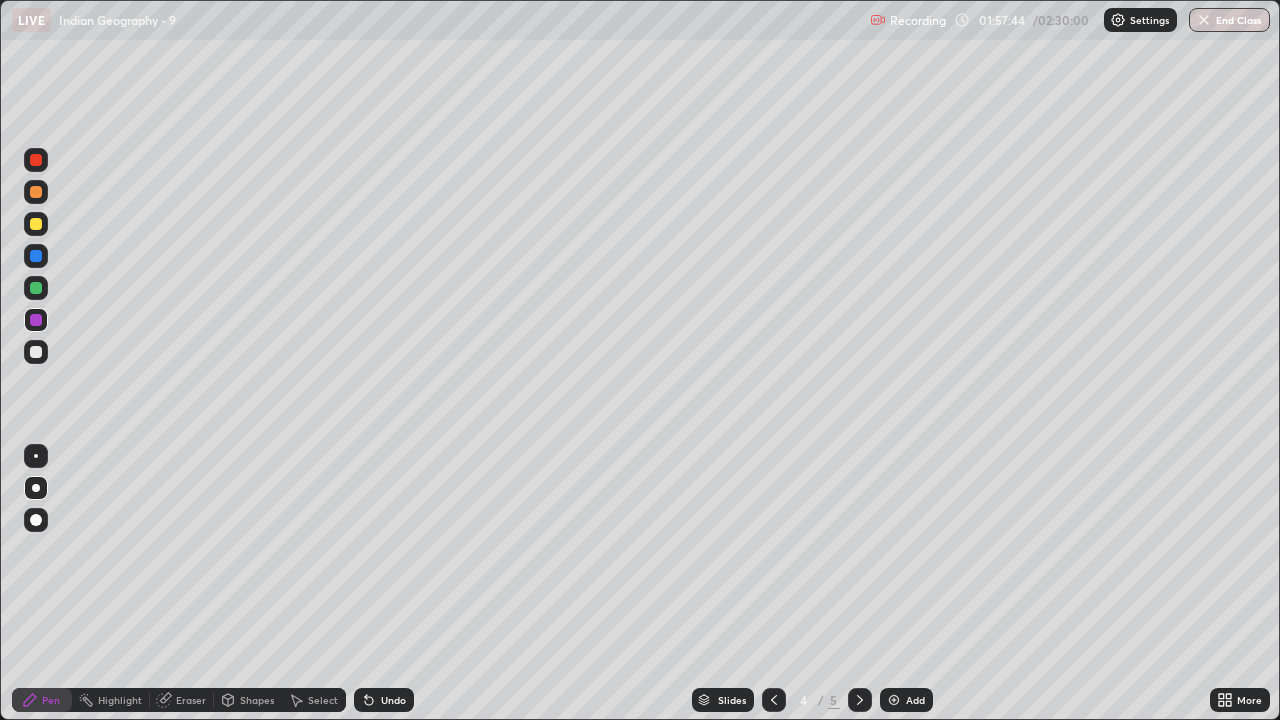 click at bounding box center [36, 352] 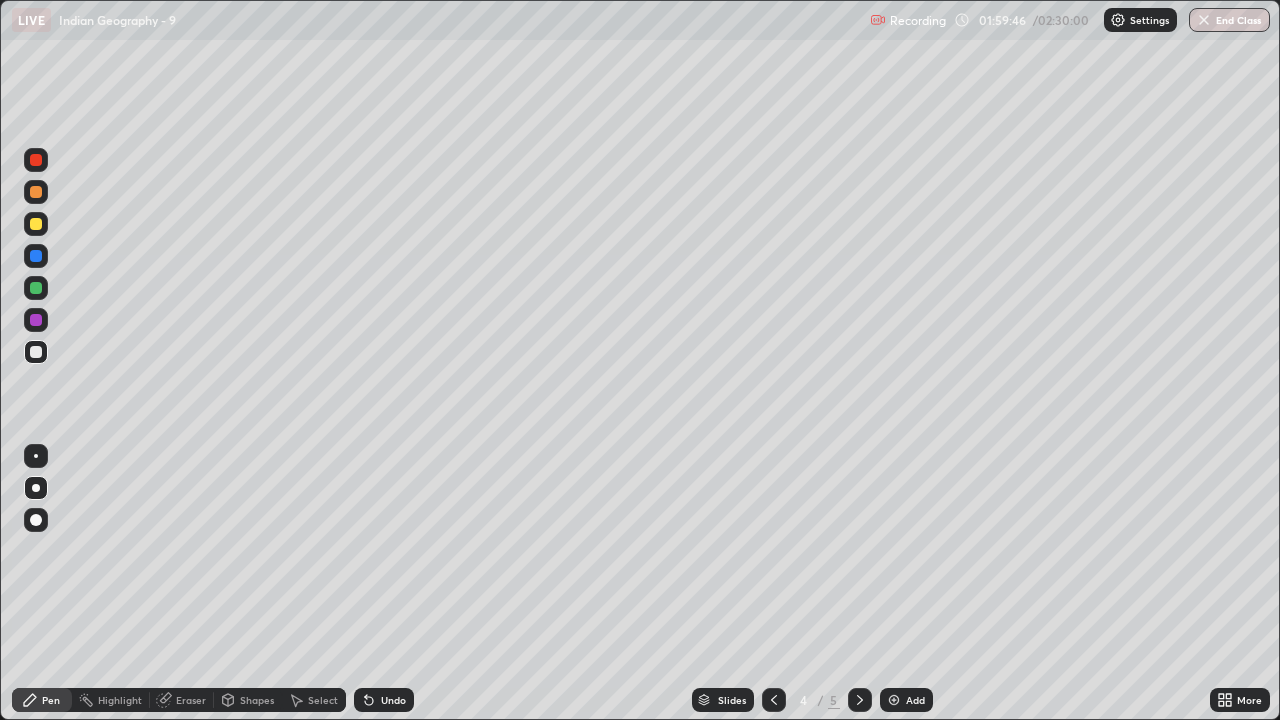 click on "Eraser" at bounding box center [191, 700] 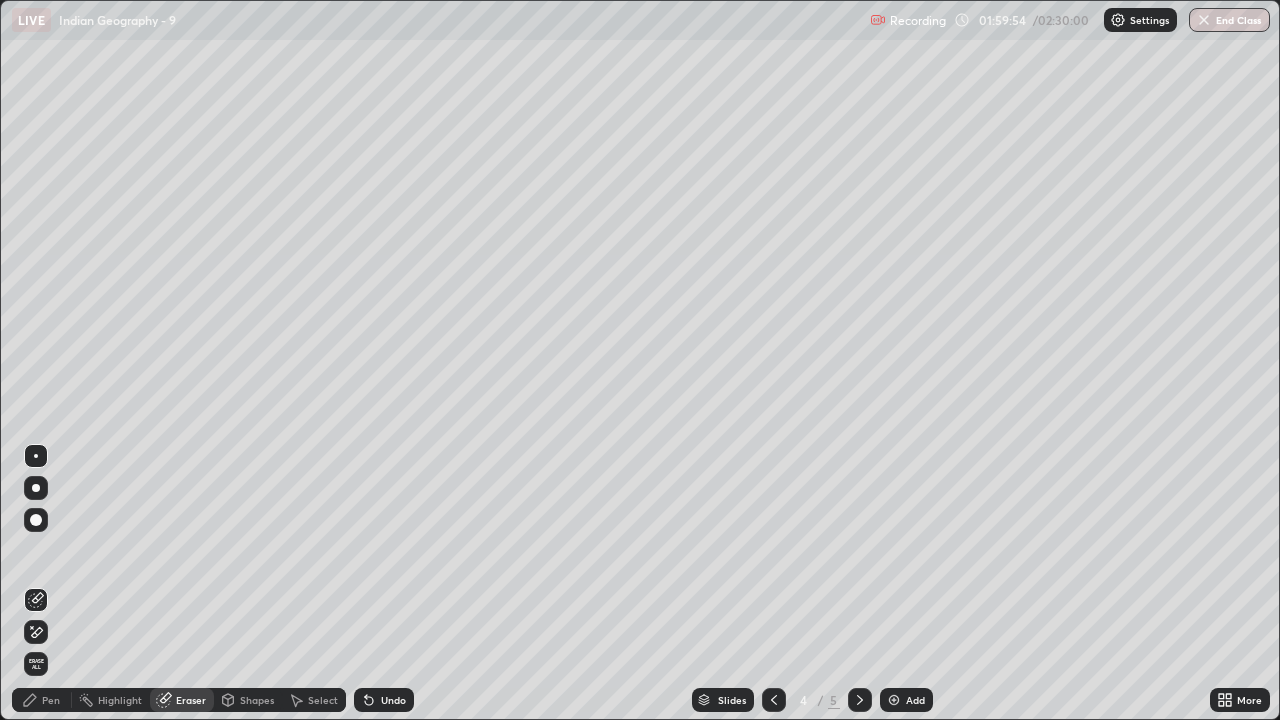 click on "Pen" at bounding box center (51, 700) 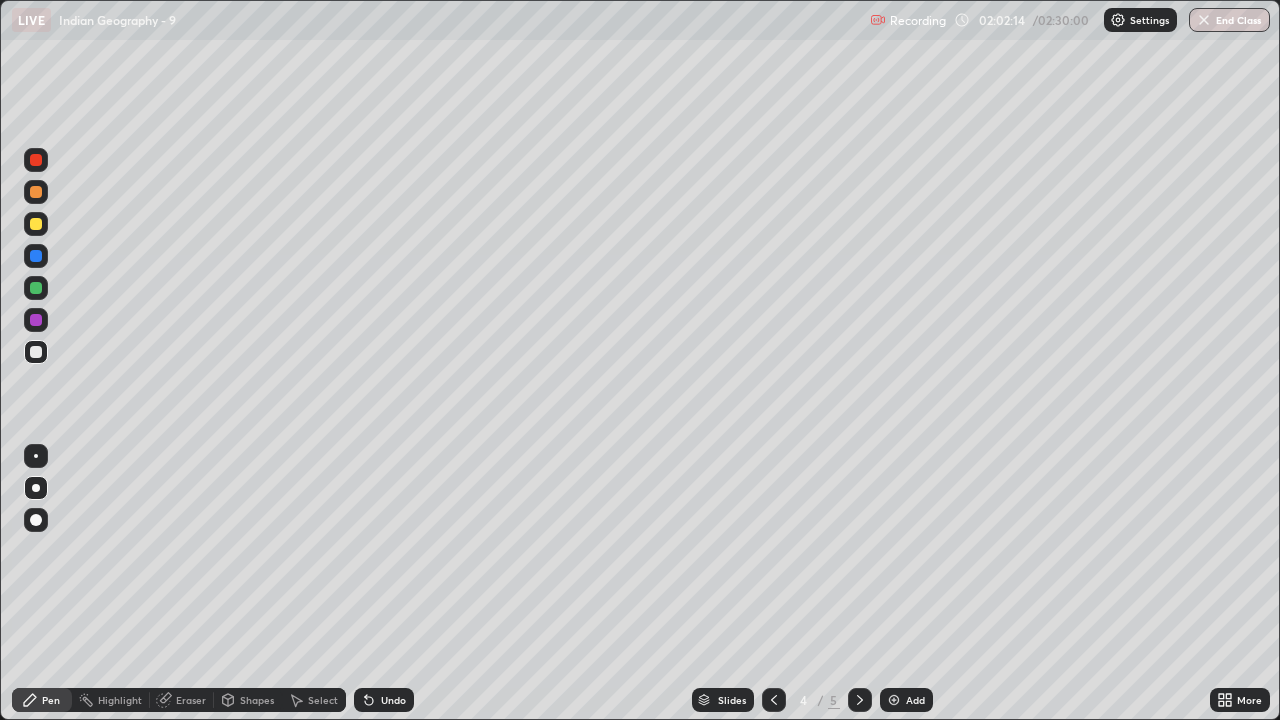 click at bounding box center [36, 320] 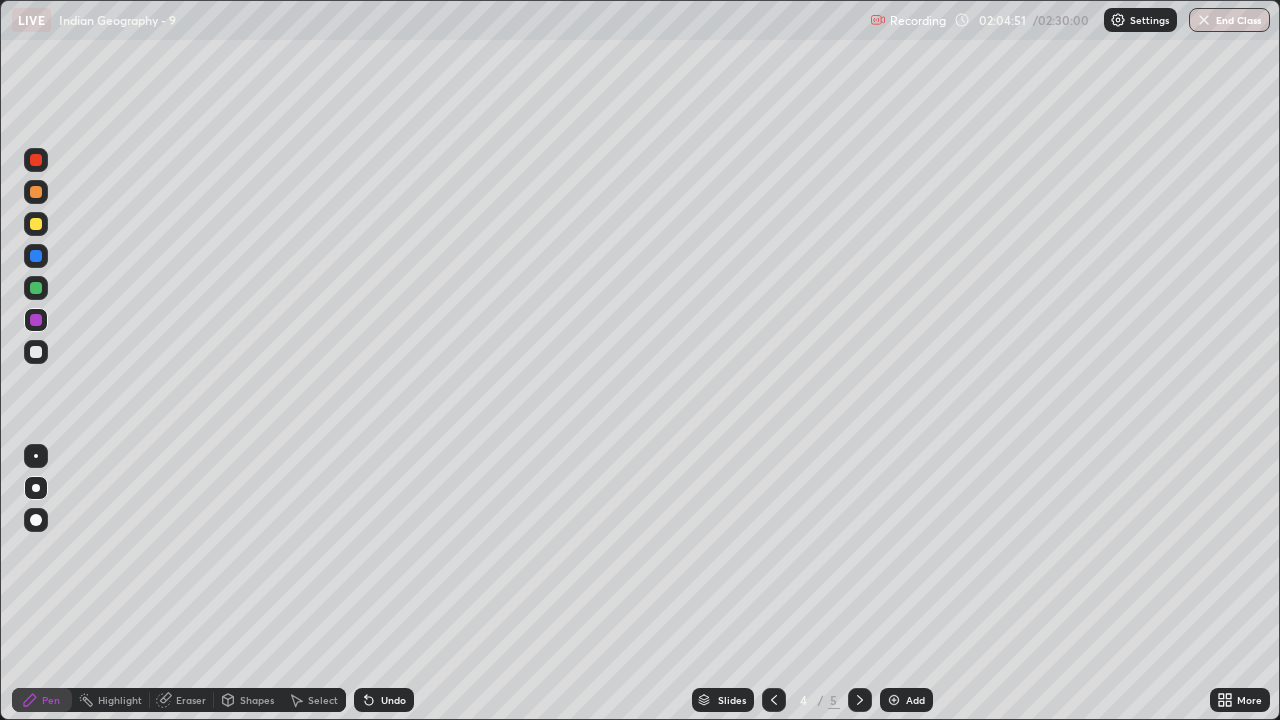click at bounding box center (36, 352) 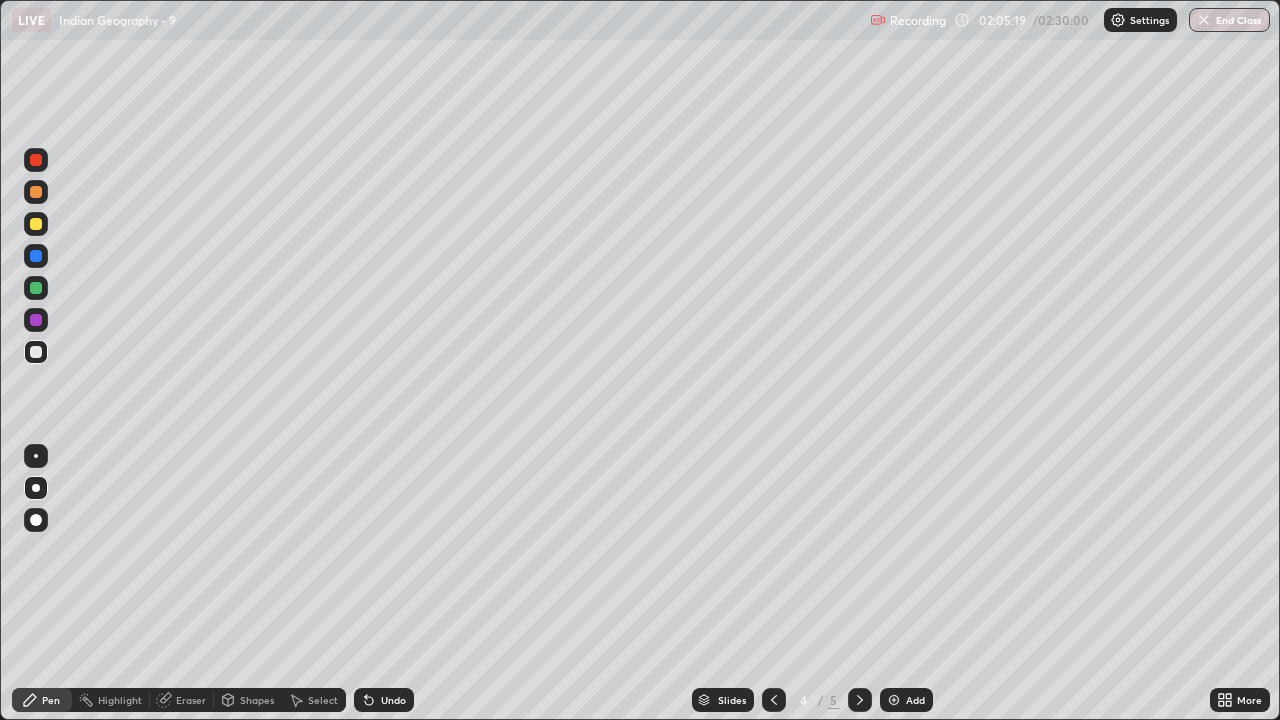 click at bounding box center [36, 288] 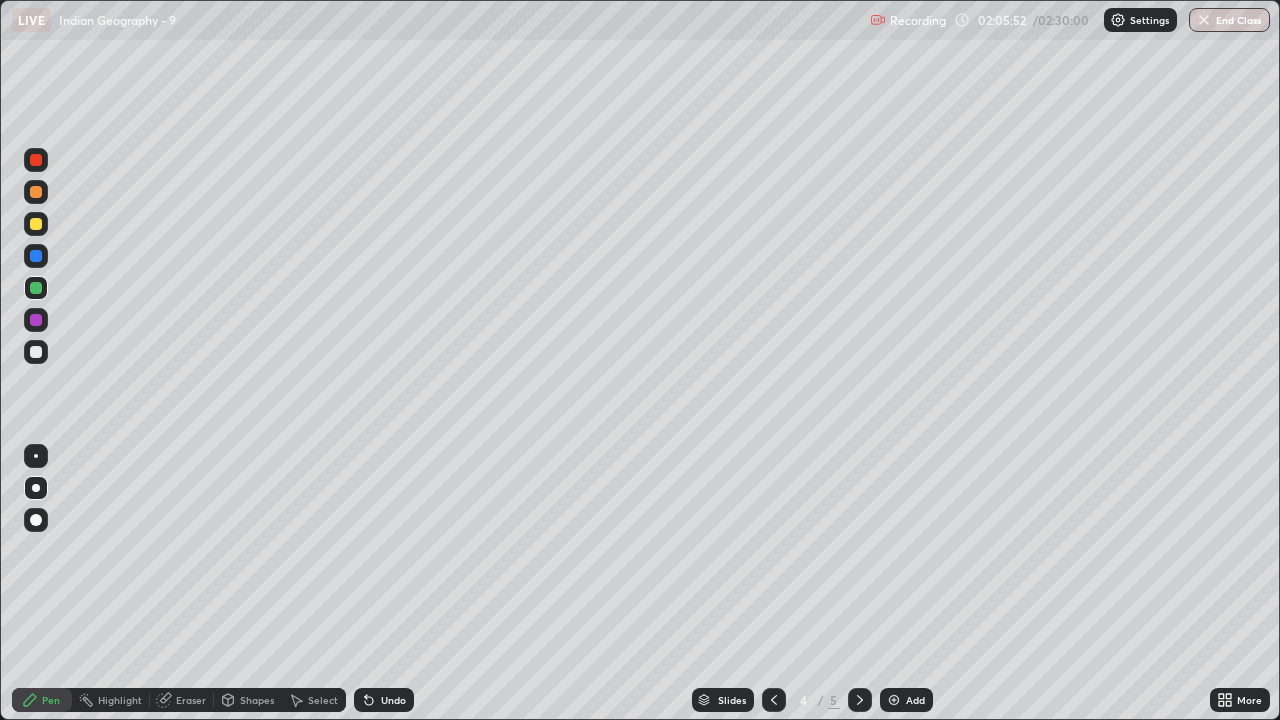 click at bounding box center (36, 224) 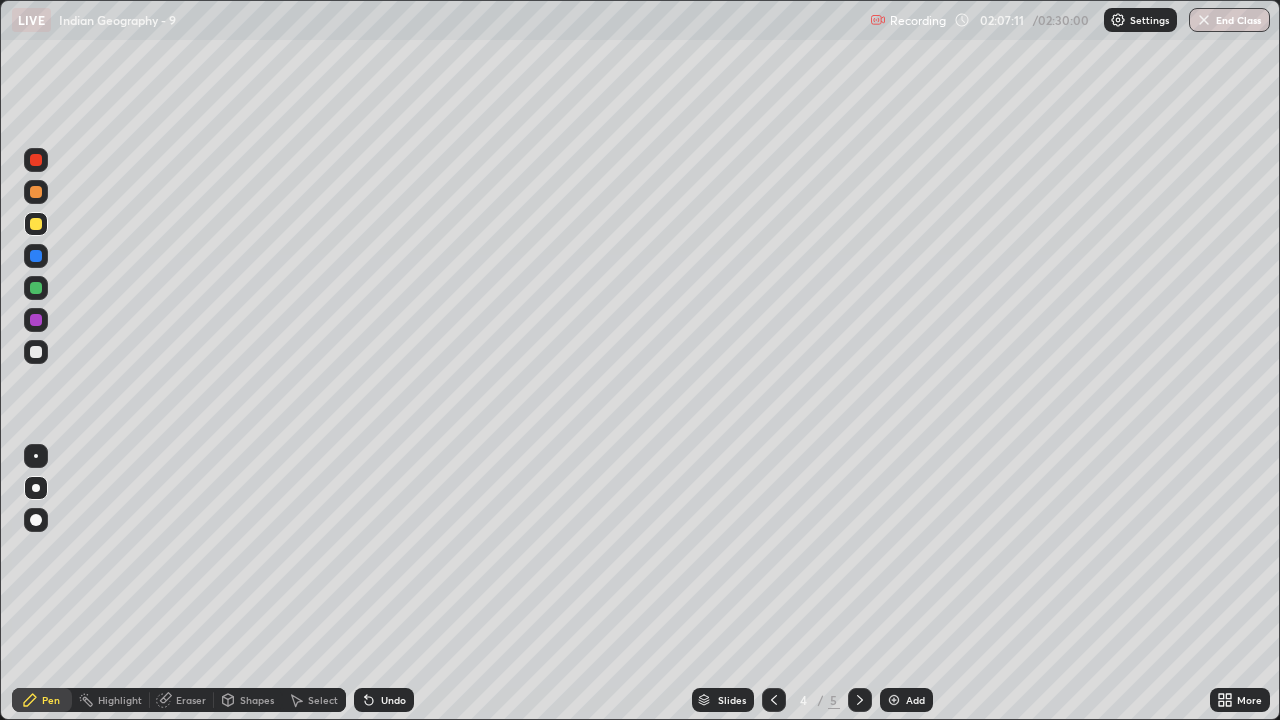 click on "Undo" at bounding box center (393, 700) 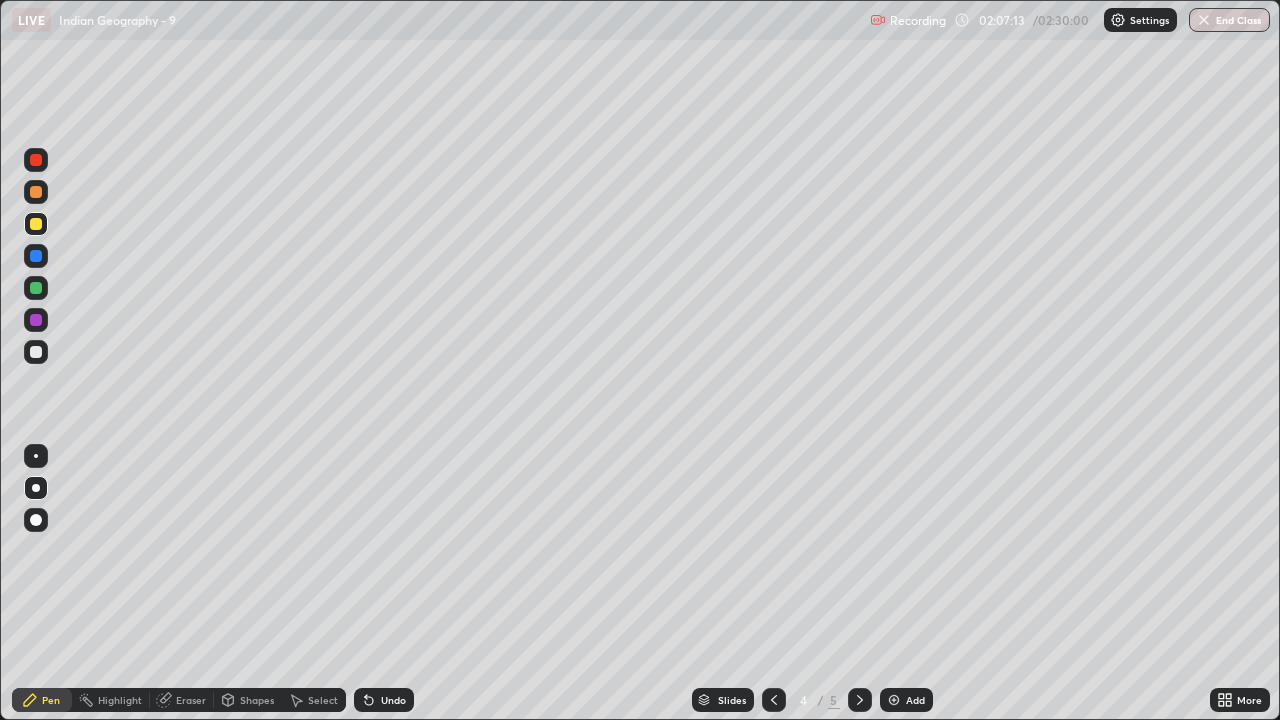 click on "Undo" at bounding box center [393, 700] 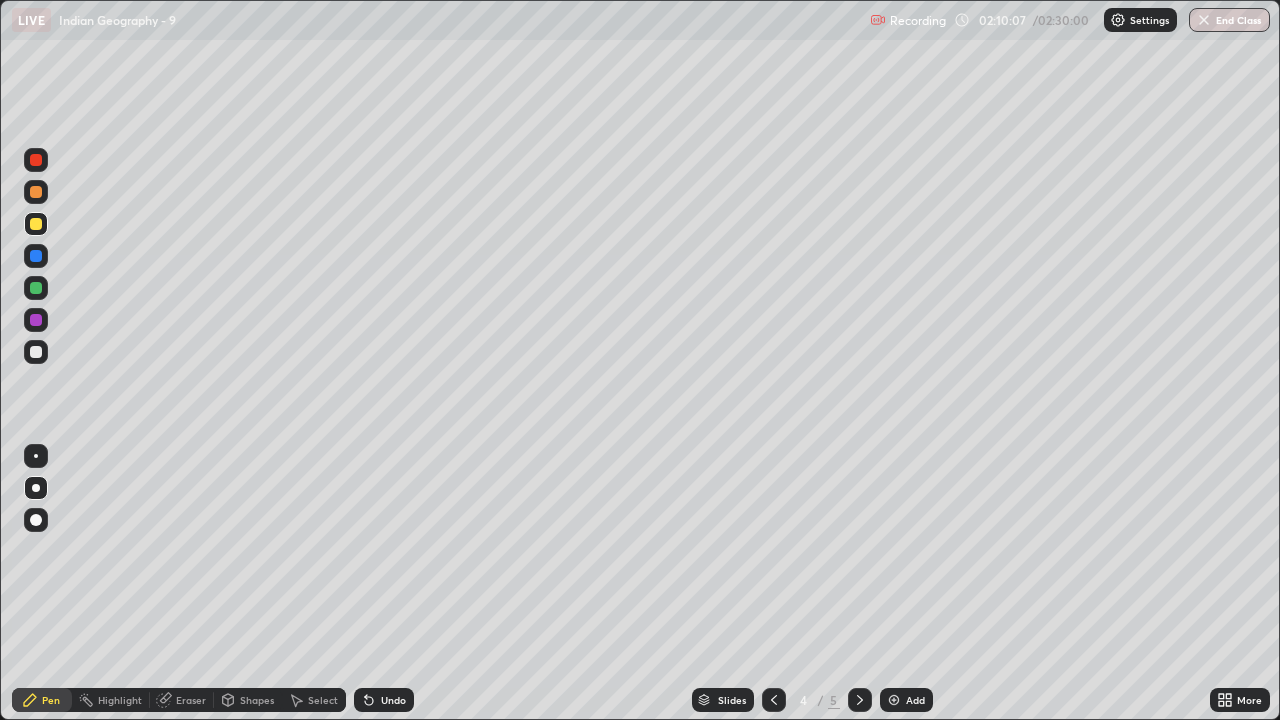 click at bounding box center (36, 352) 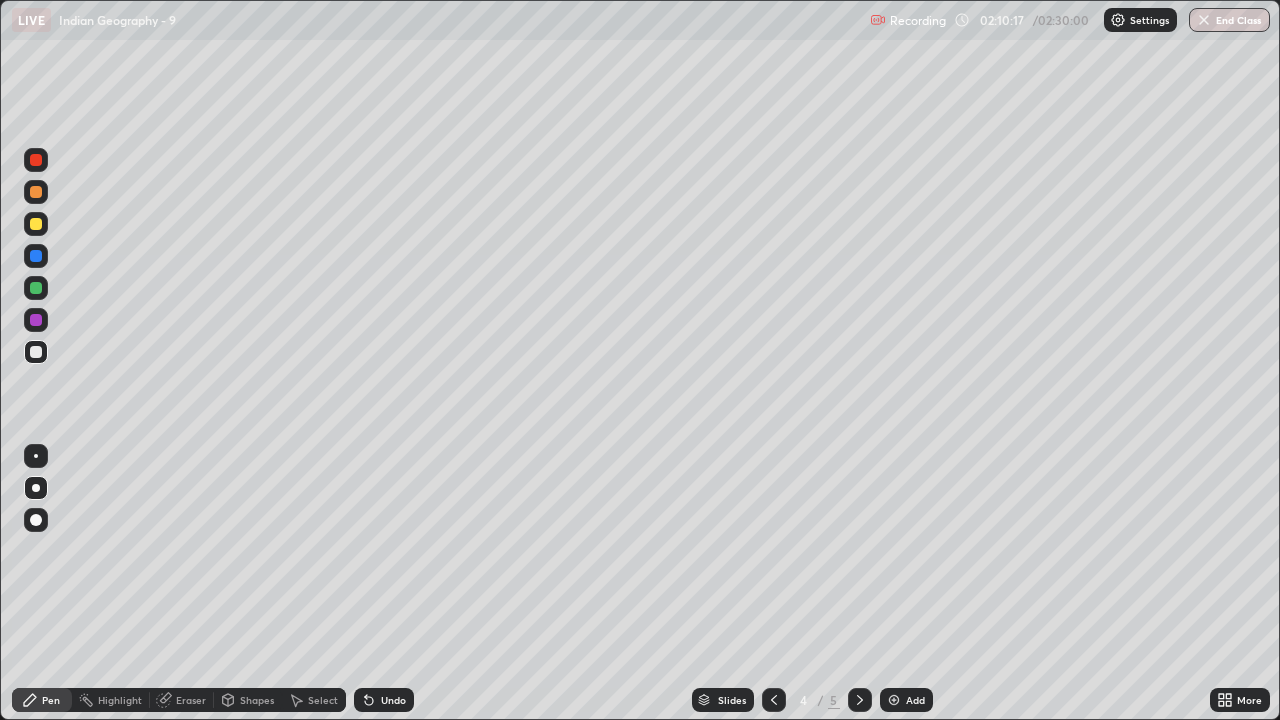 click at bounding box center (36, 224) 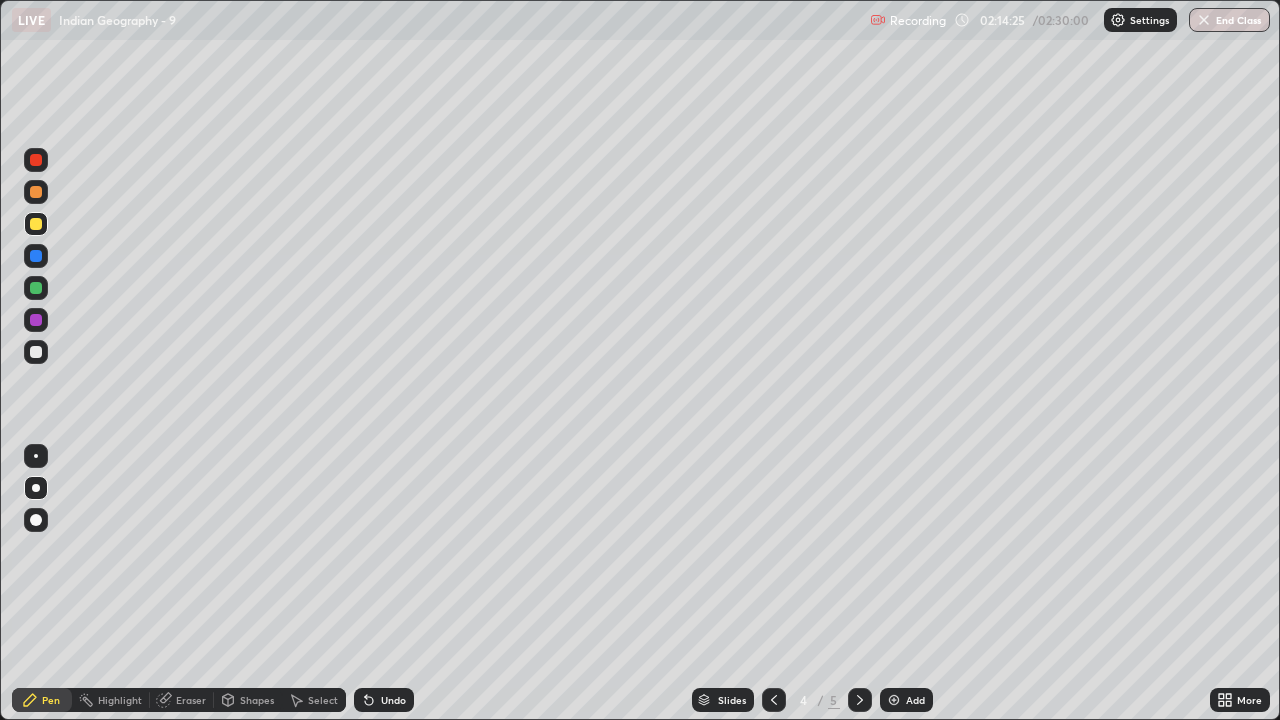 click on "More" at bounding box center (1249, 700) 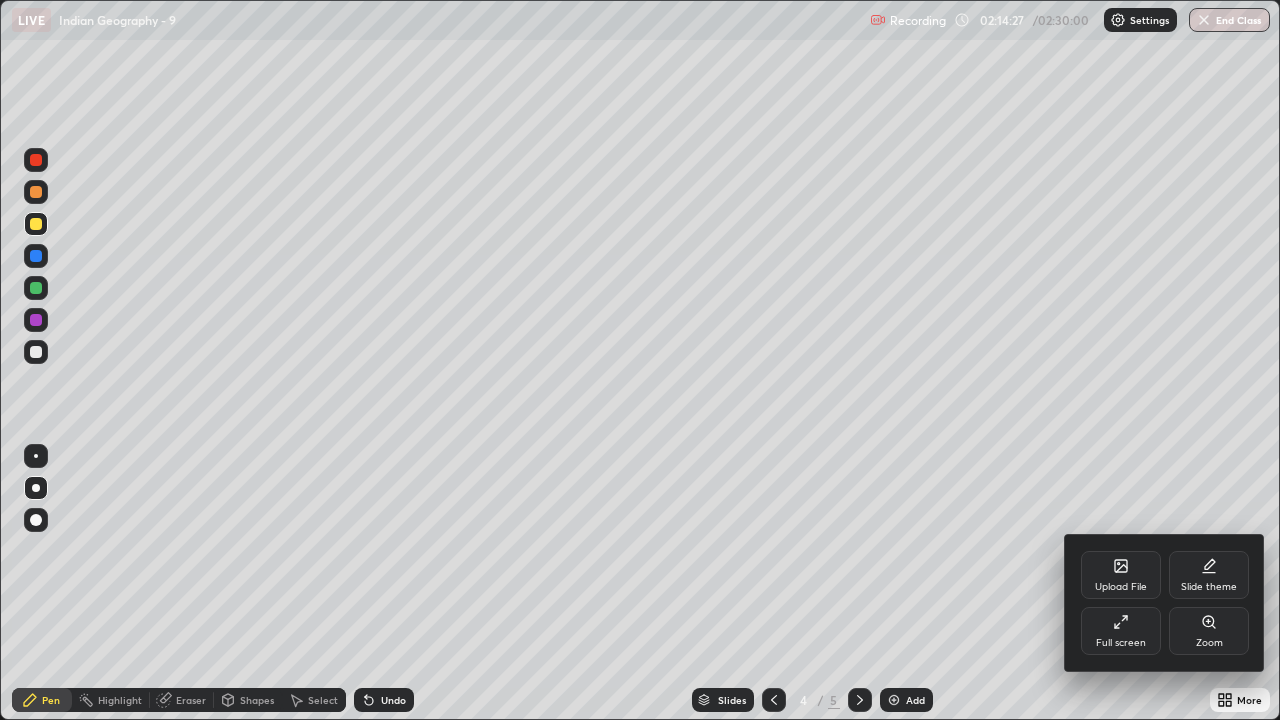 click on "Upload File" at bounding box center [1121, 575] 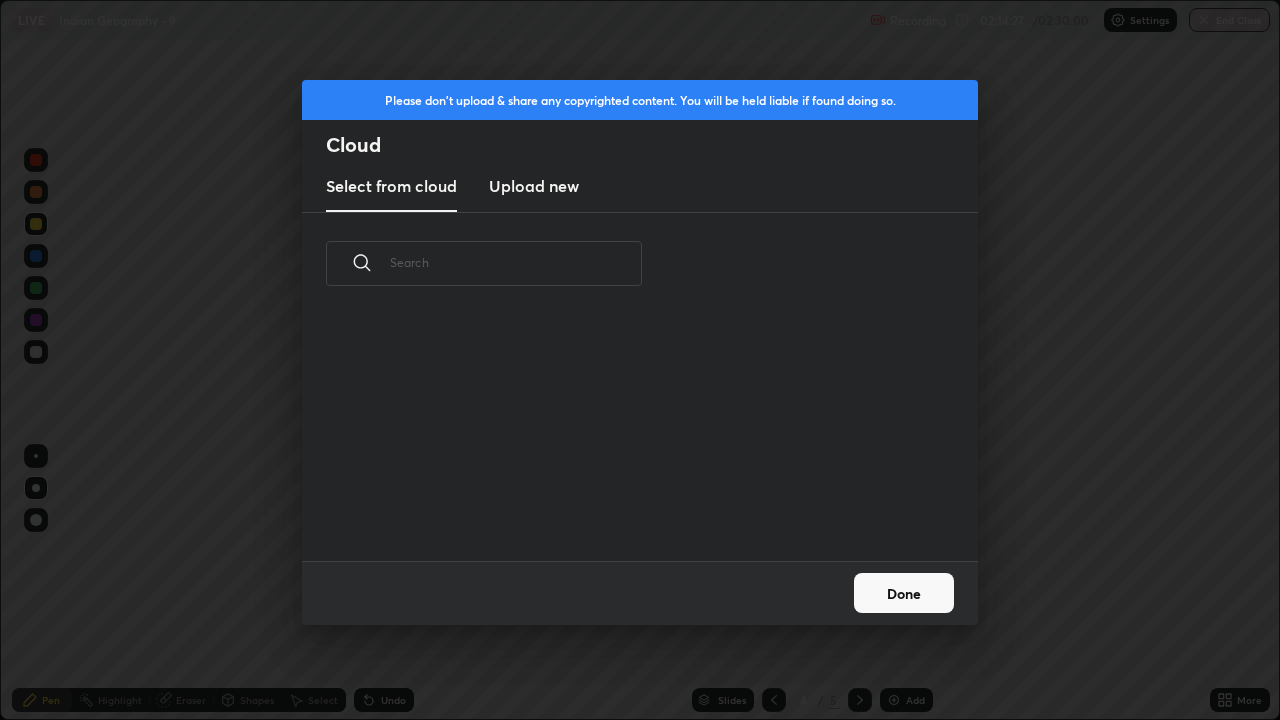scroll, scrollTop: 7, scrollLeft: 11, axis: both 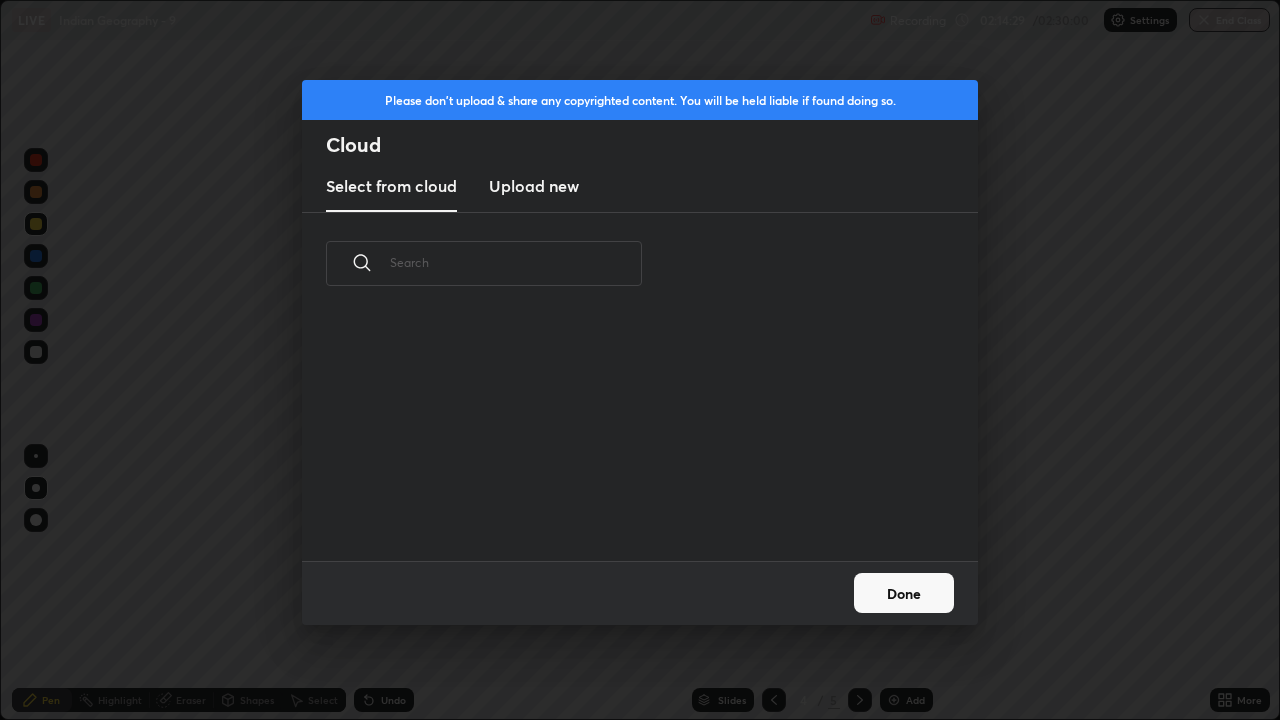 click on "Upload new" at bounding box center (534, 186) 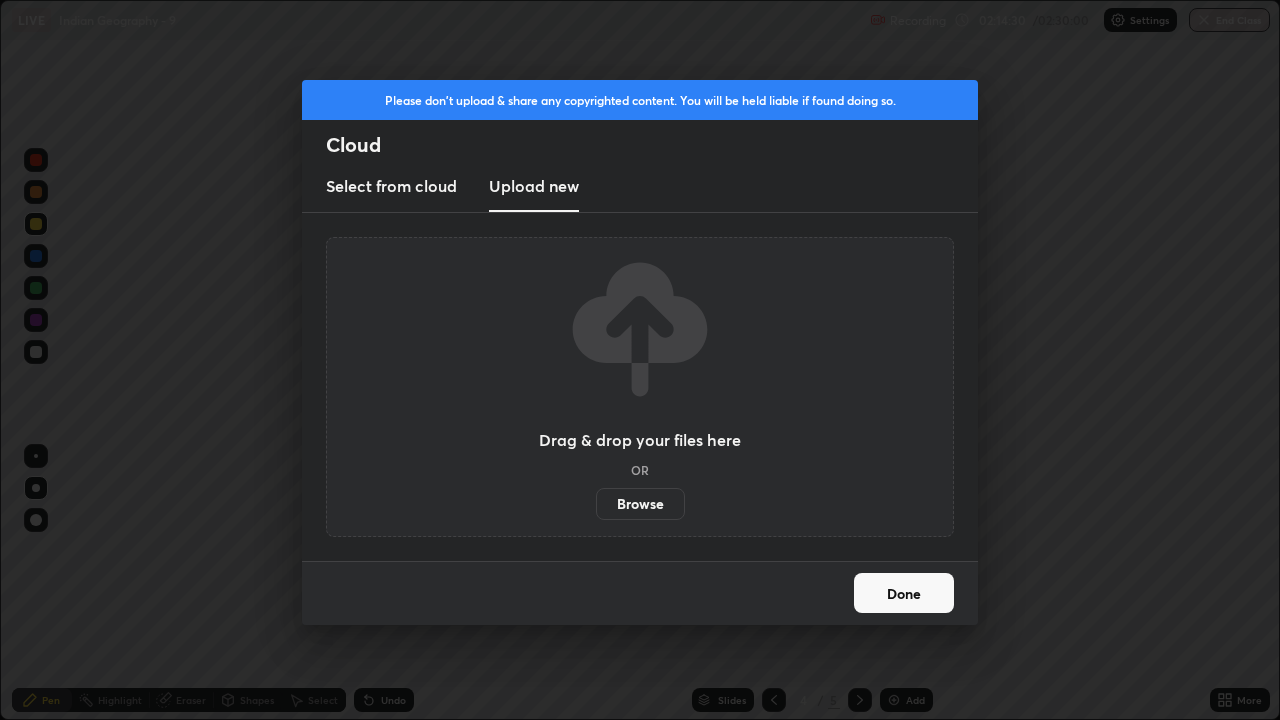 click on "Browse" at bounding box center [640, 504] 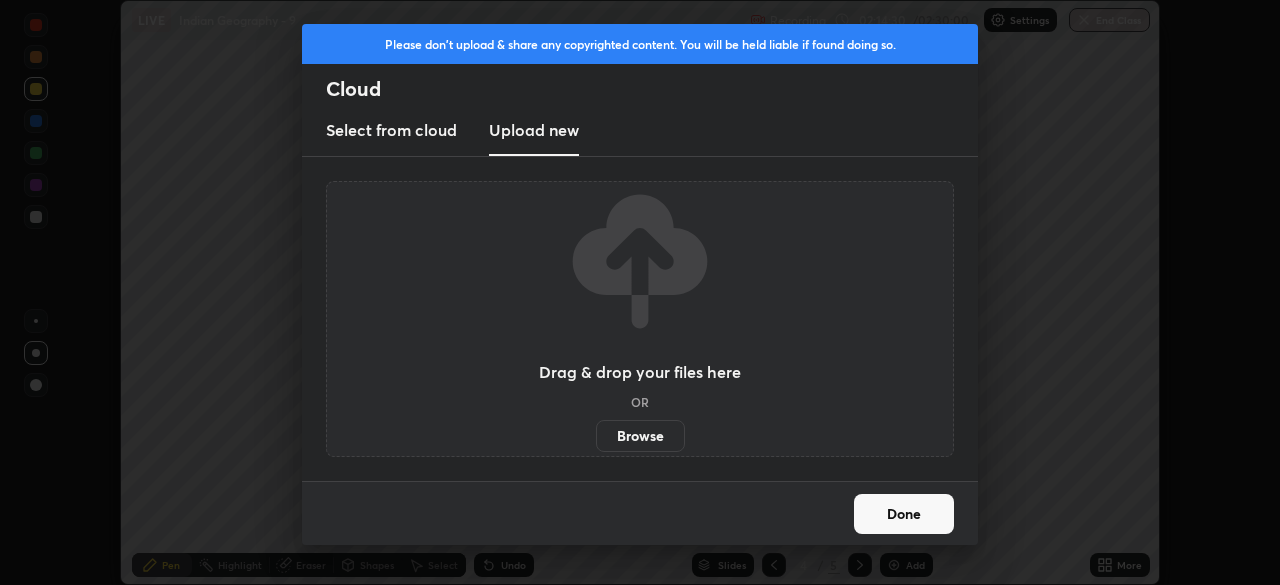 scroll, scrollTop: 585, scrollLeft: 1280, axis: both 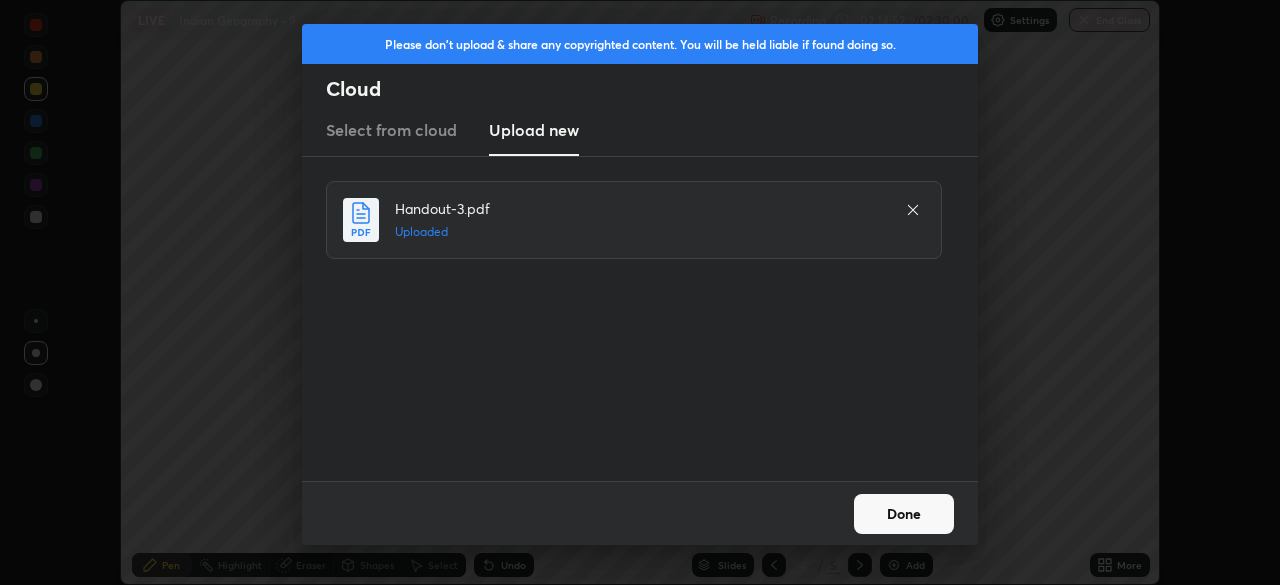 click on "Done" at bounding box center [904, 514] 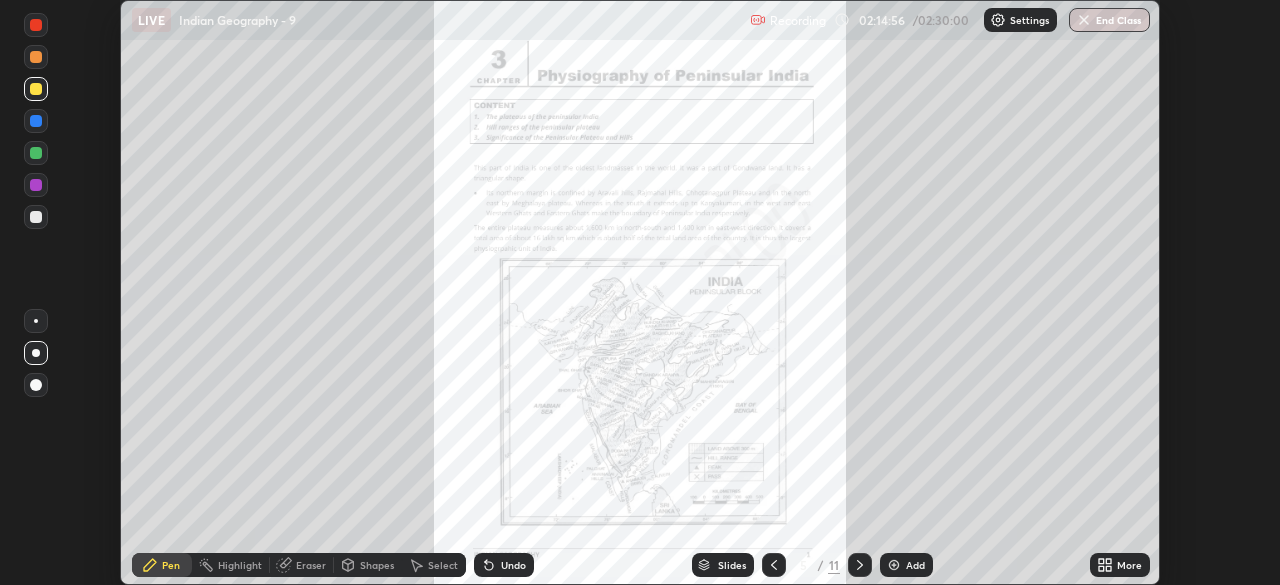 click on "More" at bounding box center [1120, 565] 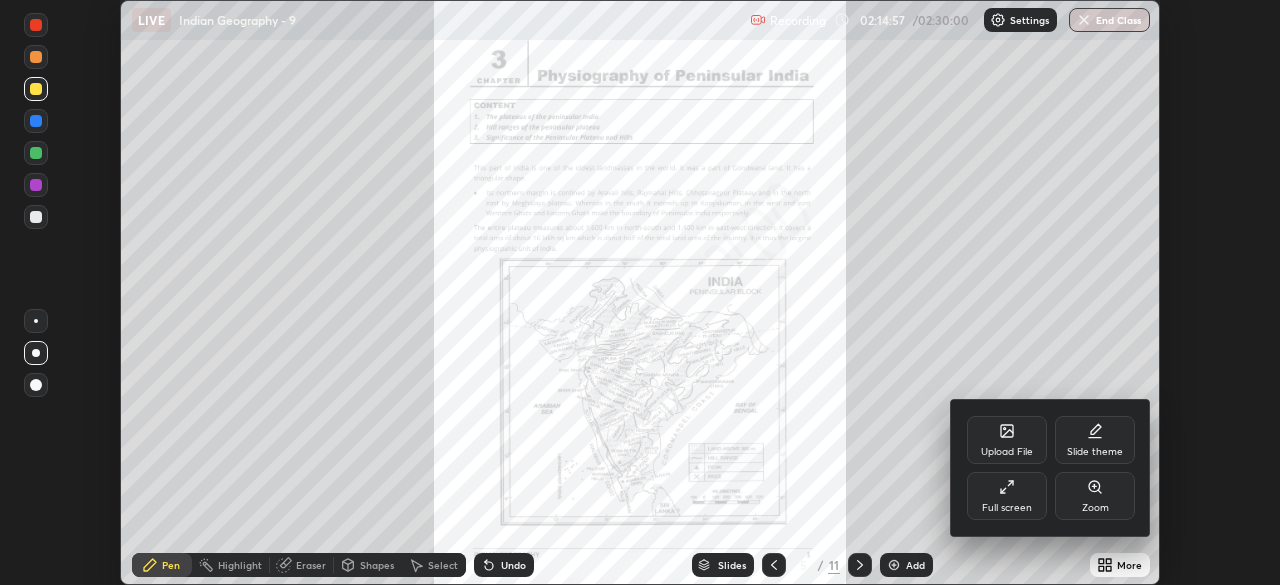 click 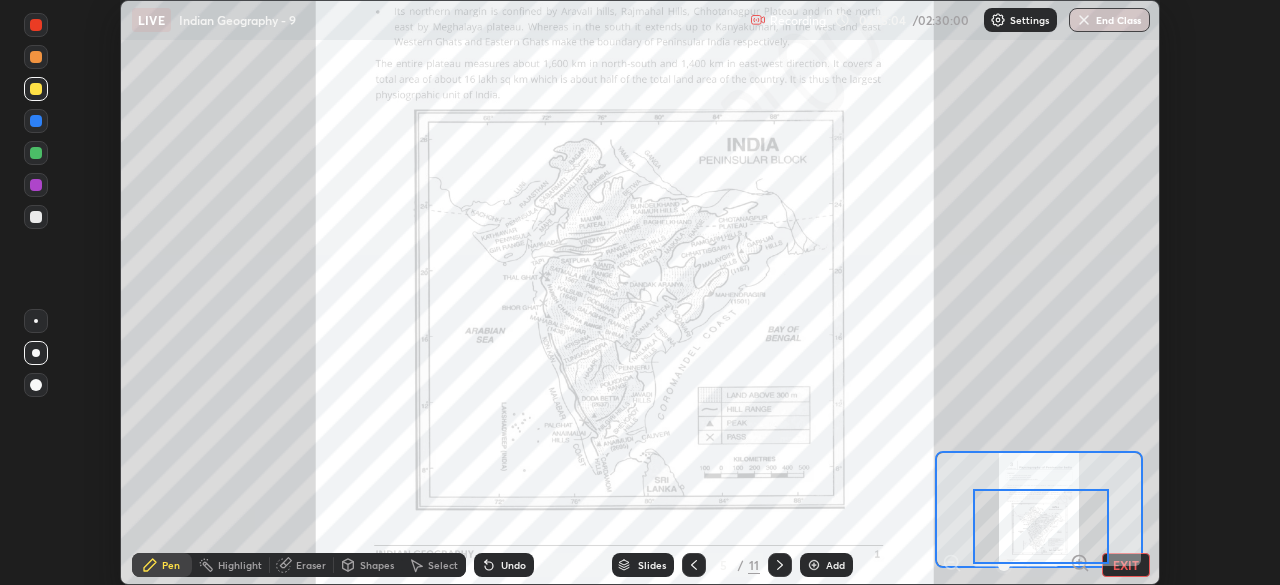 click 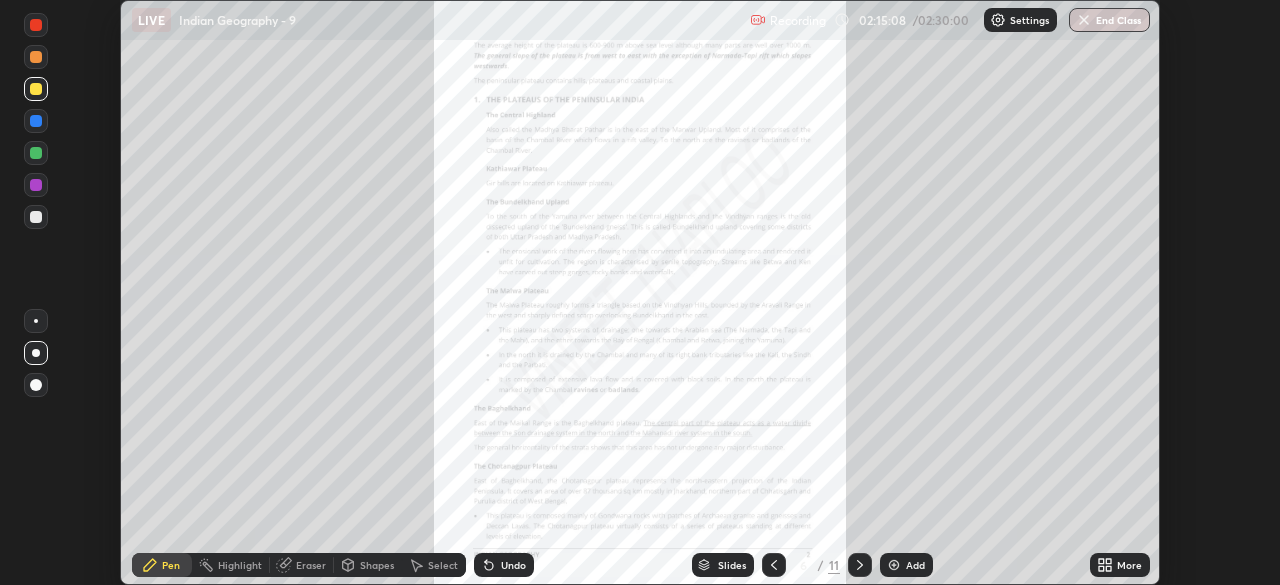 click on "More" at bounding box center (1129, 565) 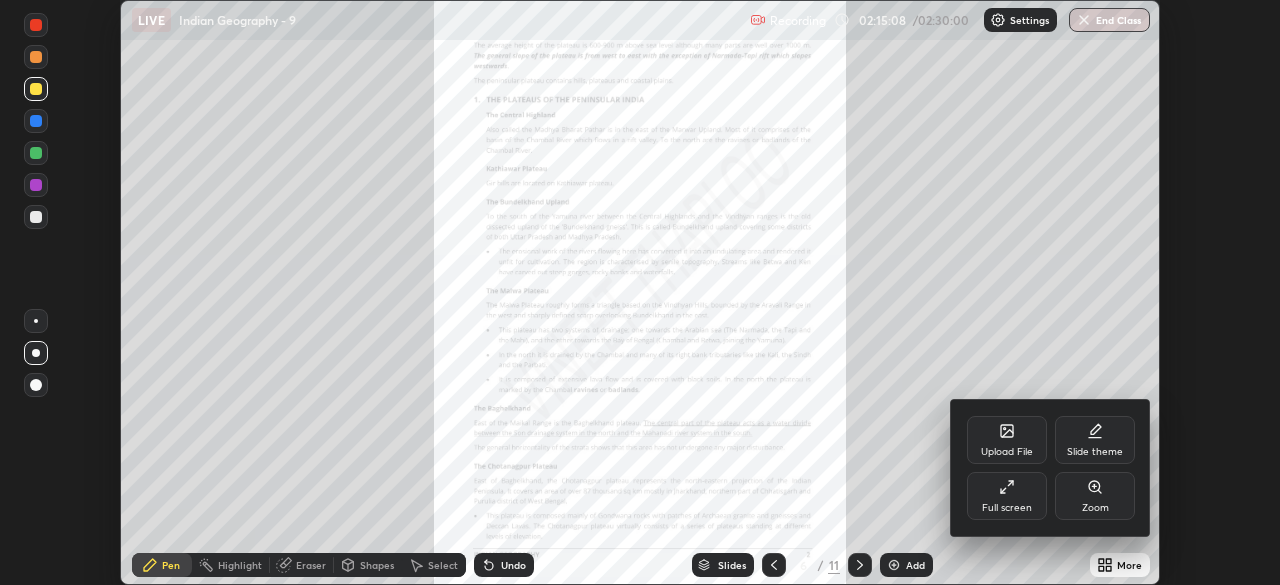 click 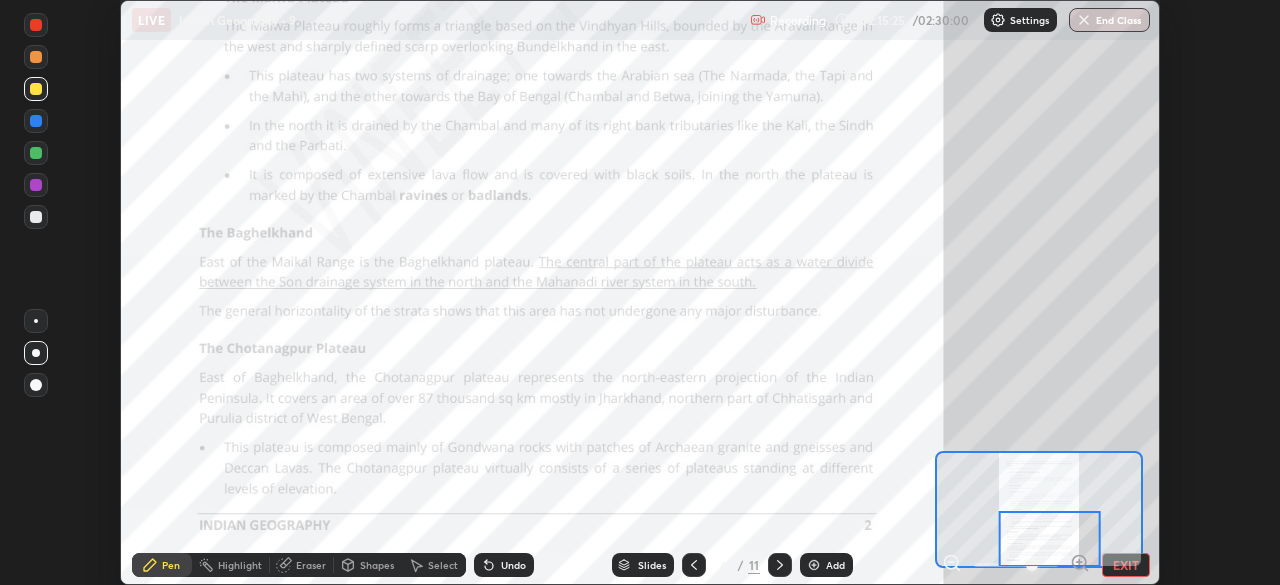click 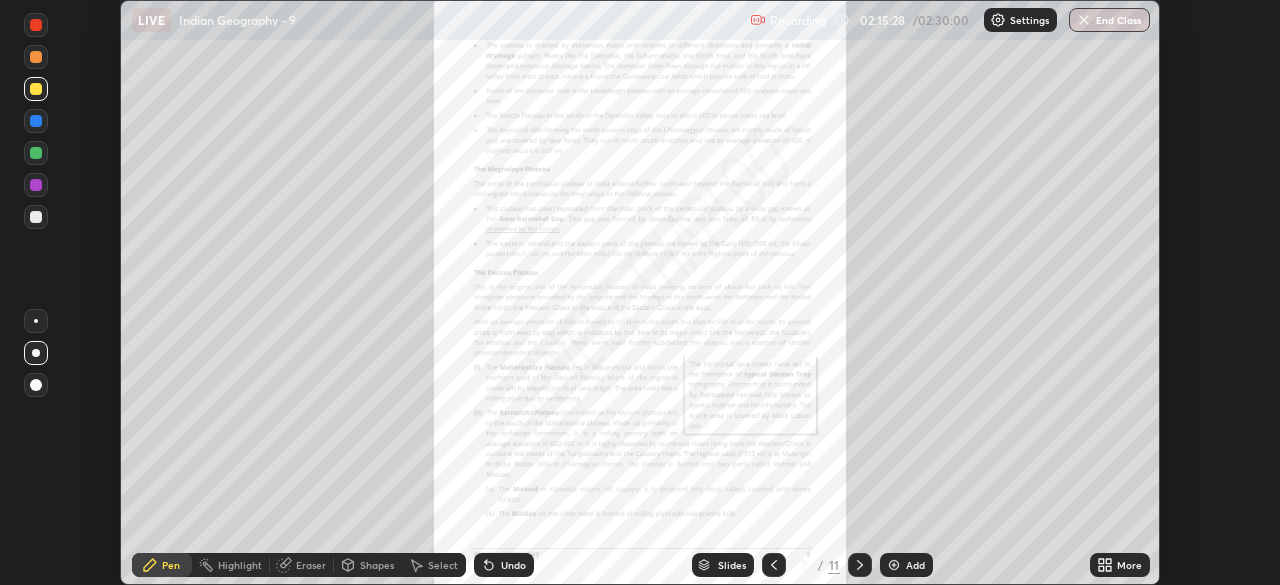 click on "More" at bounding box center [1129, 565] 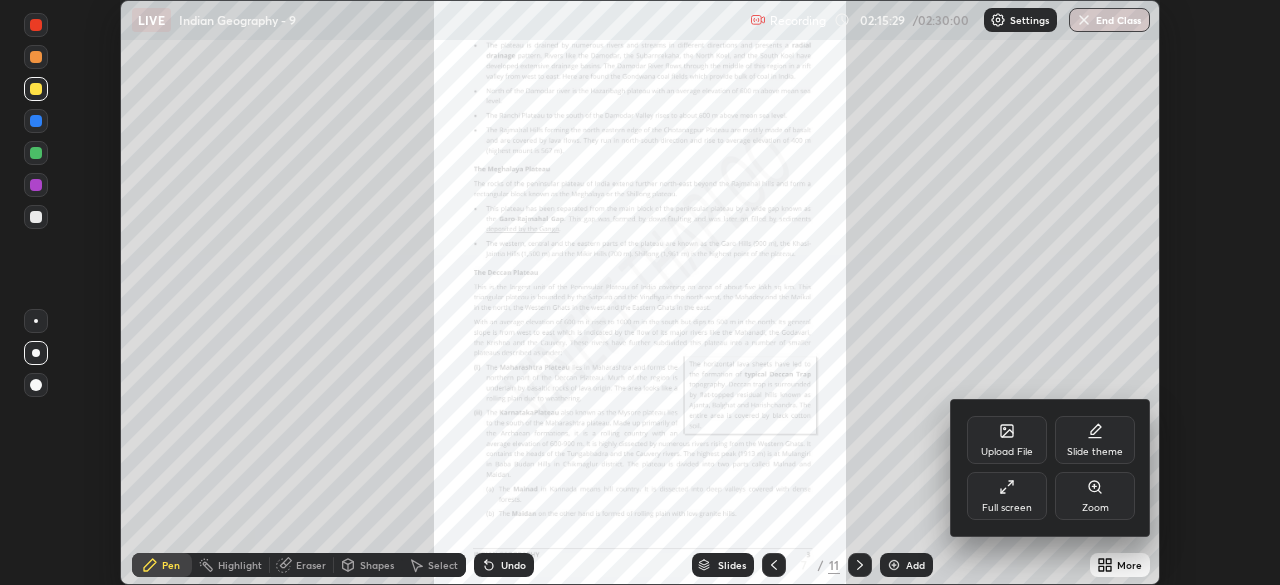 click on "Zoom" at bounding box center (1095, 496) 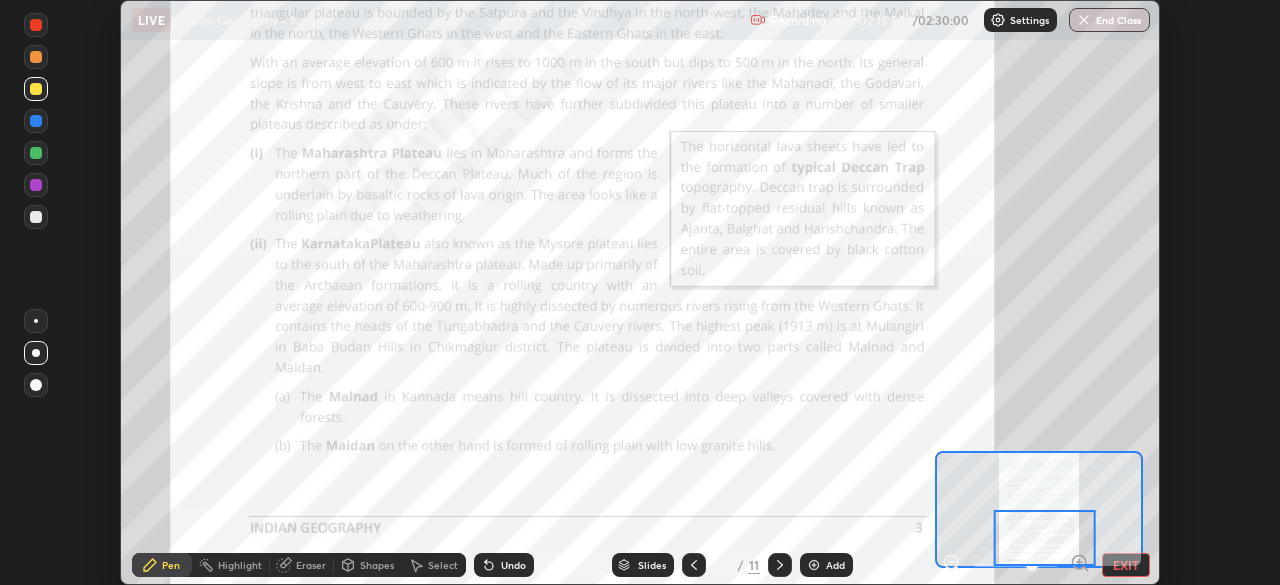 click on "EXIT" at bounding box center (1126, 565) 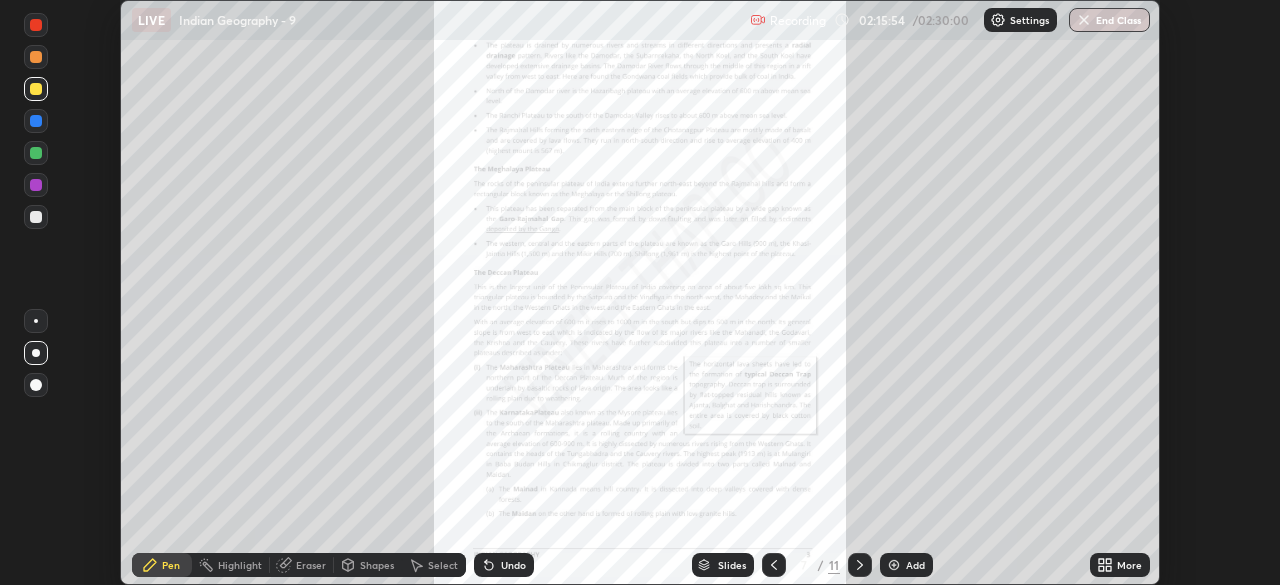 click at bounding box center (860, 565) 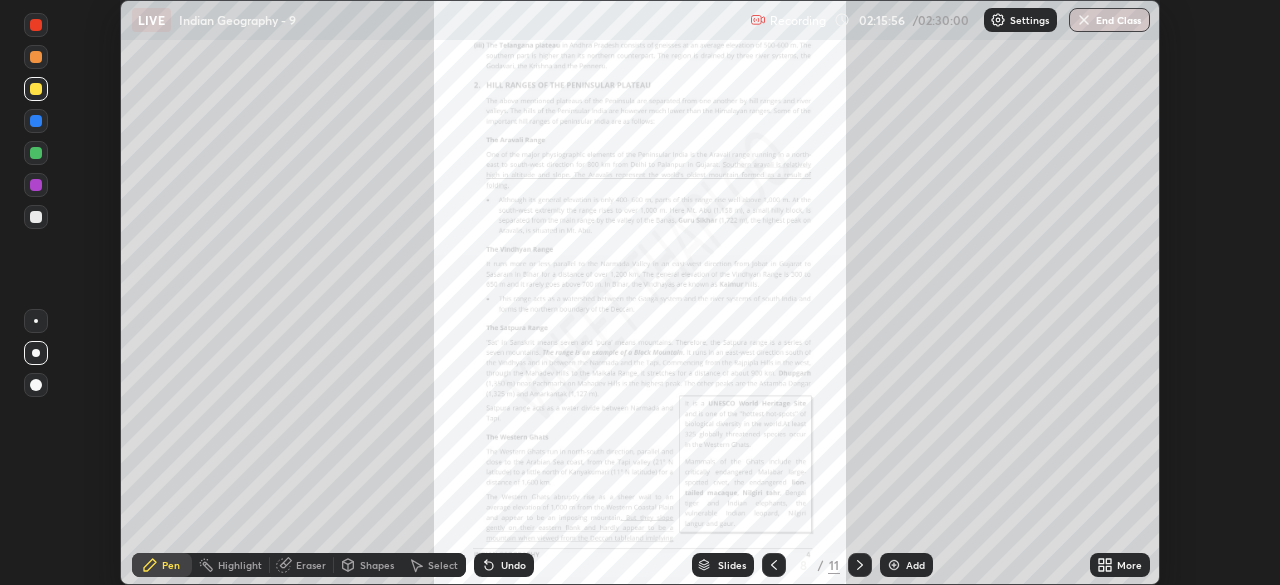 click on "More" at bounding box center [1129, 565] 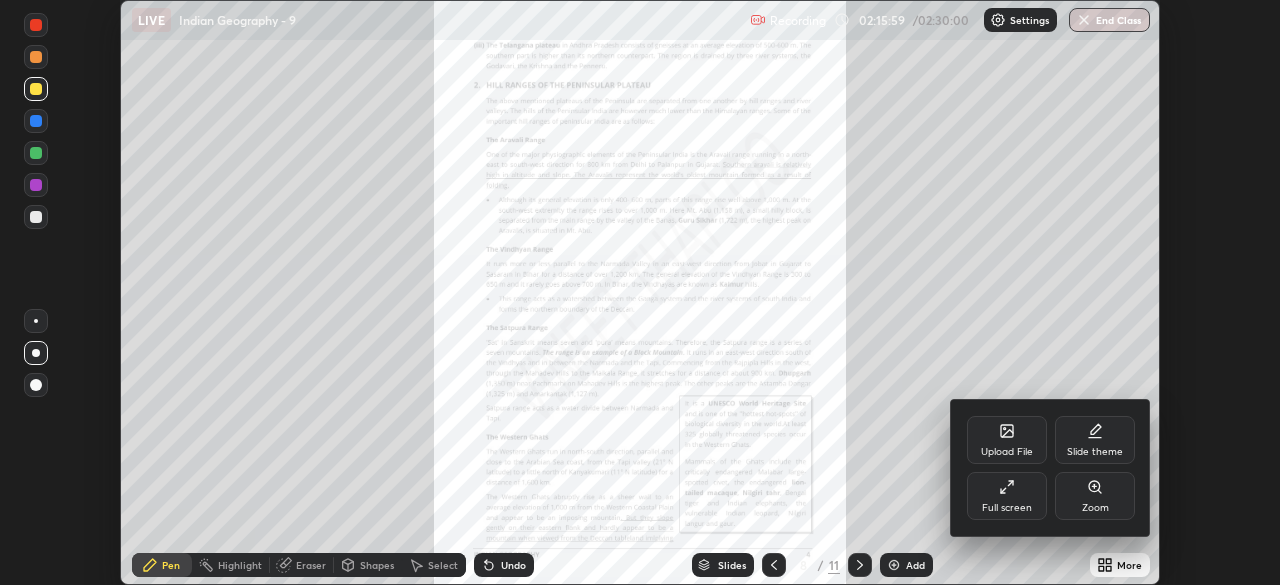 click on "Zoom" at bounding box center (1095, 508) 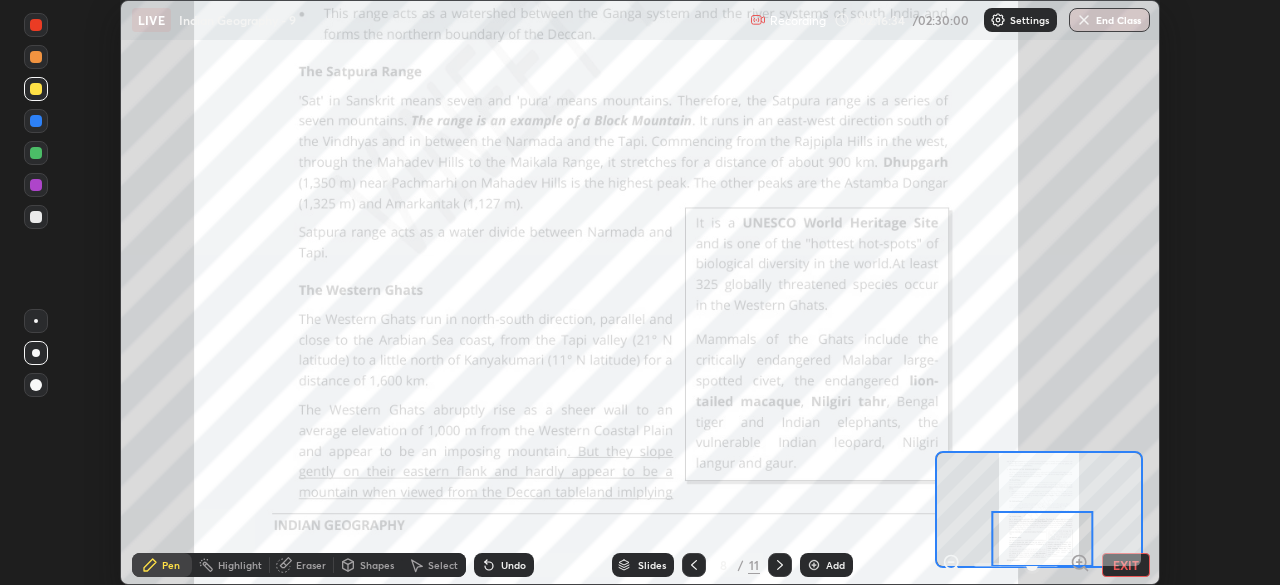 click 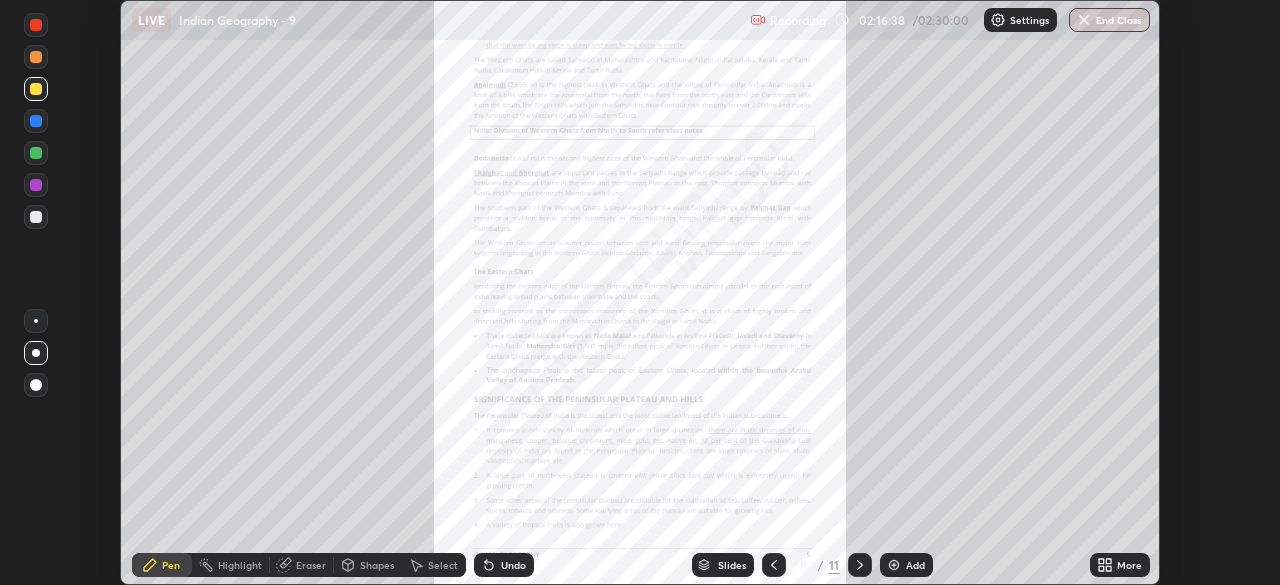 click on "More" at bounding box center (1129, 565) 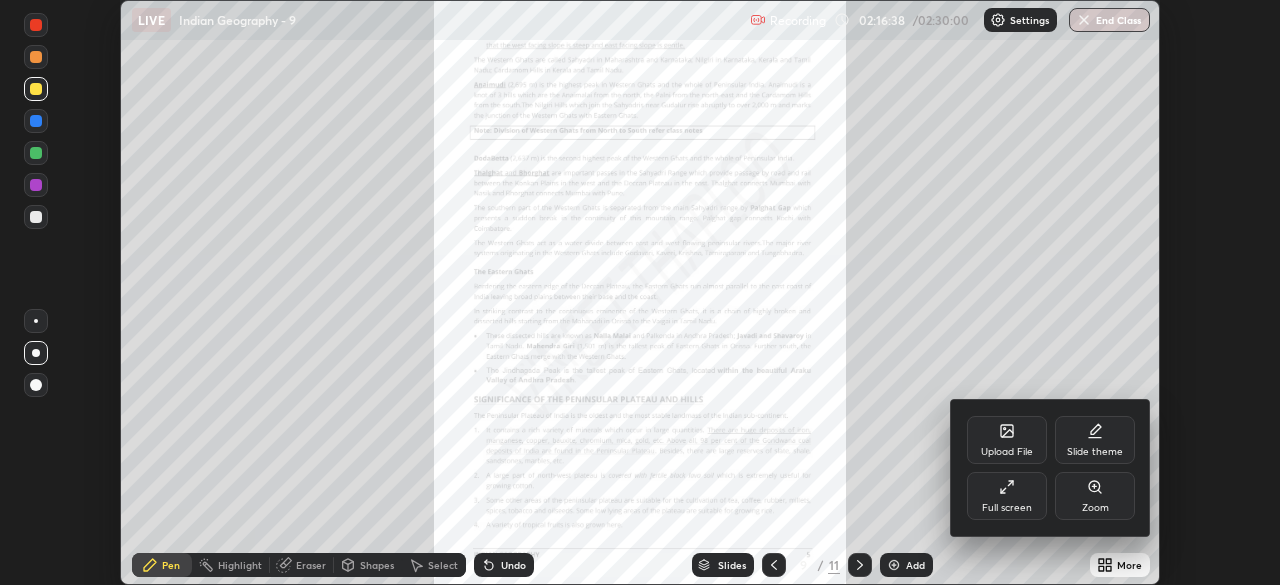 click 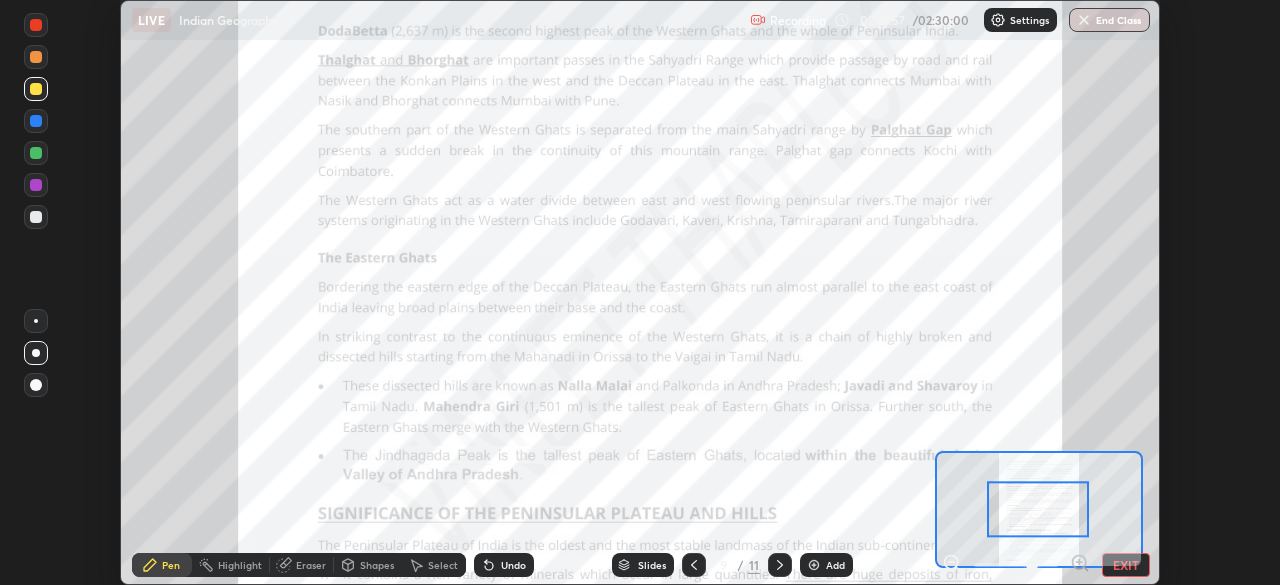 click at bounding box center [36, 185] 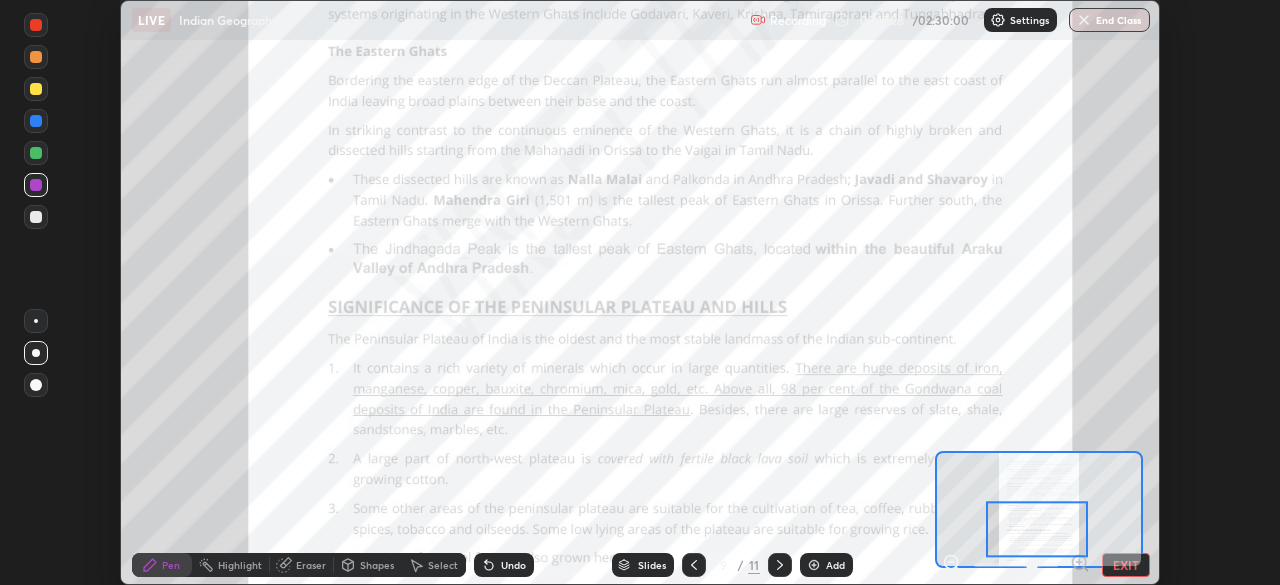 click 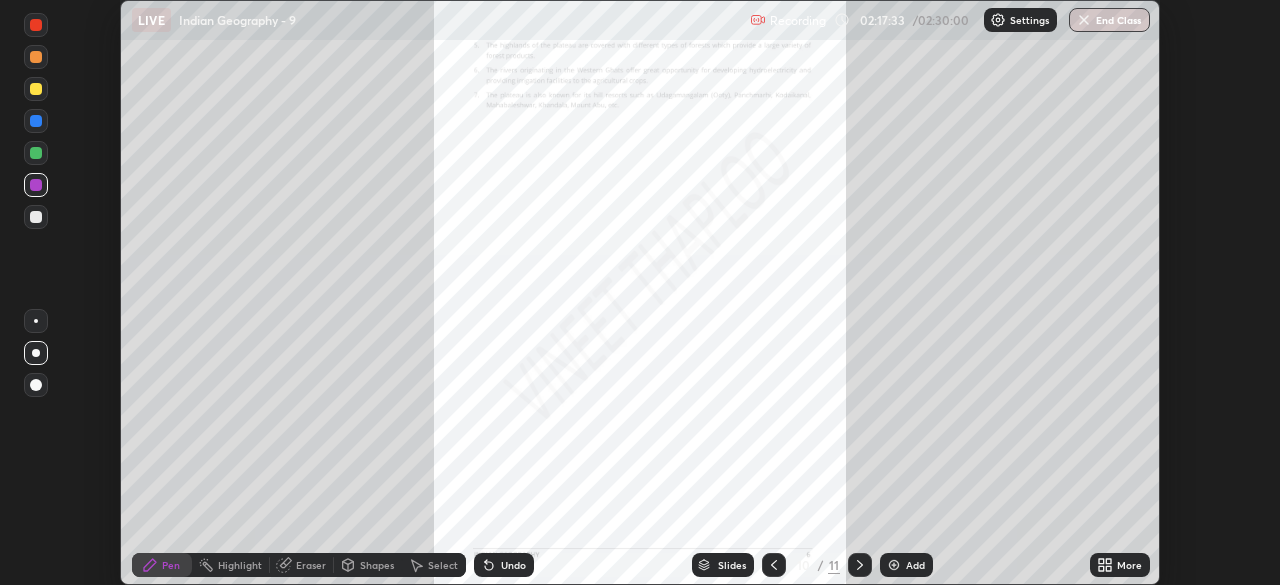 click on "Add" at bounding box center (915, 565) 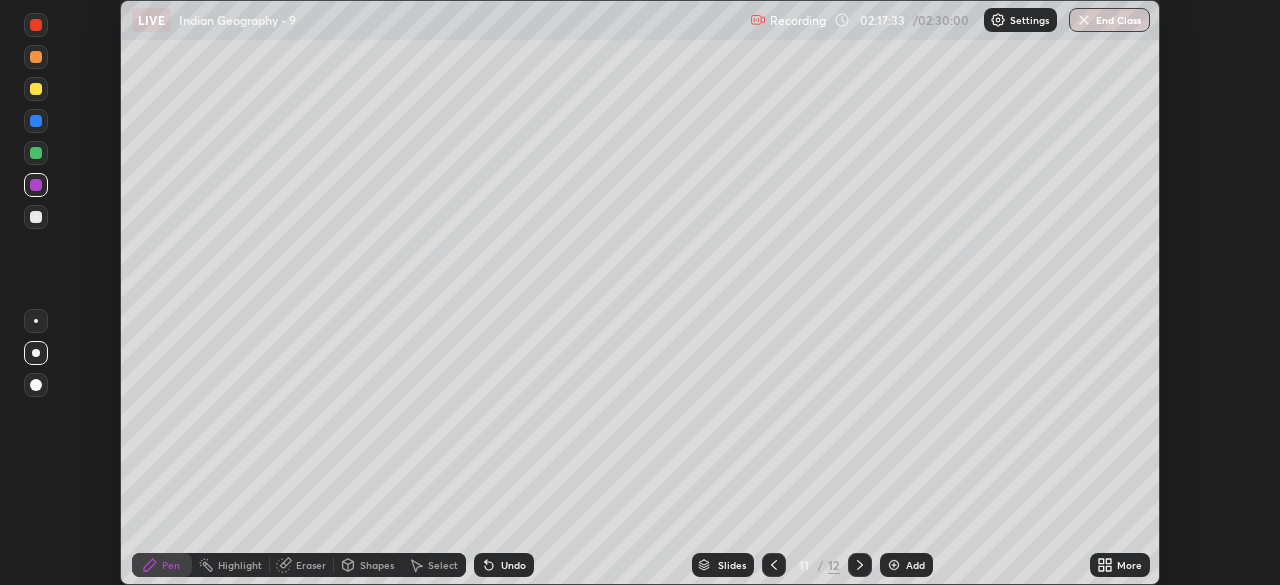 click on "More" at bounding box center (1129, 565) 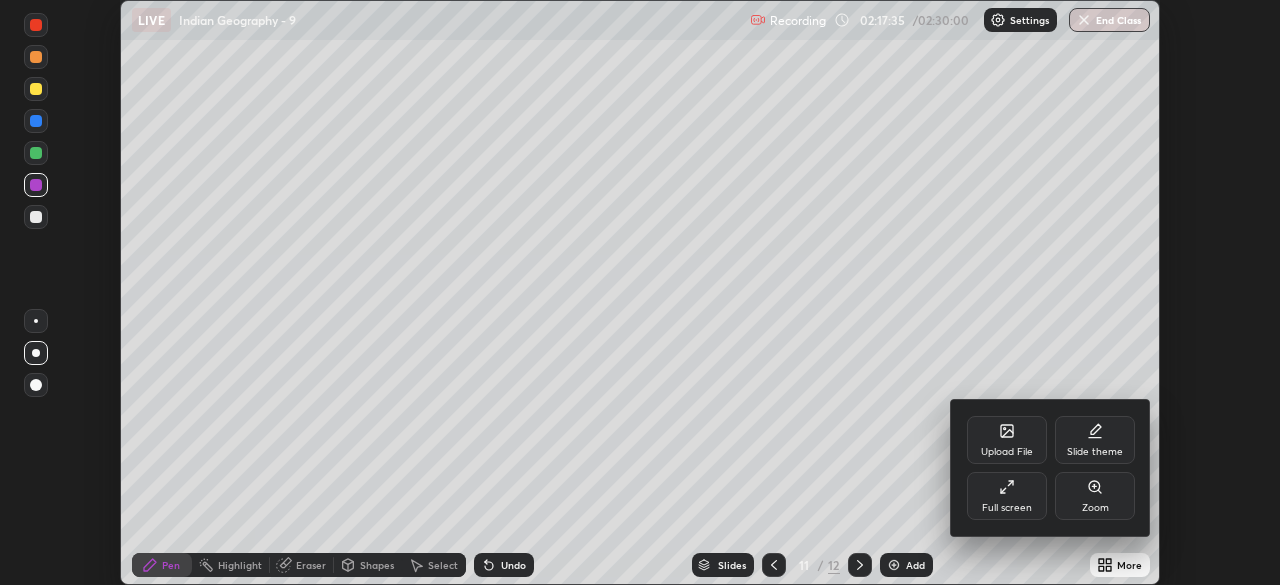 click on "Upload File" at bounding box center (1007, 440) 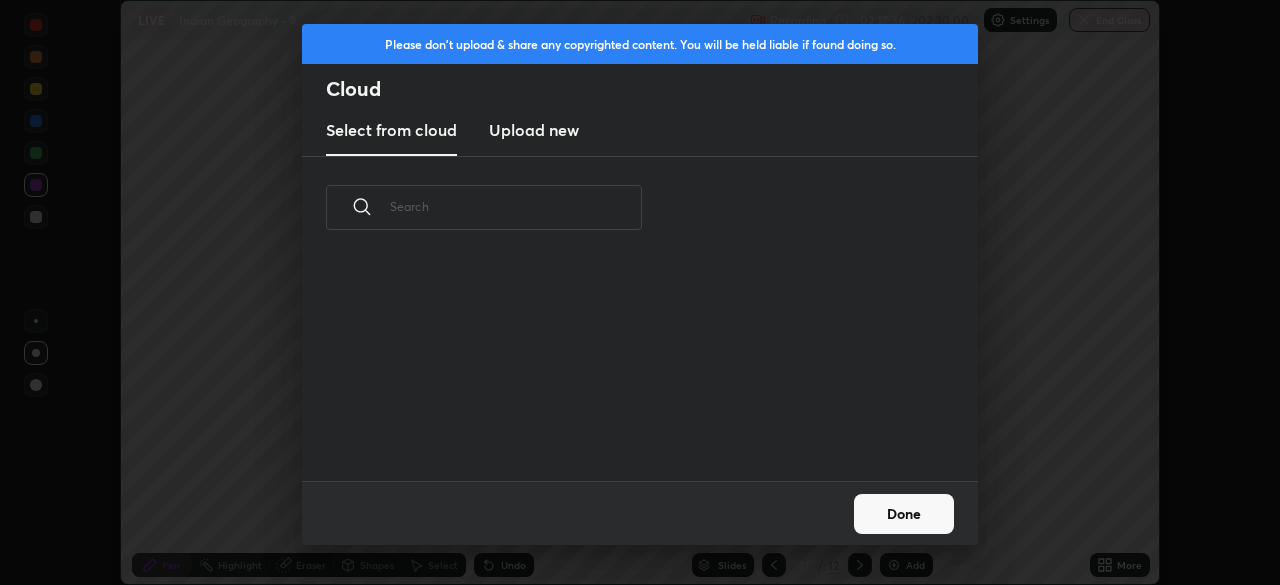 scroll, scrollTop: 7, scrollLeft: 11, axis: both 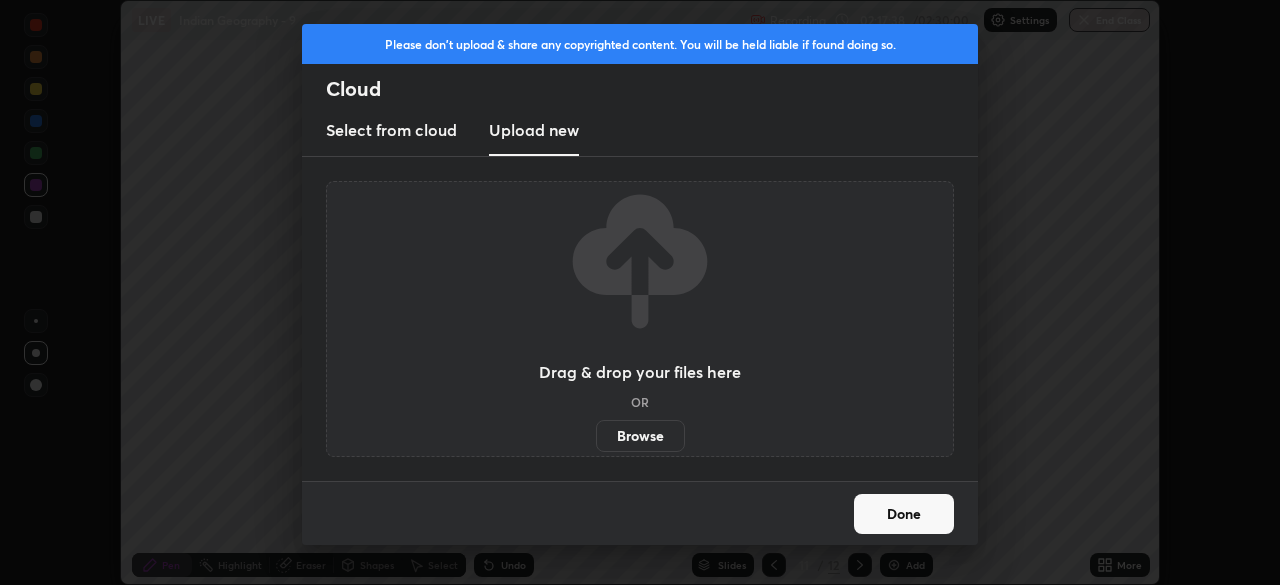 click on "Browse" at bounding box center [640, 436] 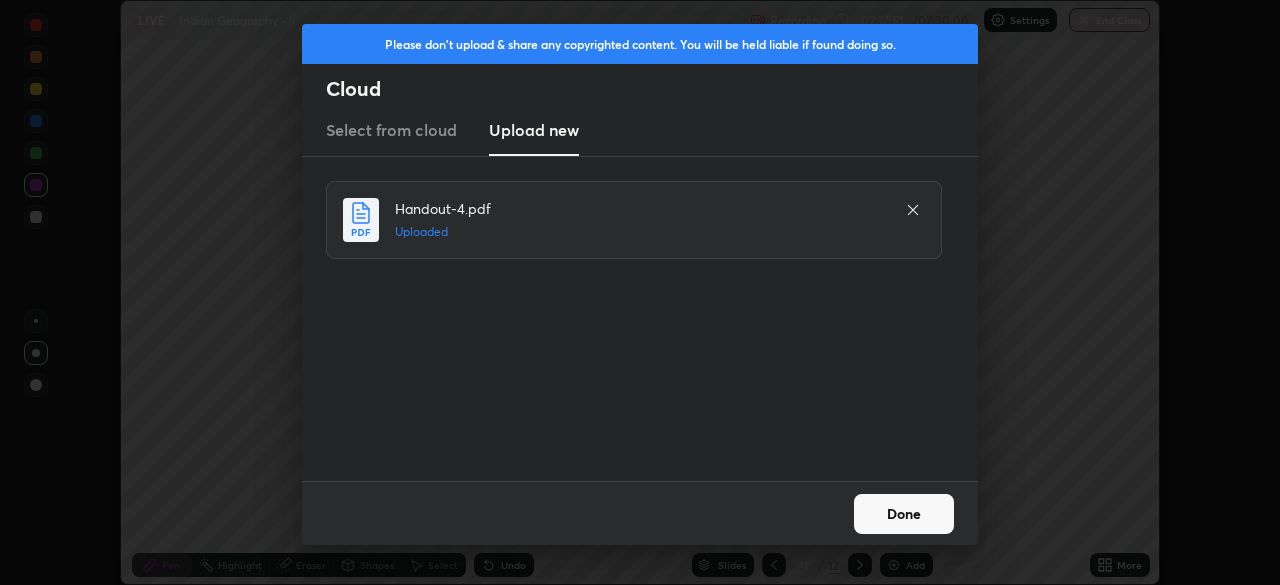 click on "Done" at bounding box center (904, 514) 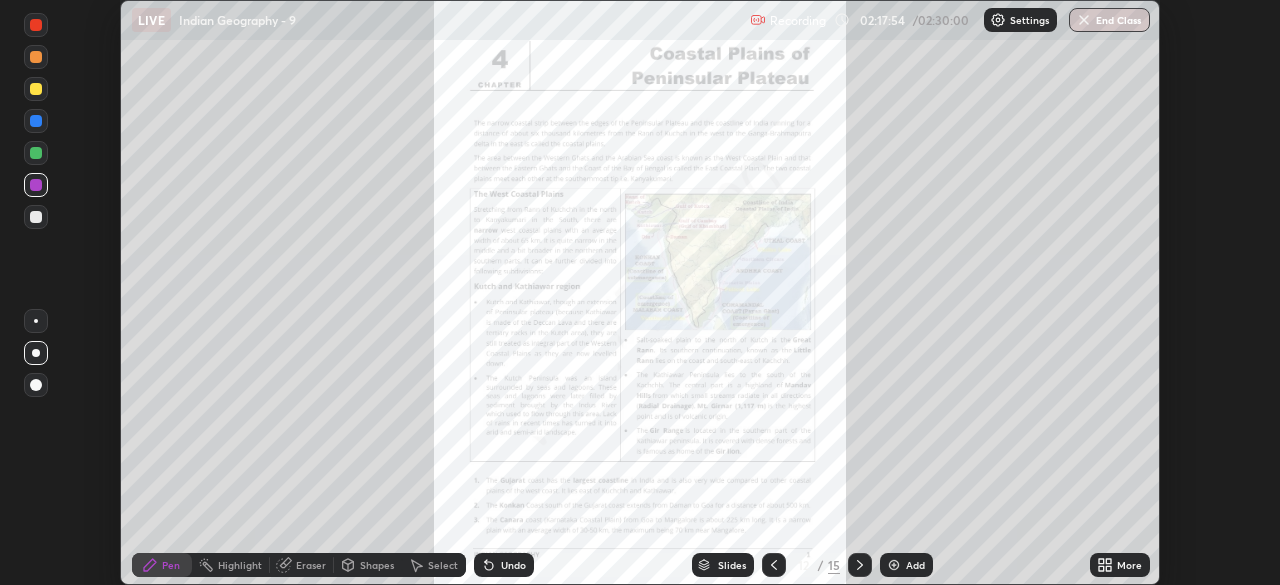 click on "More" at bounding box center [1129, 565] 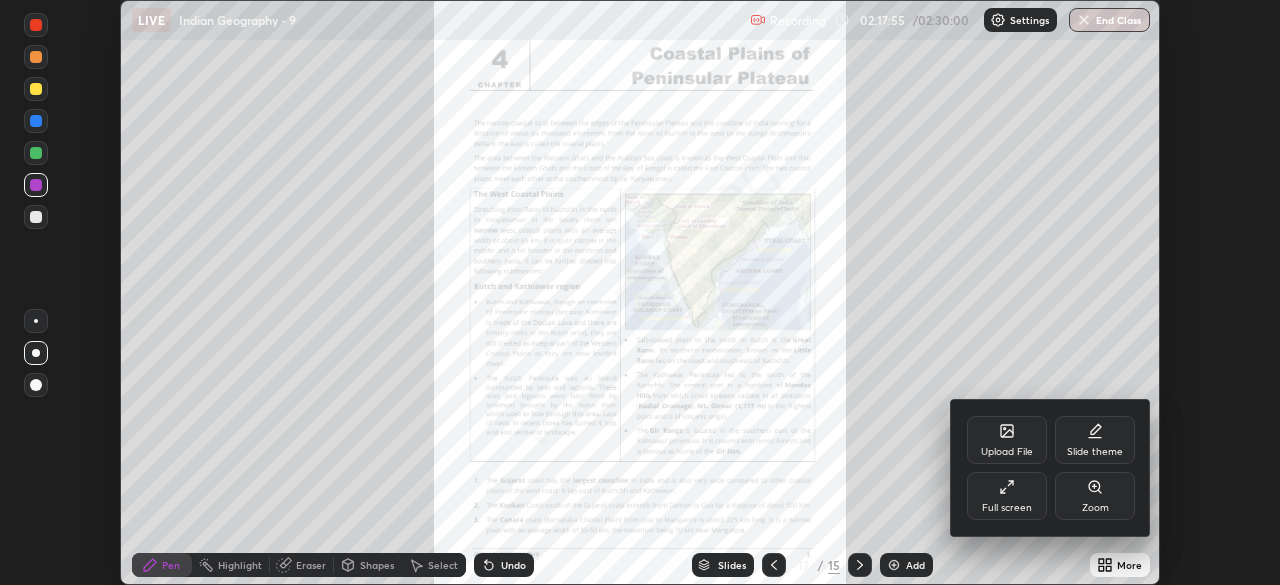 click on "Zoom" at bounding box center (1095, 496) 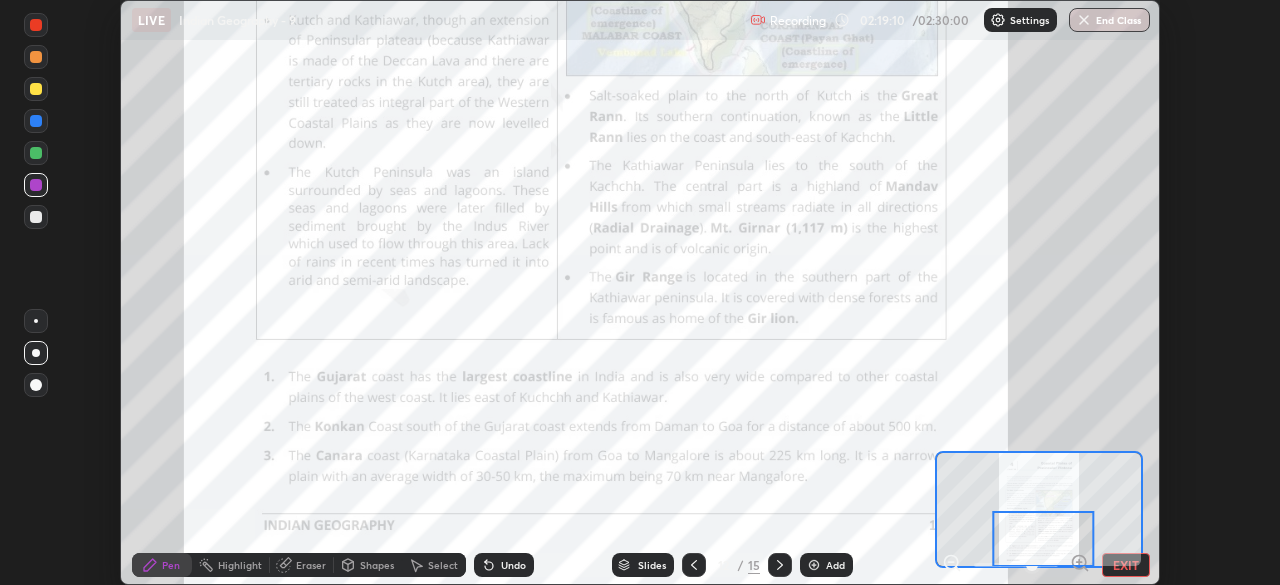 click 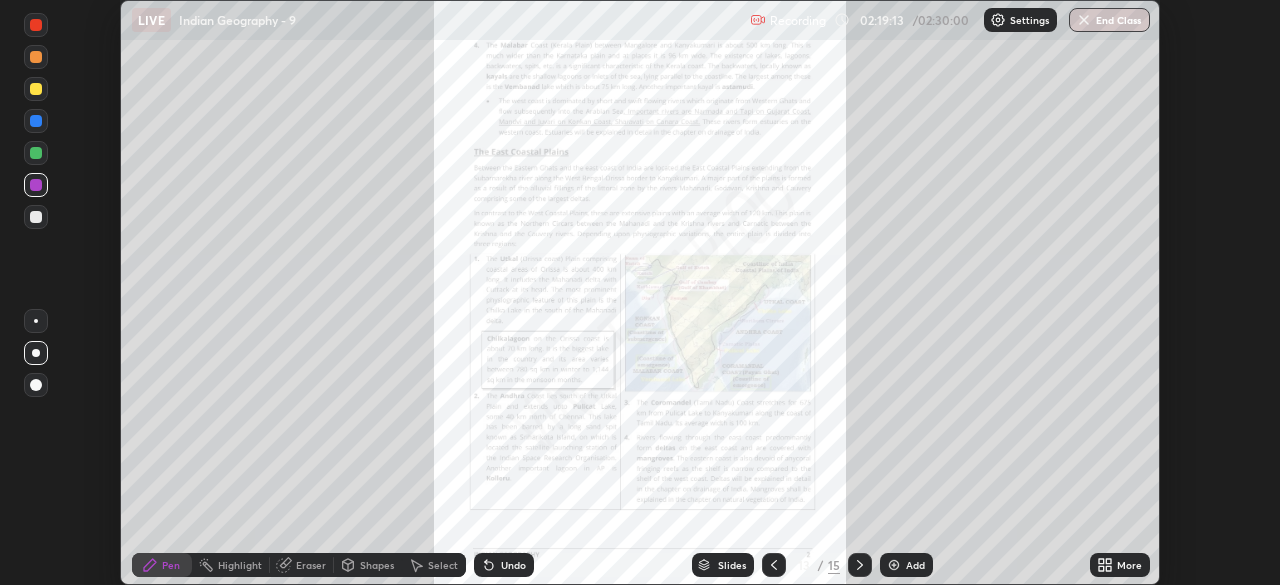 click on "More" at bounding box center (1129, 565) 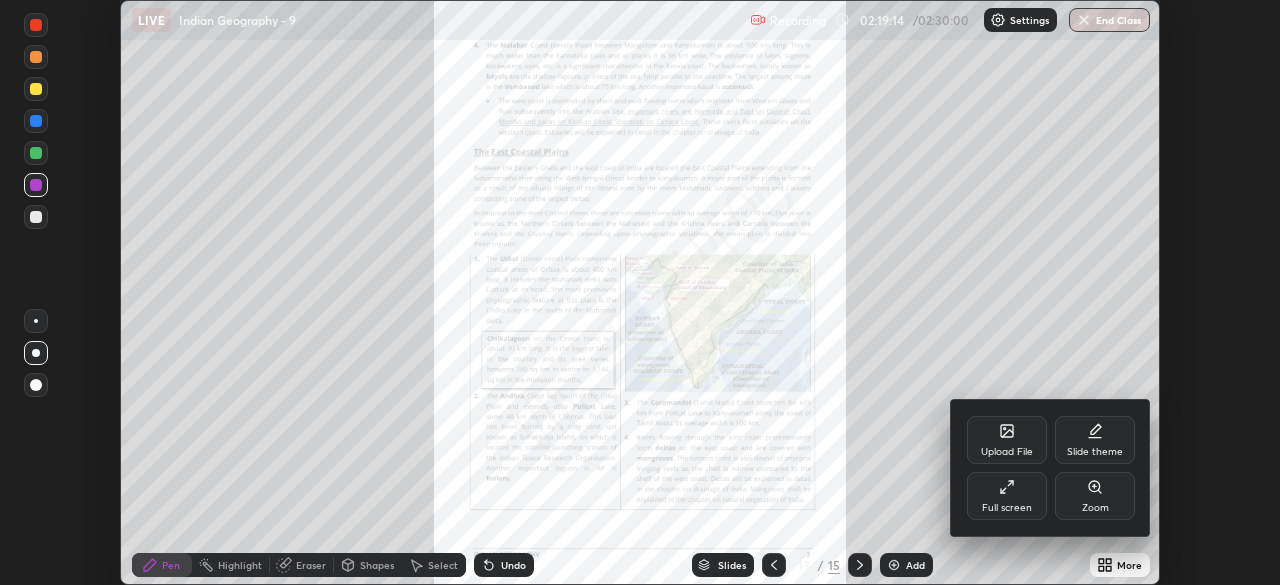 click on "Zoom" at bounding box center [1095, 496] 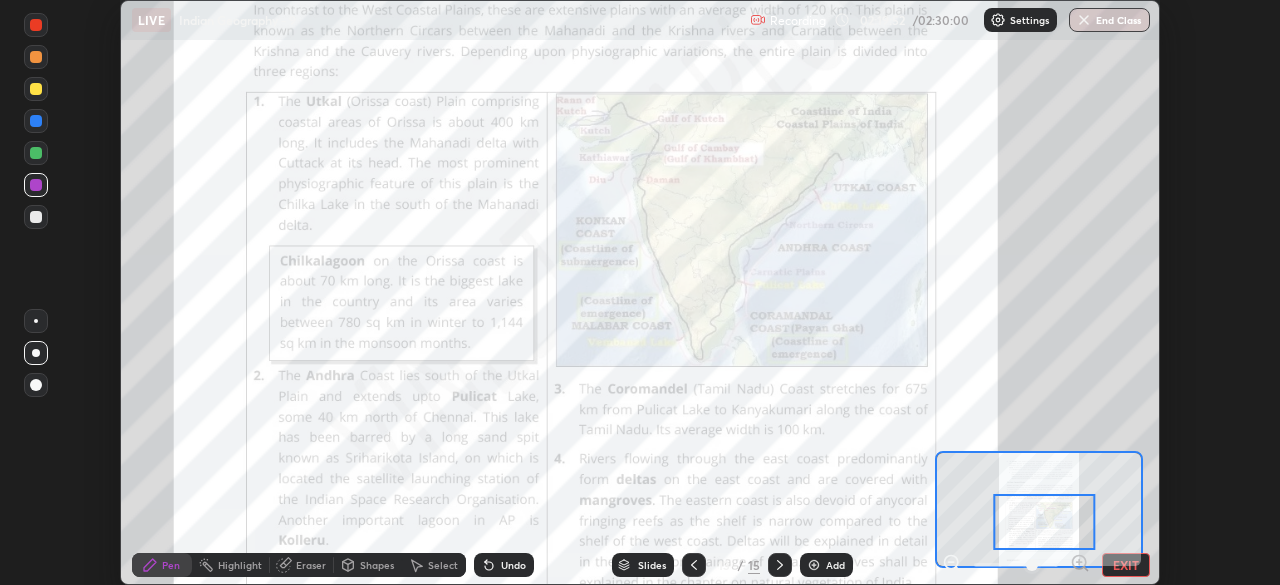 click 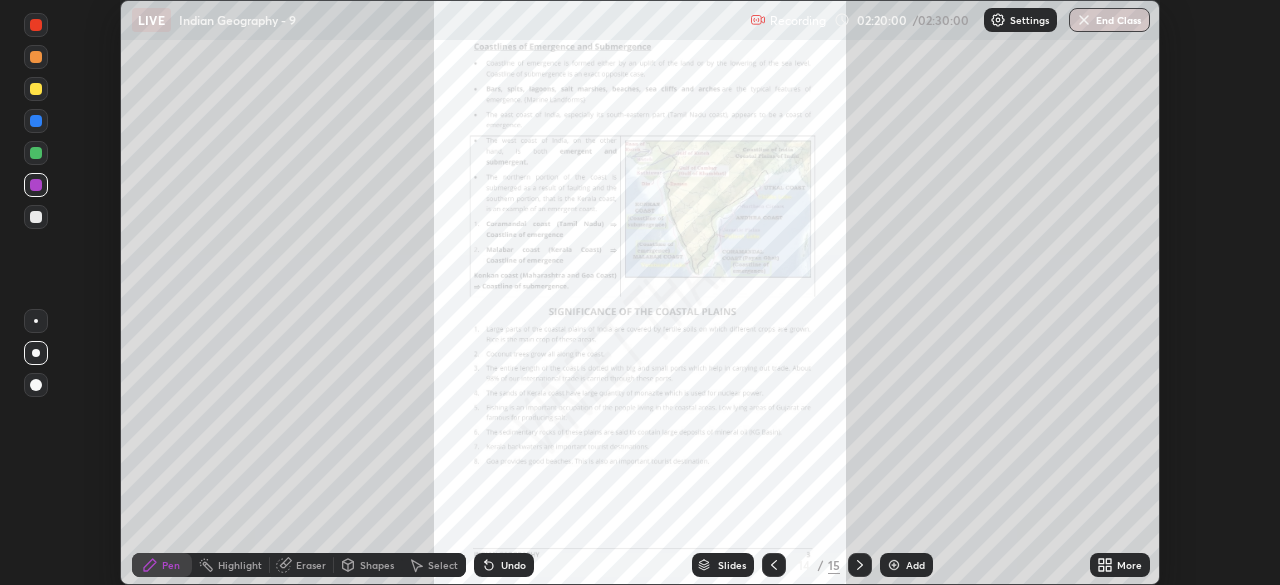 click 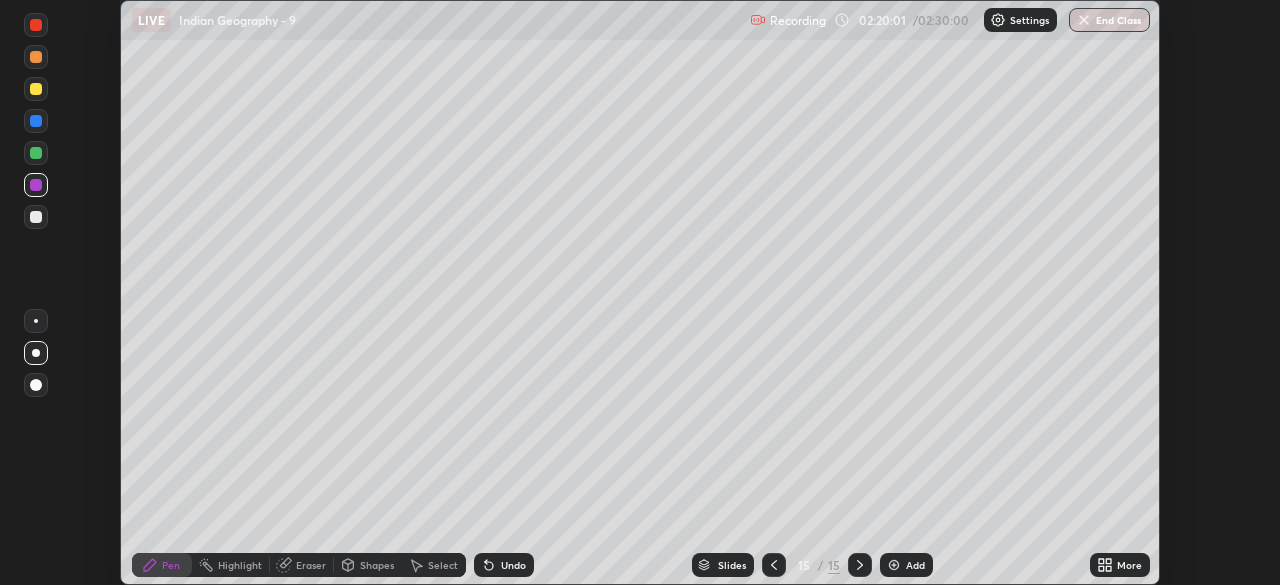 click on "More" at bounding box center (1129, 565) 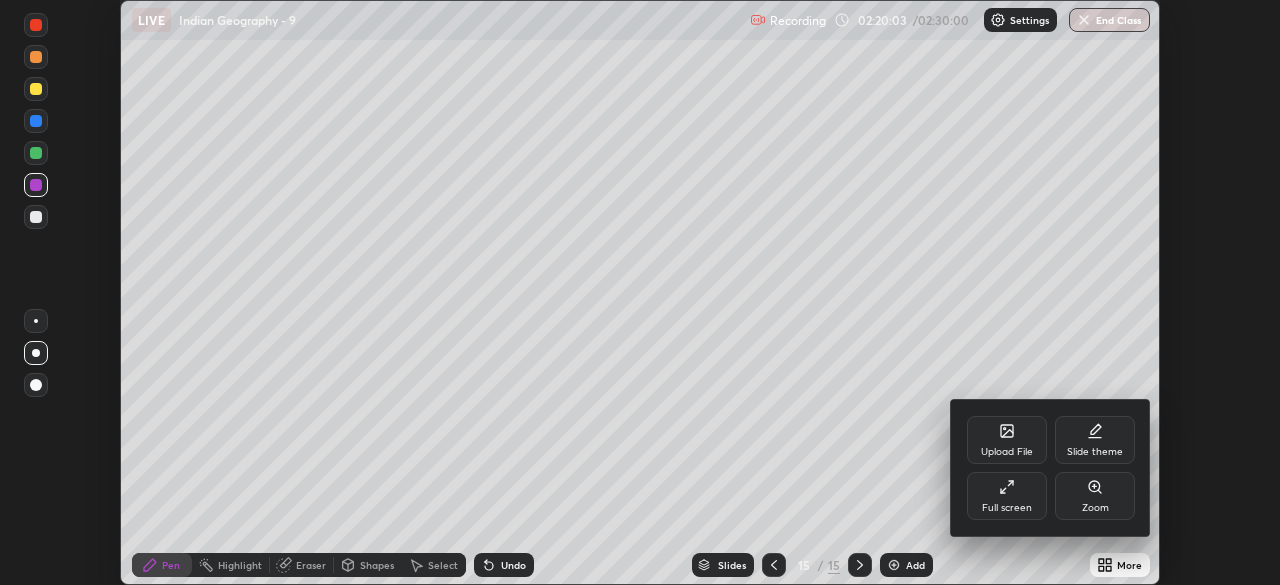 click 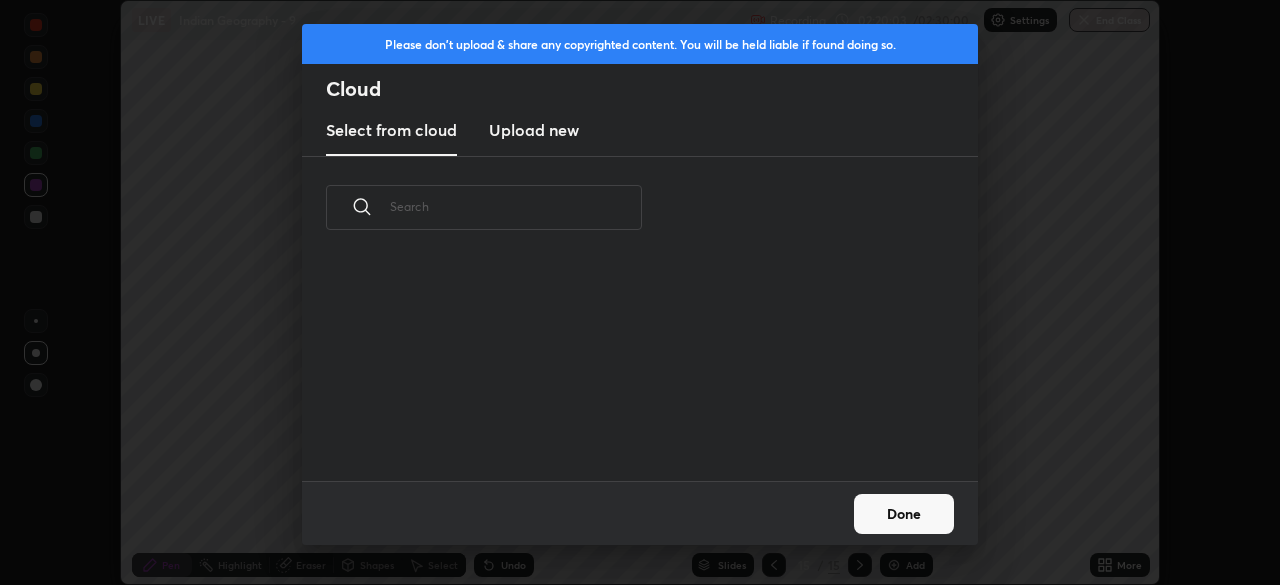 scroll, scrollTop: 7, scrollLeft: 11, axis: both 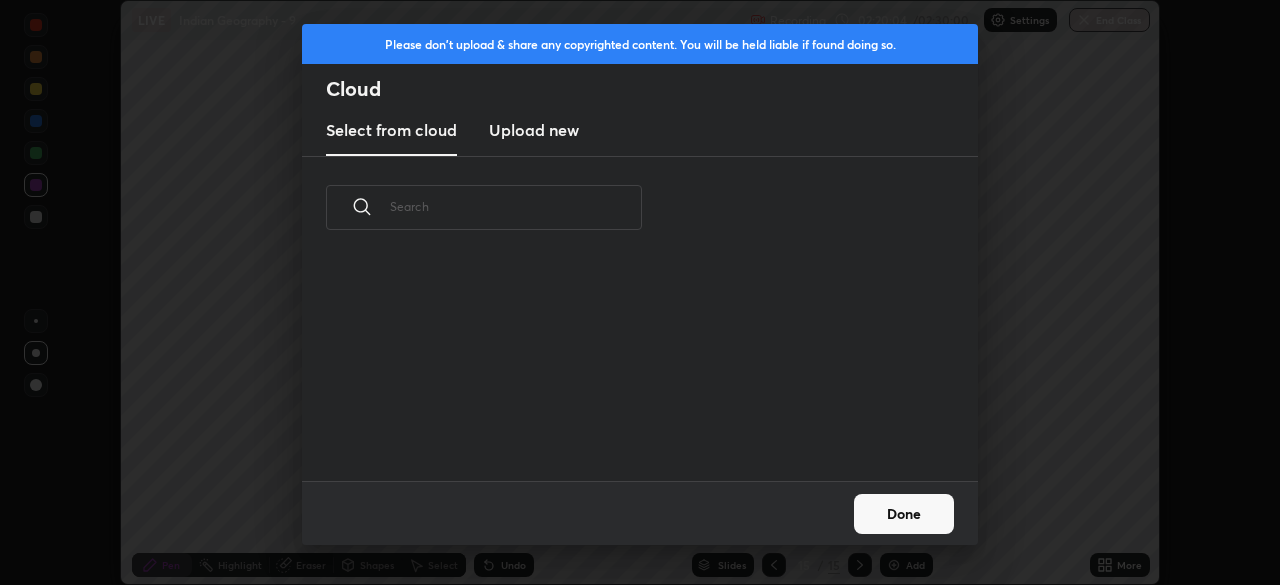 click on "Upload new" at bounding box center (534, 130) 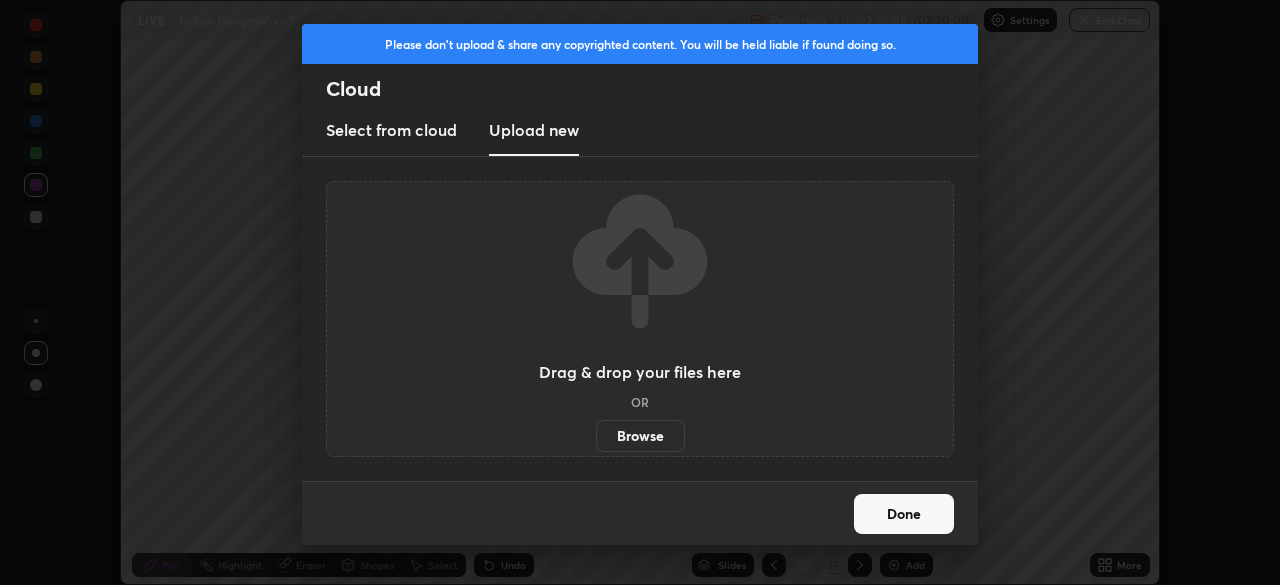 click on "Browse" at bounding box center (640, 436) 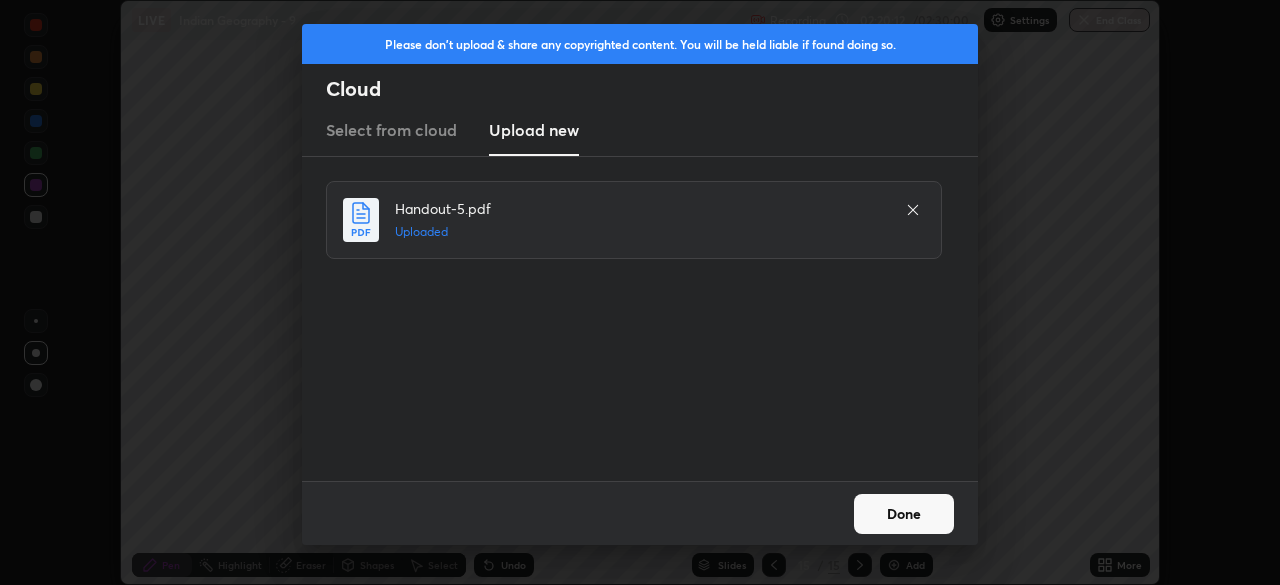 click on "Done" at bounding box center (904, 514) 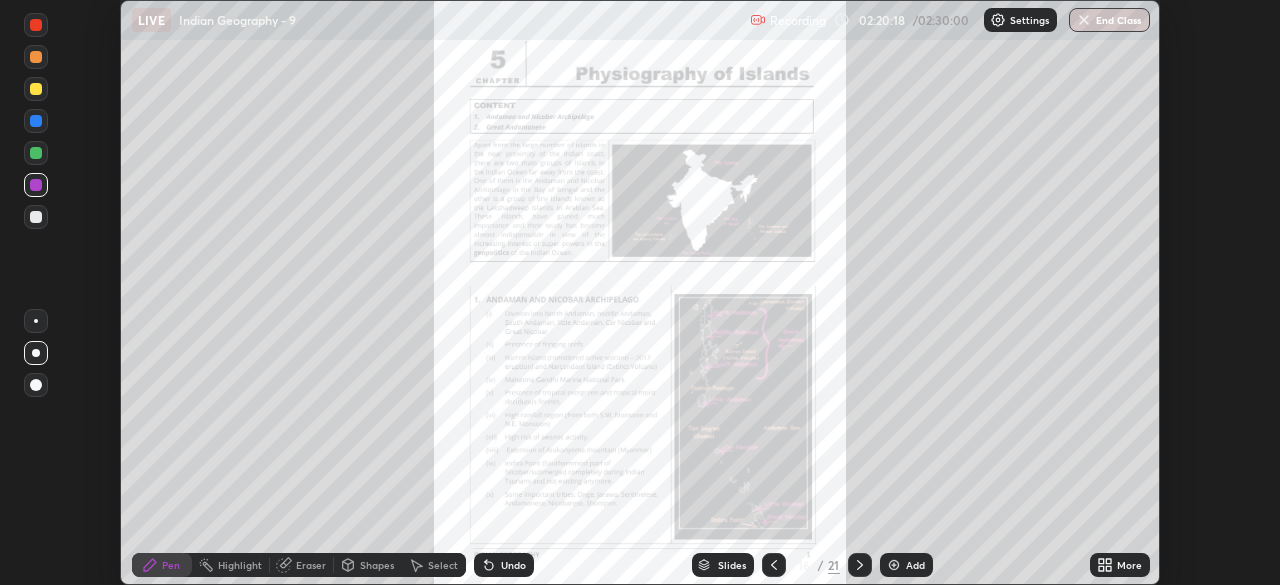 click on "More" at bounding box center [1129, 565] 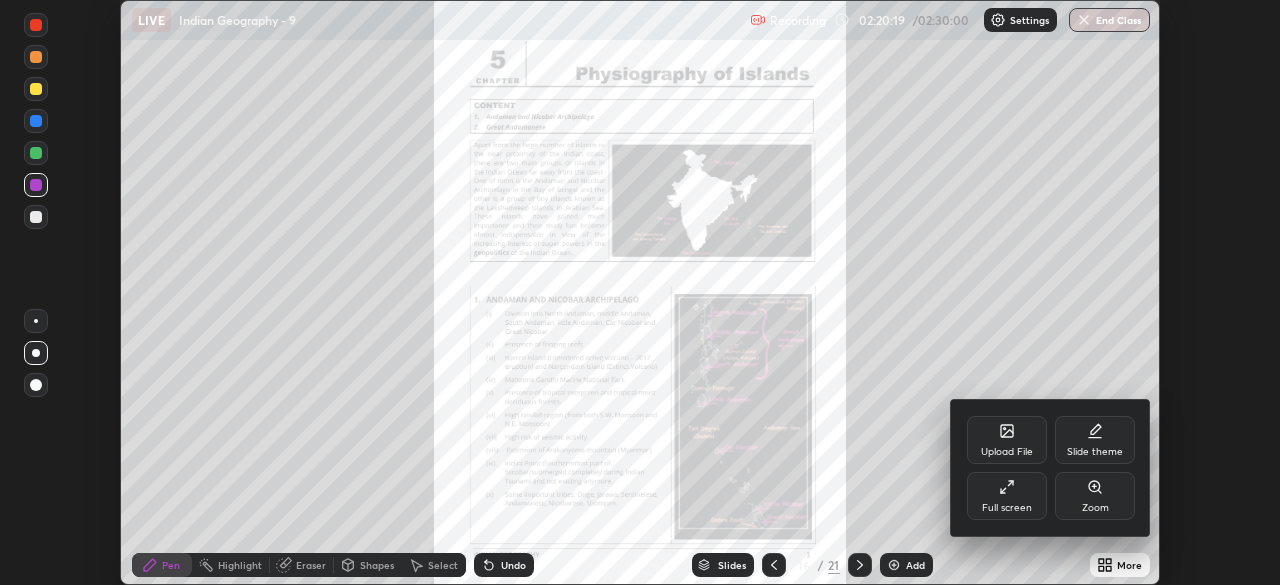 click on "Full screen" at bounding box center [1007, 496] 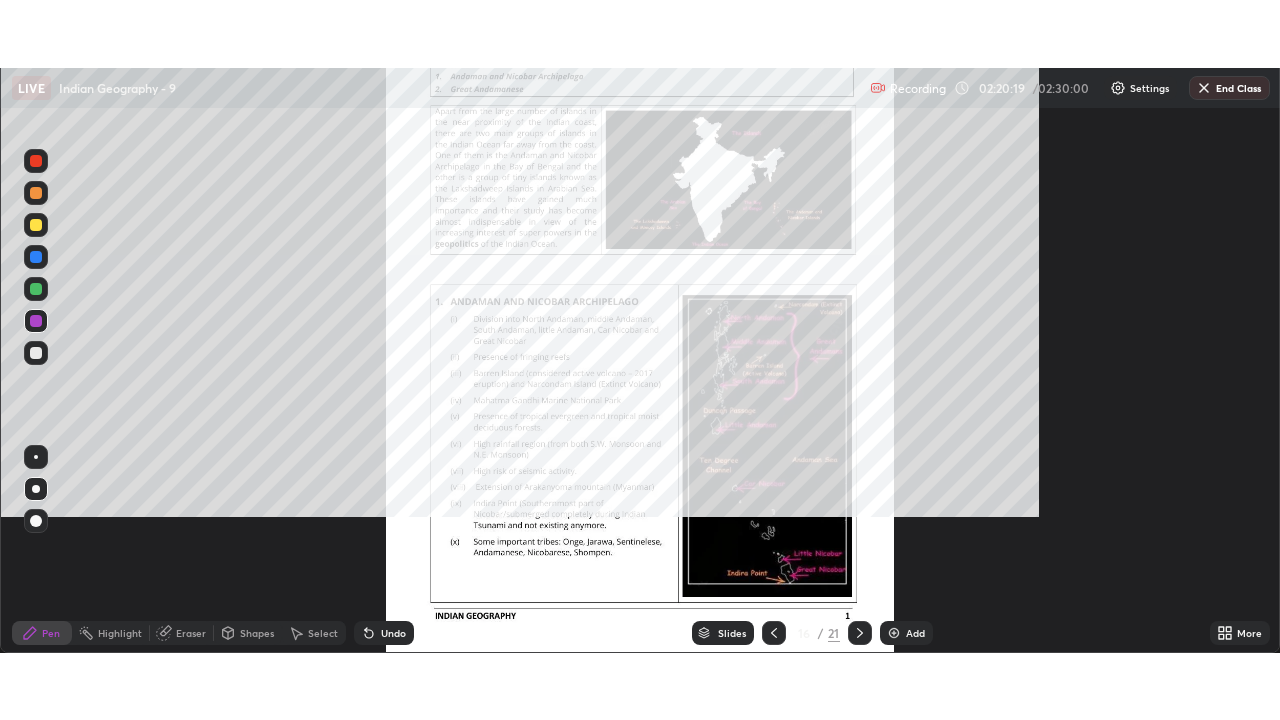 scroll, scrollTop: 99280, scrollLeft: 98720, axis: both 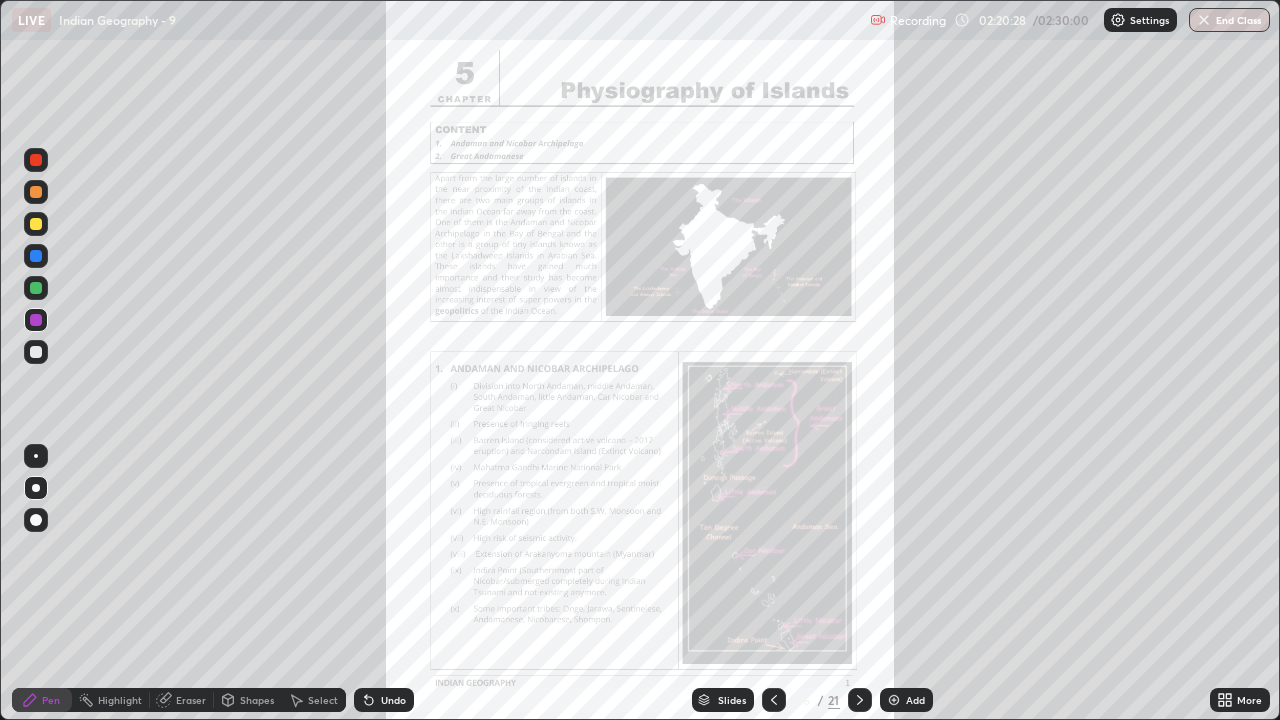 click 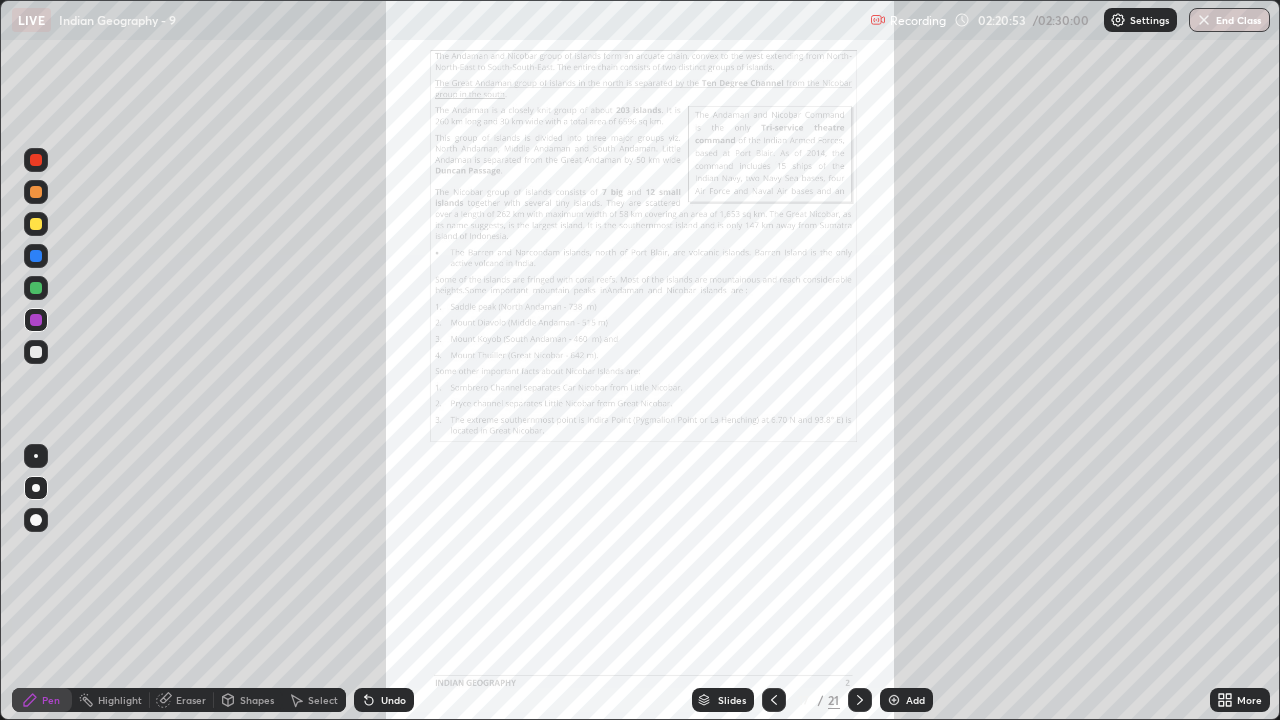 click 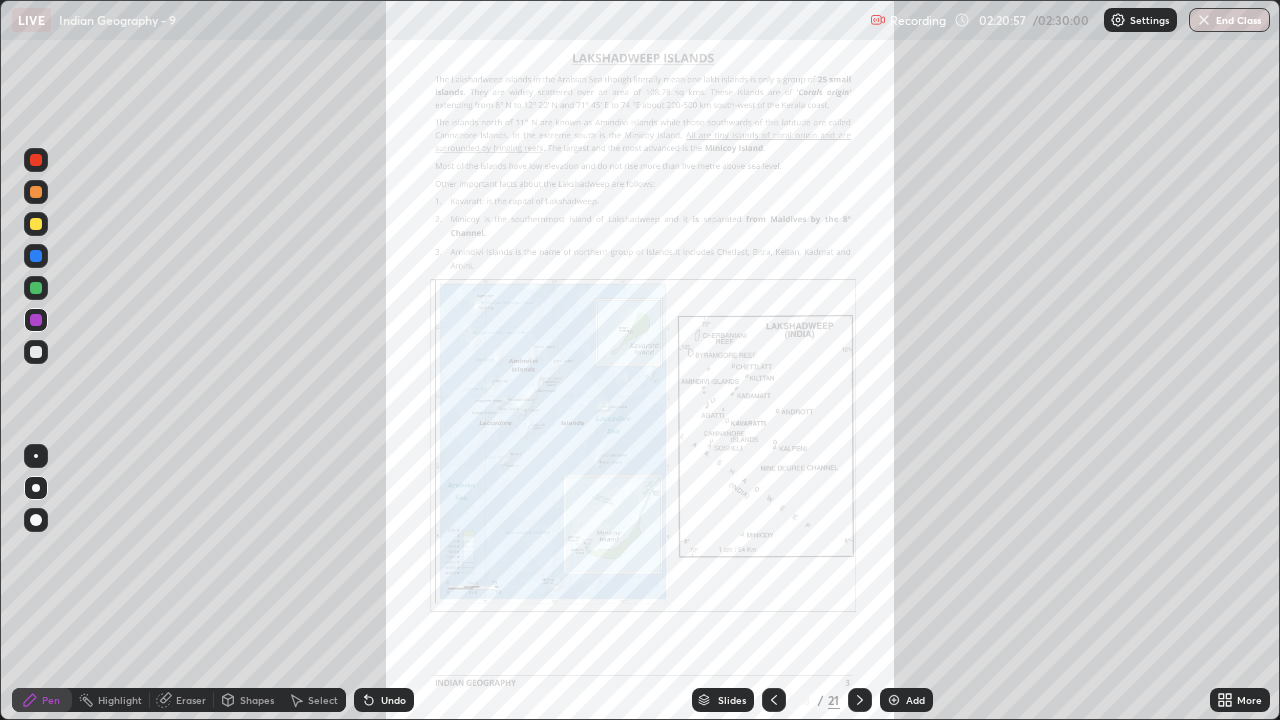 click 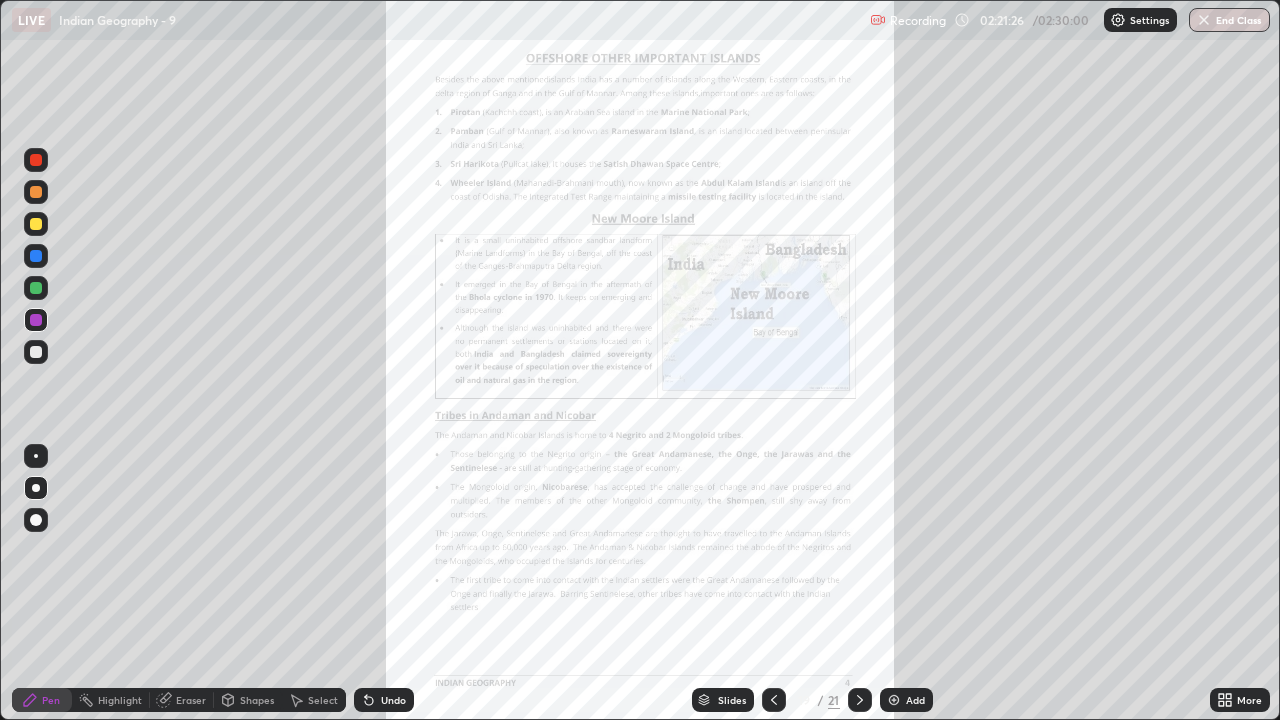 click 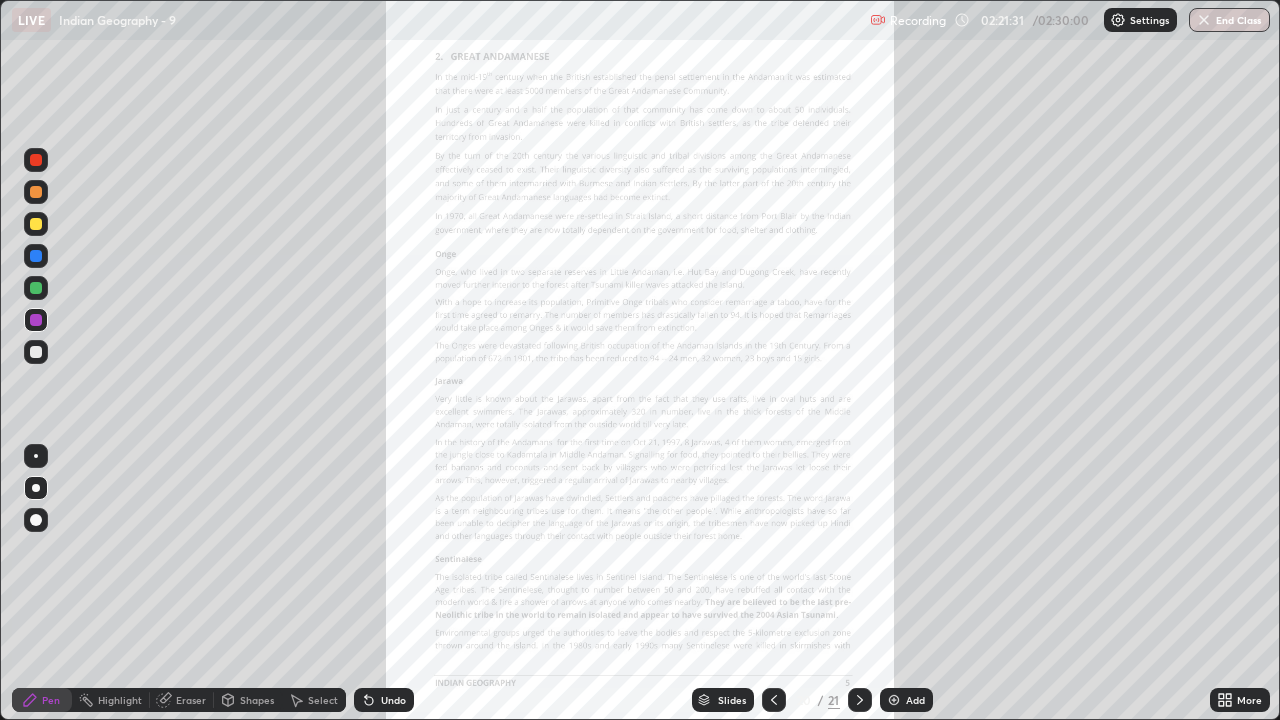 click 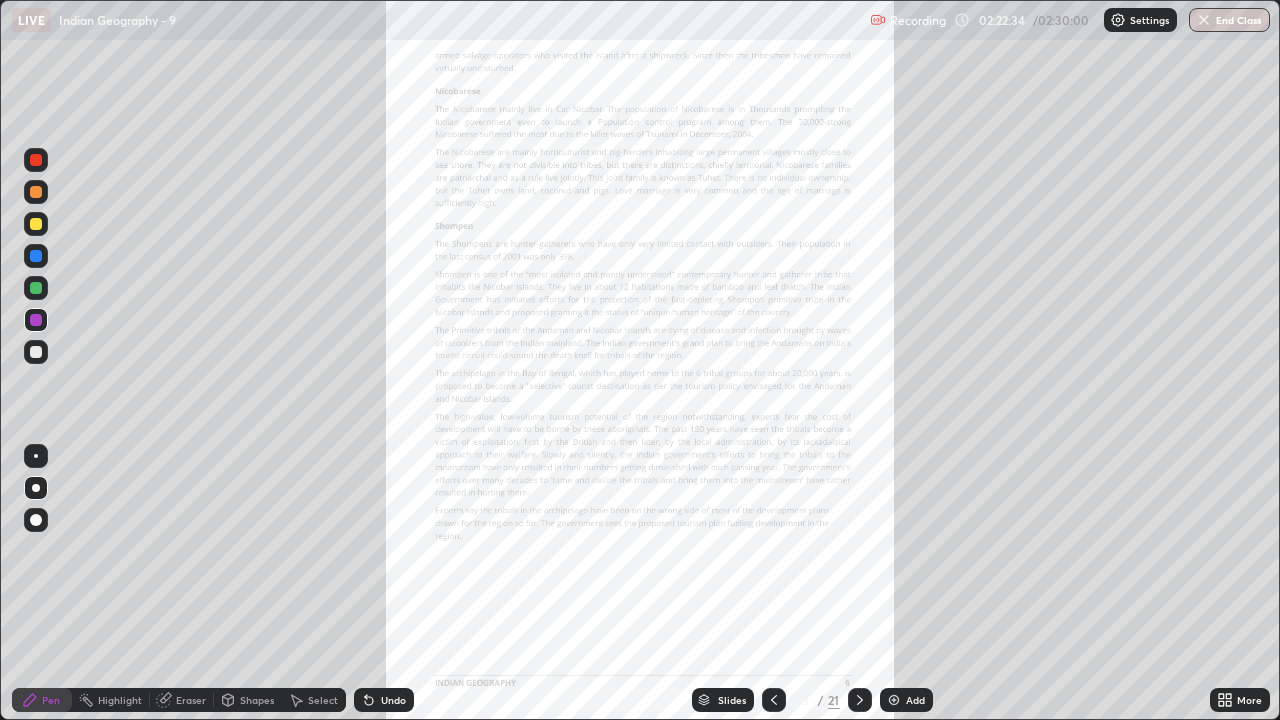 click on "End Class" at bounding box center (1229, 20) 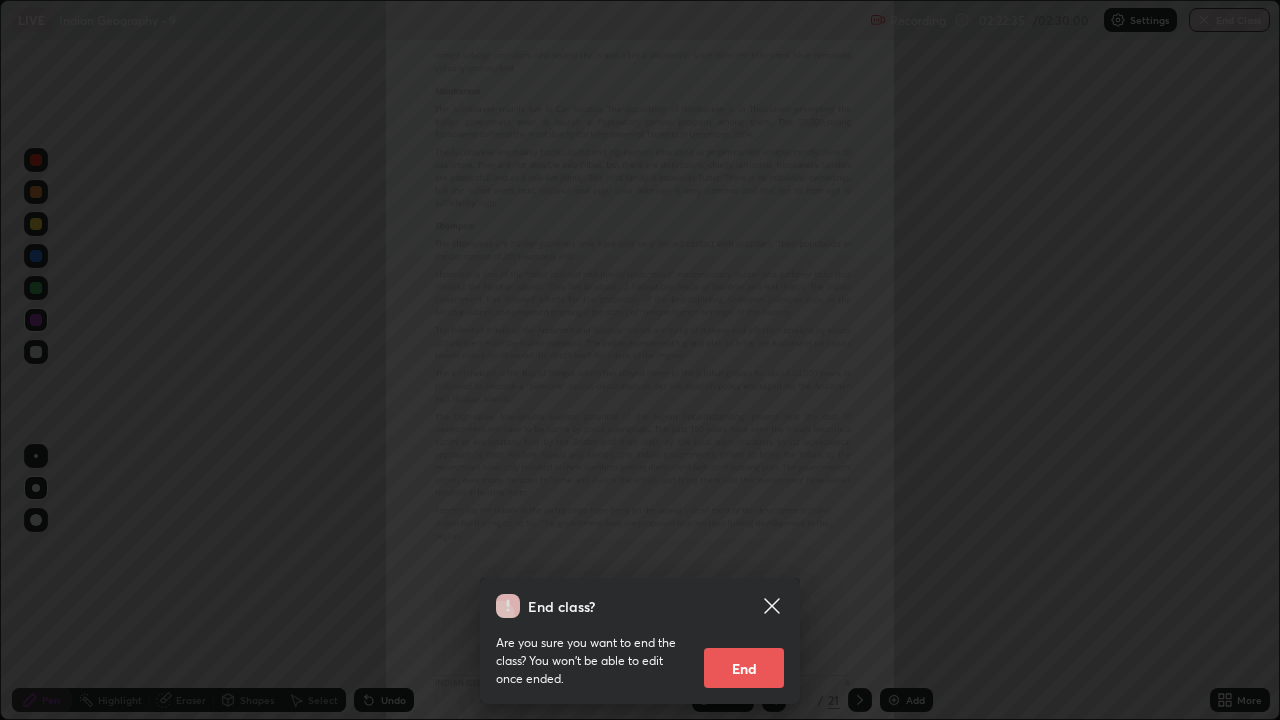 click on "End" at bounding box center [744, 668] 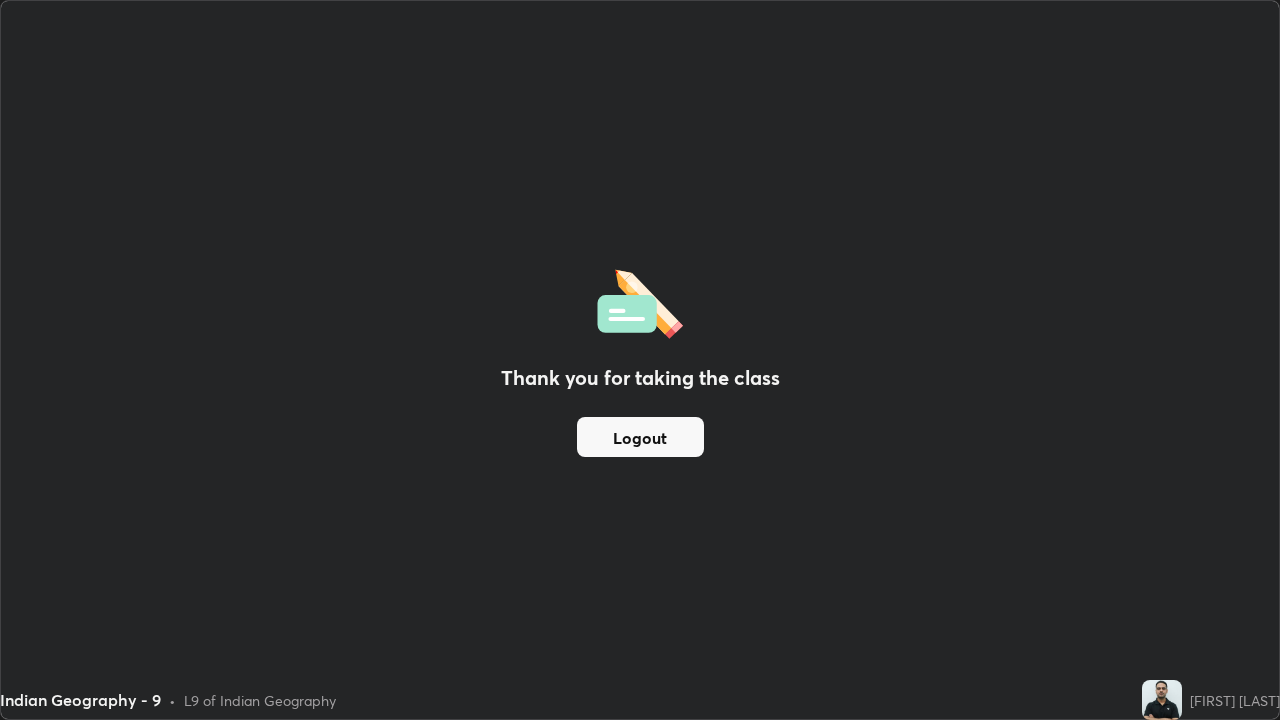 click on "Logout" at bounding box center (640, 437) 